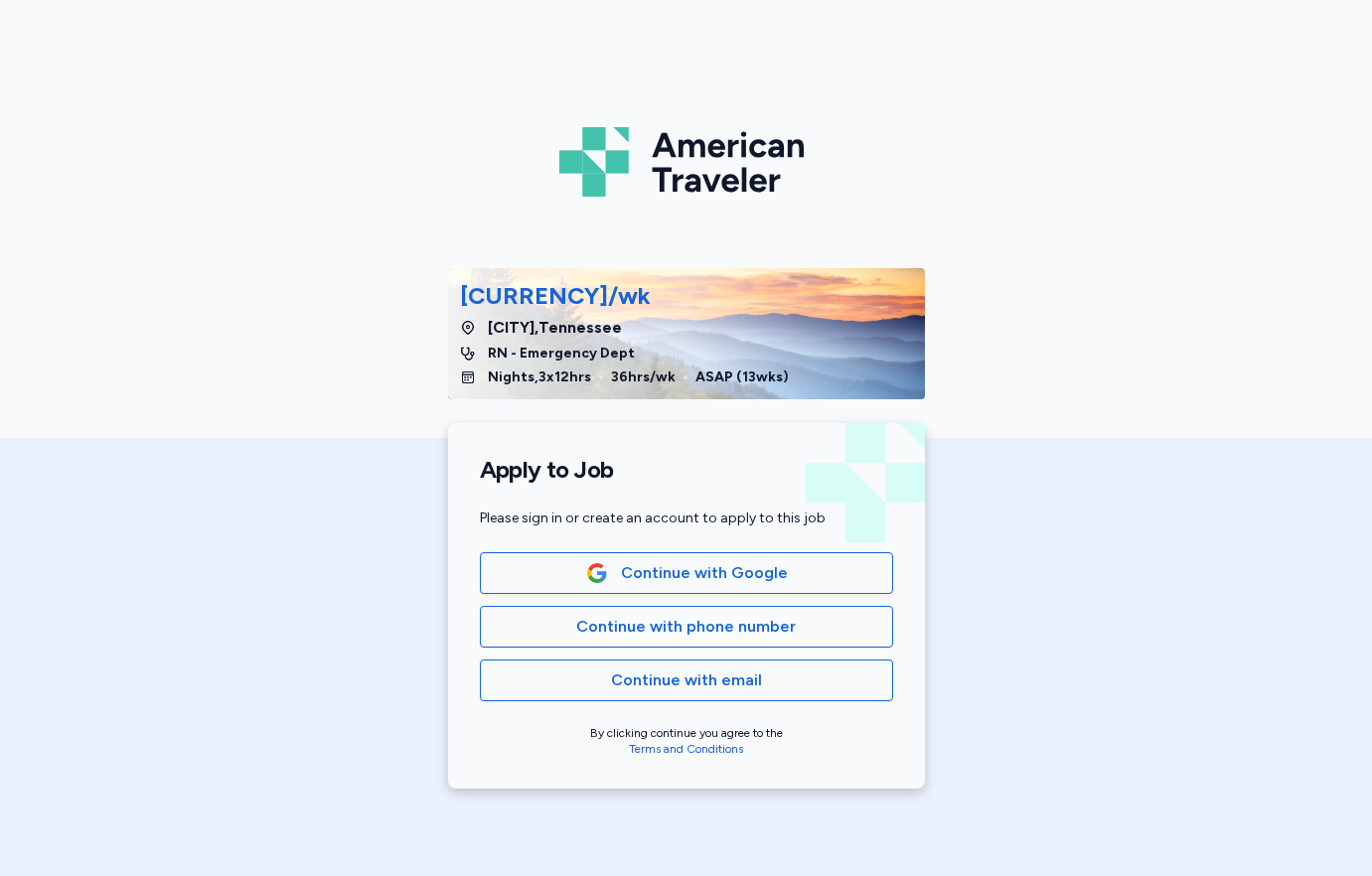 scroll, scrollTop: 0, scrollLeft: 0, axis: both 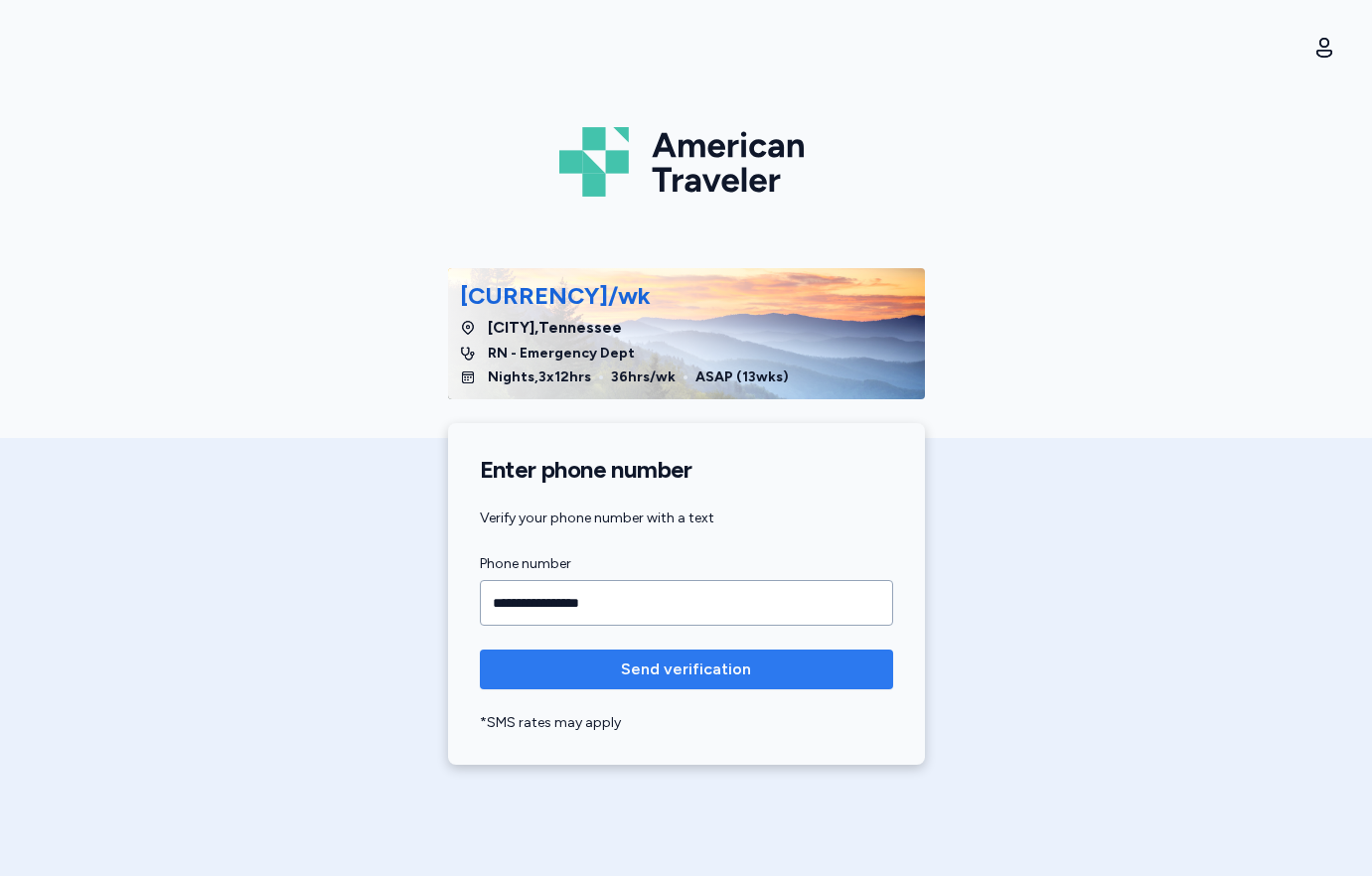 type on "**********" 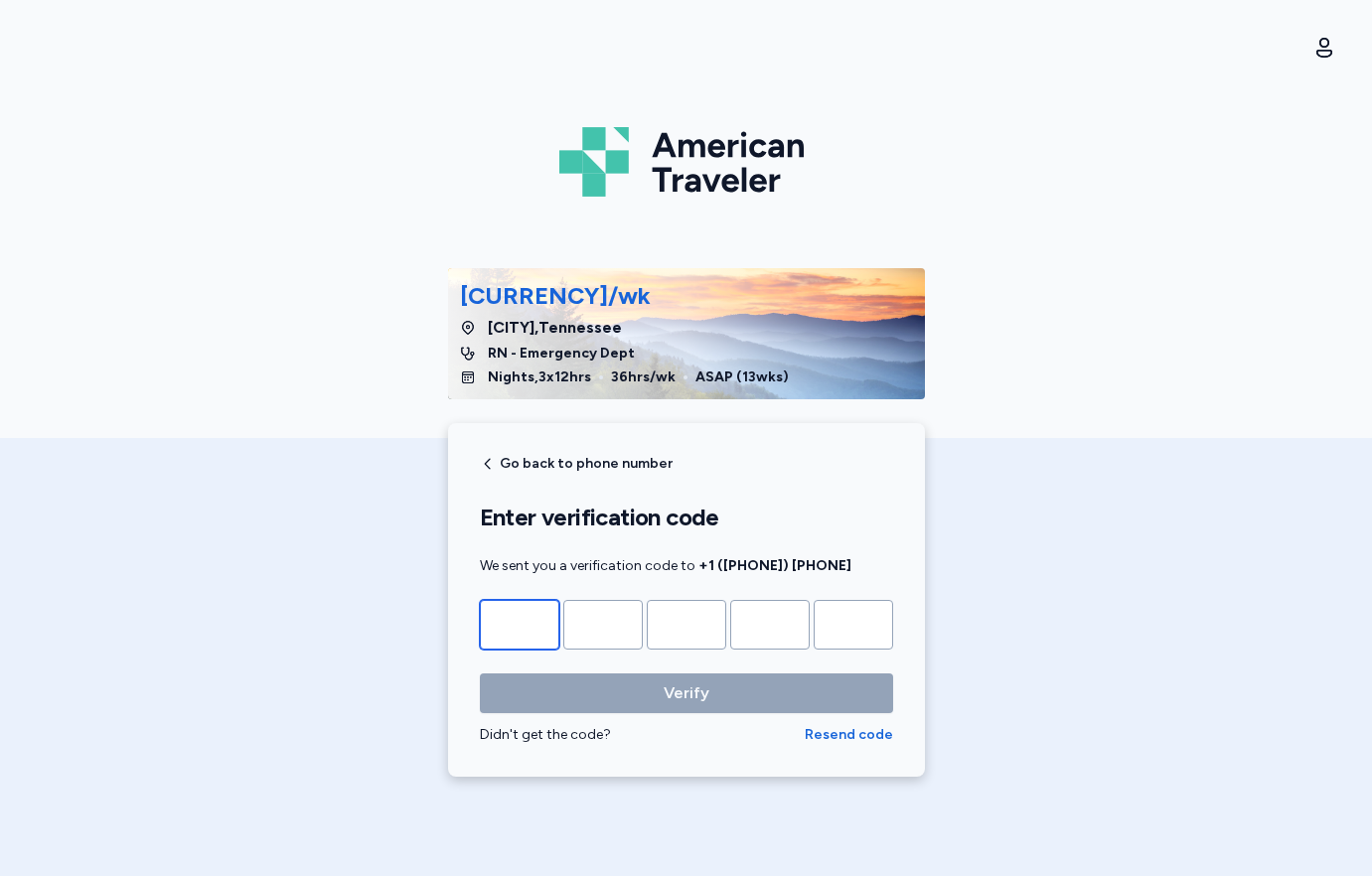 type on "*" 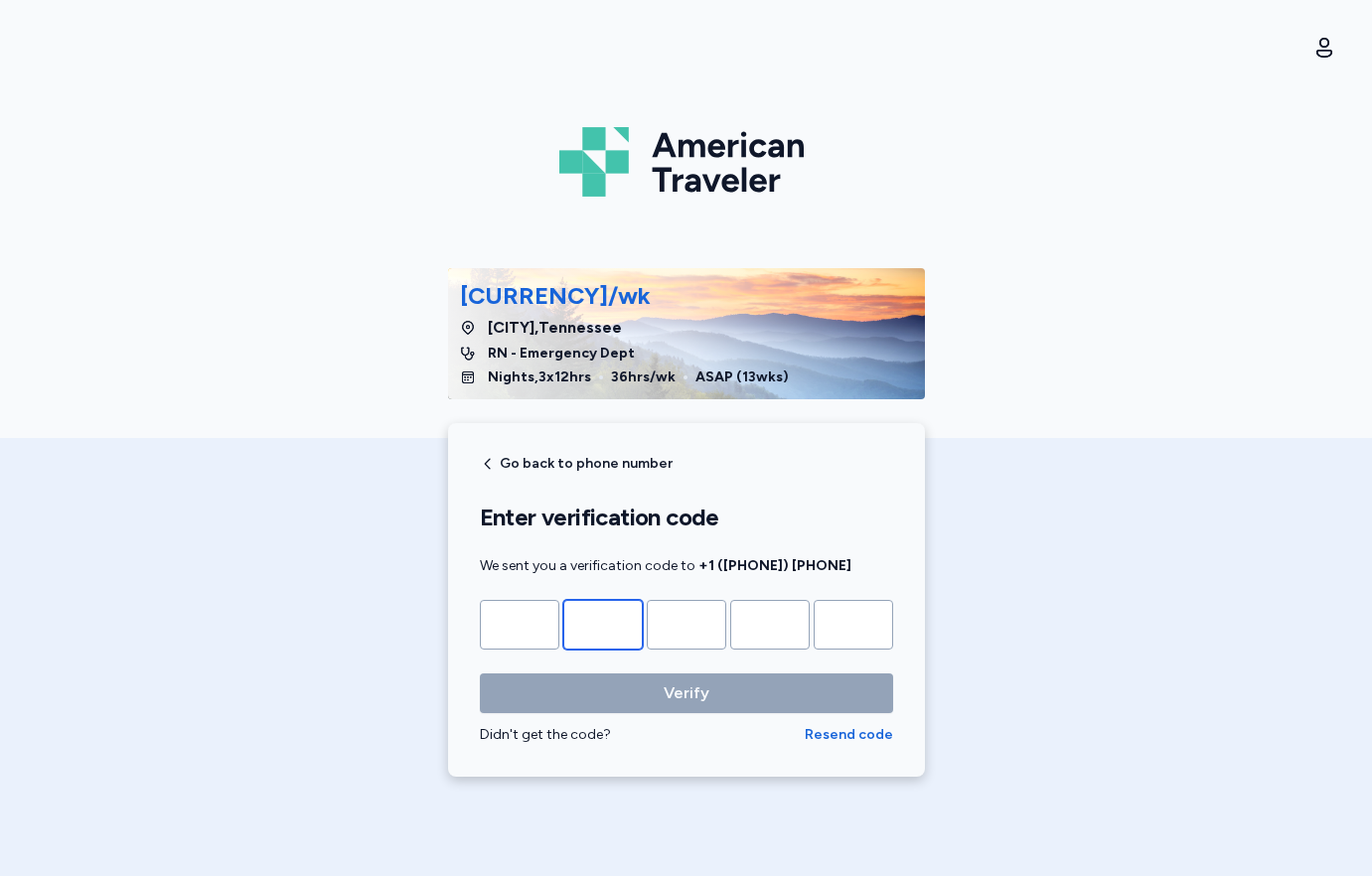 type on "*" 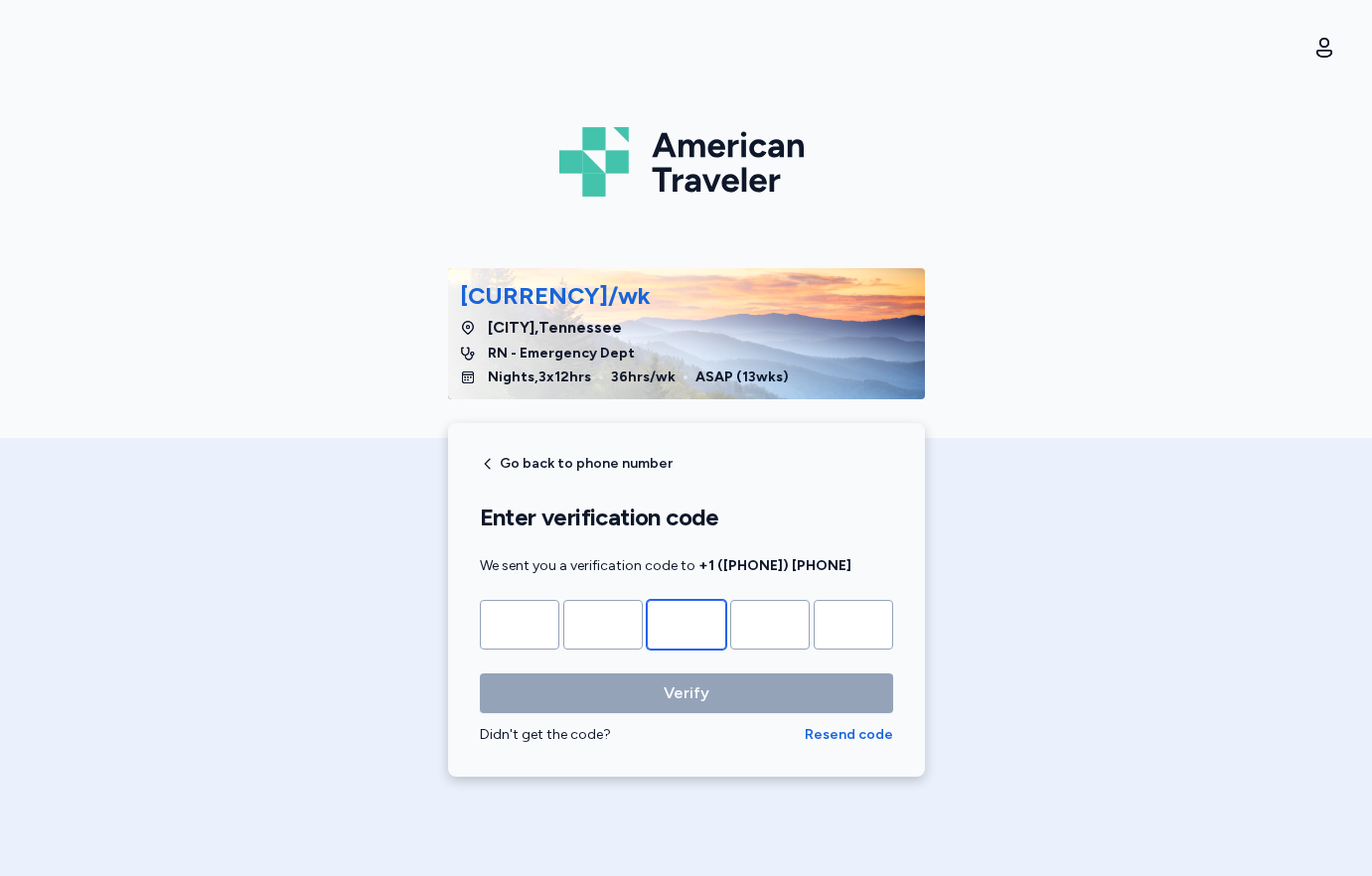 type on "*" 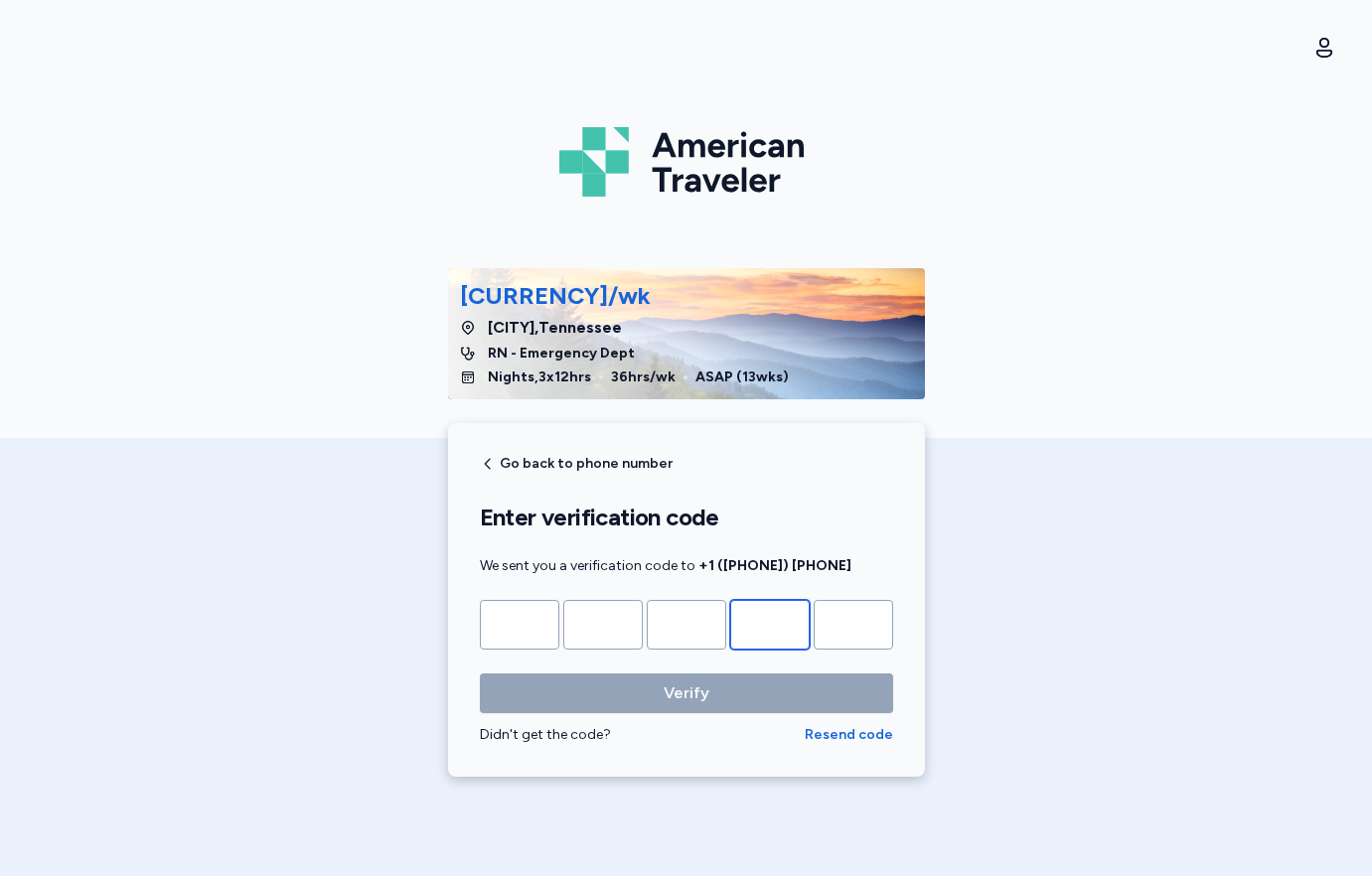 type on "*" 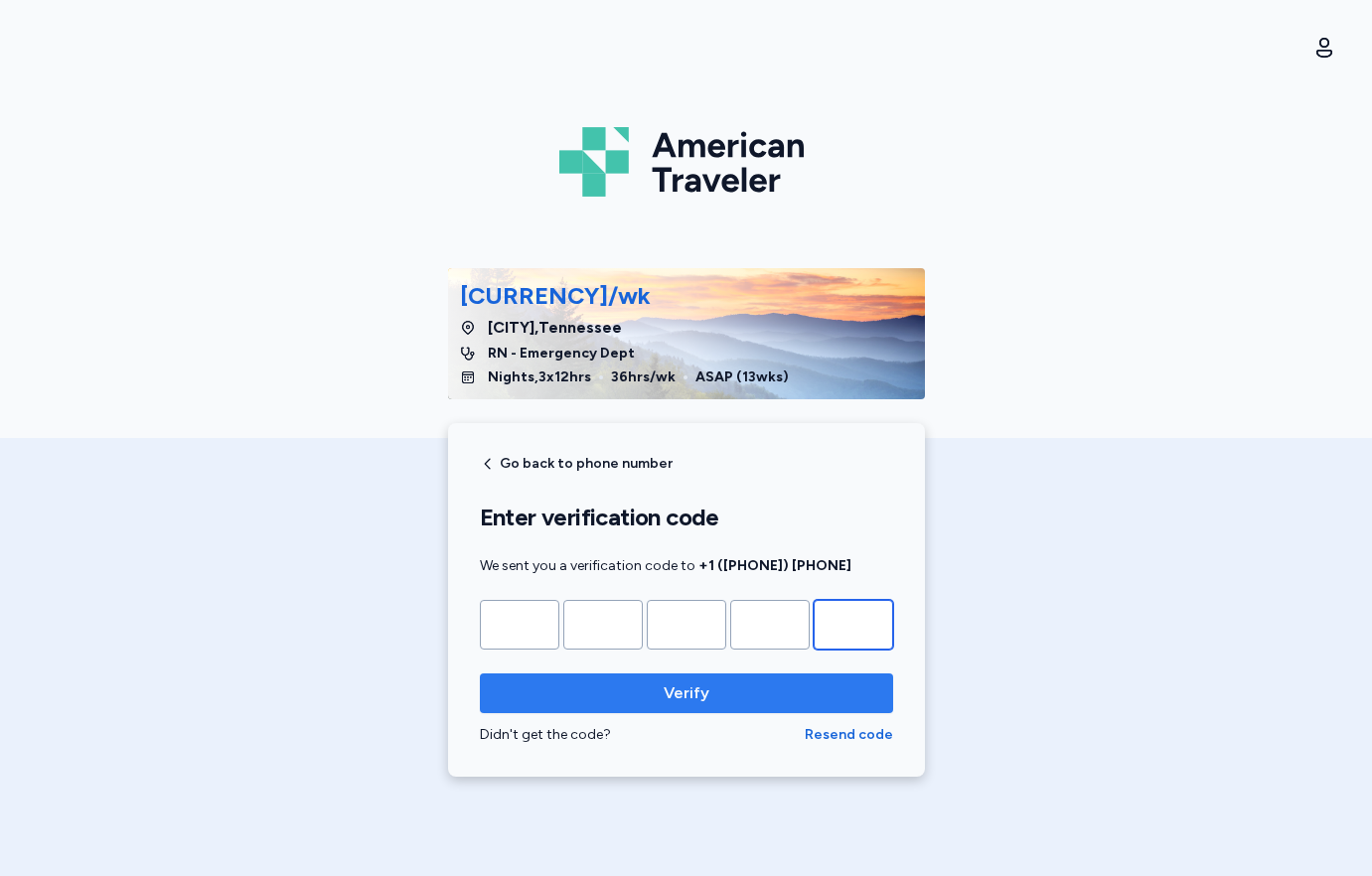 type on "*" 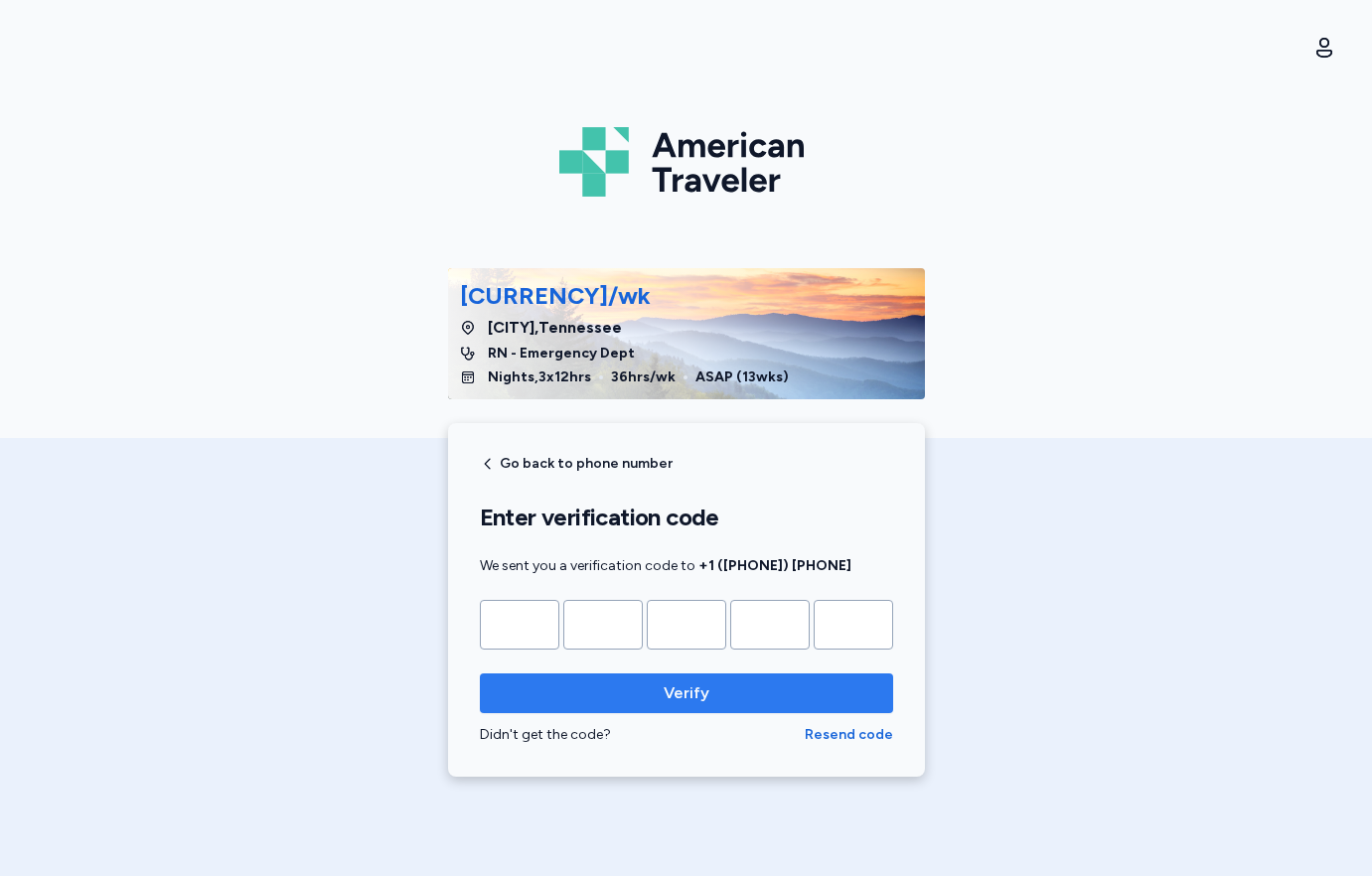click on "Verify" at bounding box center (686, 693) 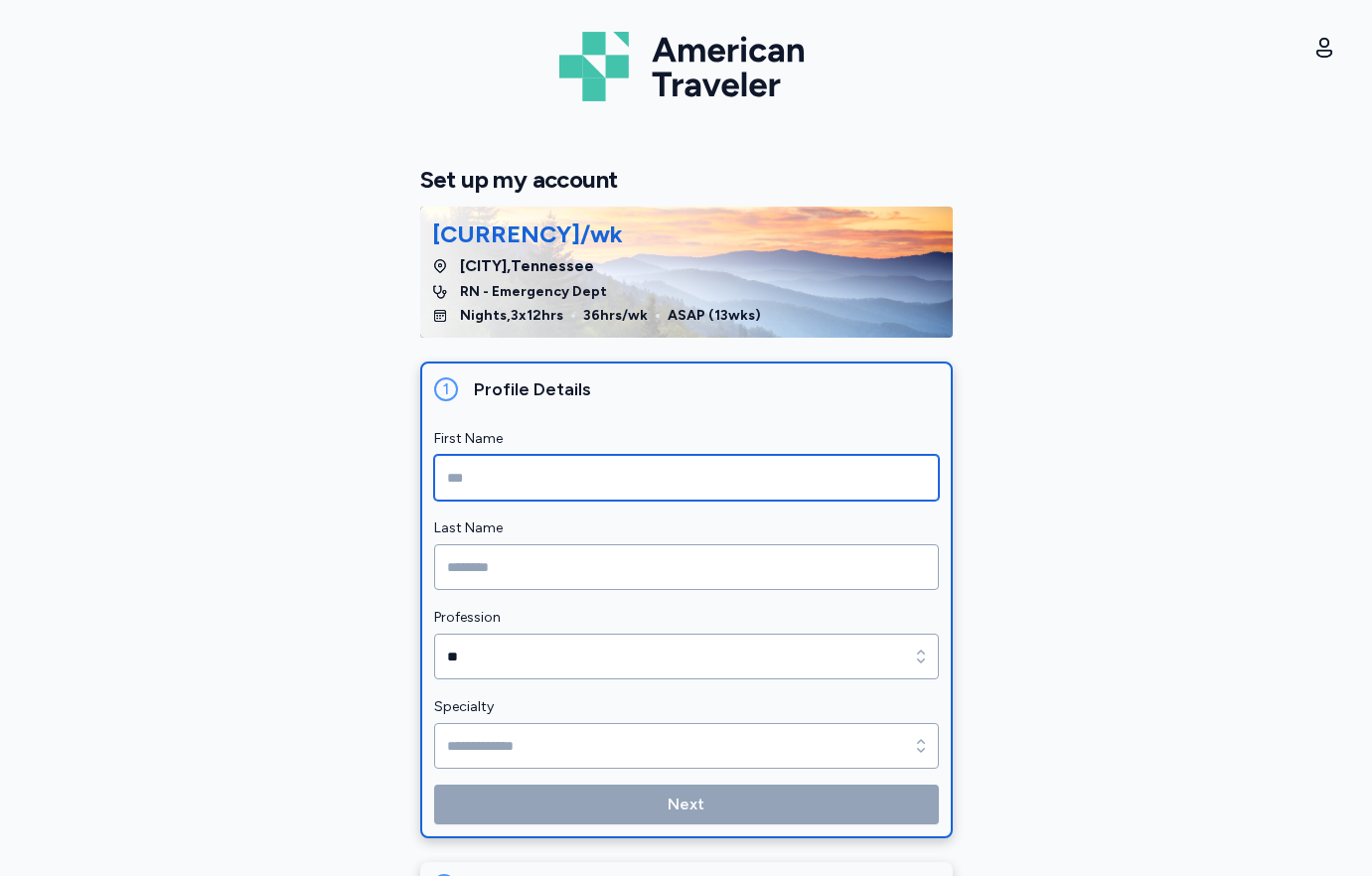 click at bounding box center [686, 478] 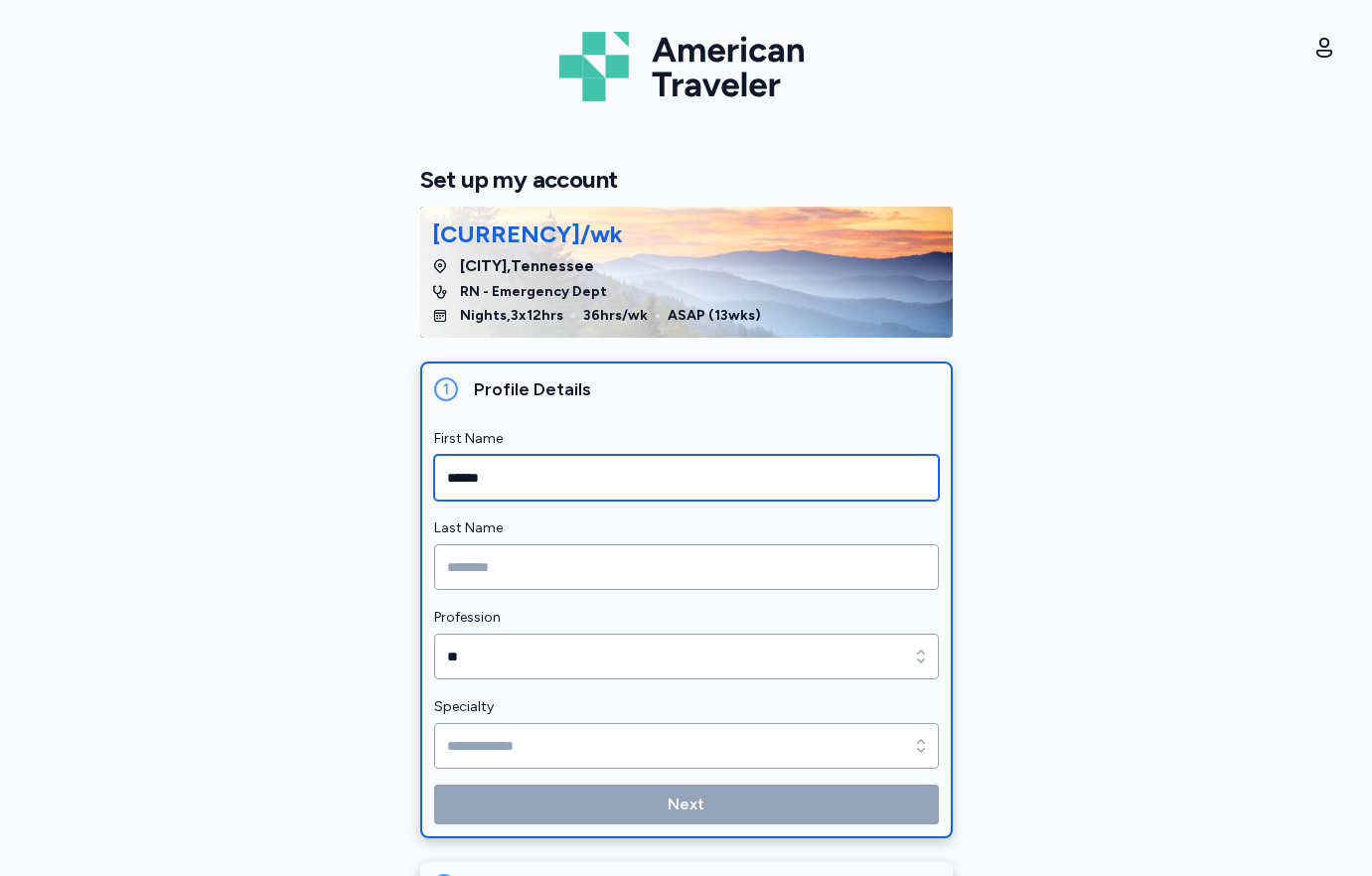 type on "******" 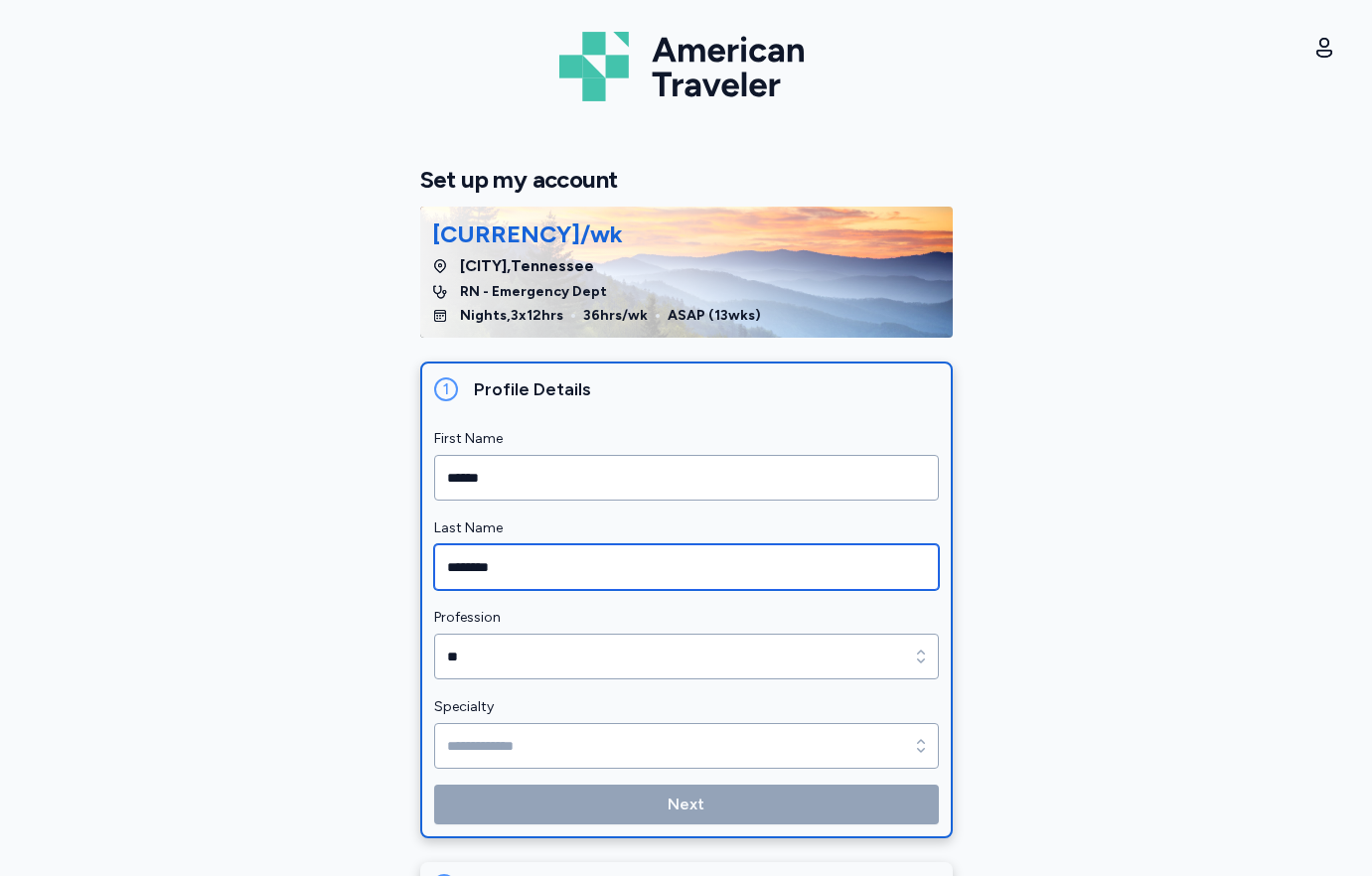 type on "********" 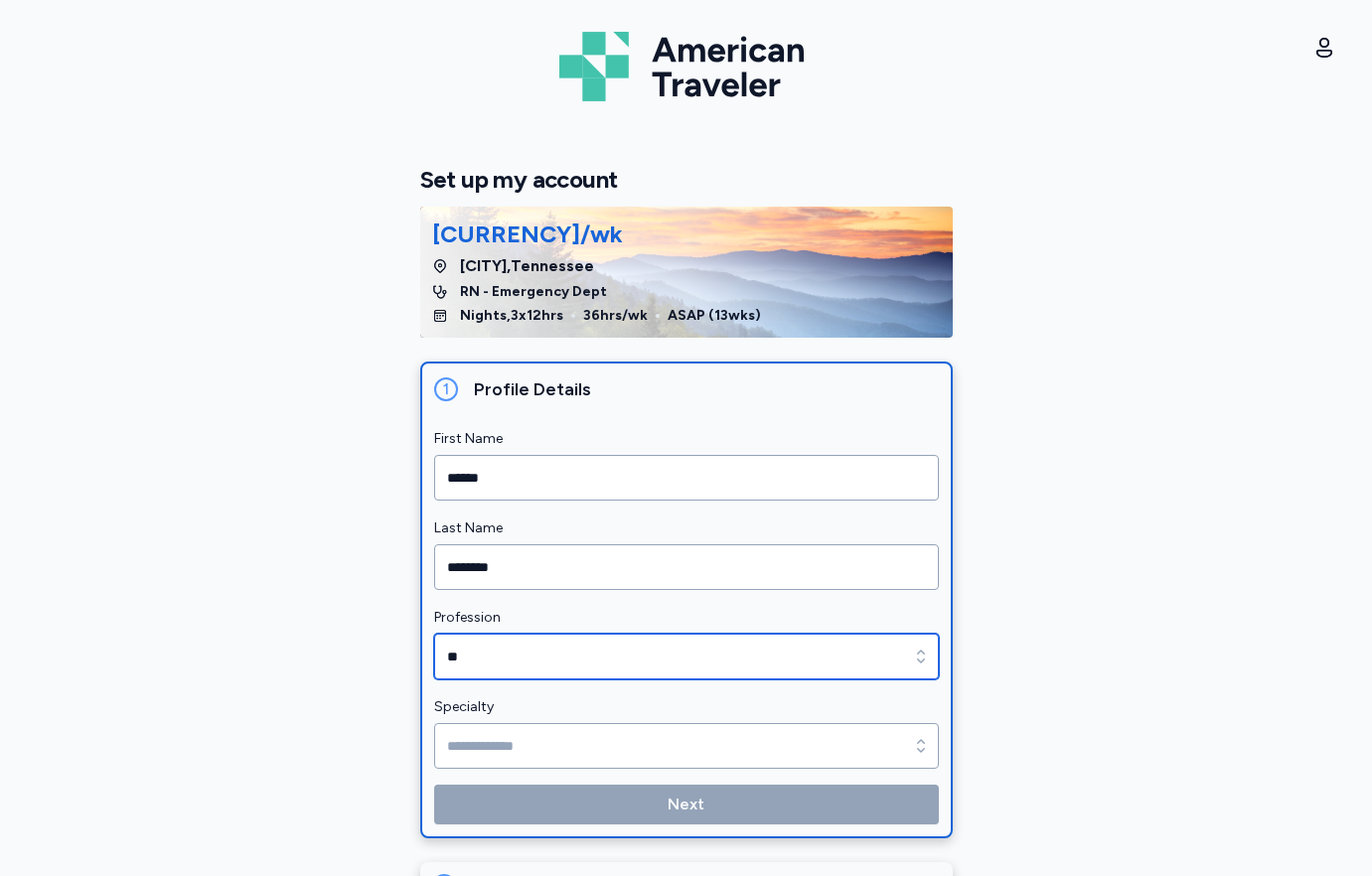 type on "**" 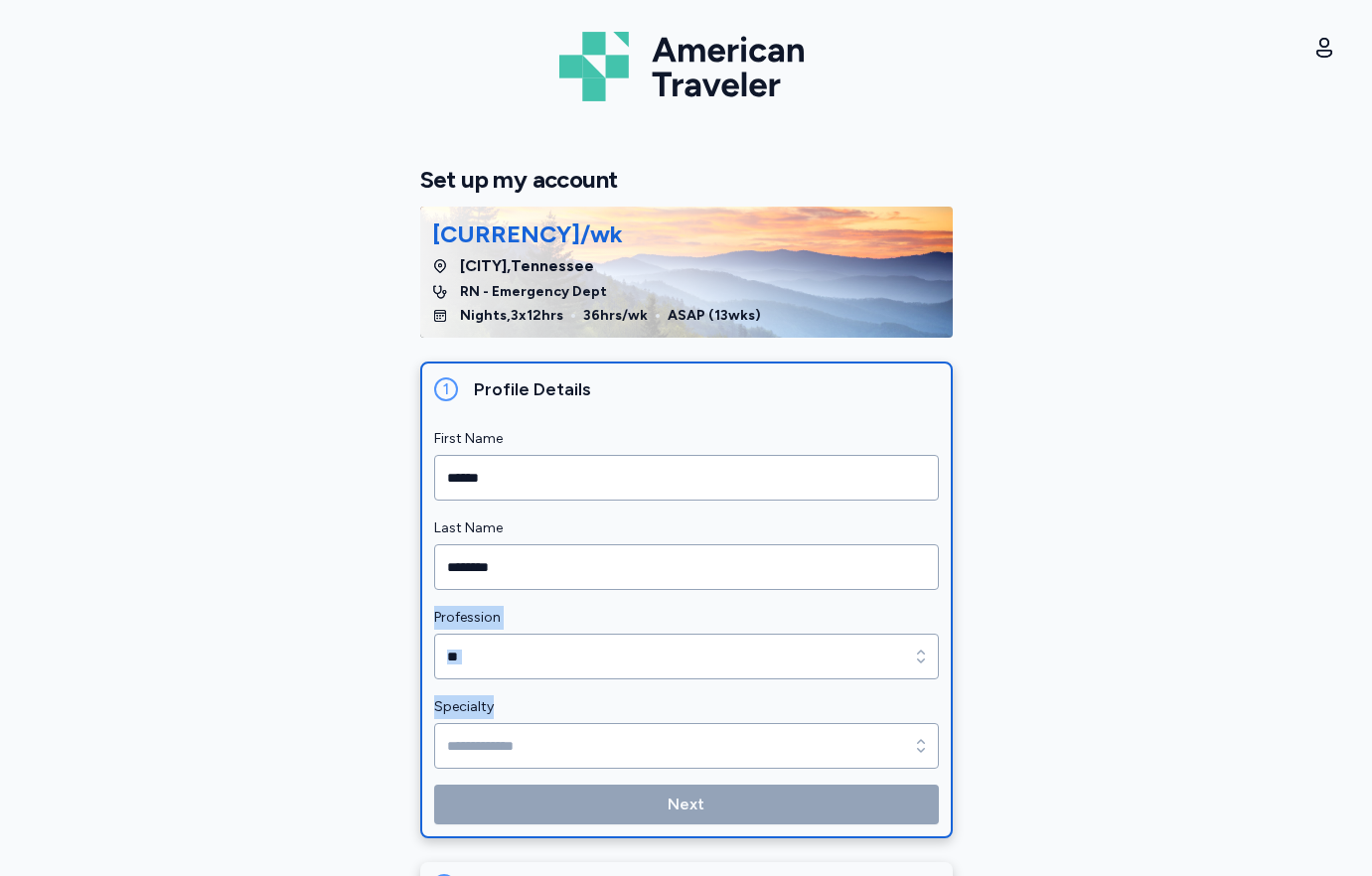 click on "First Name ****** Last Name ******** Profession ** Profession ** Specialty Specialty Next" at bounding box center (686, 626) 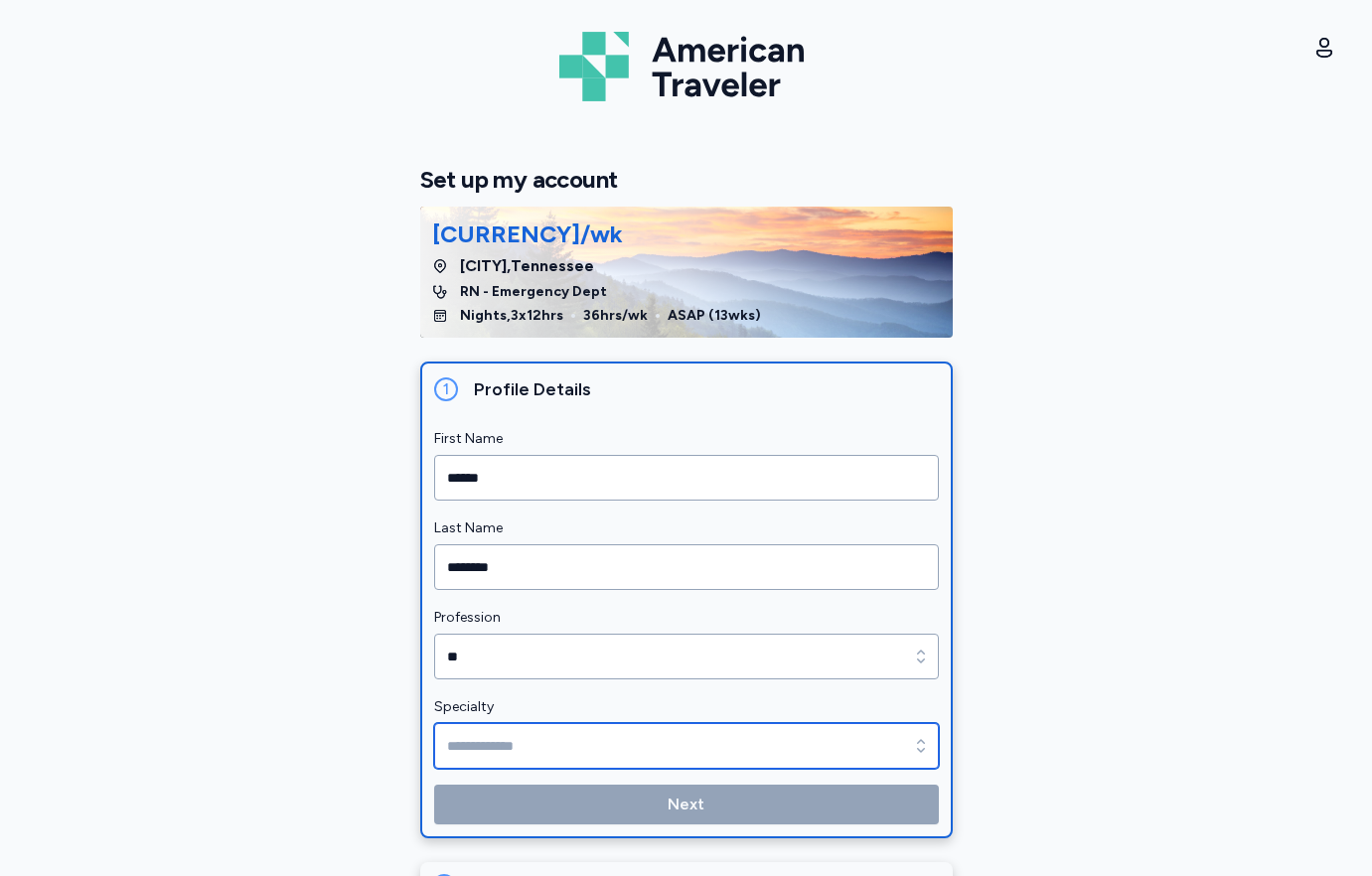 click on "Specialty" at bounding box center [686, 746] 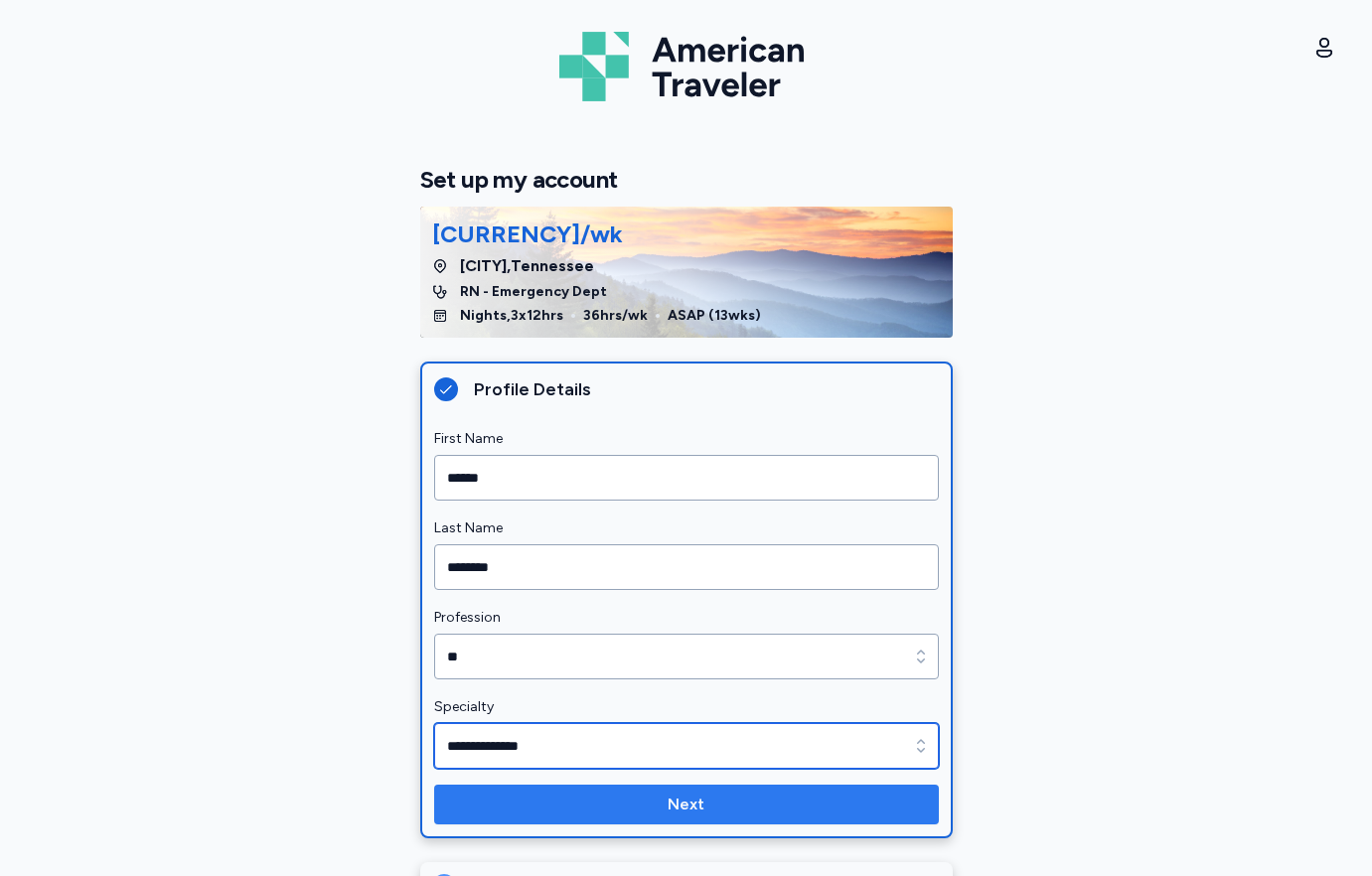 type on "**********" 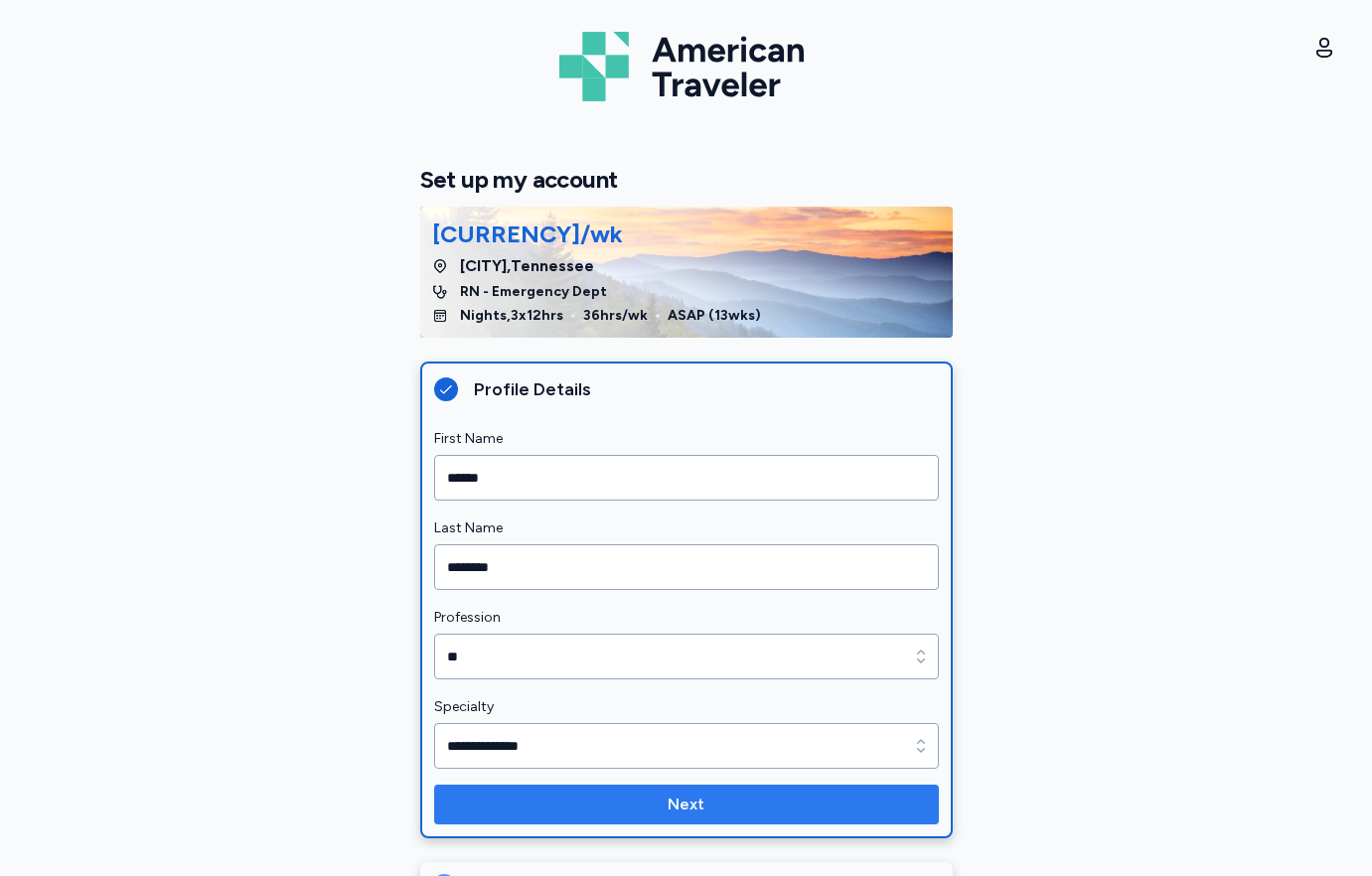 click on "Next" at bounding box center [686, 804] 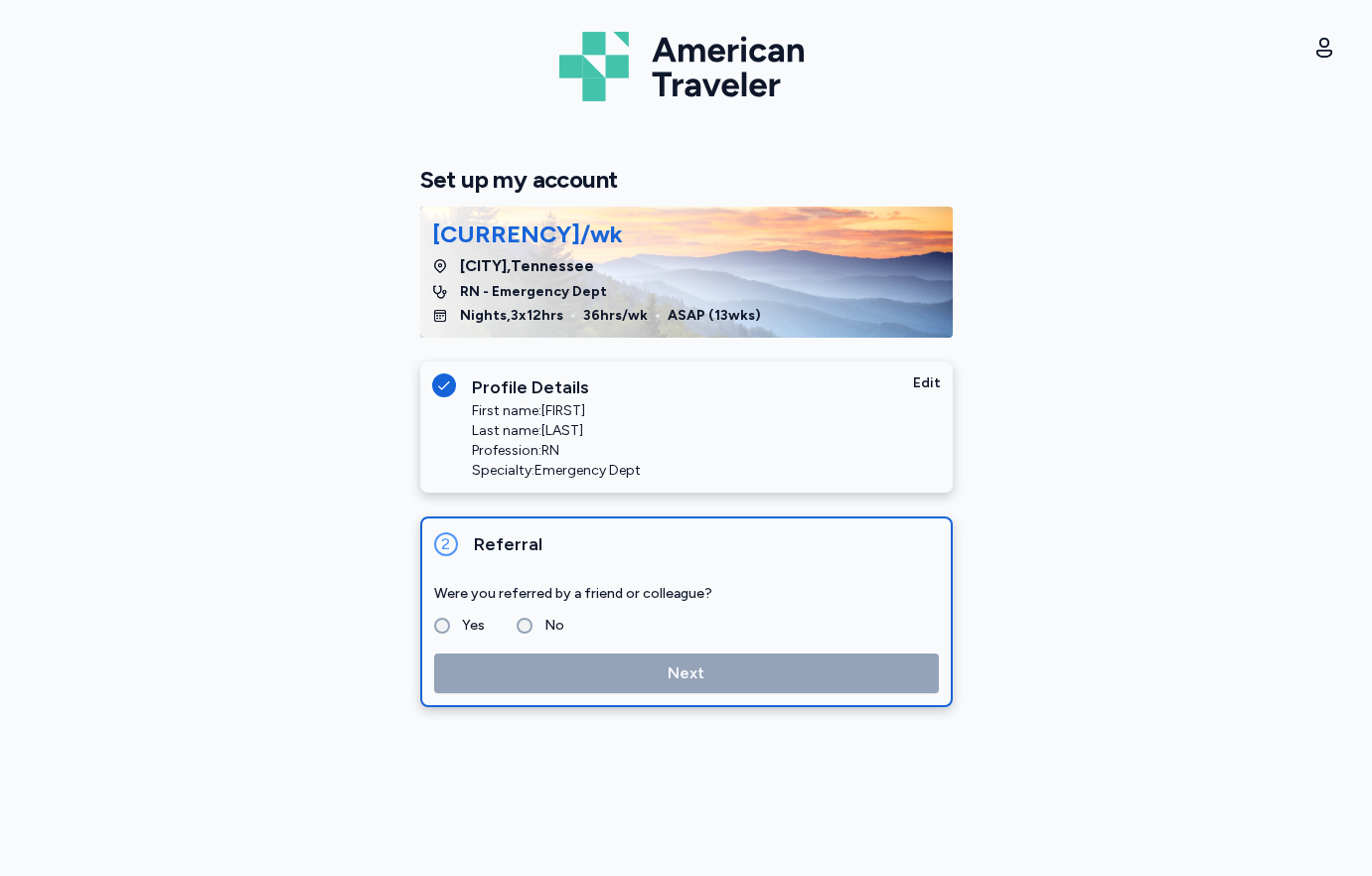 click on "No" at bounding box center (548, 626) 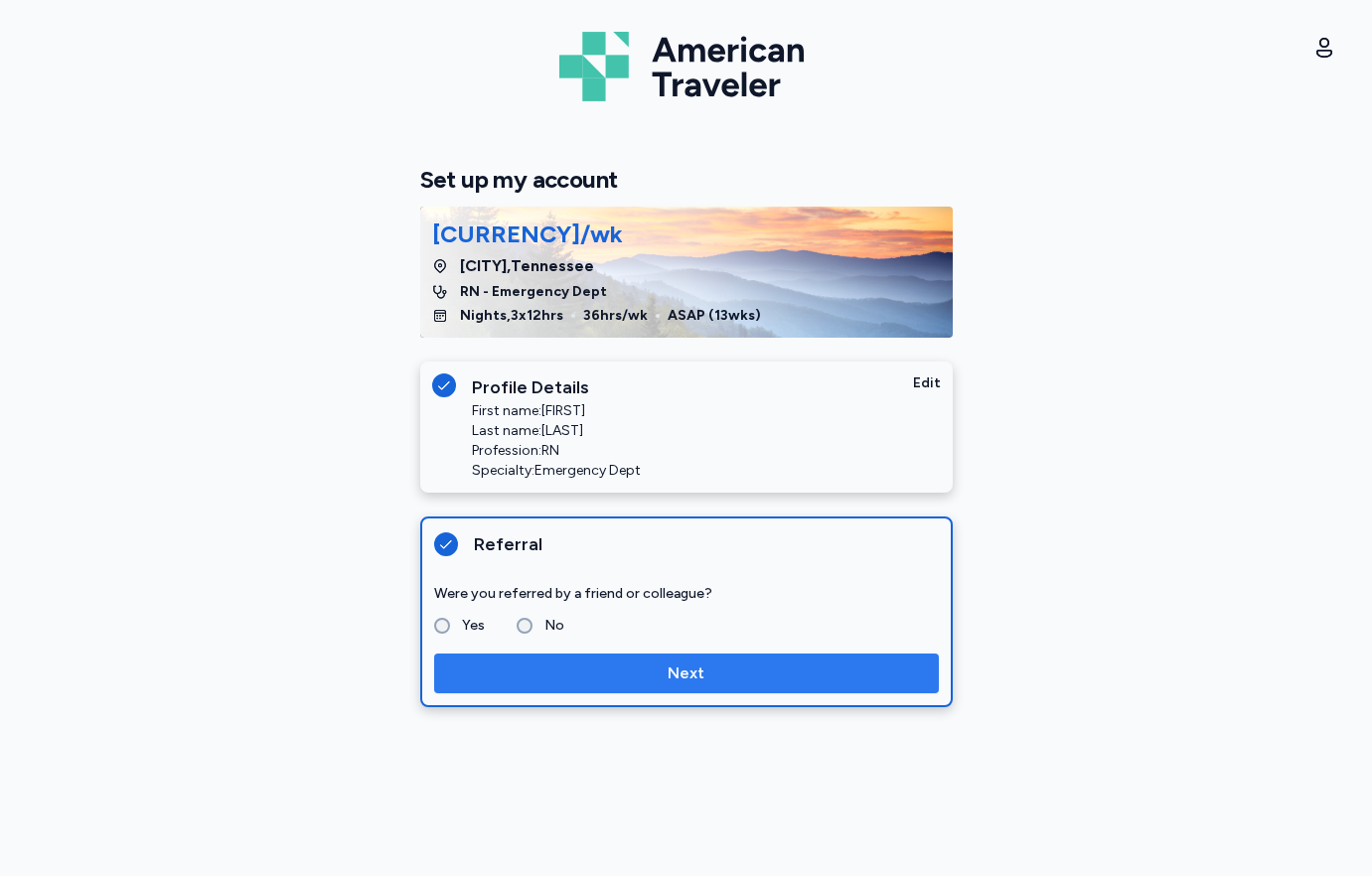 click on "Next" at bounding box center (686, 673) 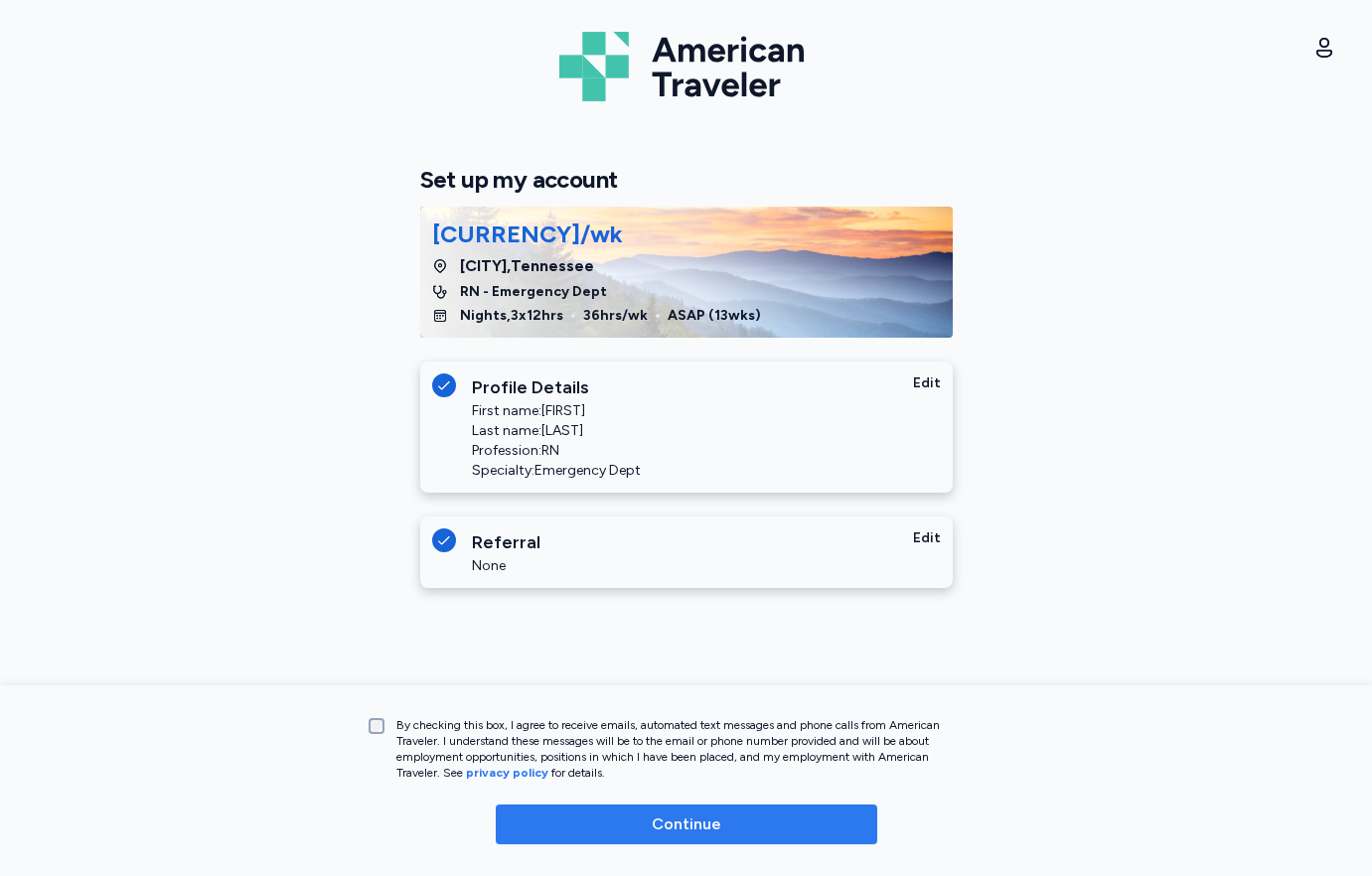 click on "Continue" at bounding box center (686, 824) 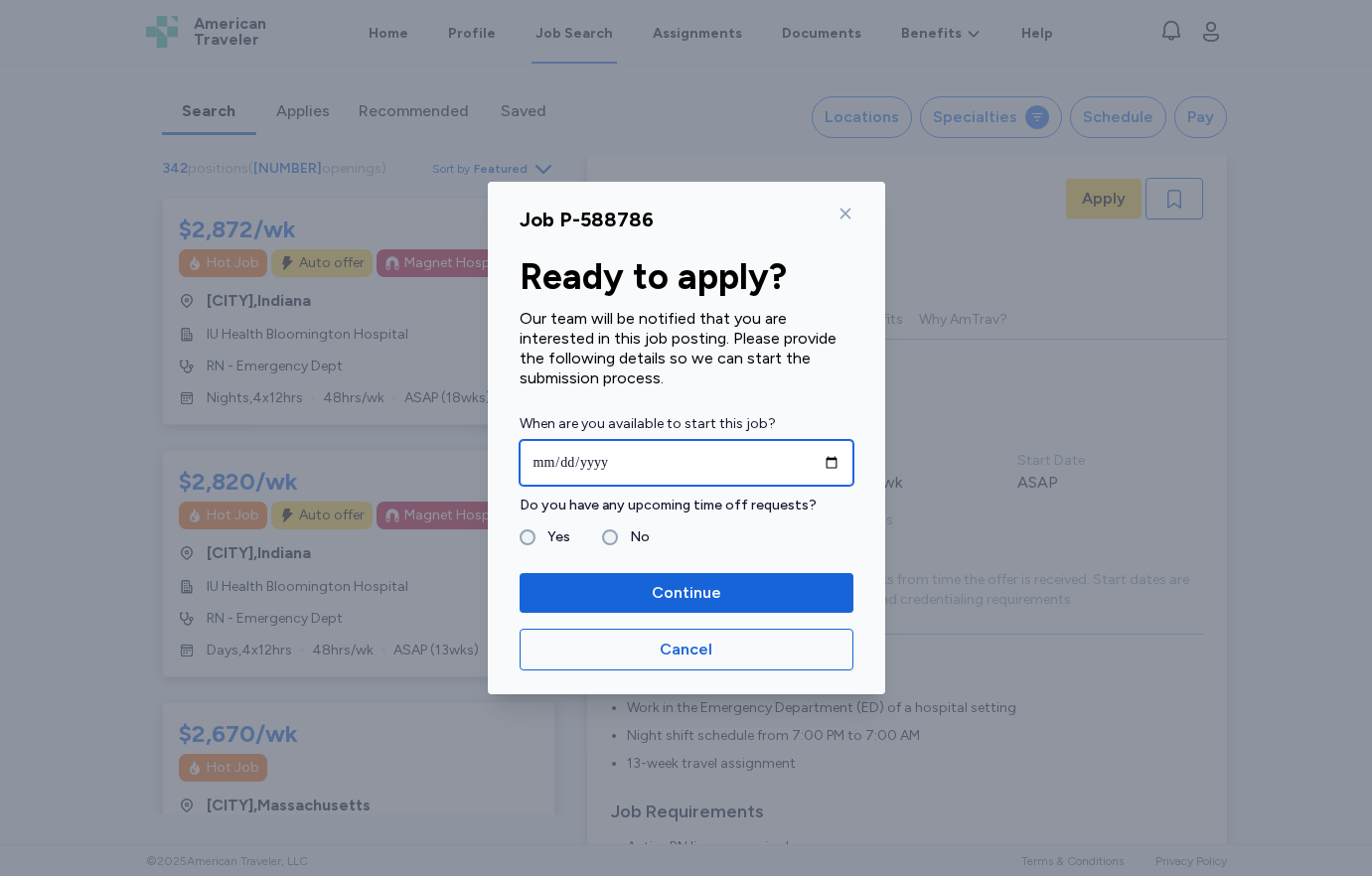 click at bounding box center (686, 463) 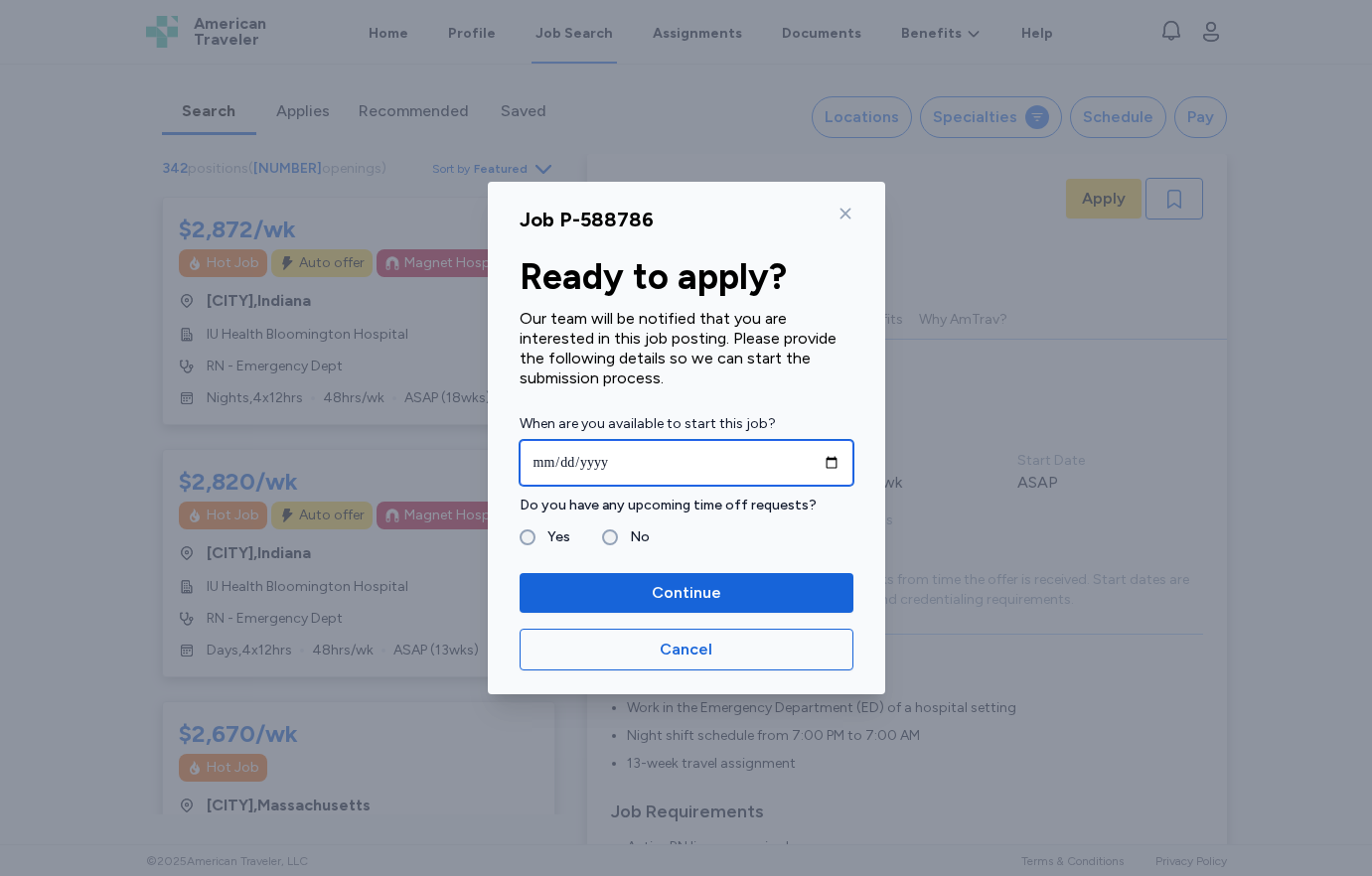 type on "**********" 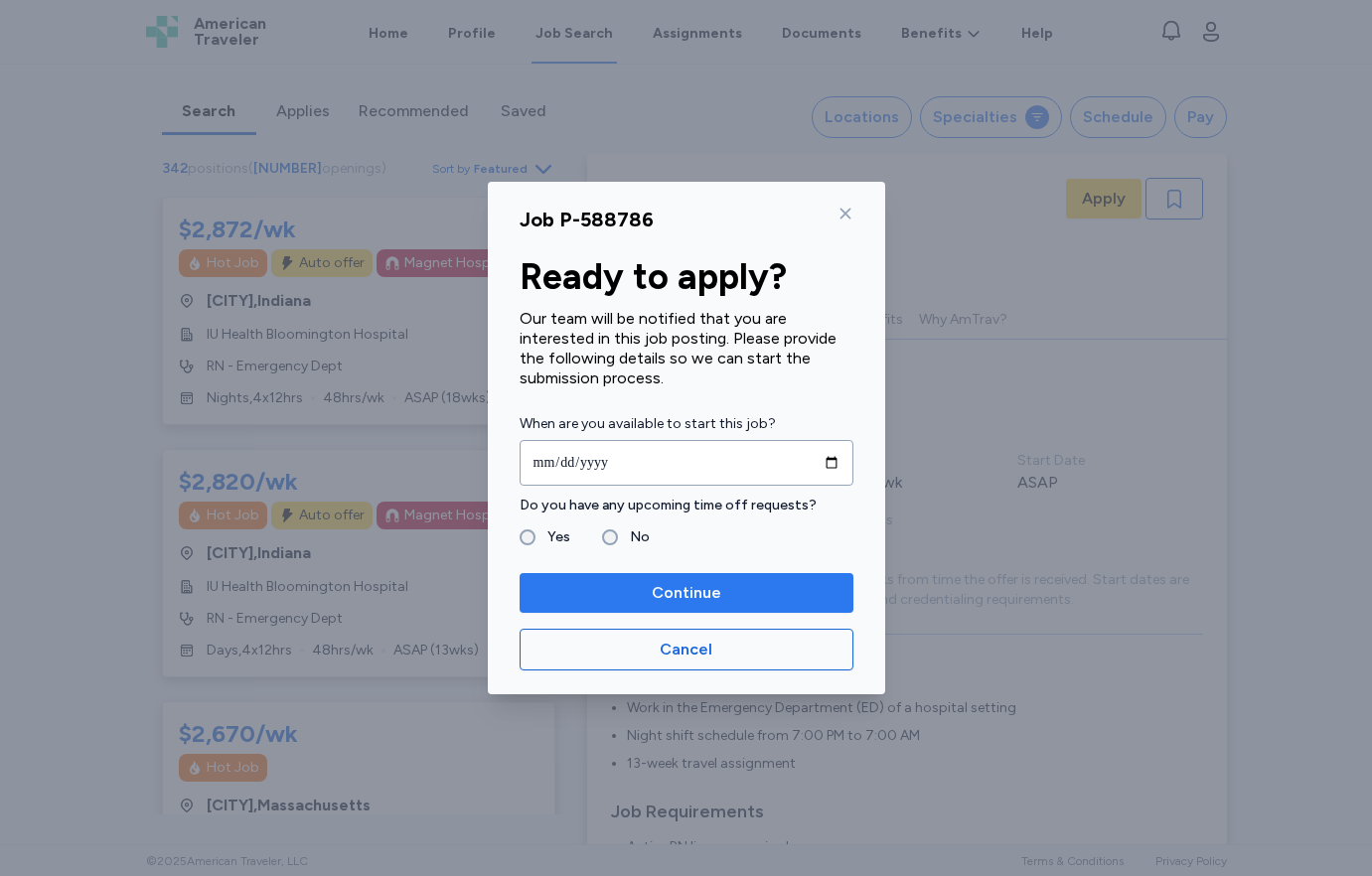 click on "Continue" at bounding box center [686, 593] 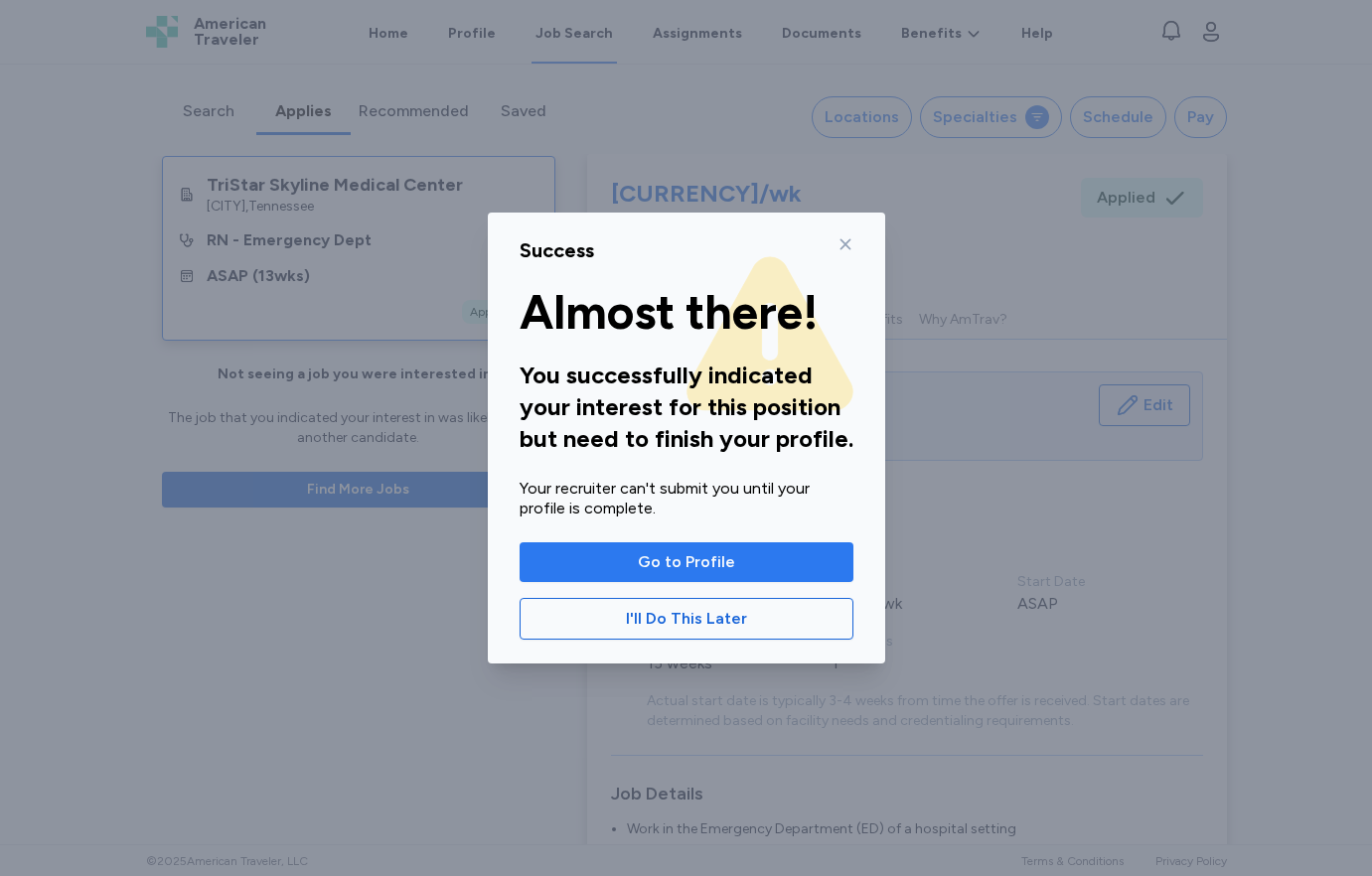 click on "Go to Profile" at bounding box center [686, 562] 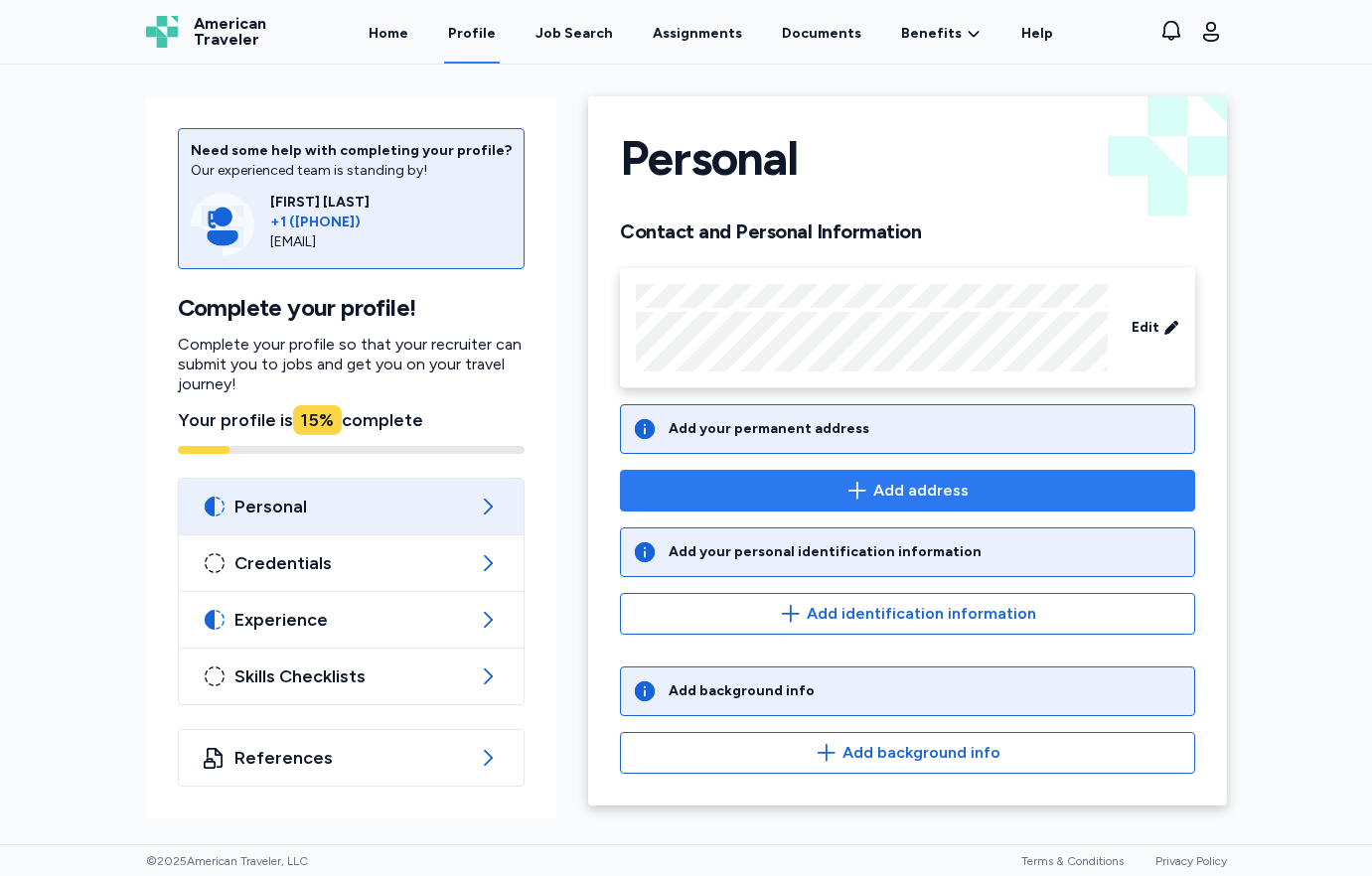 click on "Add address" at bounding box center [907, 491] 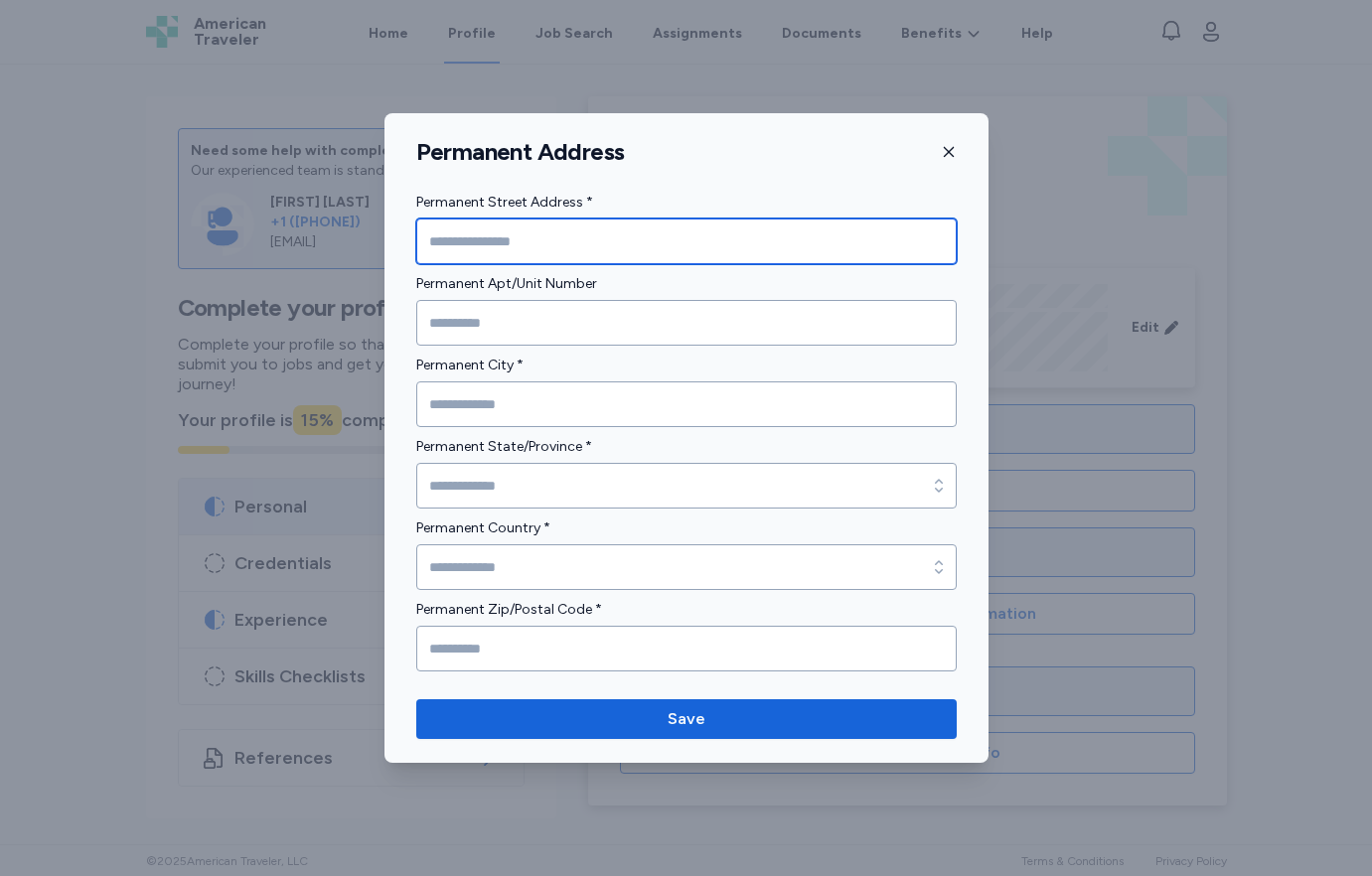 click at bounding box center [686, 241] 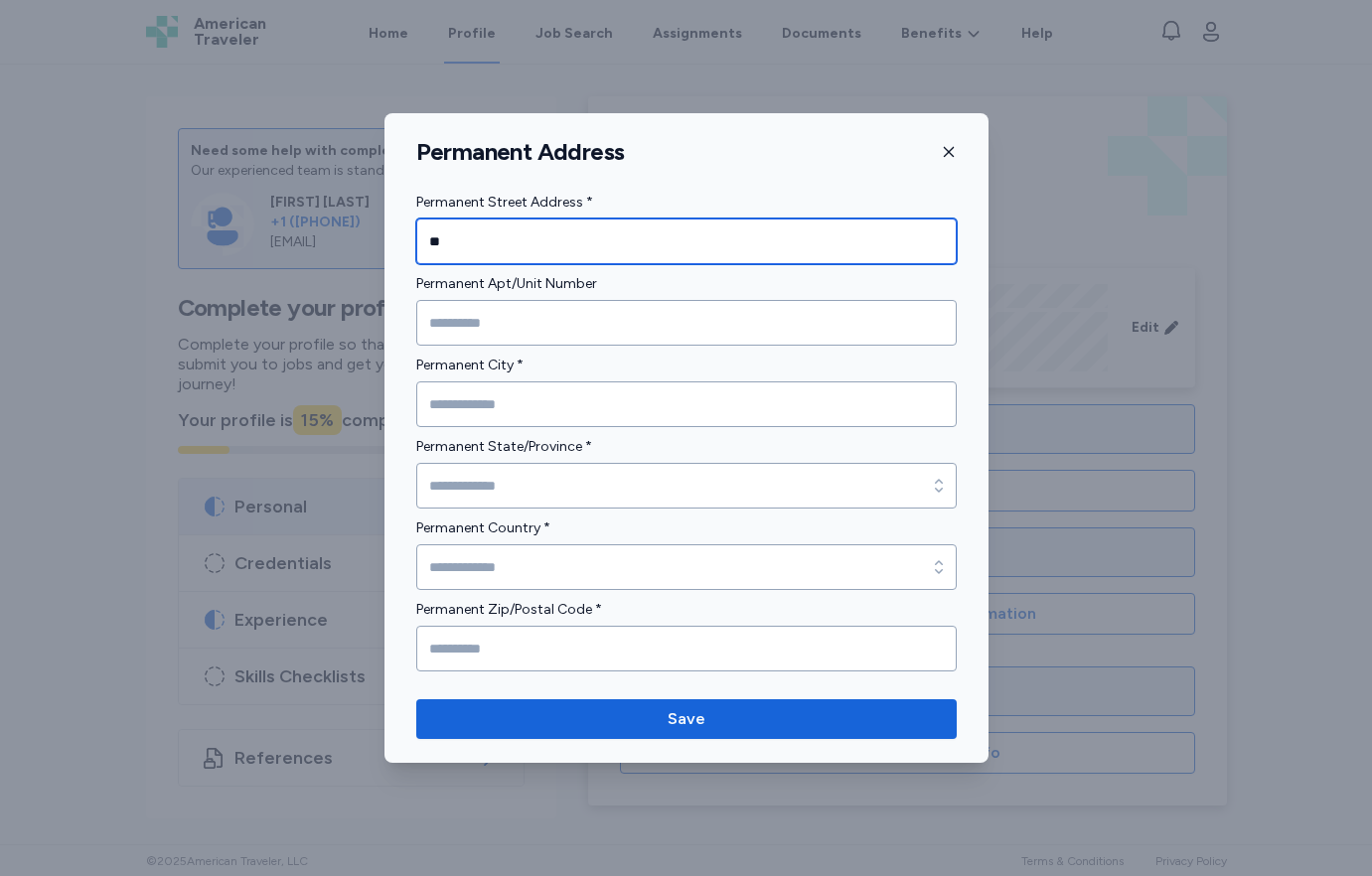 type on "**********" 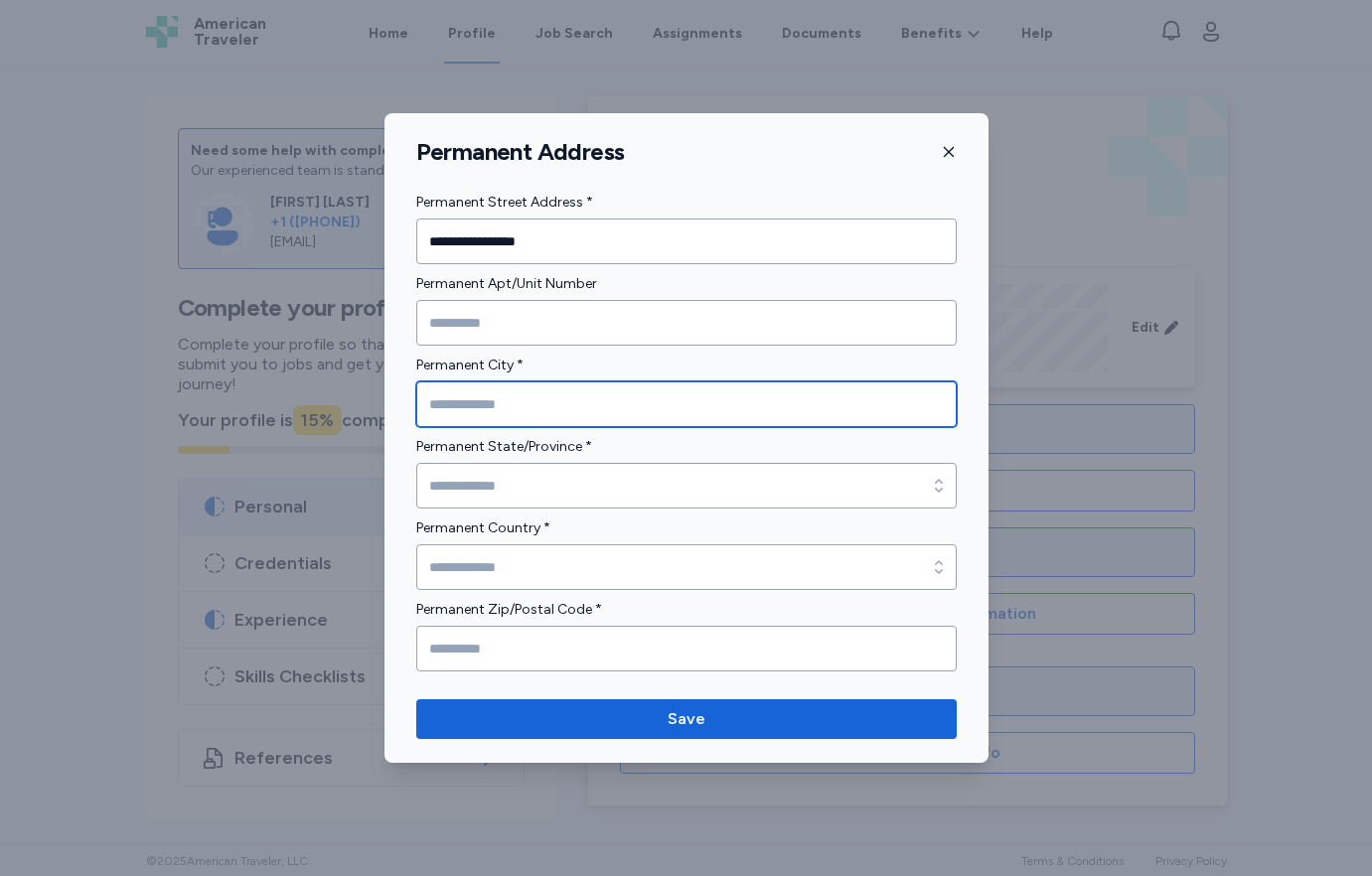type on "**********" 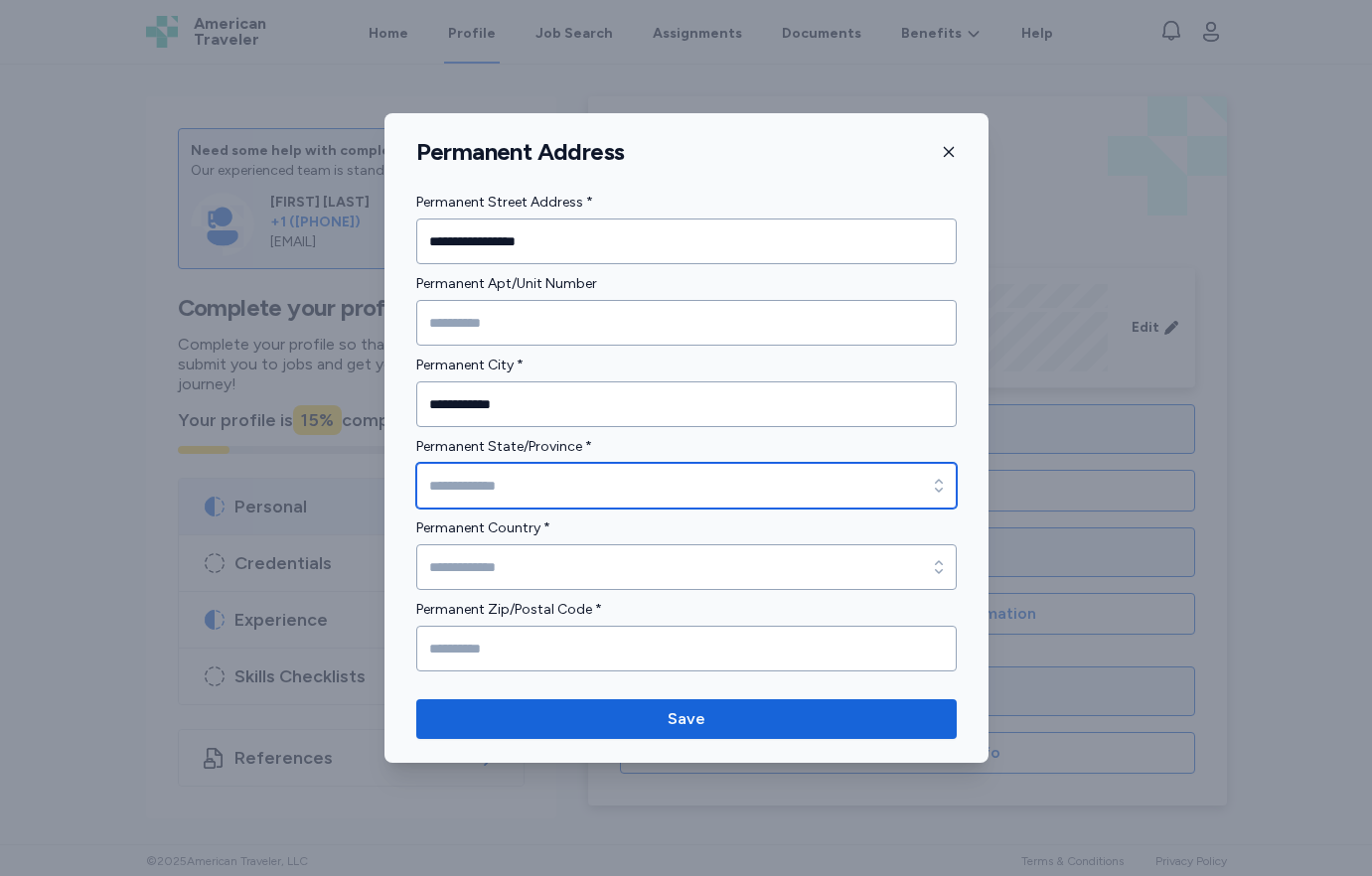 type on "*****" 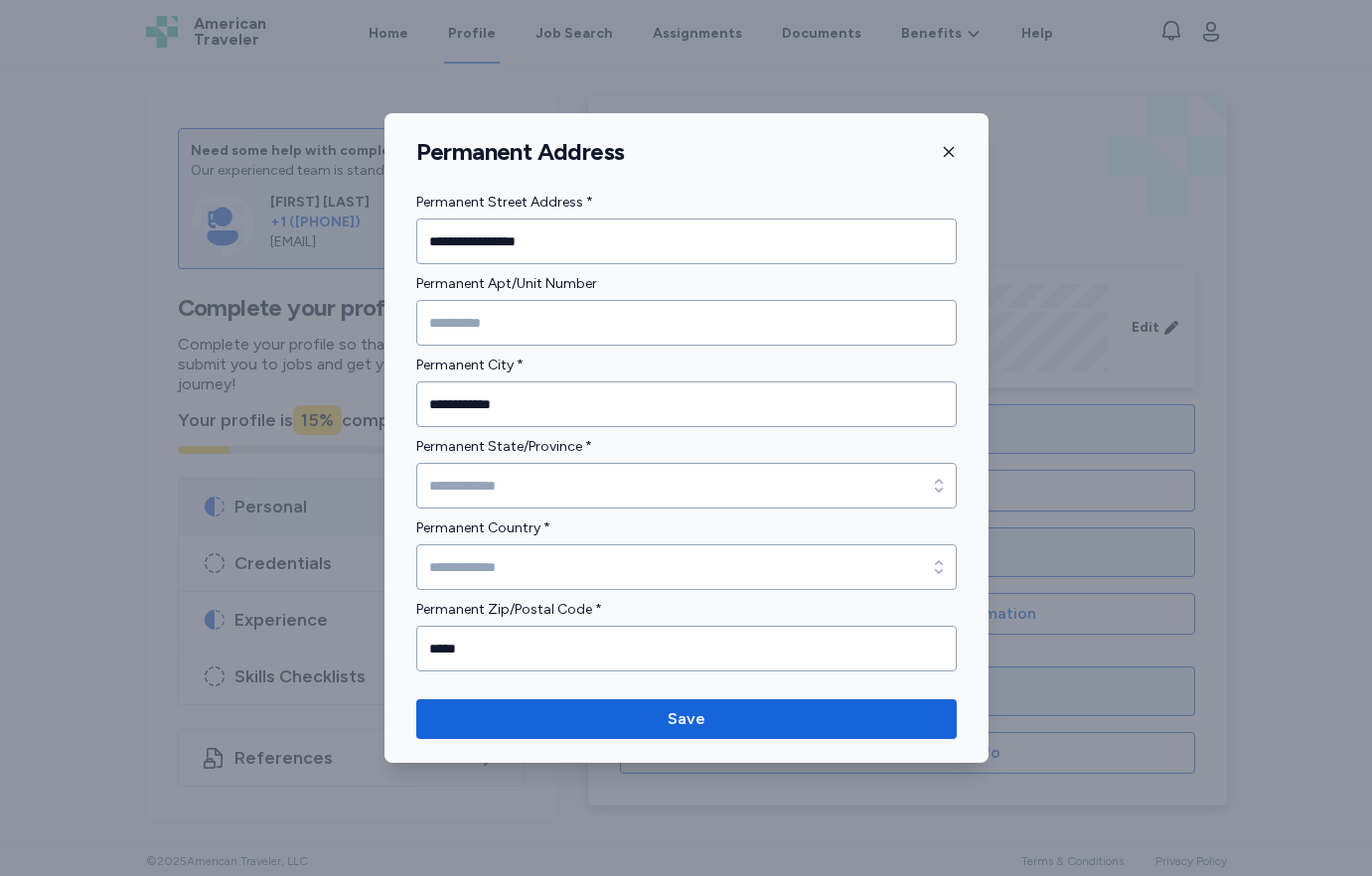 type 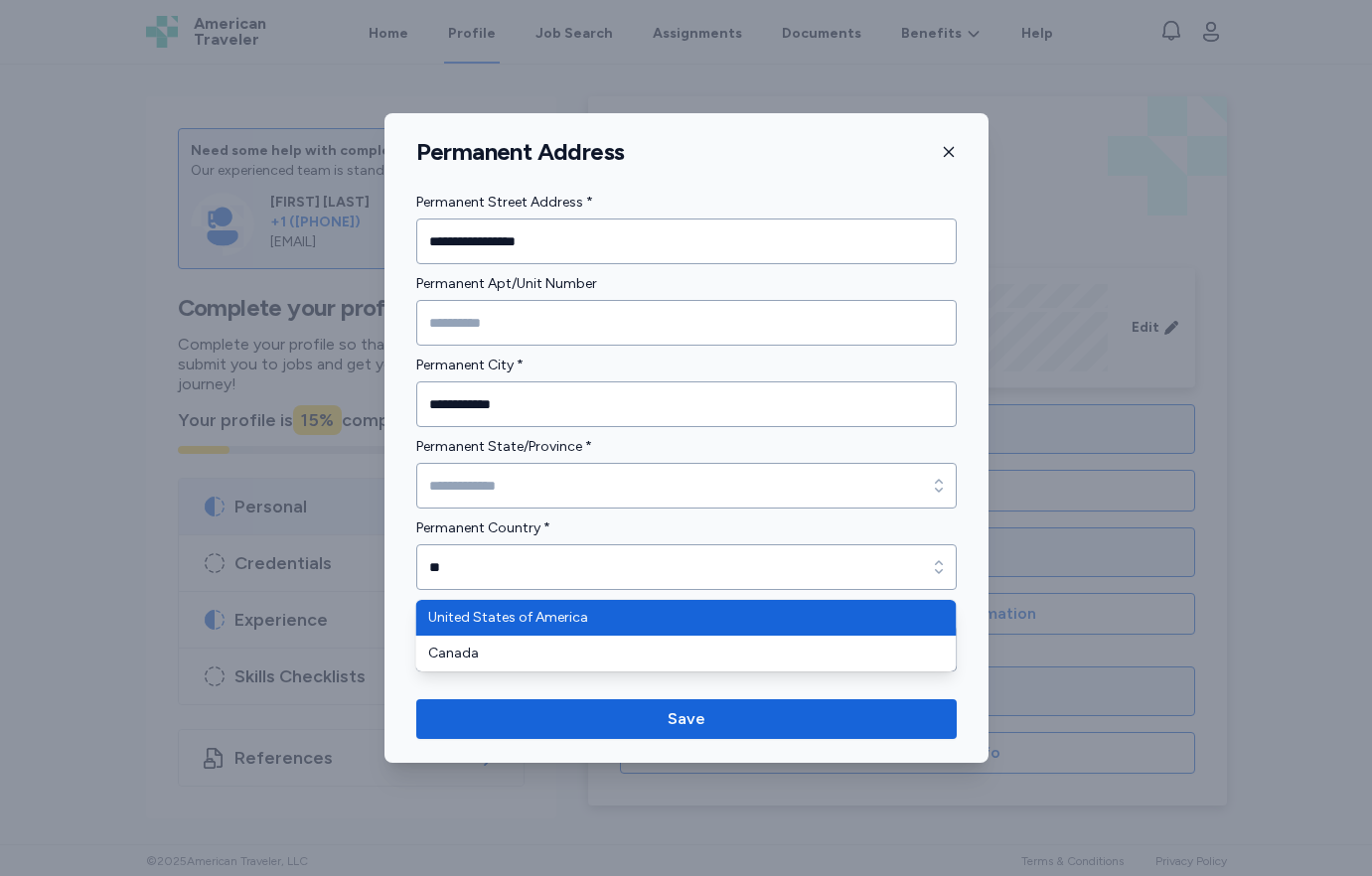 click on "**********" at bounding box center (686, 431) 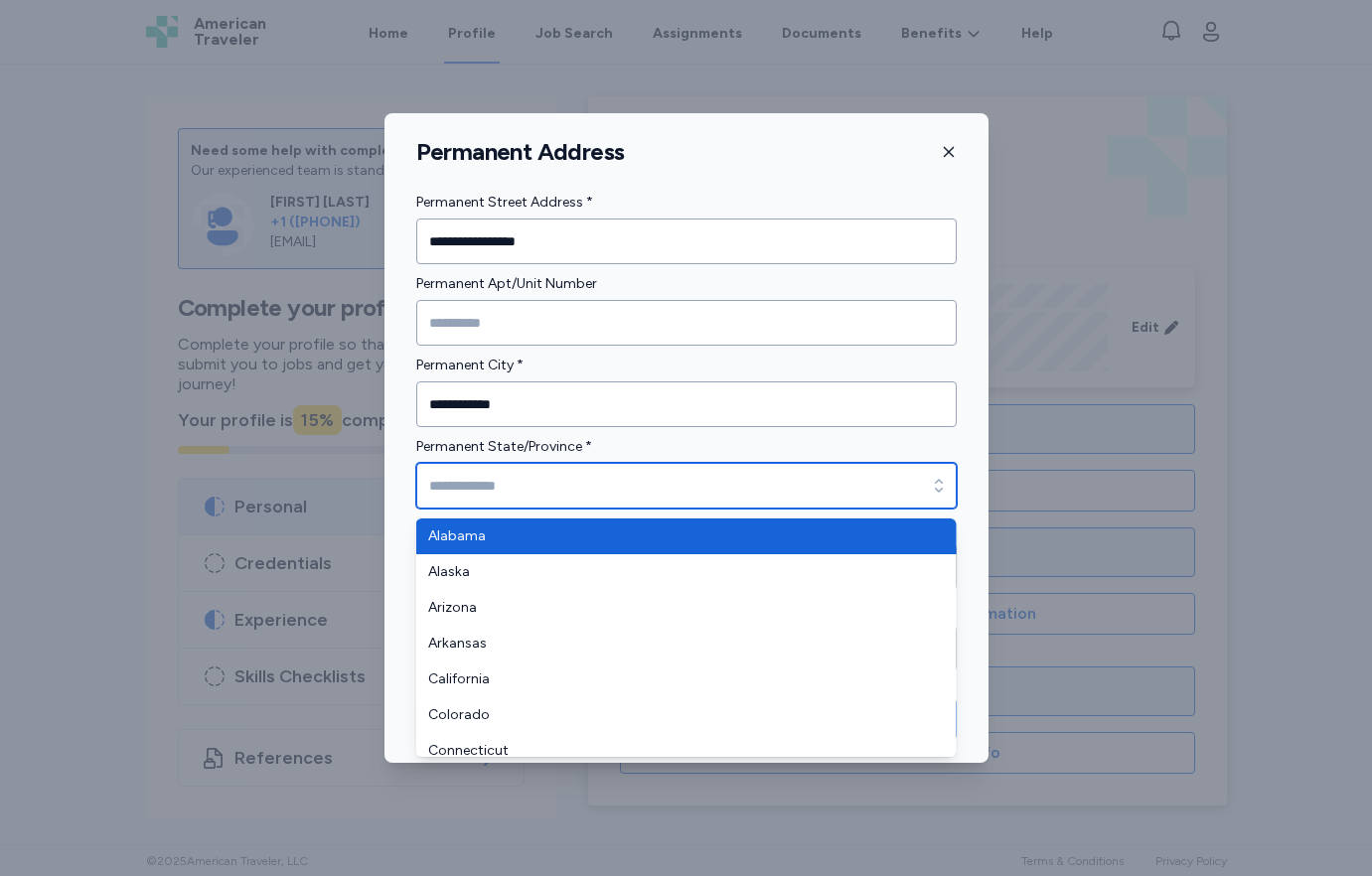 click on "Permanent State/Province *" at bounding box center (686, 486) 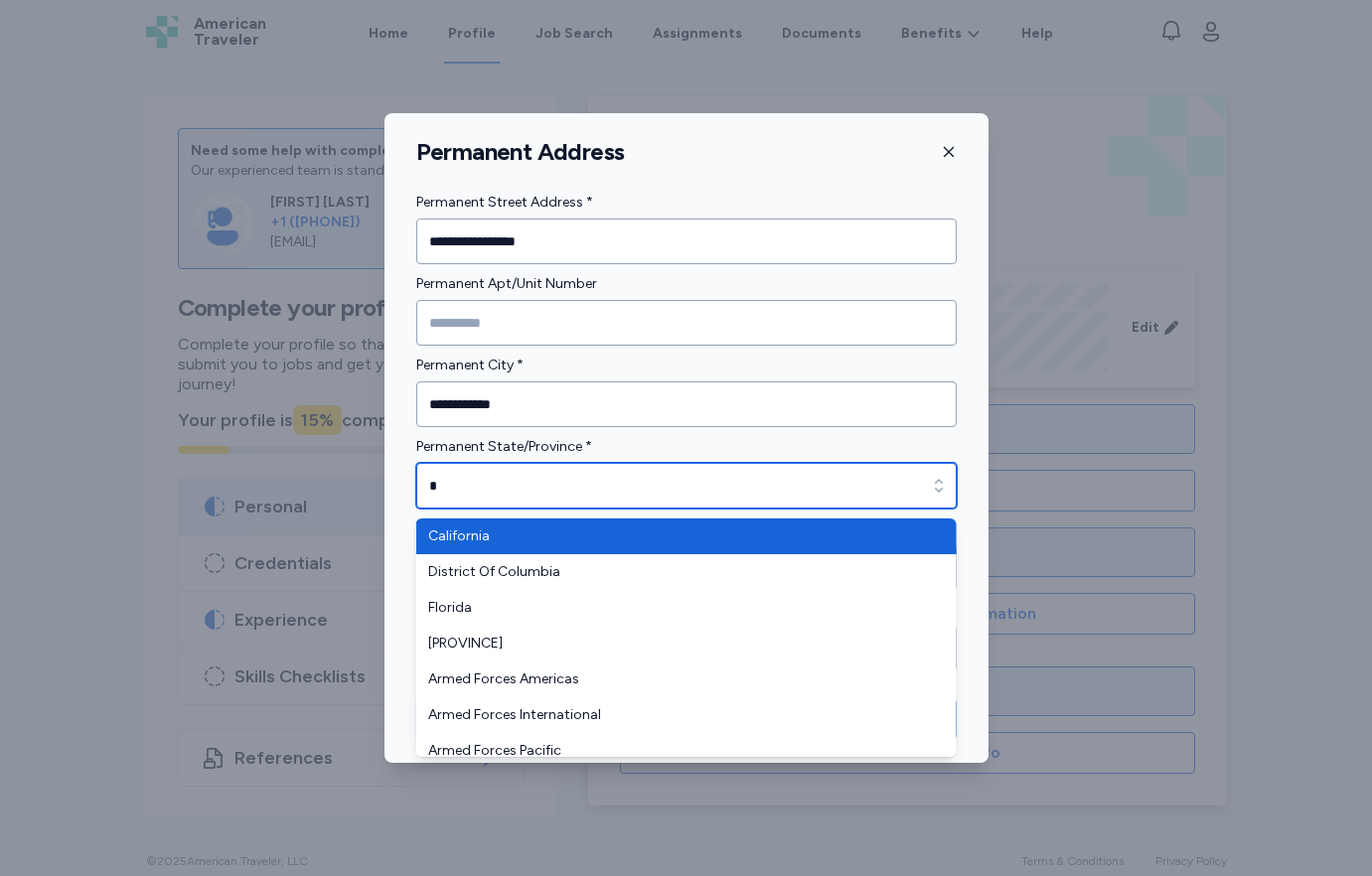 type on "*******" 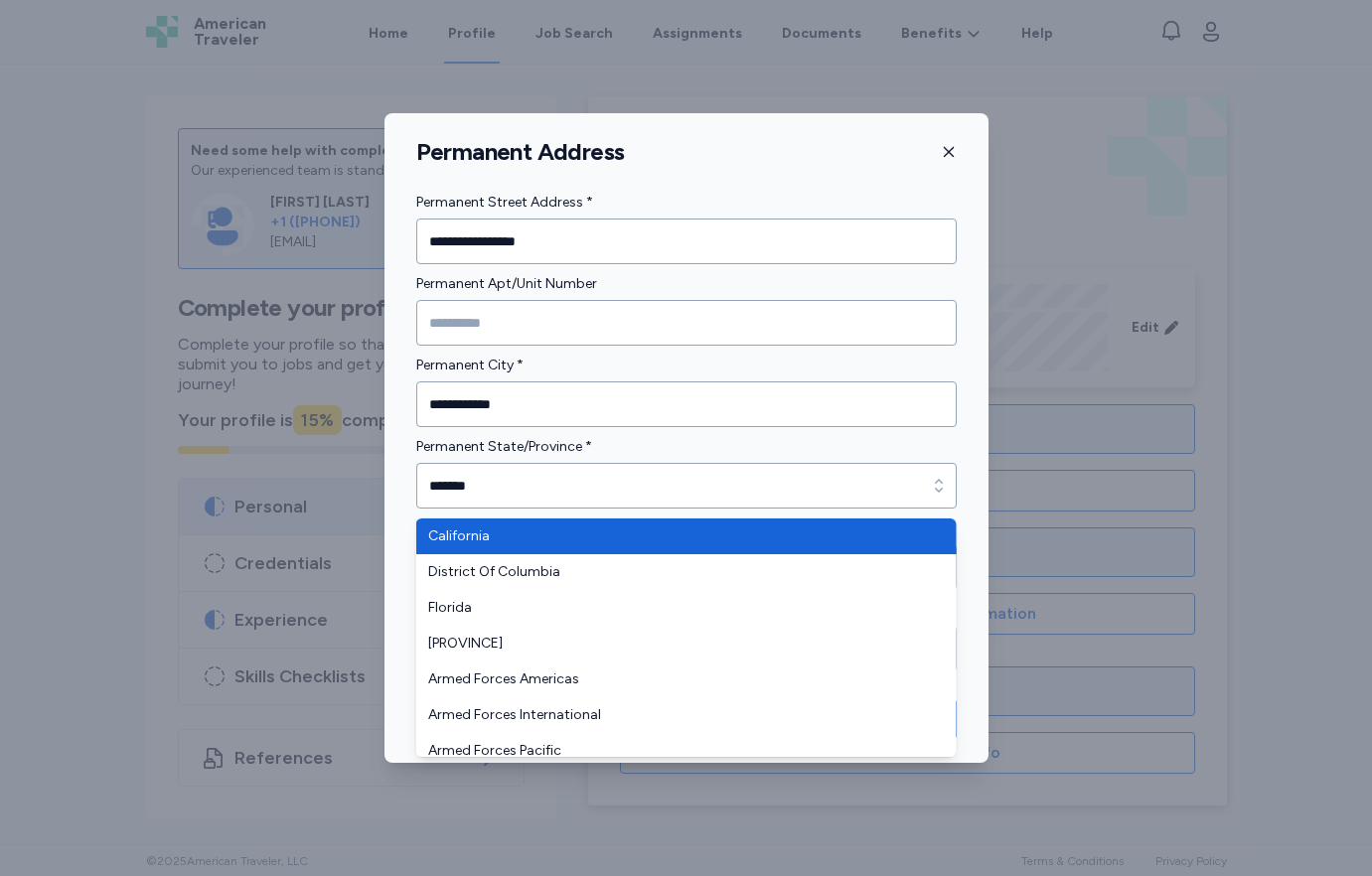type on "**********" 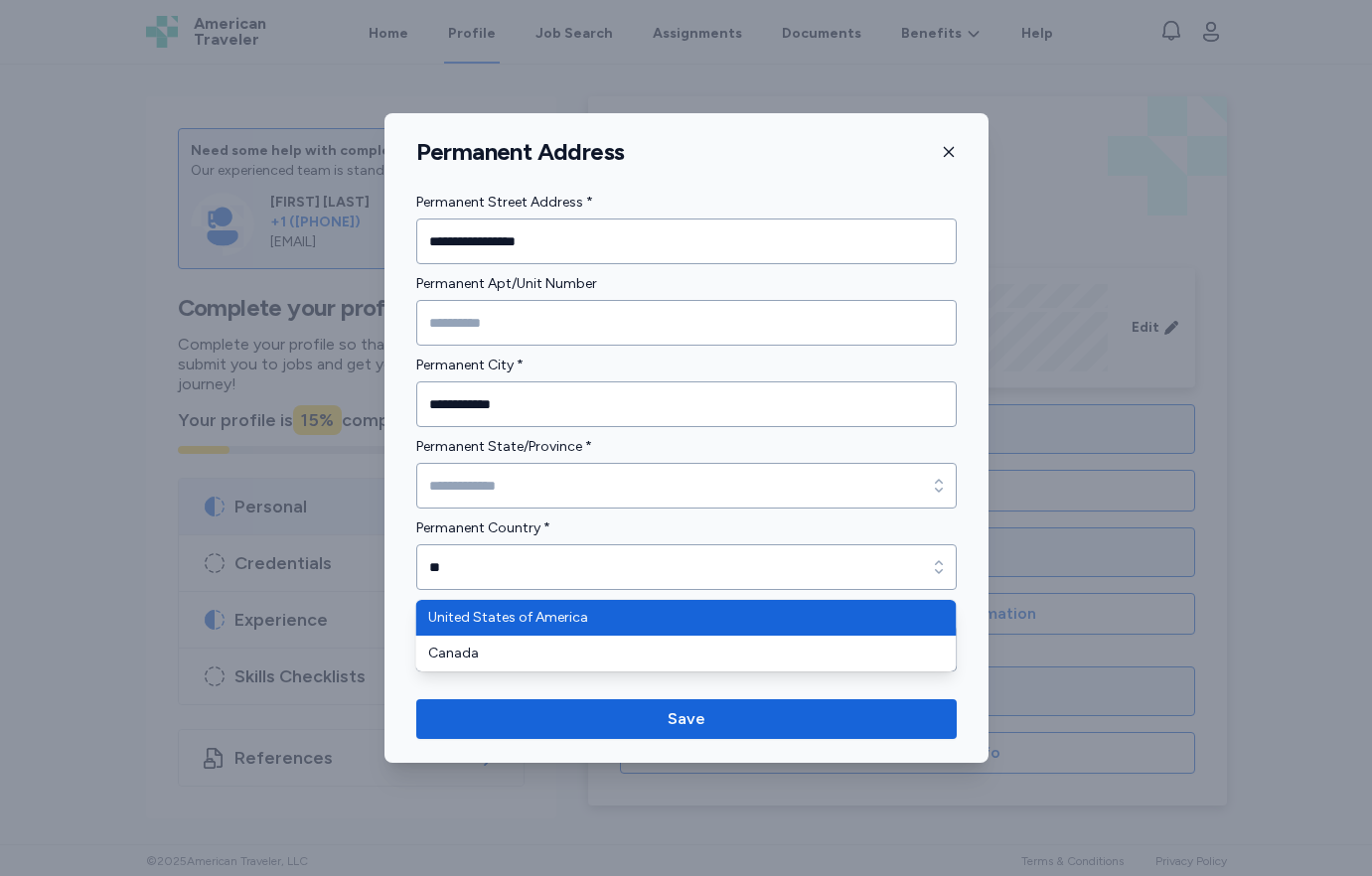 click on "**********" at bounding box center [686, 431] 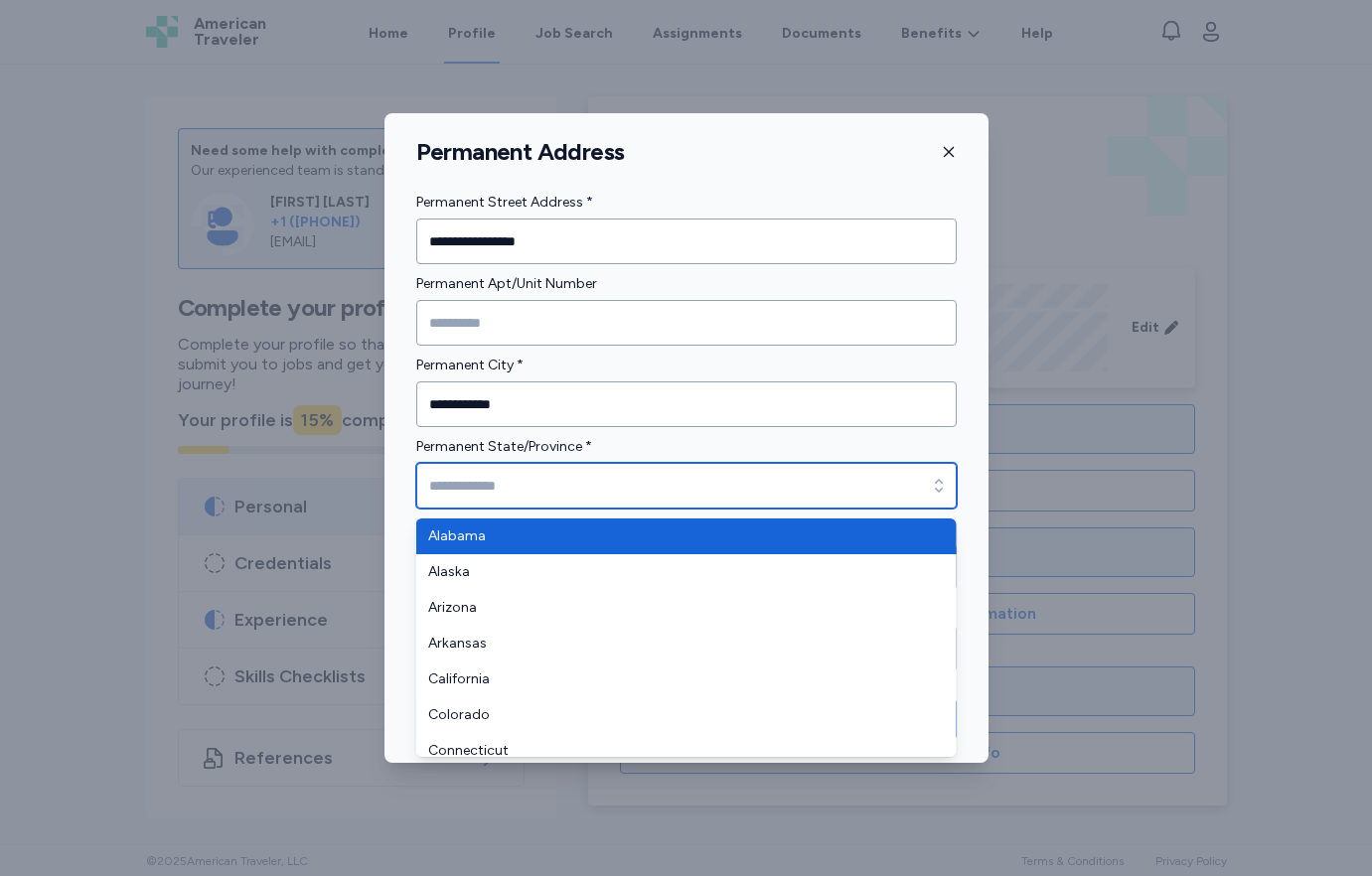 click on "Permanent State/Province *" at bounding box center [686, 486] 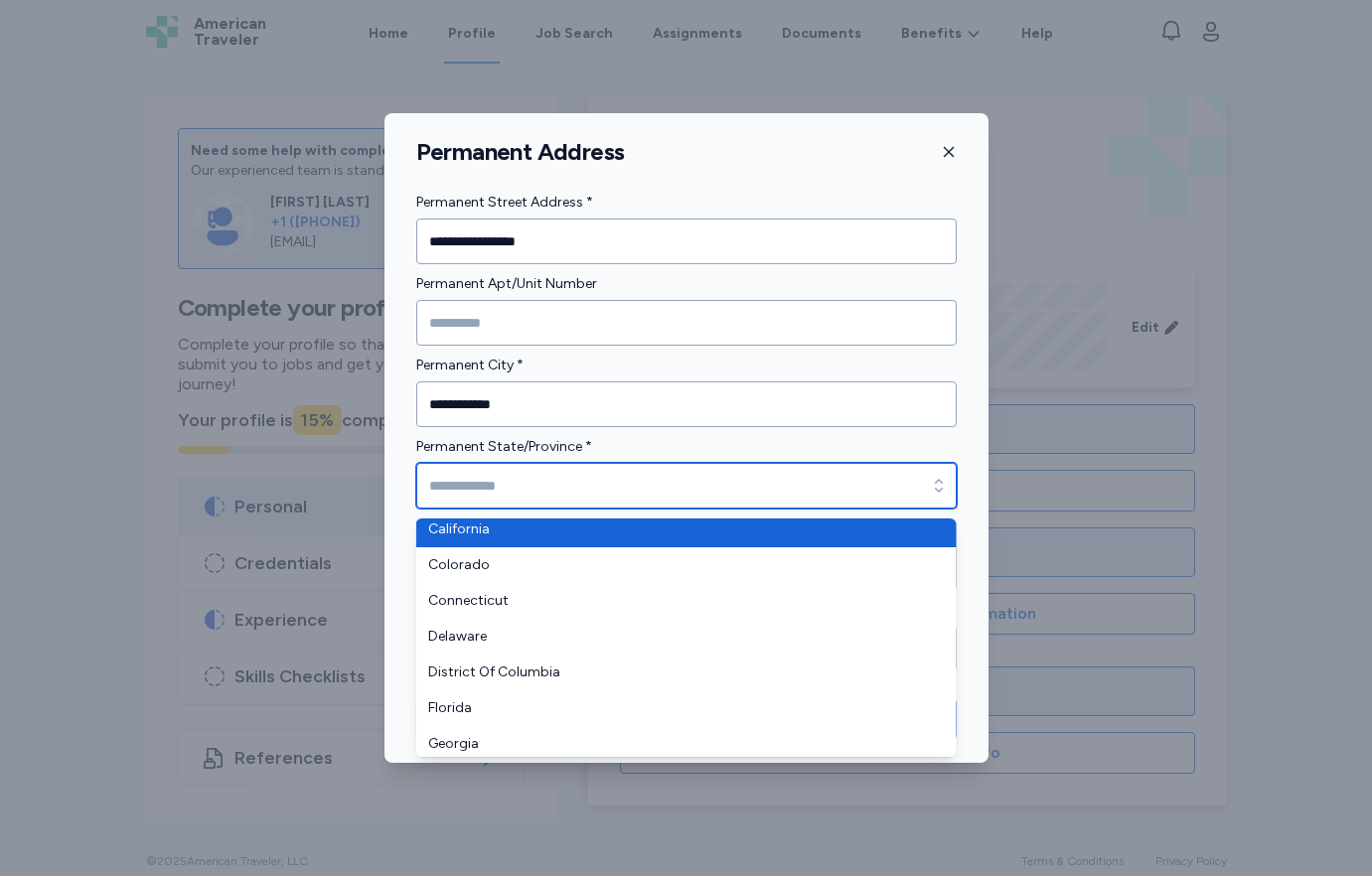 scroll, scrollTop: 156, scrollLeft: 0, axis: vertical 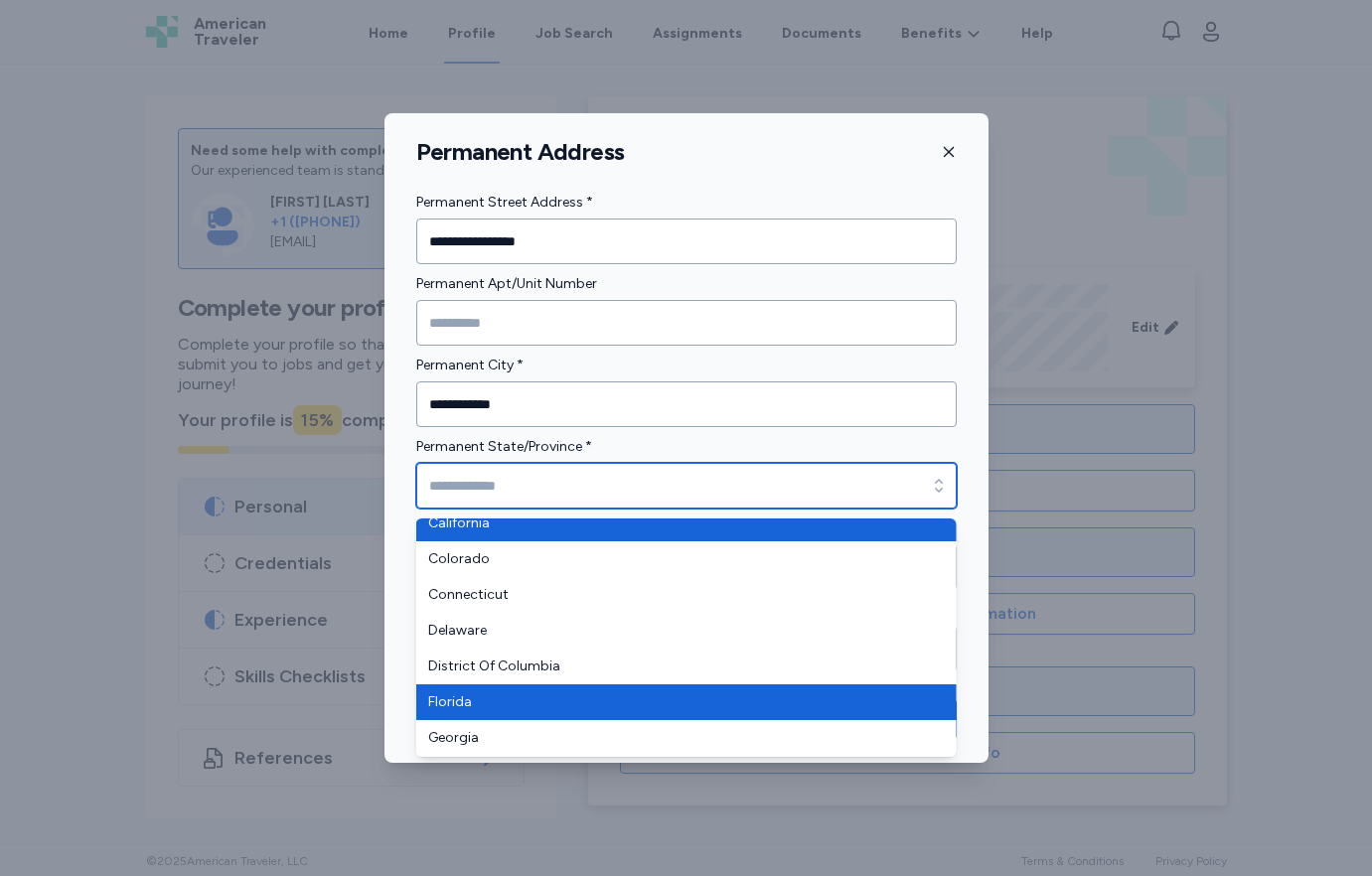 type on "*******" 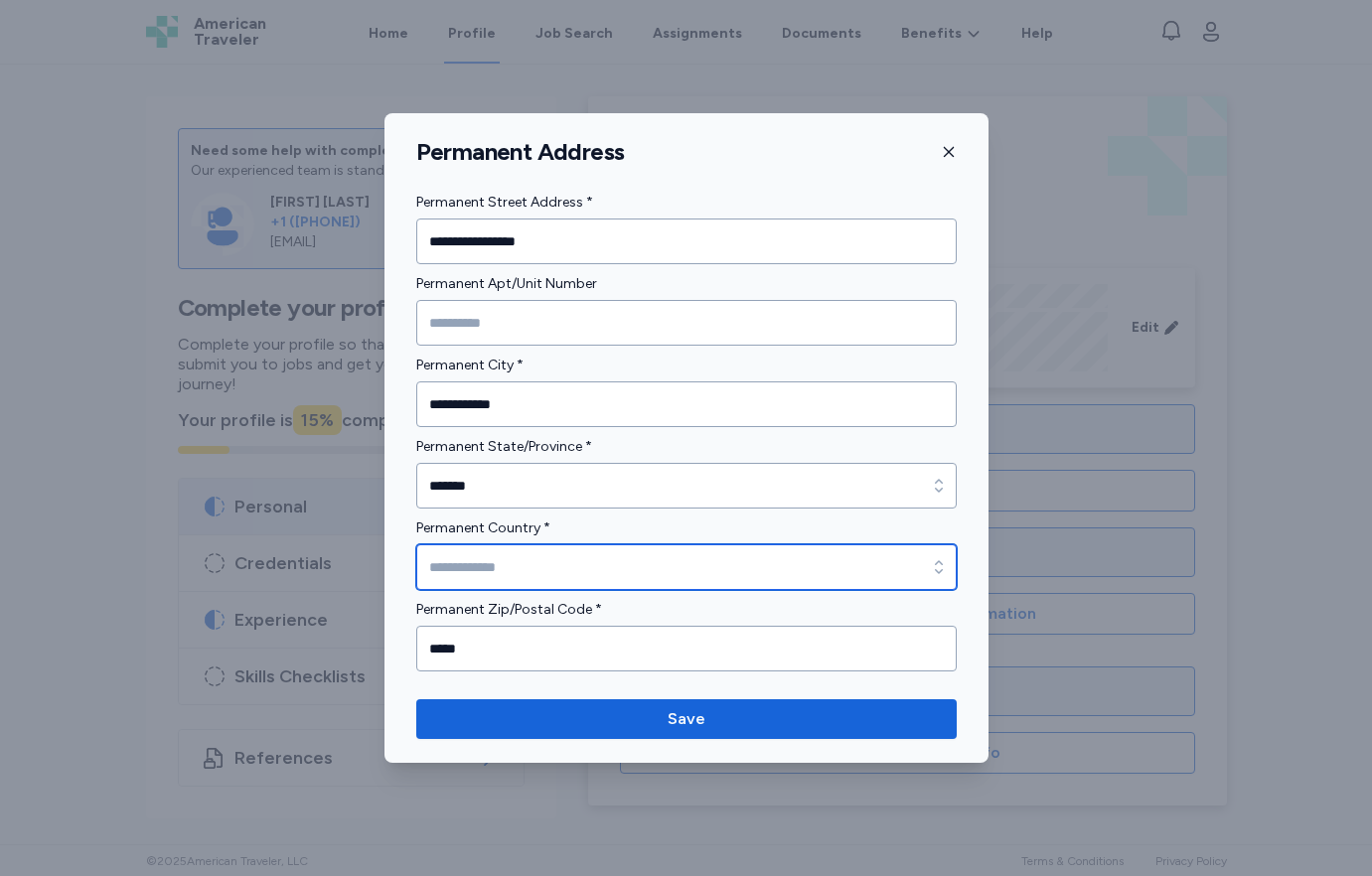 click on "Permanent Country *" at bounding box center [686, 567] 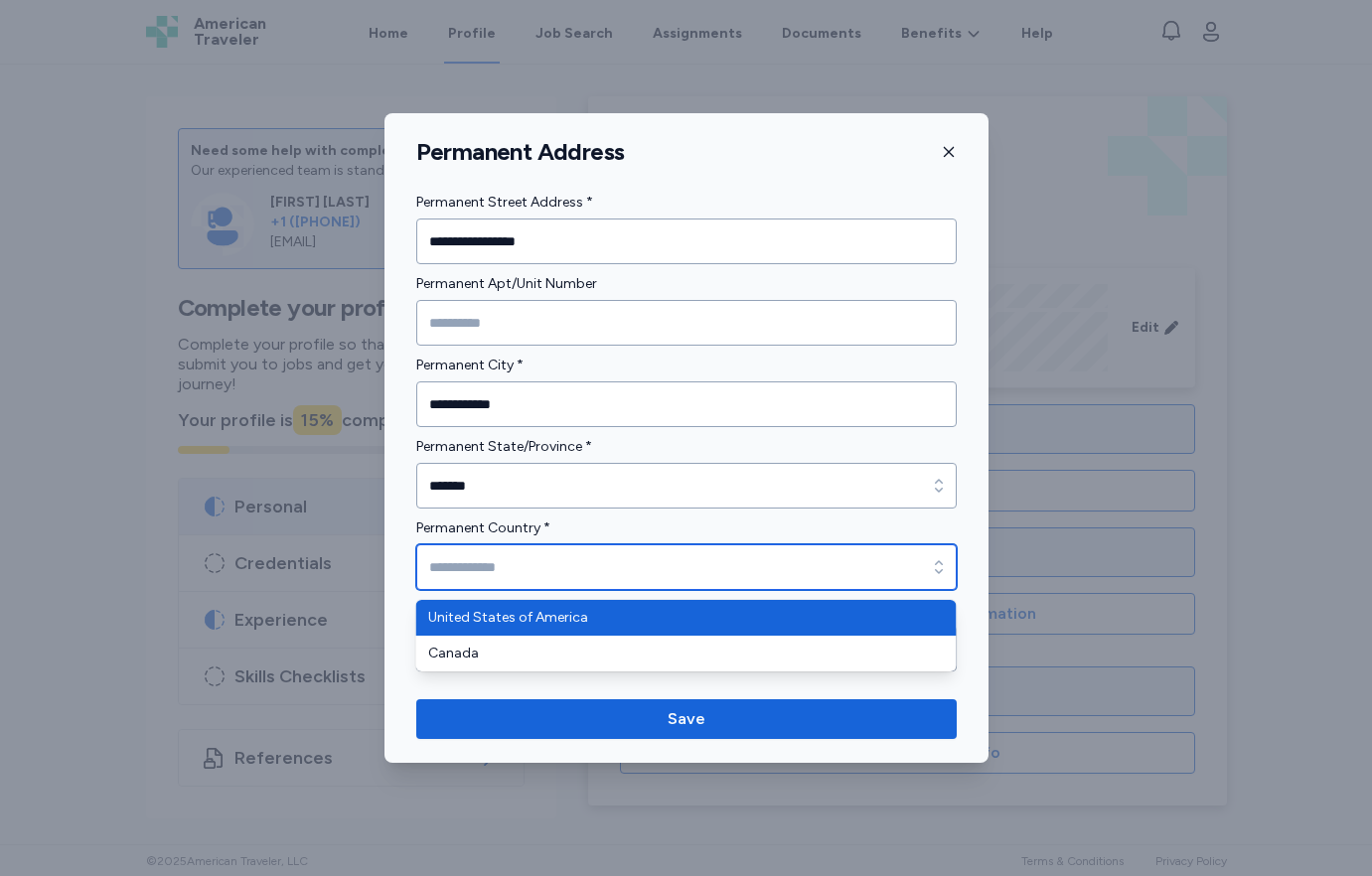 type on "**********" 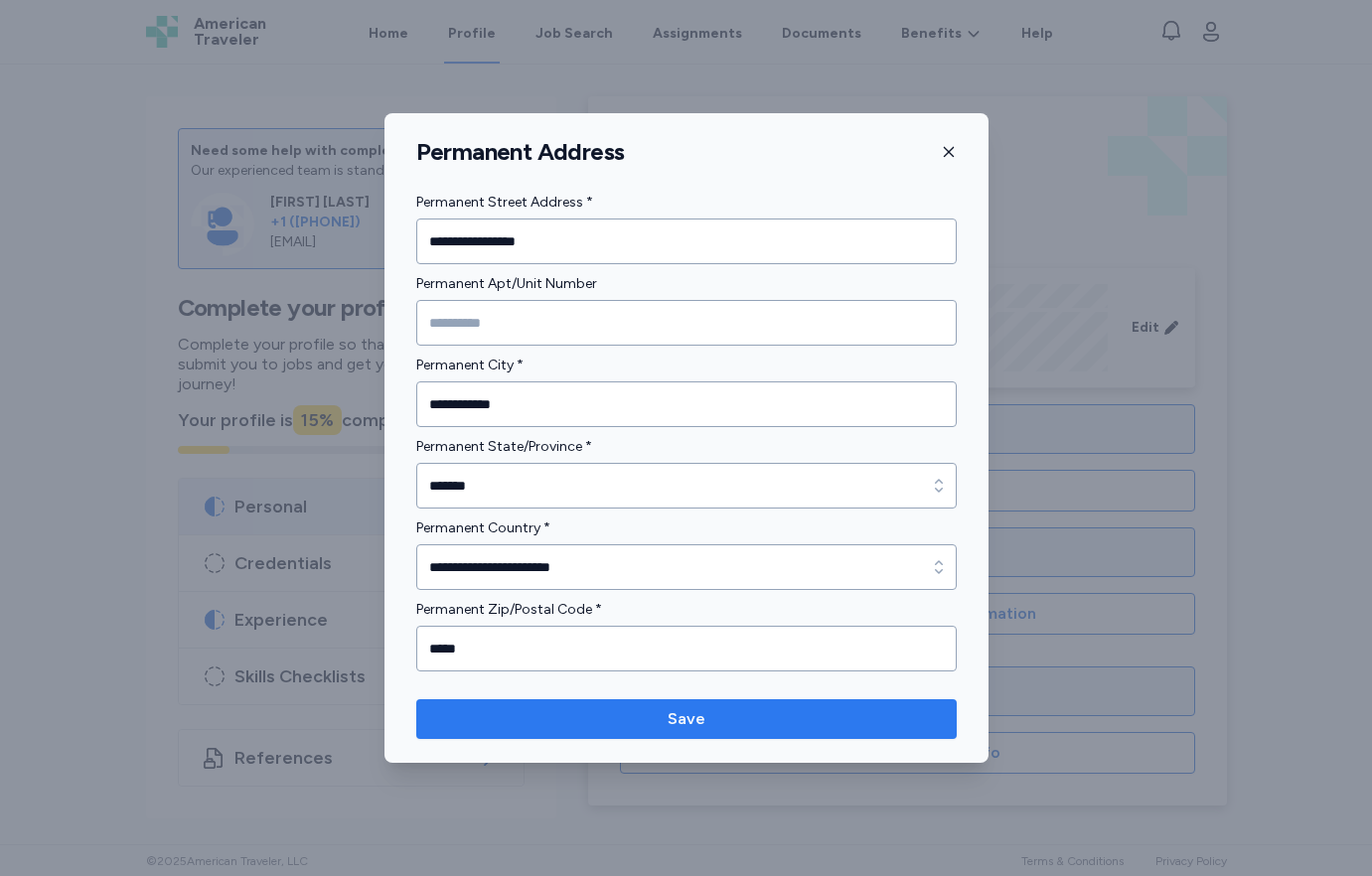 click on "Save" at bounding box center [686, 719] 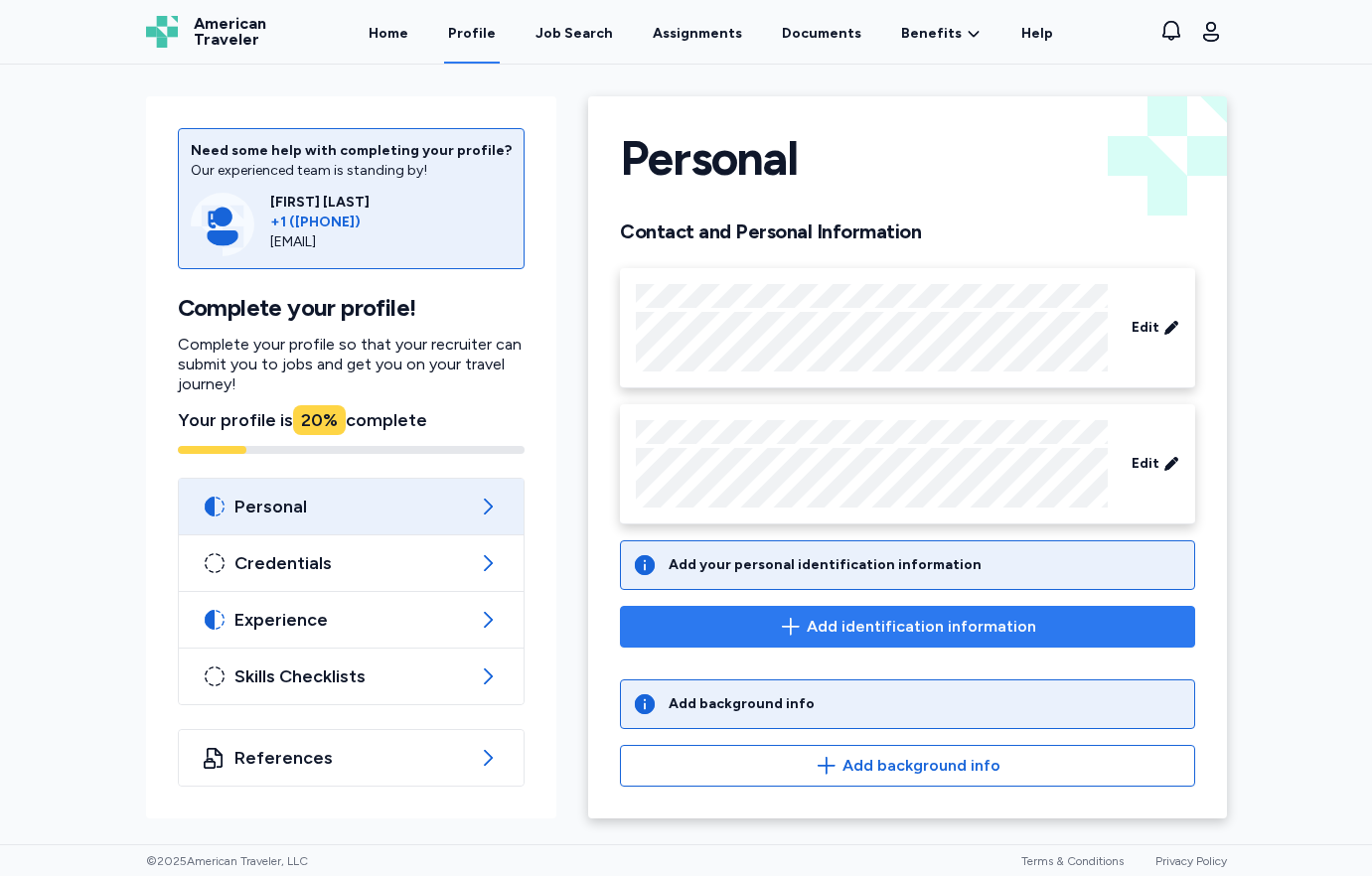 click on "Add identification information" at bounding box center (921, 627) 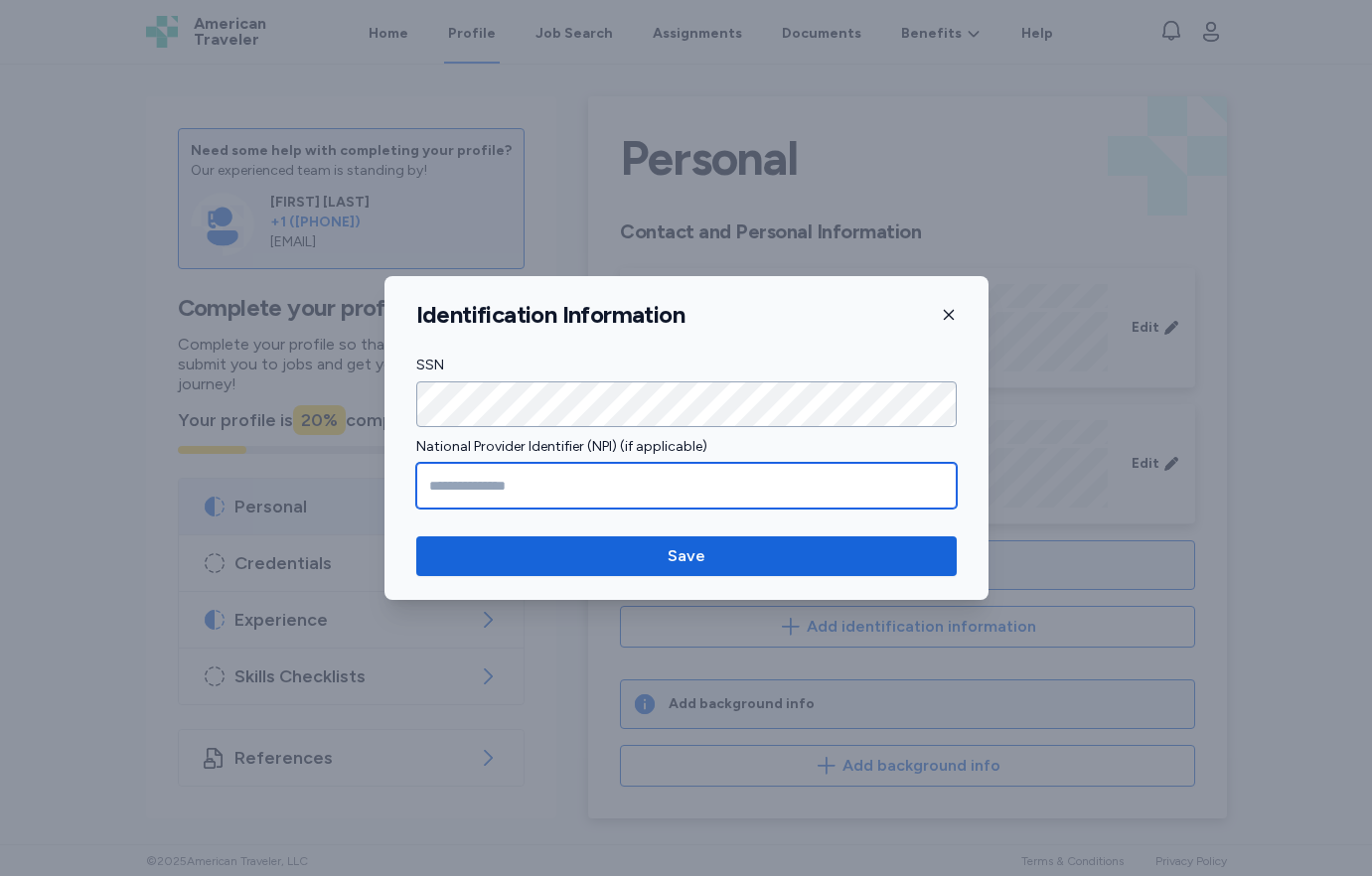 click at bounding box center (686, 486) 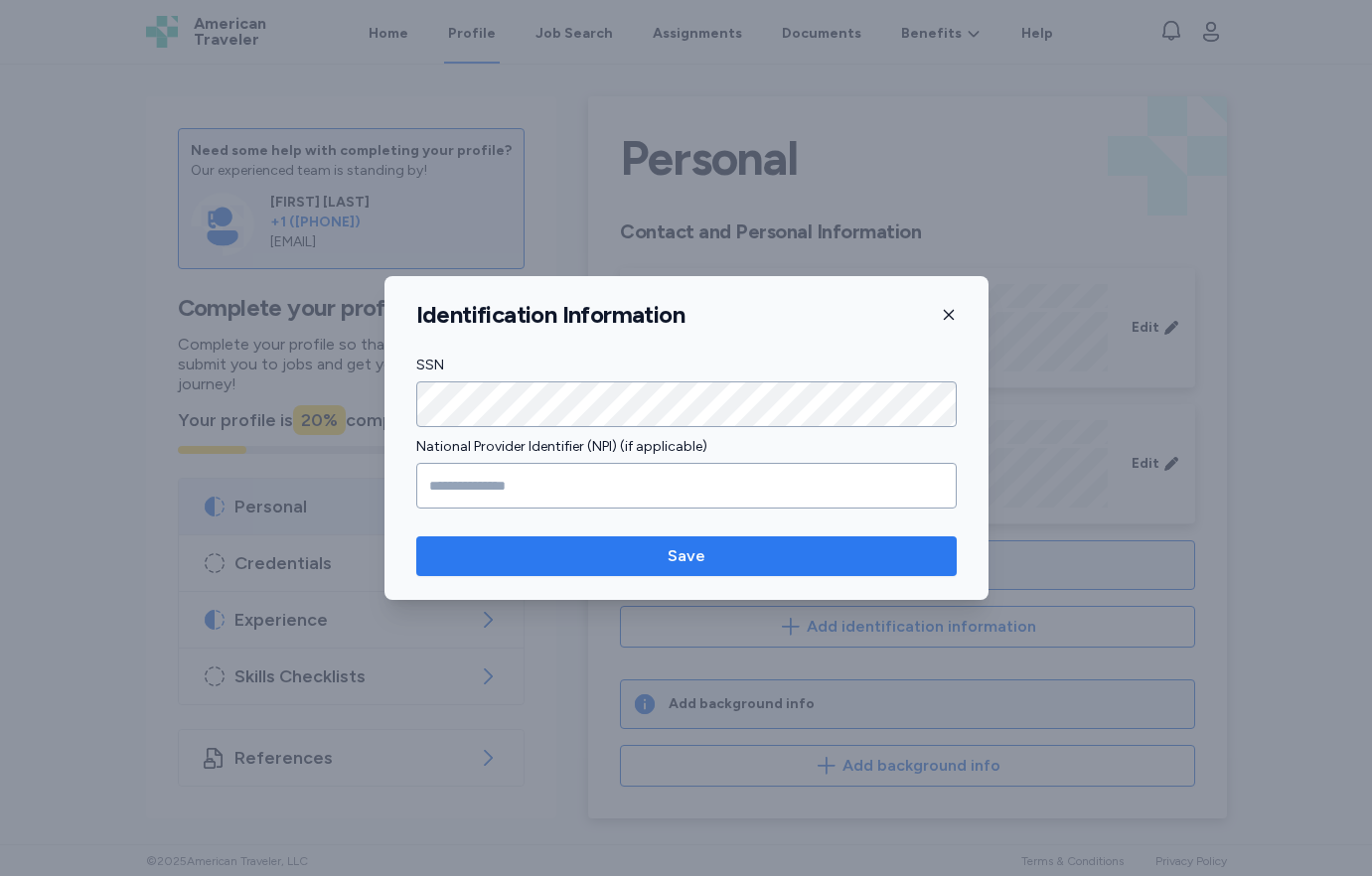 click on "Save" at bounding box center [686, 556] 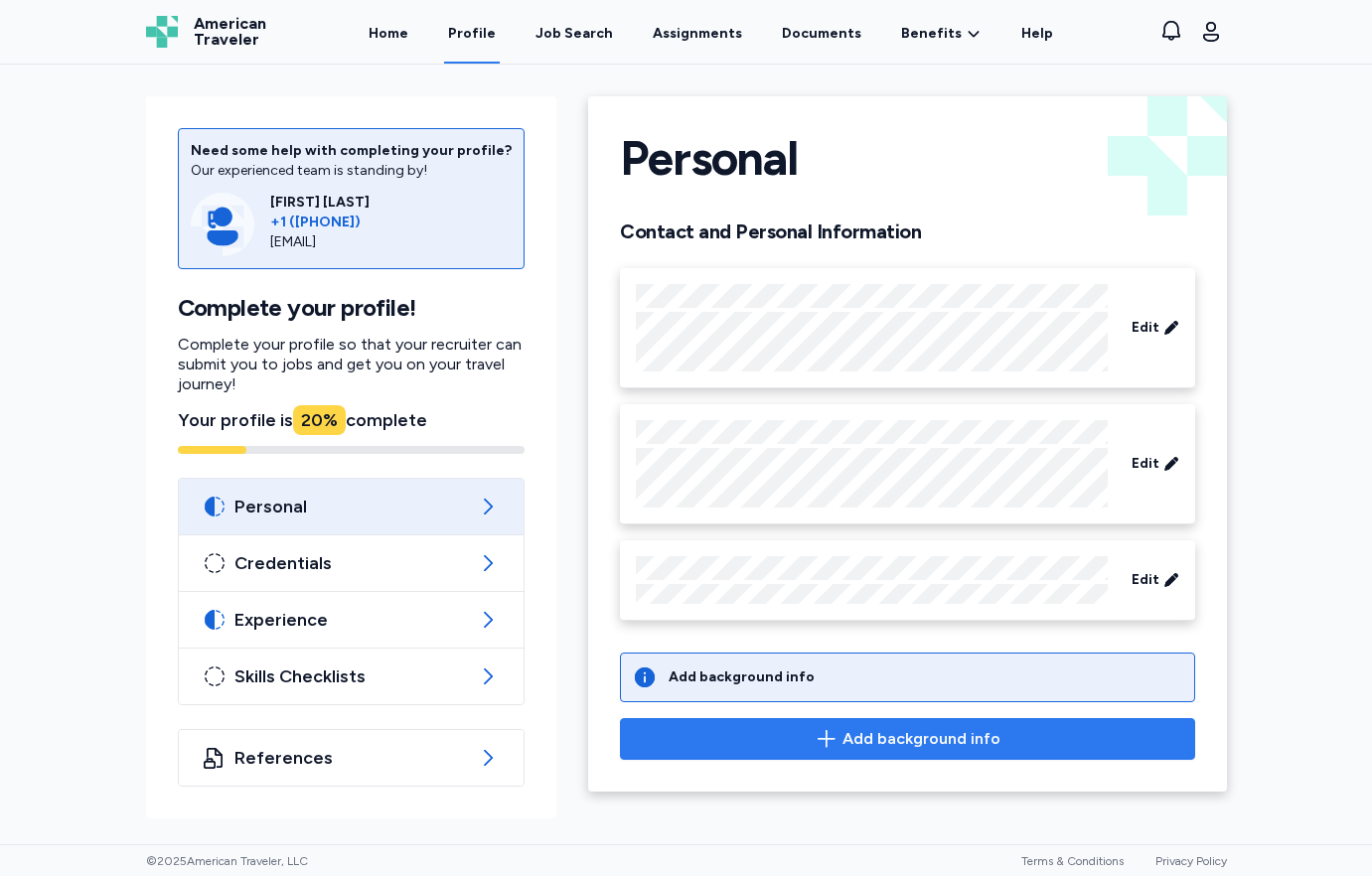click on "Add background info" at bounding box center (907, 739) 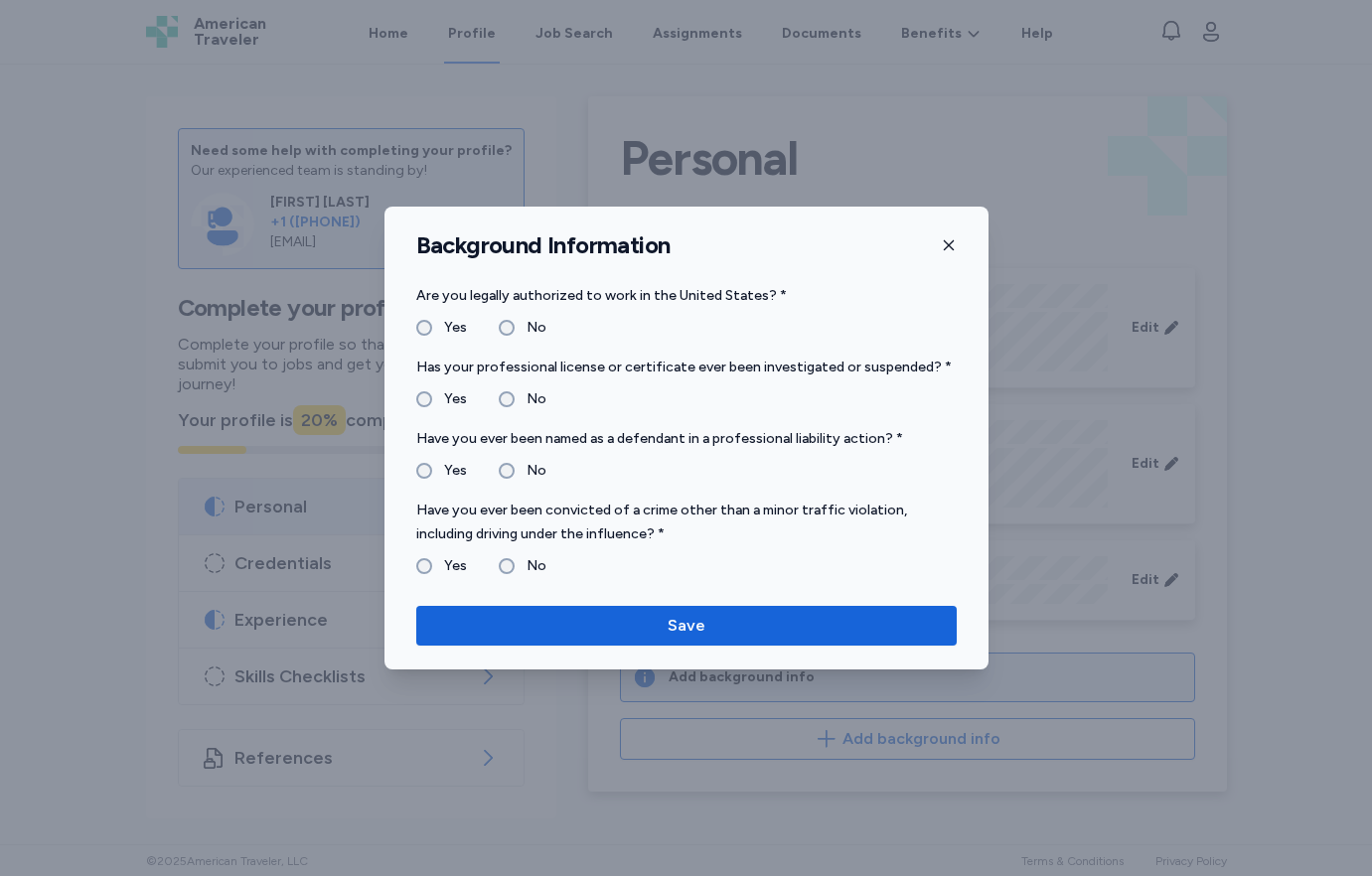 click on "No" at bounding box center (523, 566) 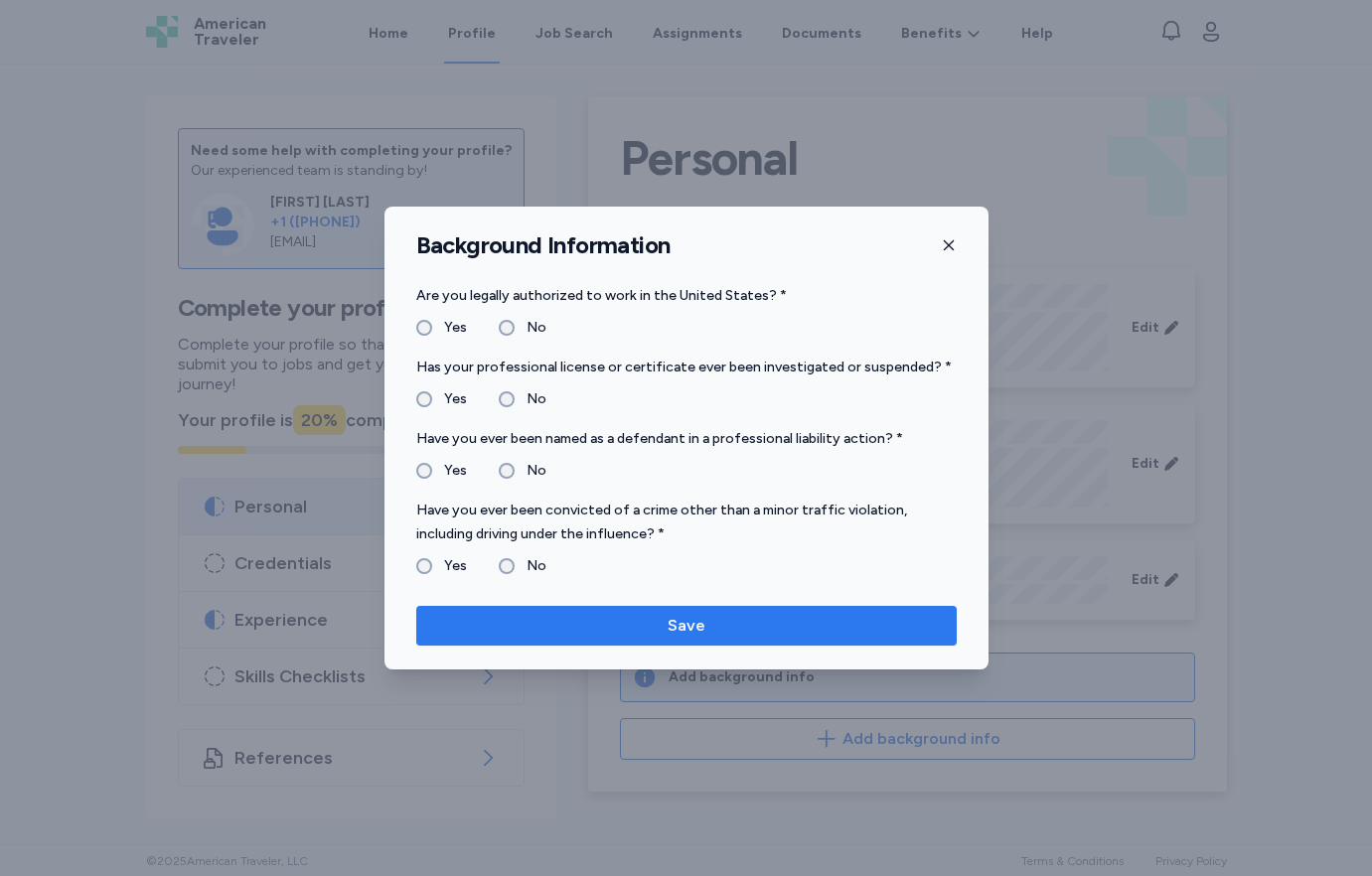 click on "Save" at bounding box center (686, 626) 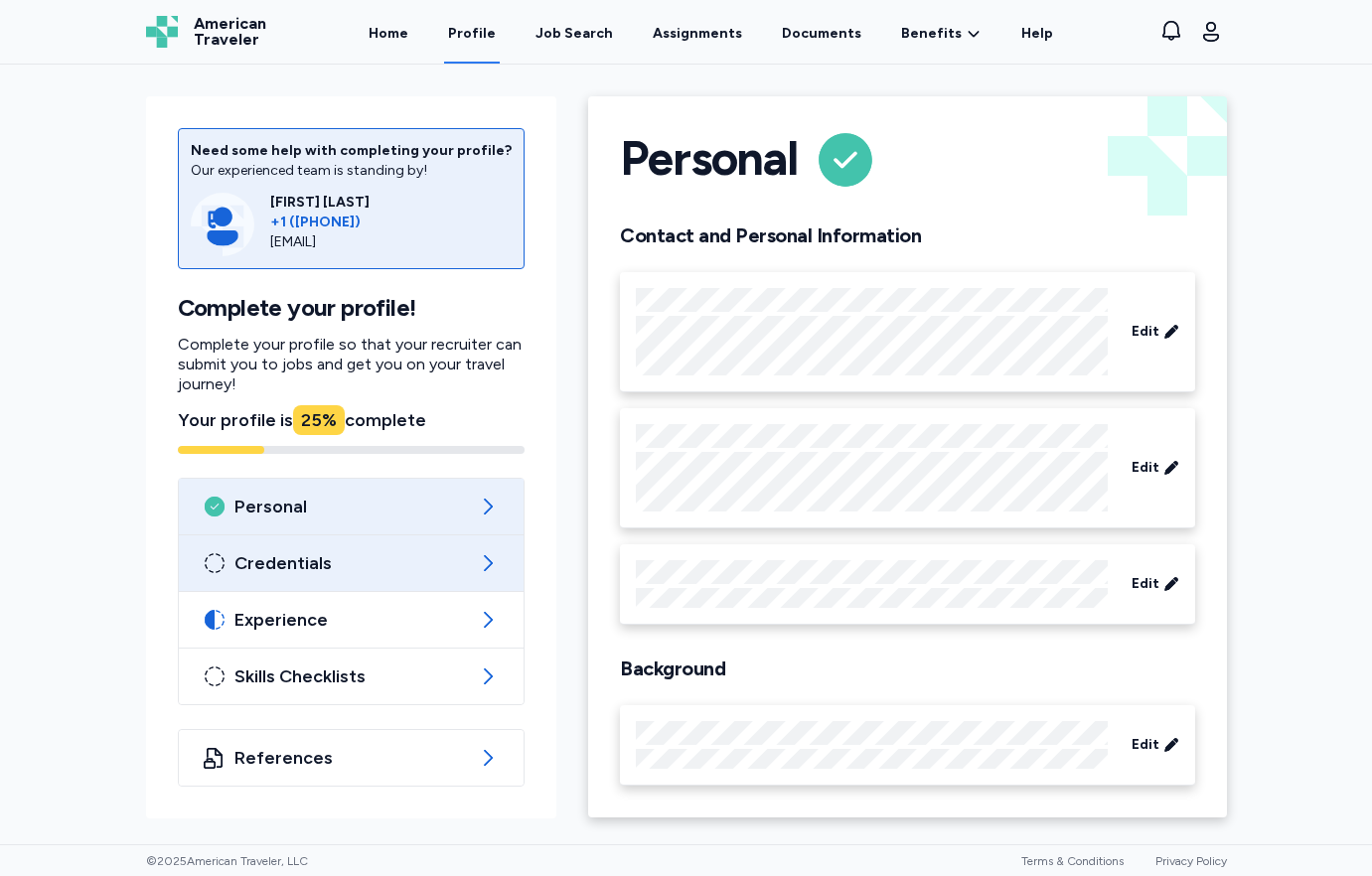 click on "Credentials" at bounding box center [352, 563] 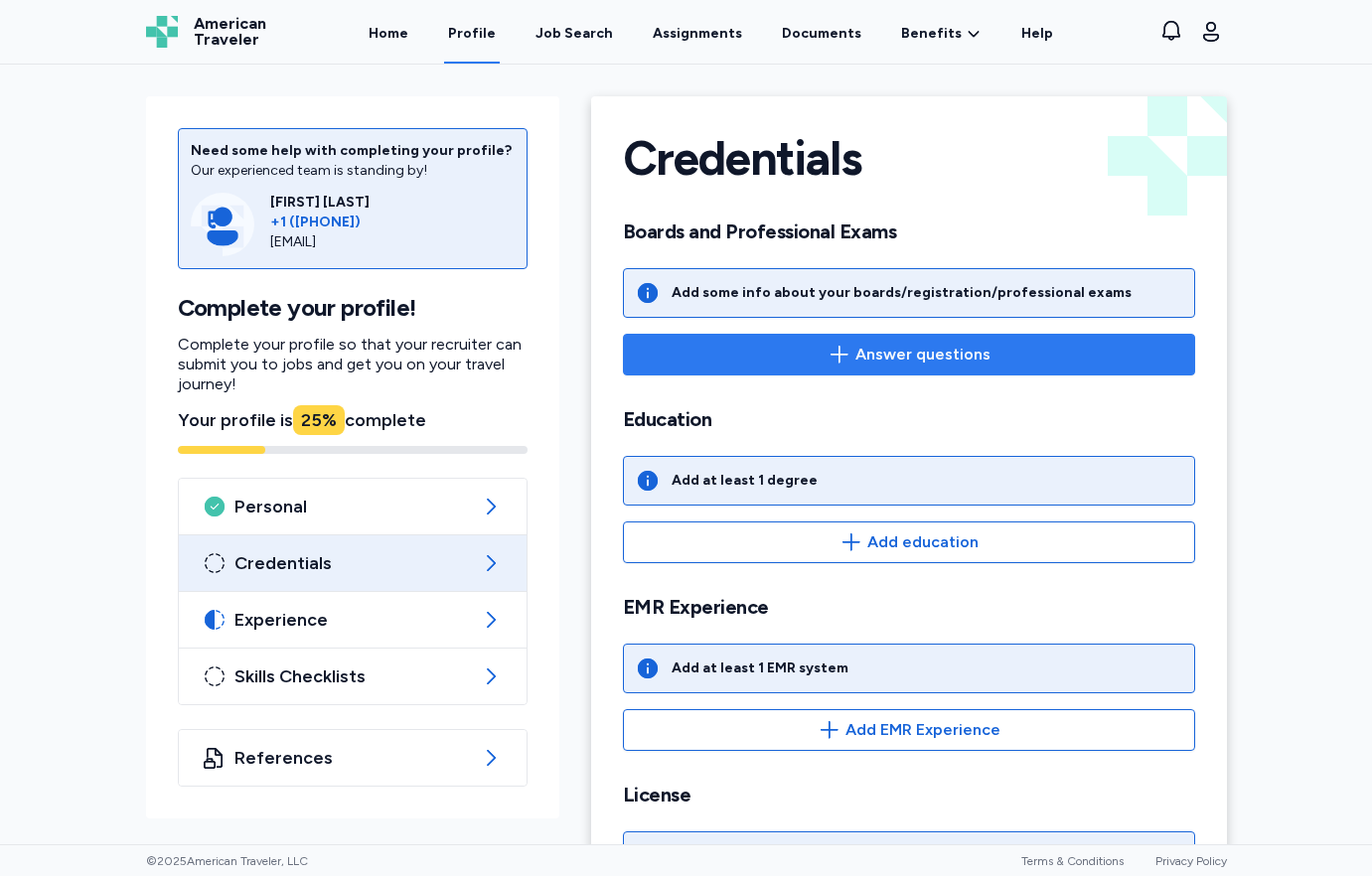 click on "Answer questions" at bounding box center [909, 355] 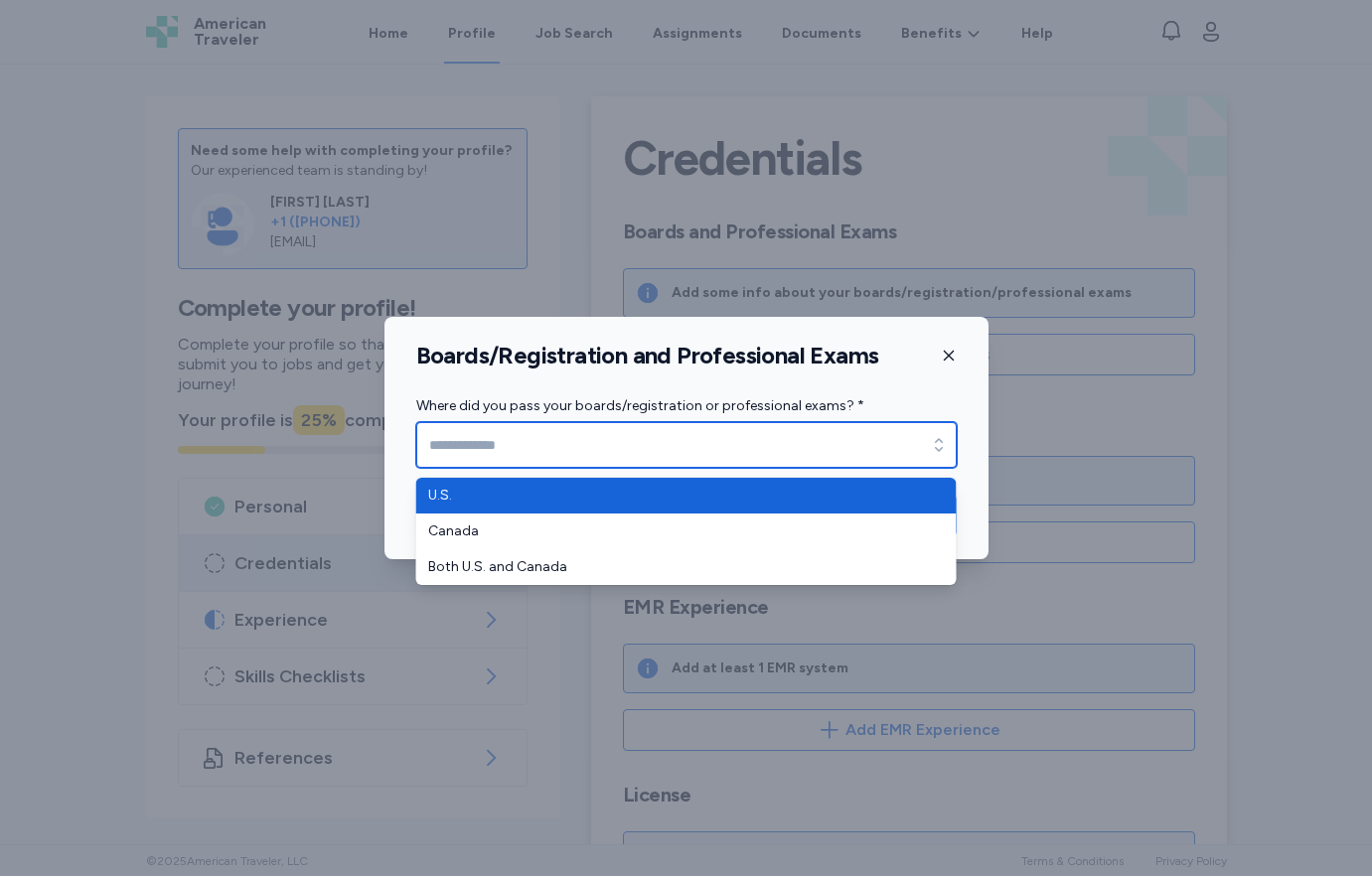 click on "Where did you pass your boards/registration or professional exams? *" at bounding box center (686, 445) 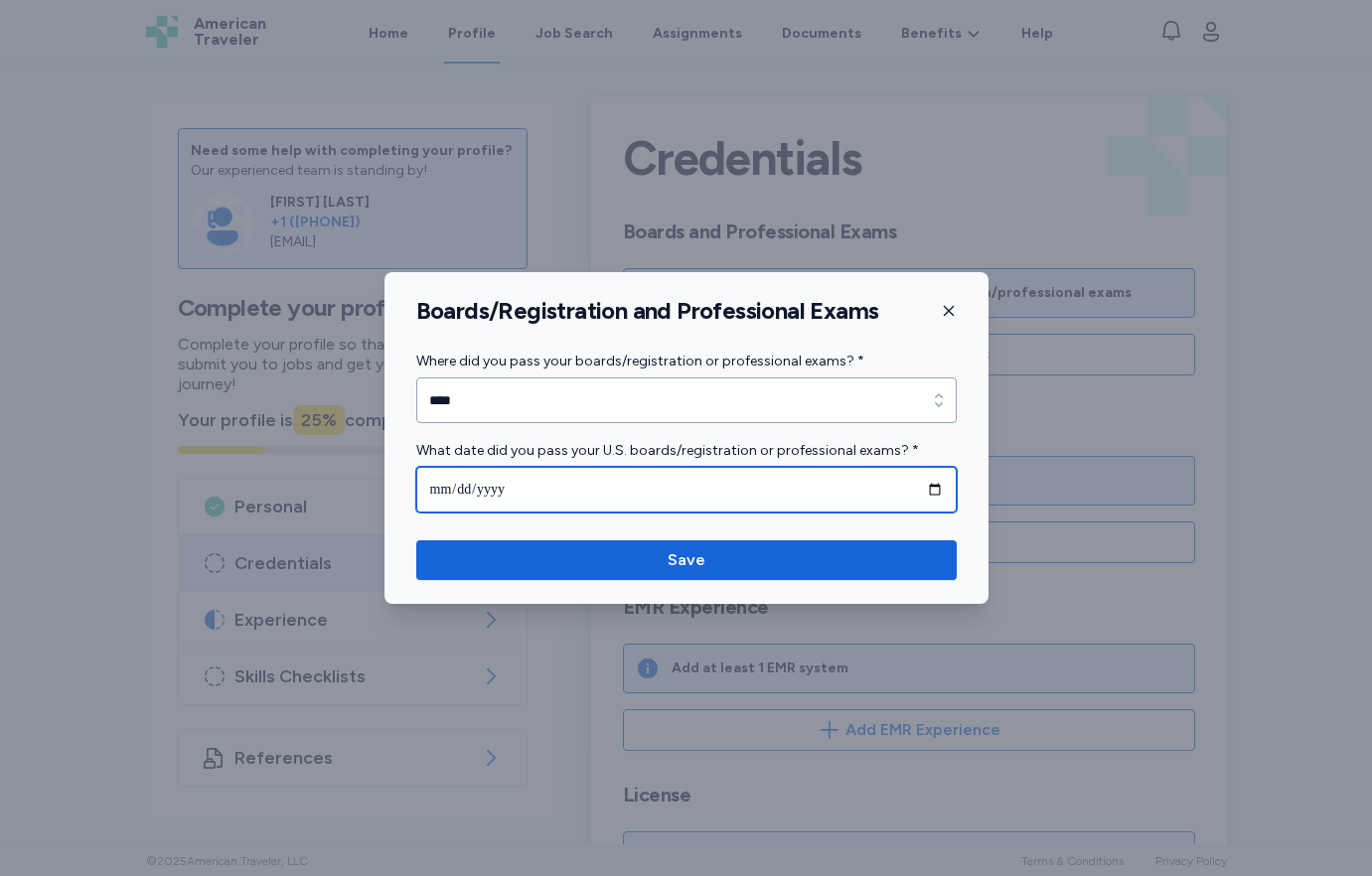 click at bounding box center (686, 490) 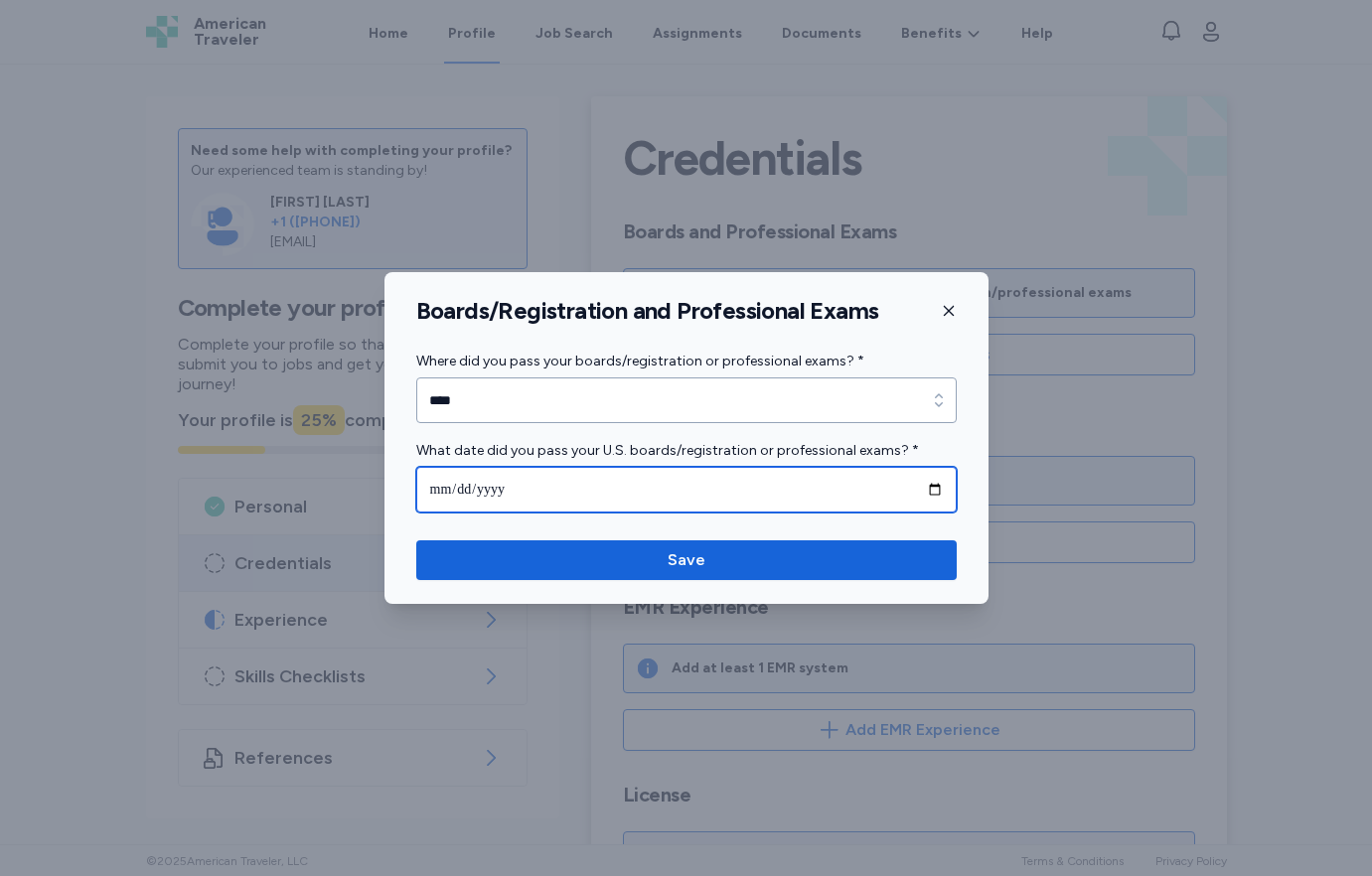click at bounding box center [686, 490] 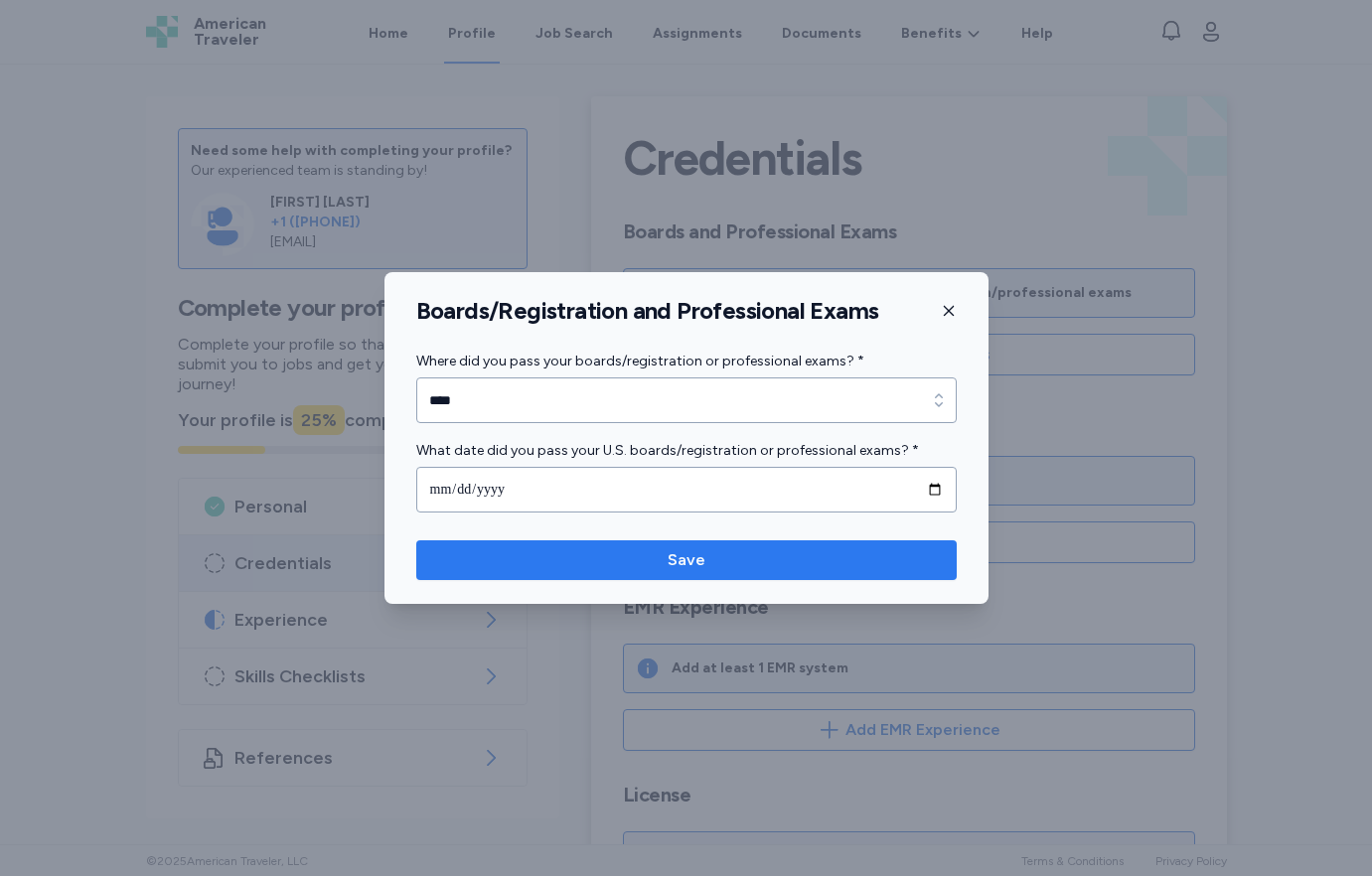 click on "Save" at bounding box center [686, 560] 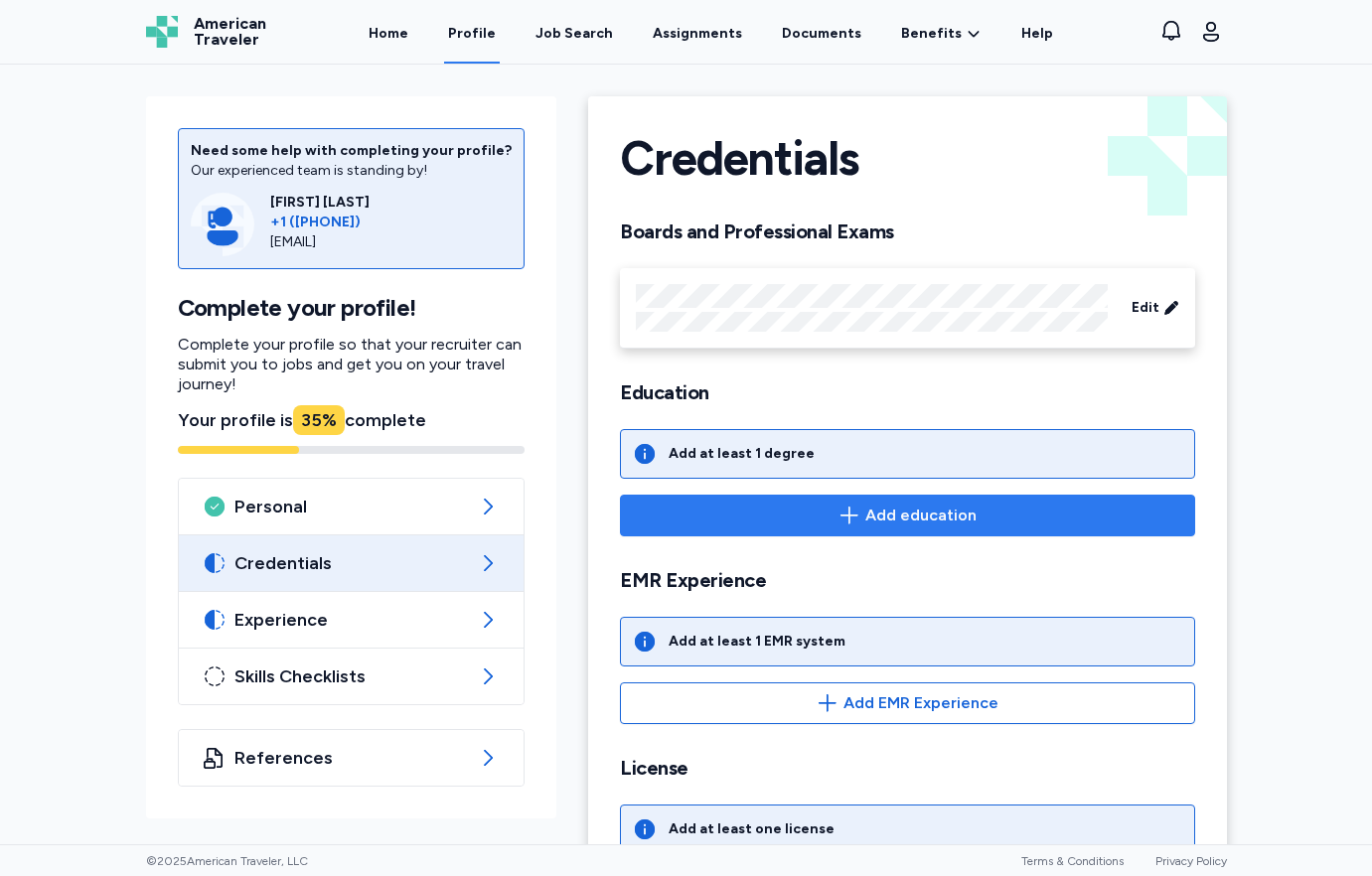 click on "Add education" at bounding box center [921, 515] 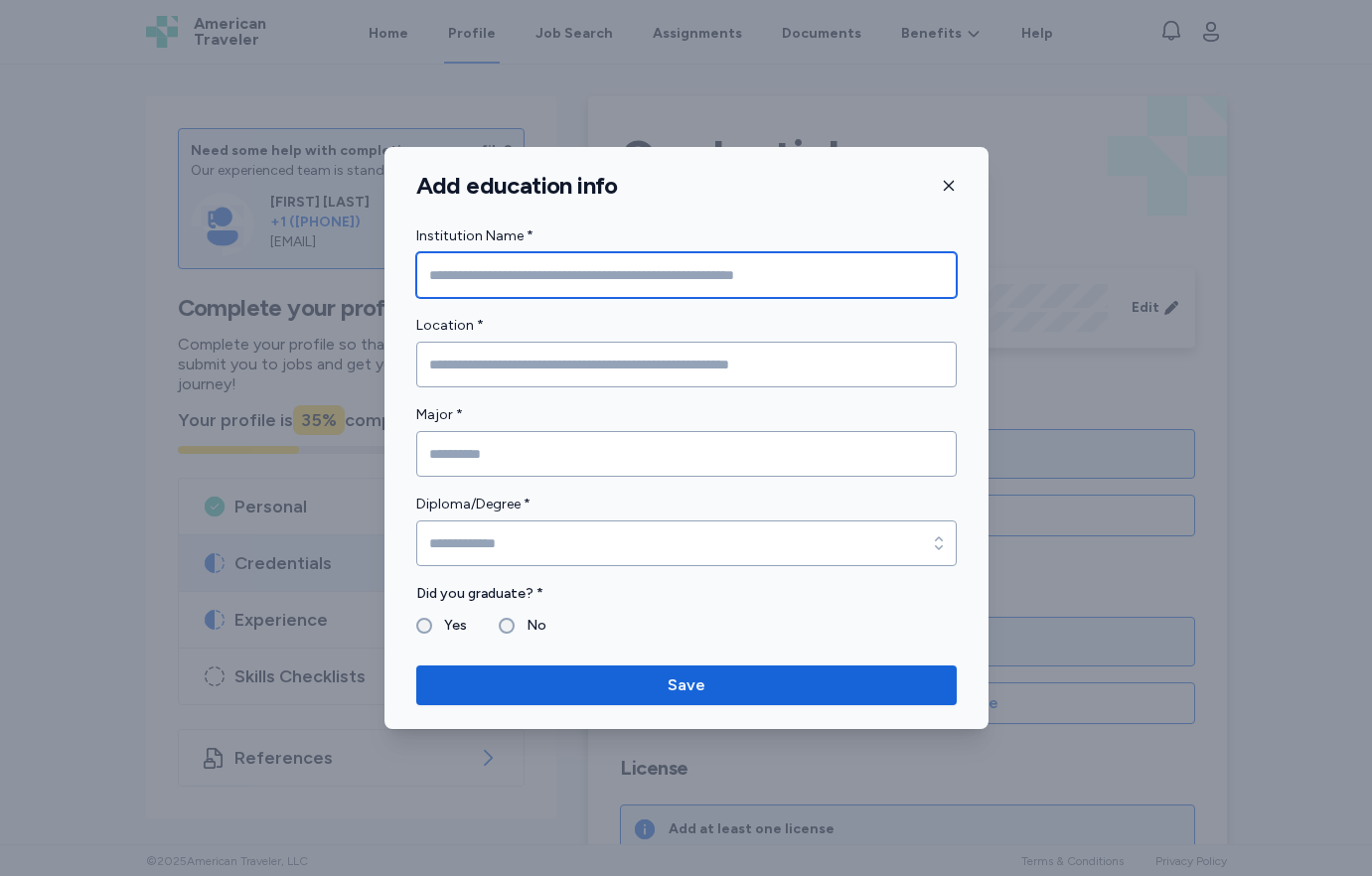 click at bounding box center [686, 275] 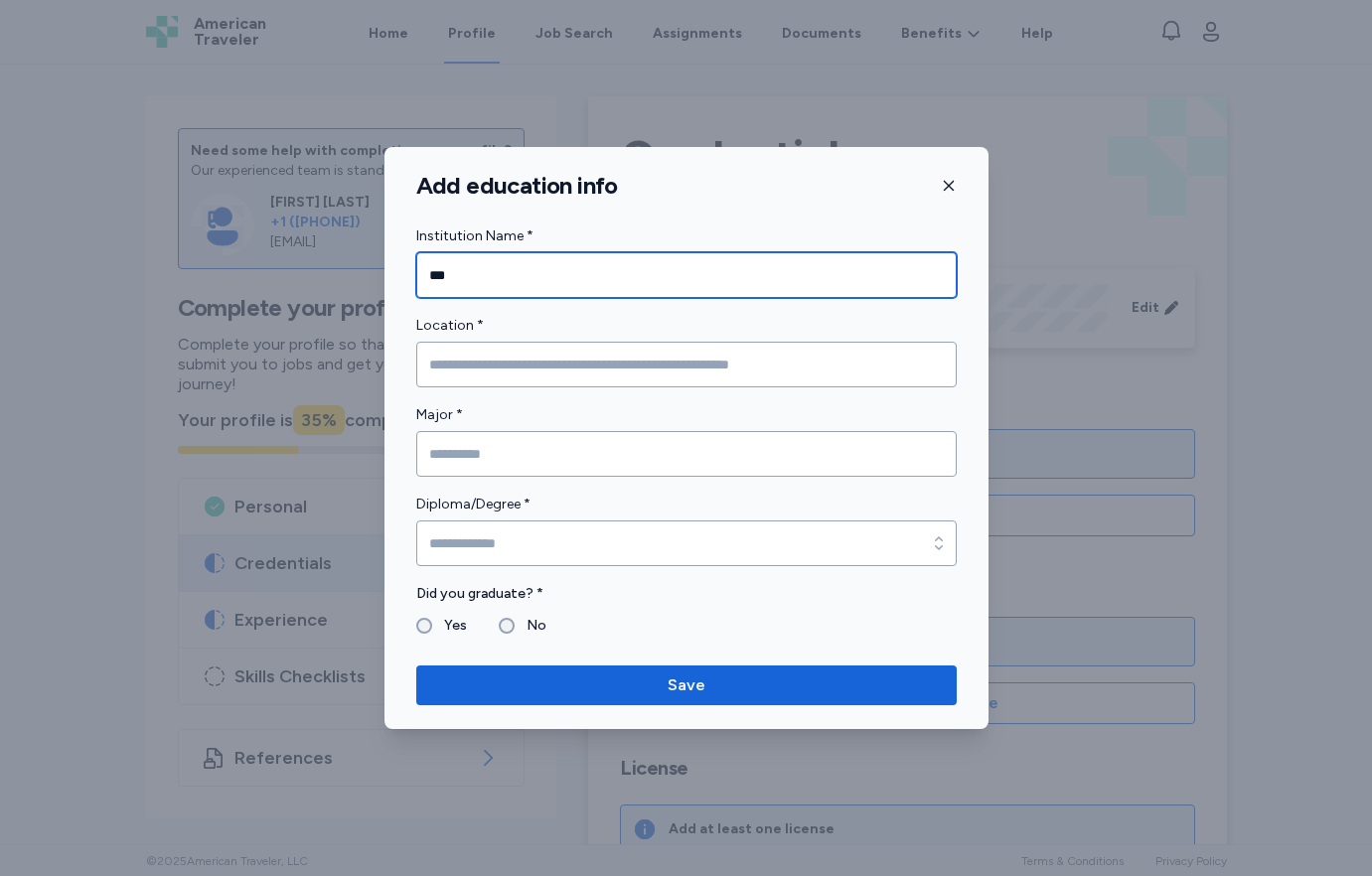 type on "***" 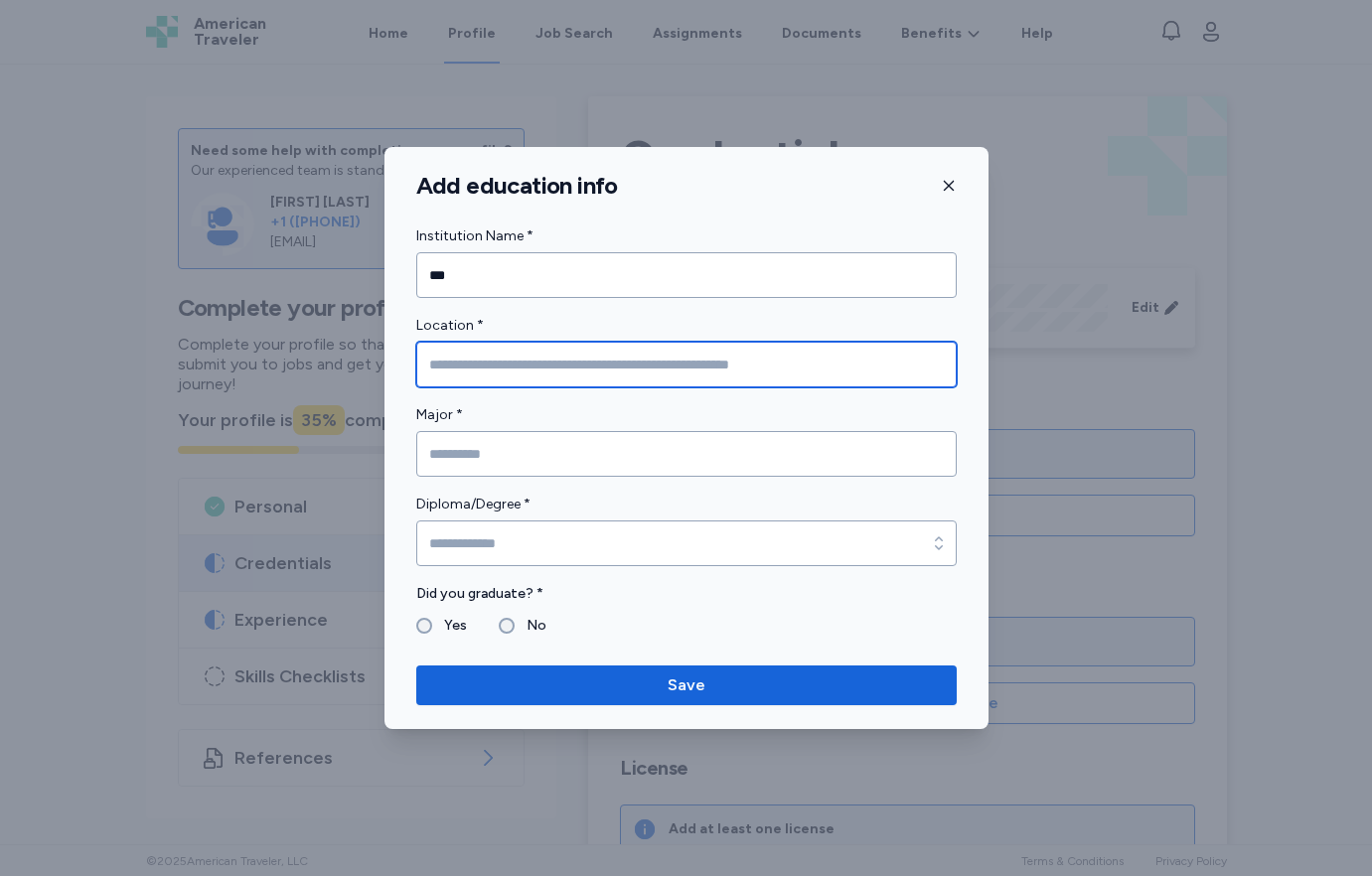 click at bounding box center [686, 365] 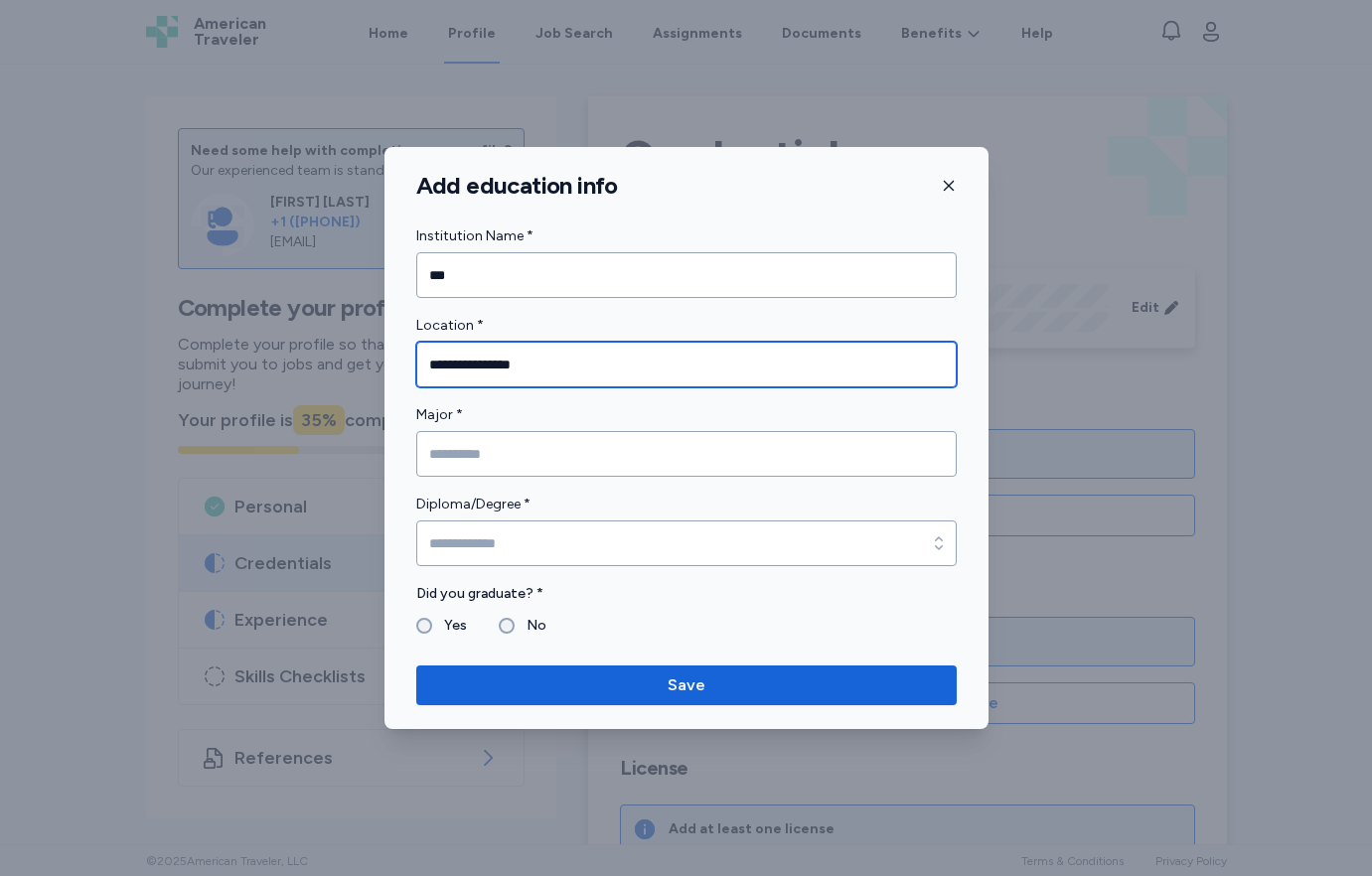 type on "**********" 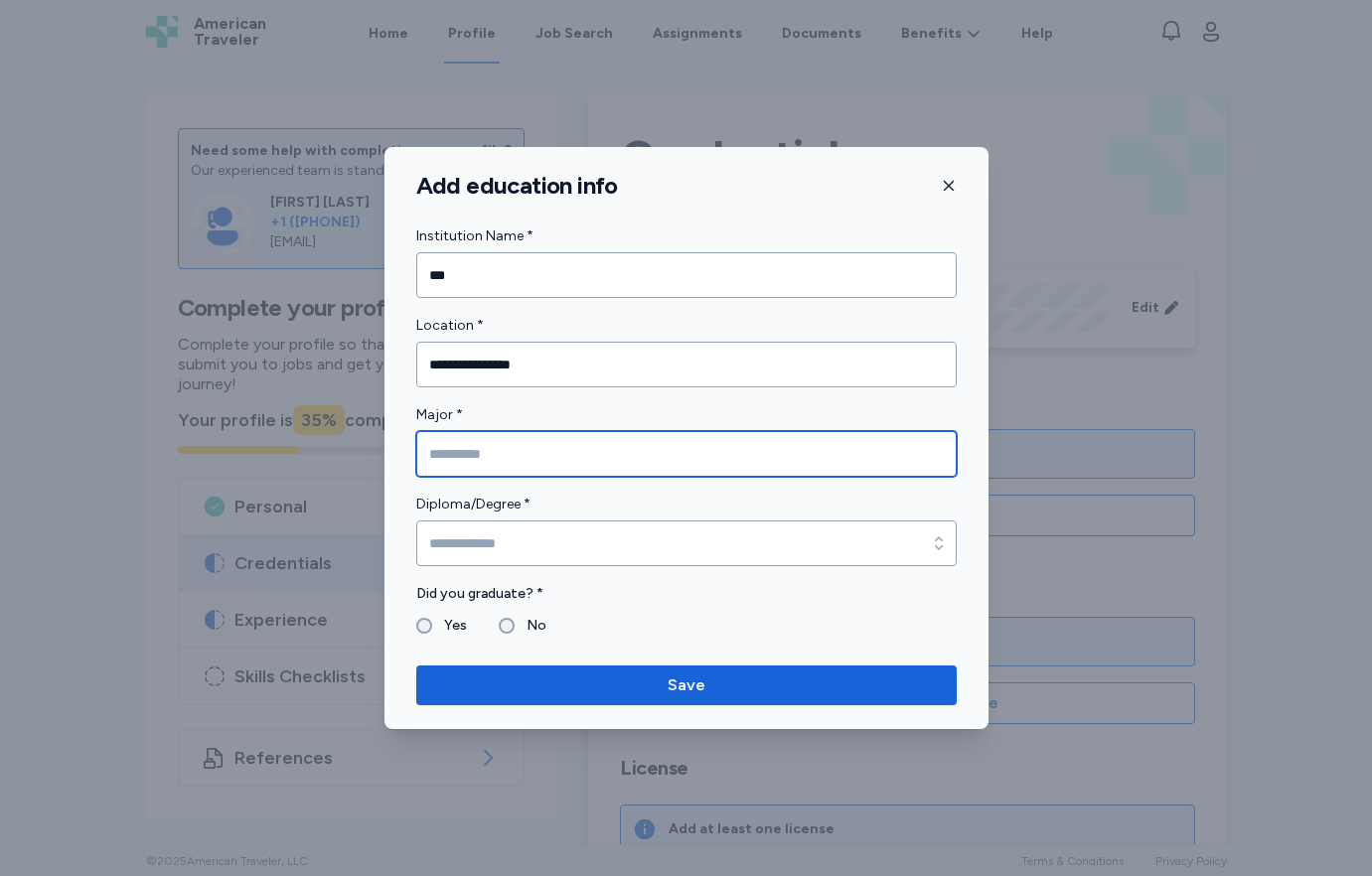 click at bounding box center (686, 454) 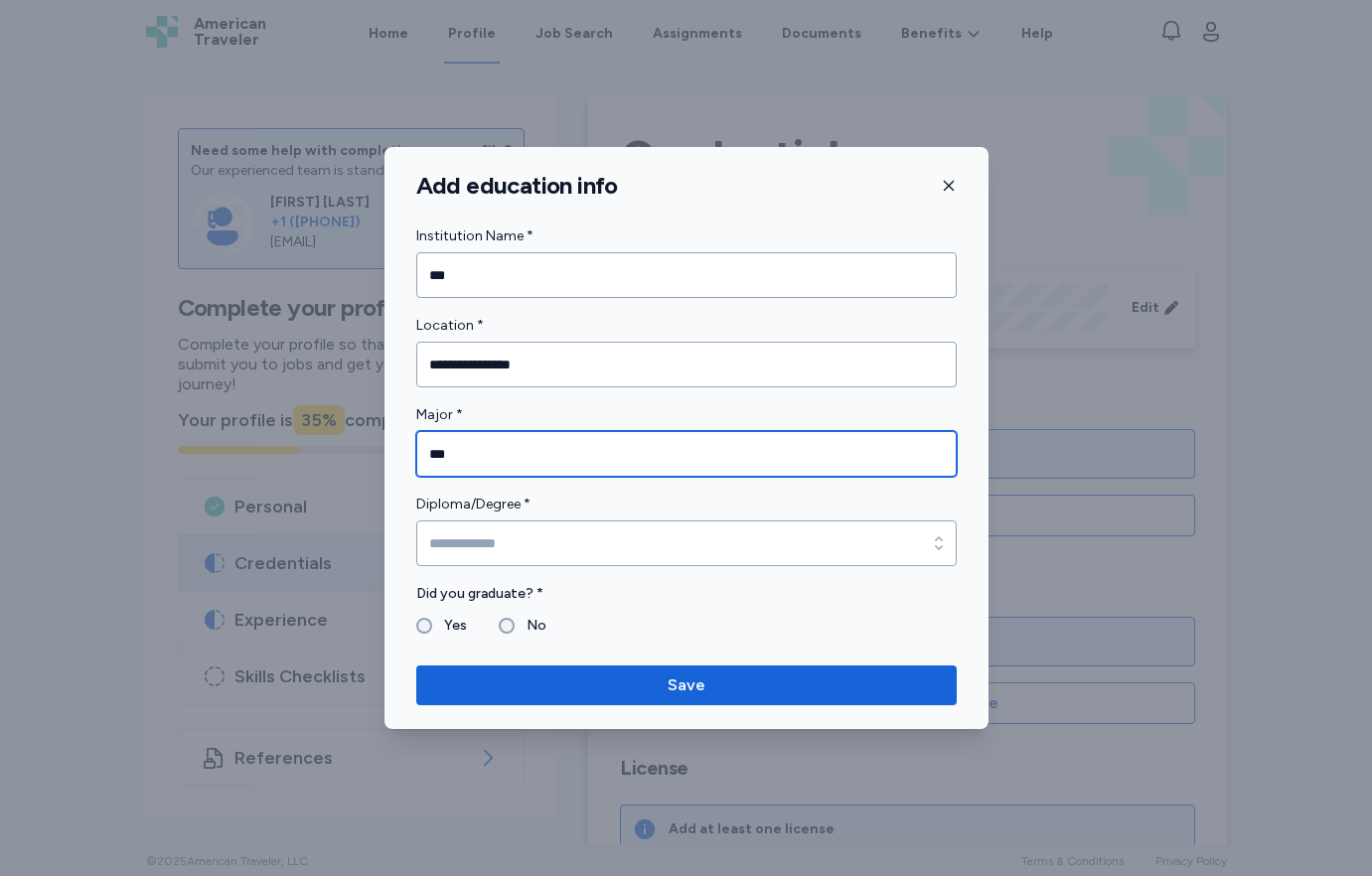type on "***" 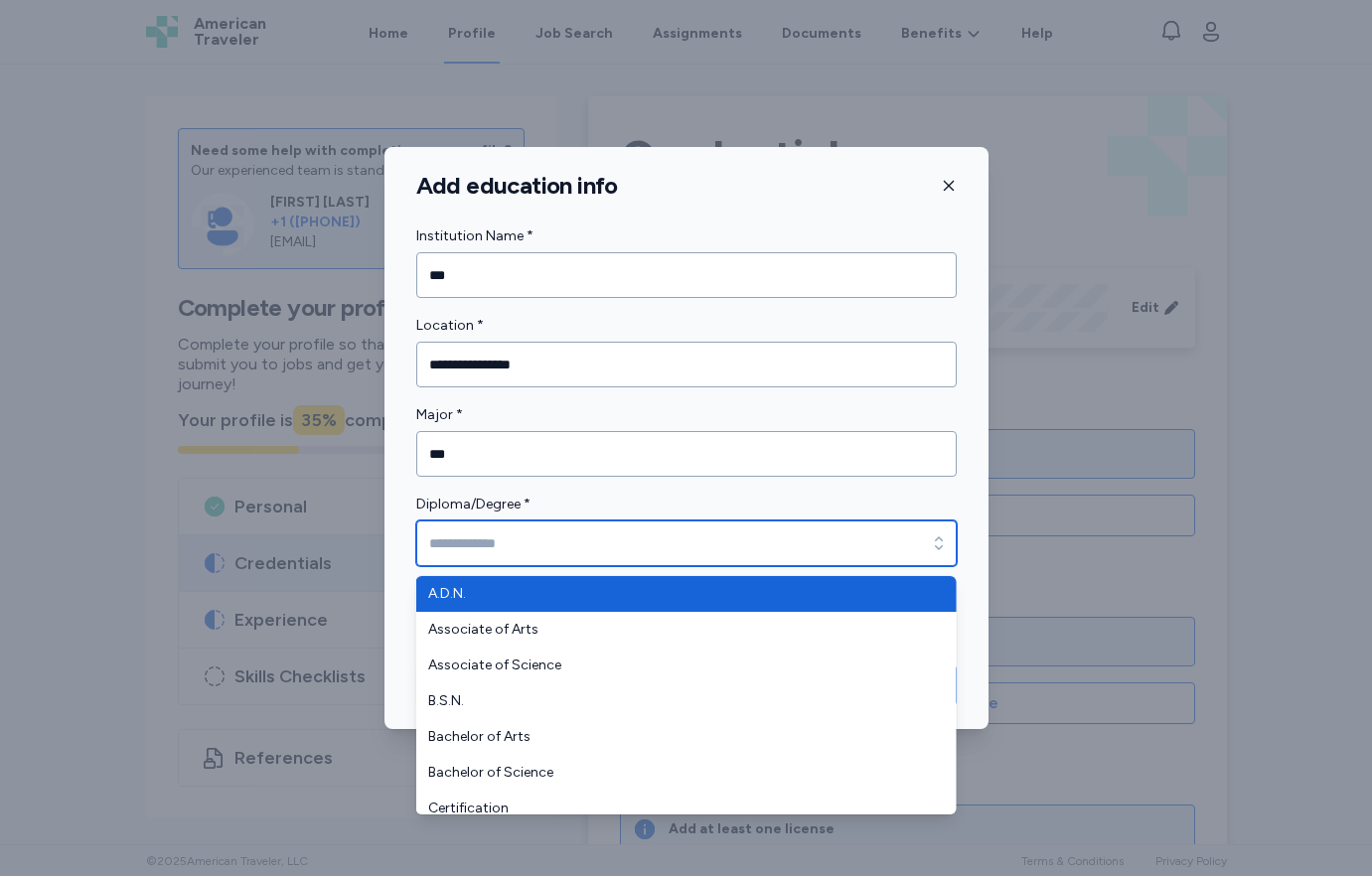click on "Diploma/Degree *" at bounding box center (686, 543) 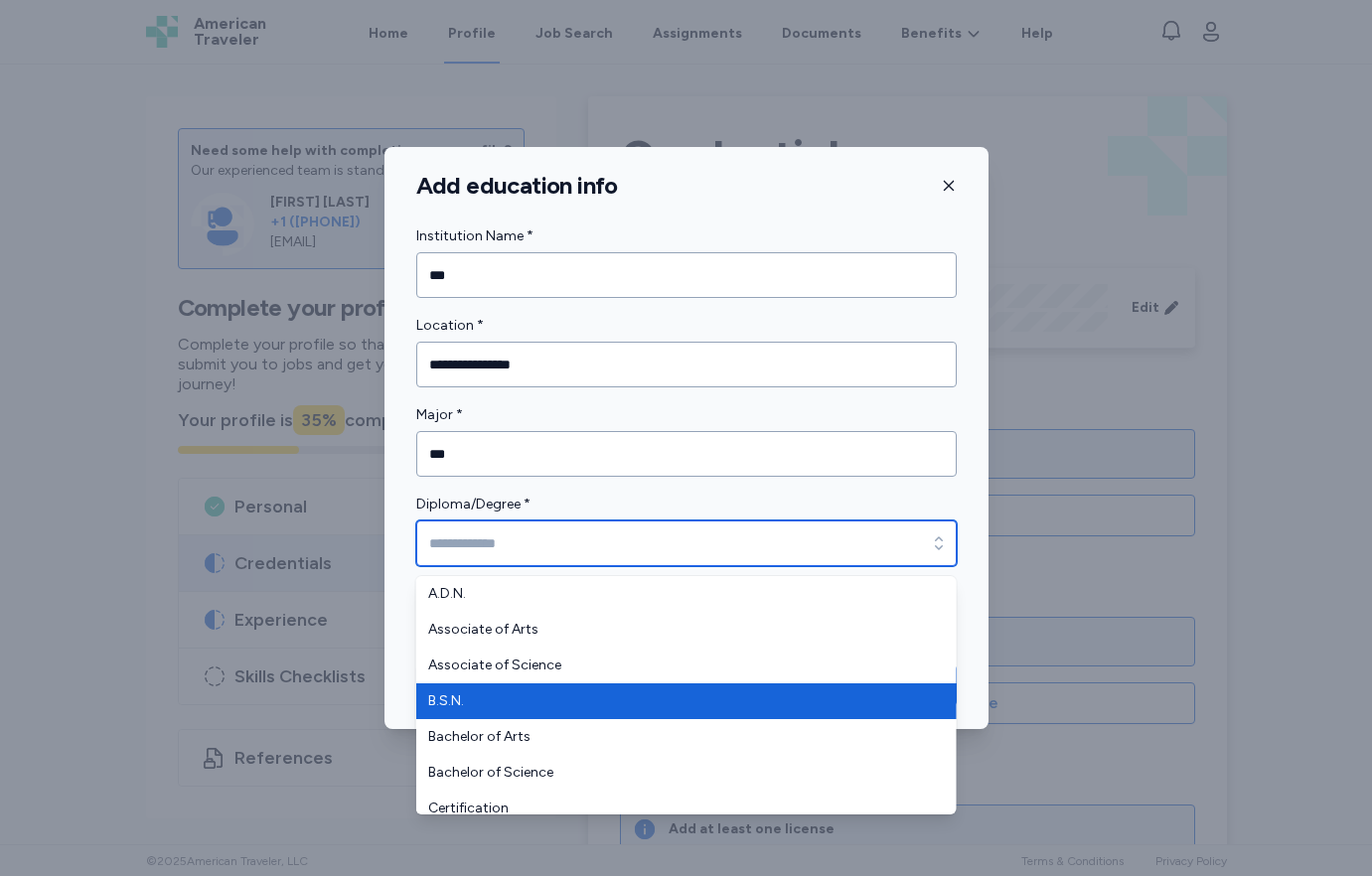 type on "******" 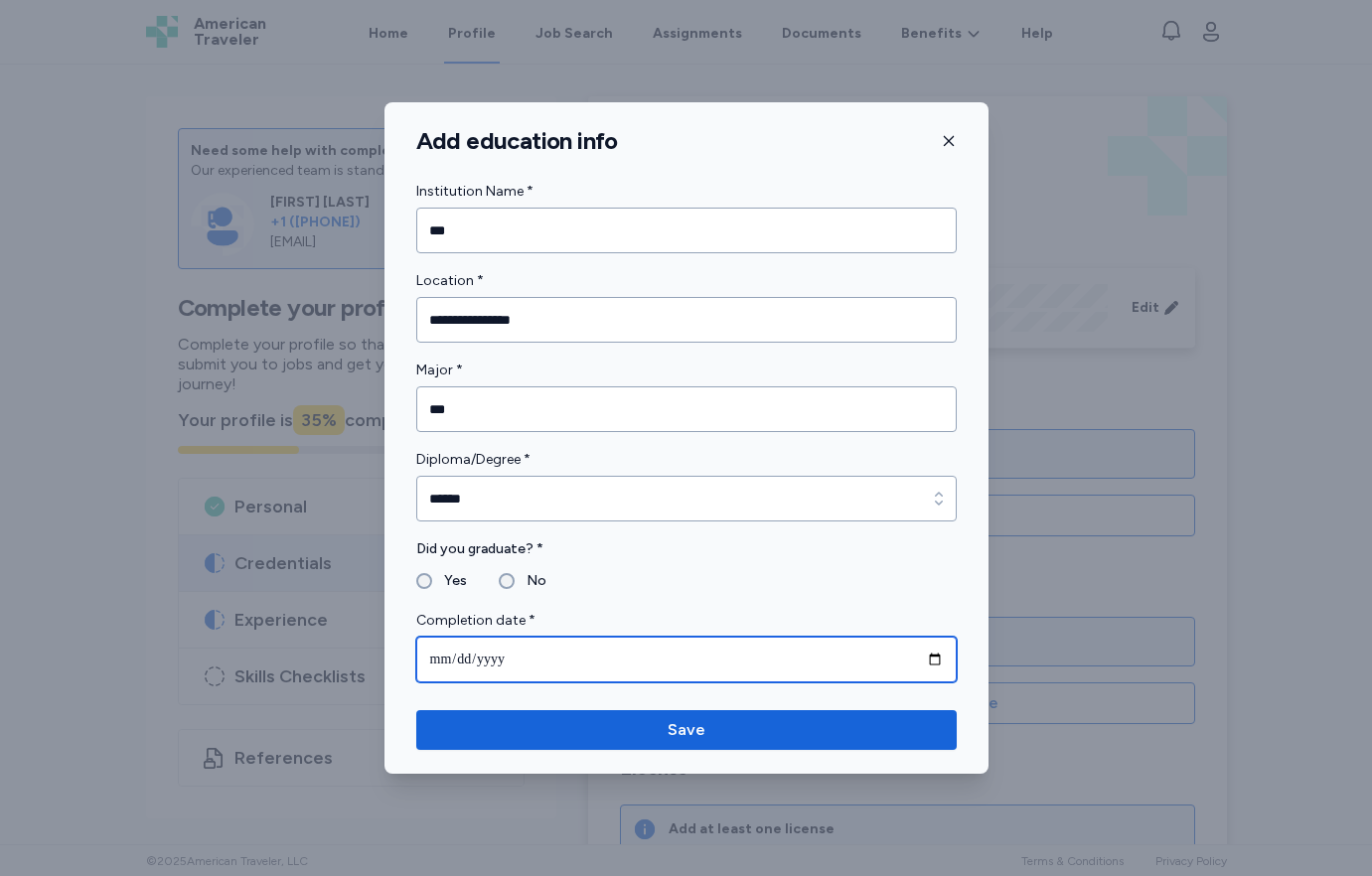 click at bounding box center (686, 659) 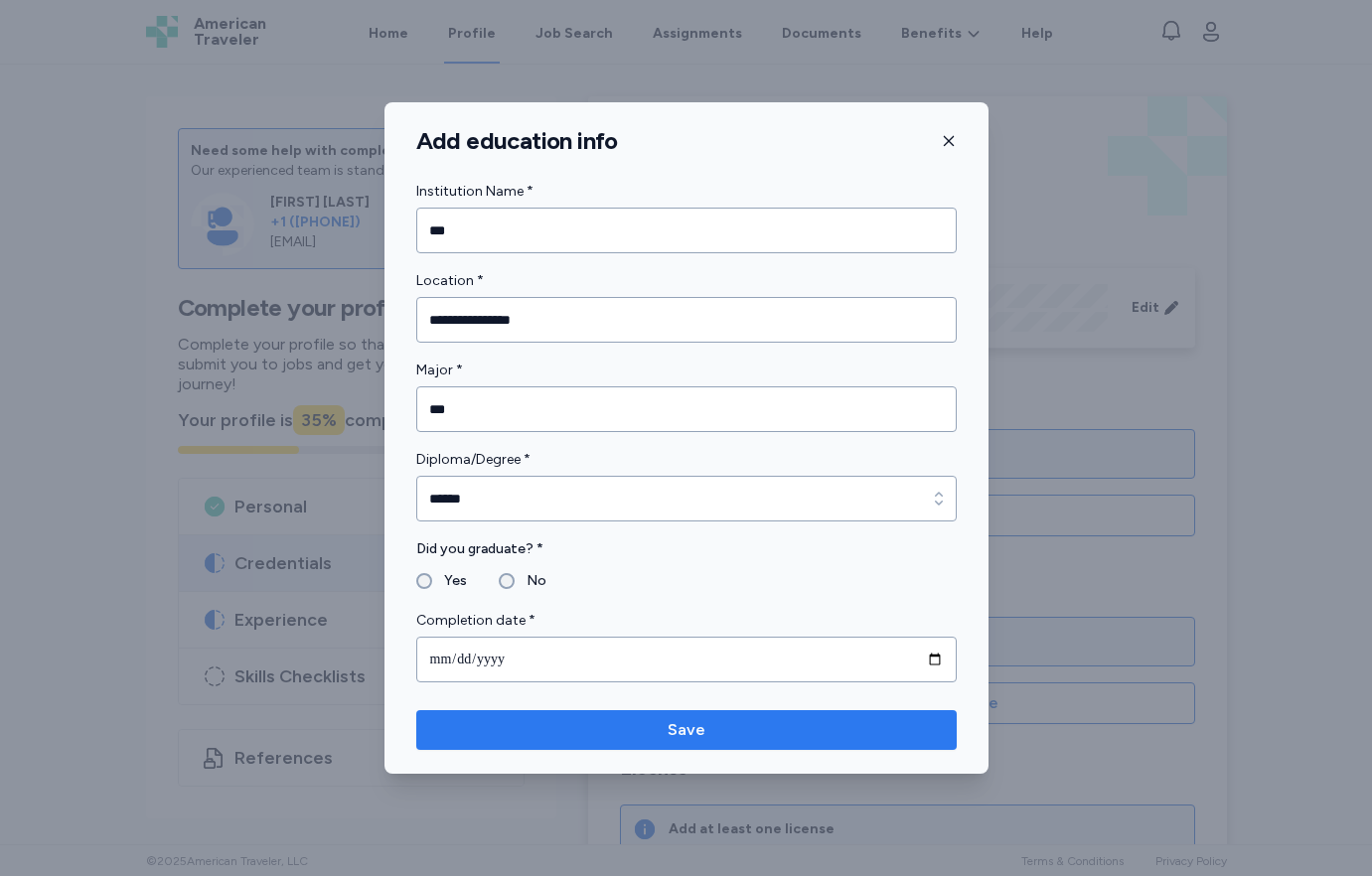click on "Save" at bounding box center [686, 730] 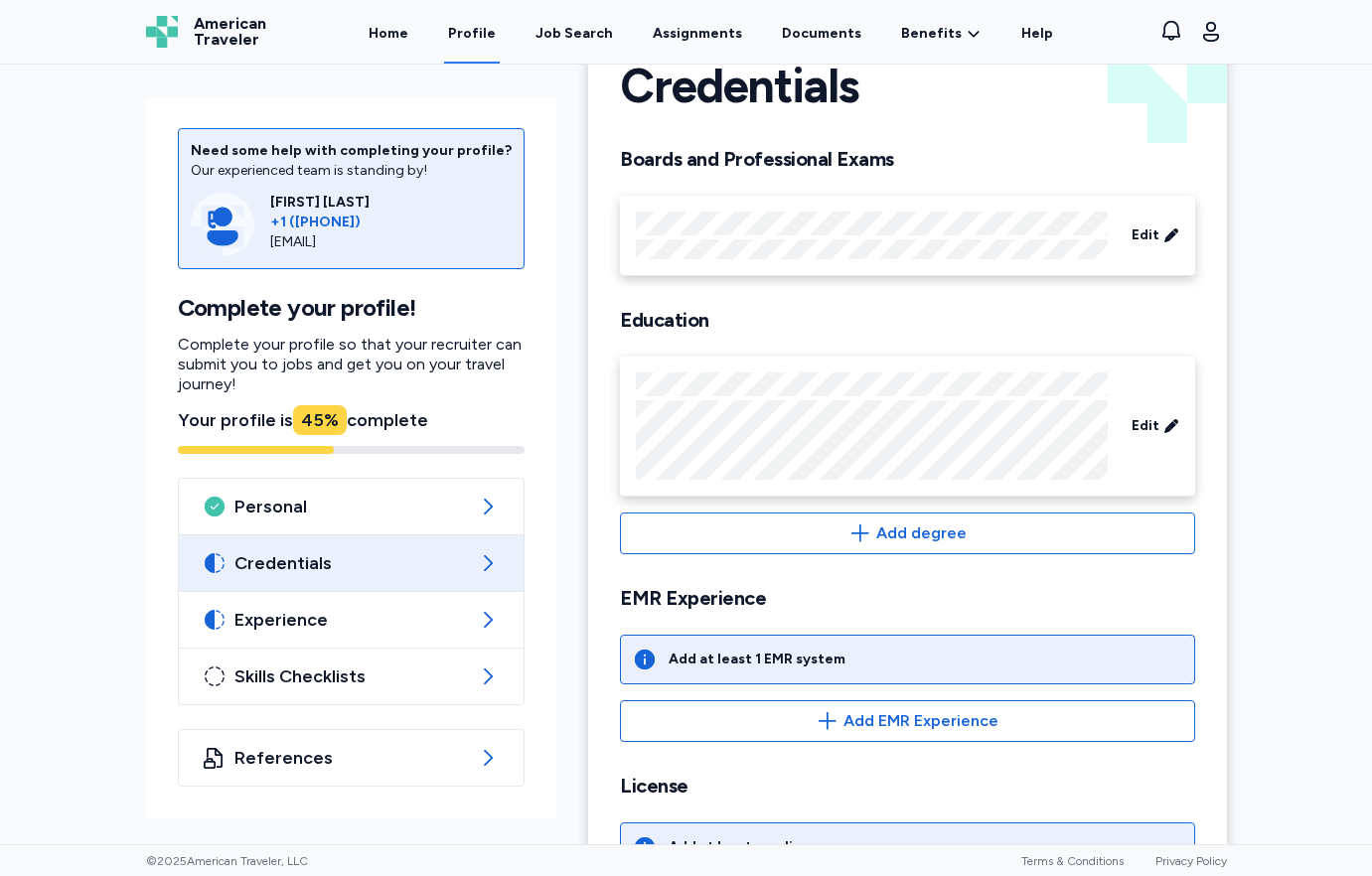 scroll, scrollTop: 174, scrollLeft: 0, axis: vertical 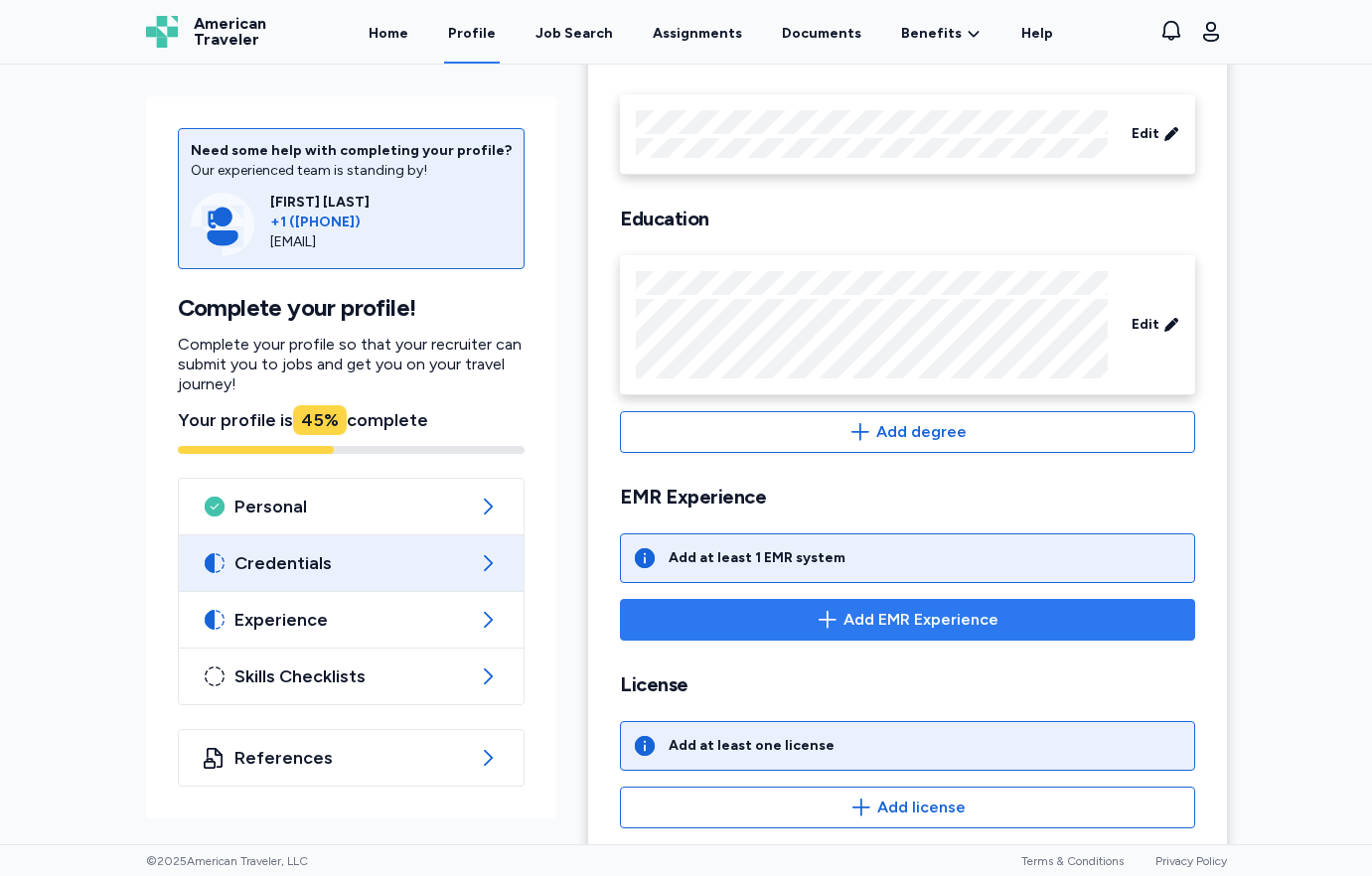 click on "Add EMR Experience" at bounding box center (921, 620) 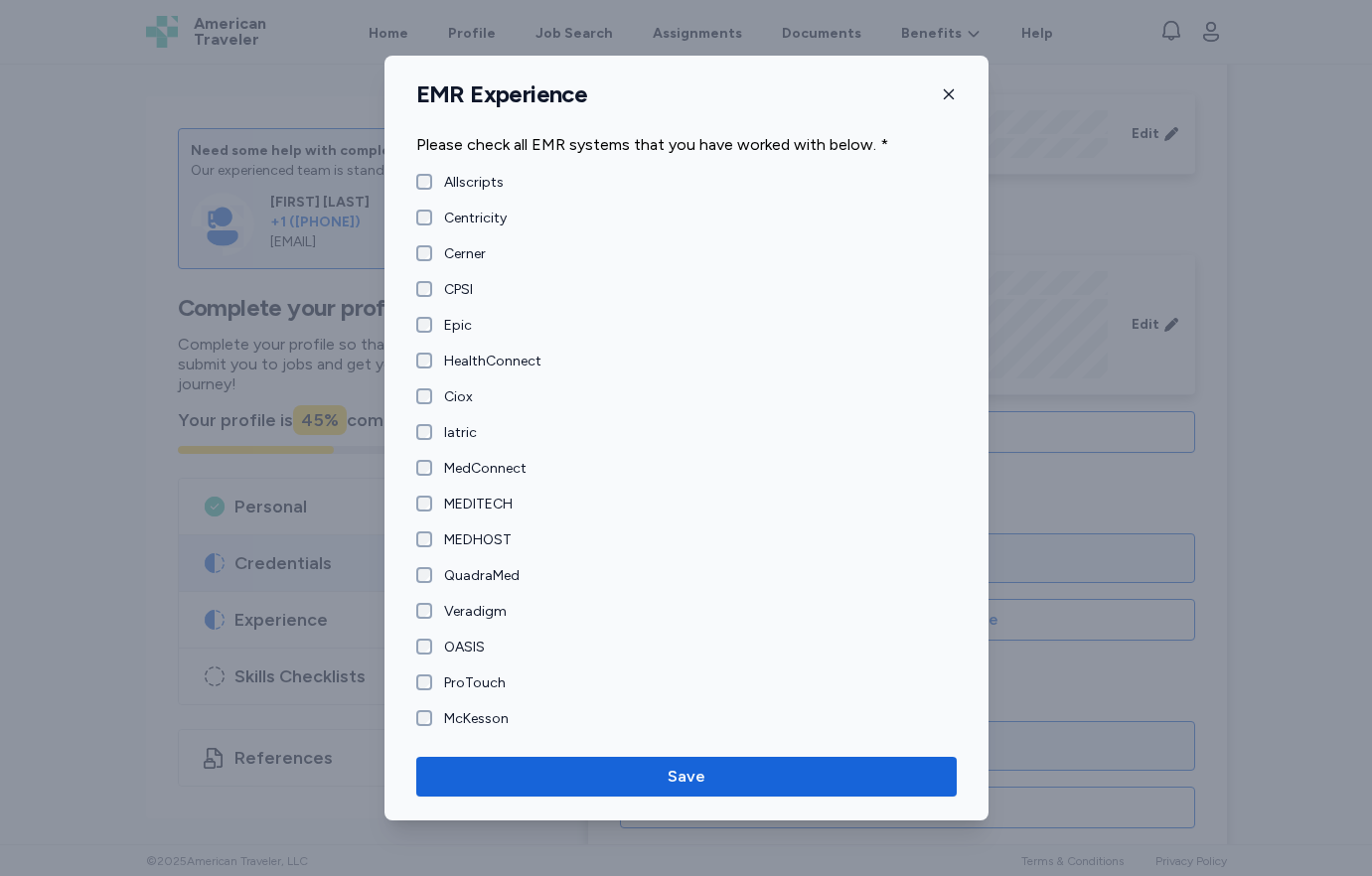 click on "Cerner" at bounding box center [459, 254] 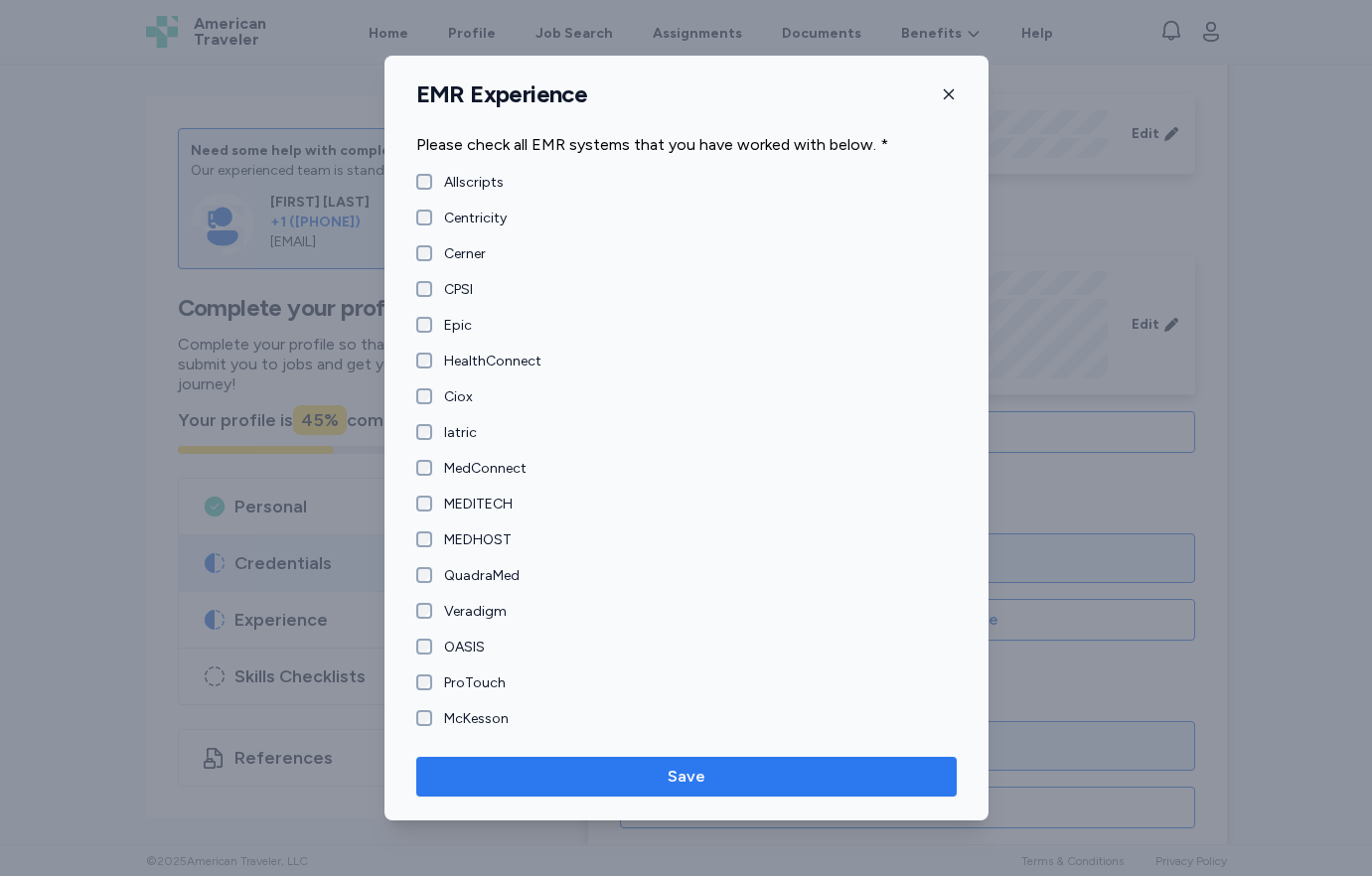 click on "Save" at bounding box center (686, 777) 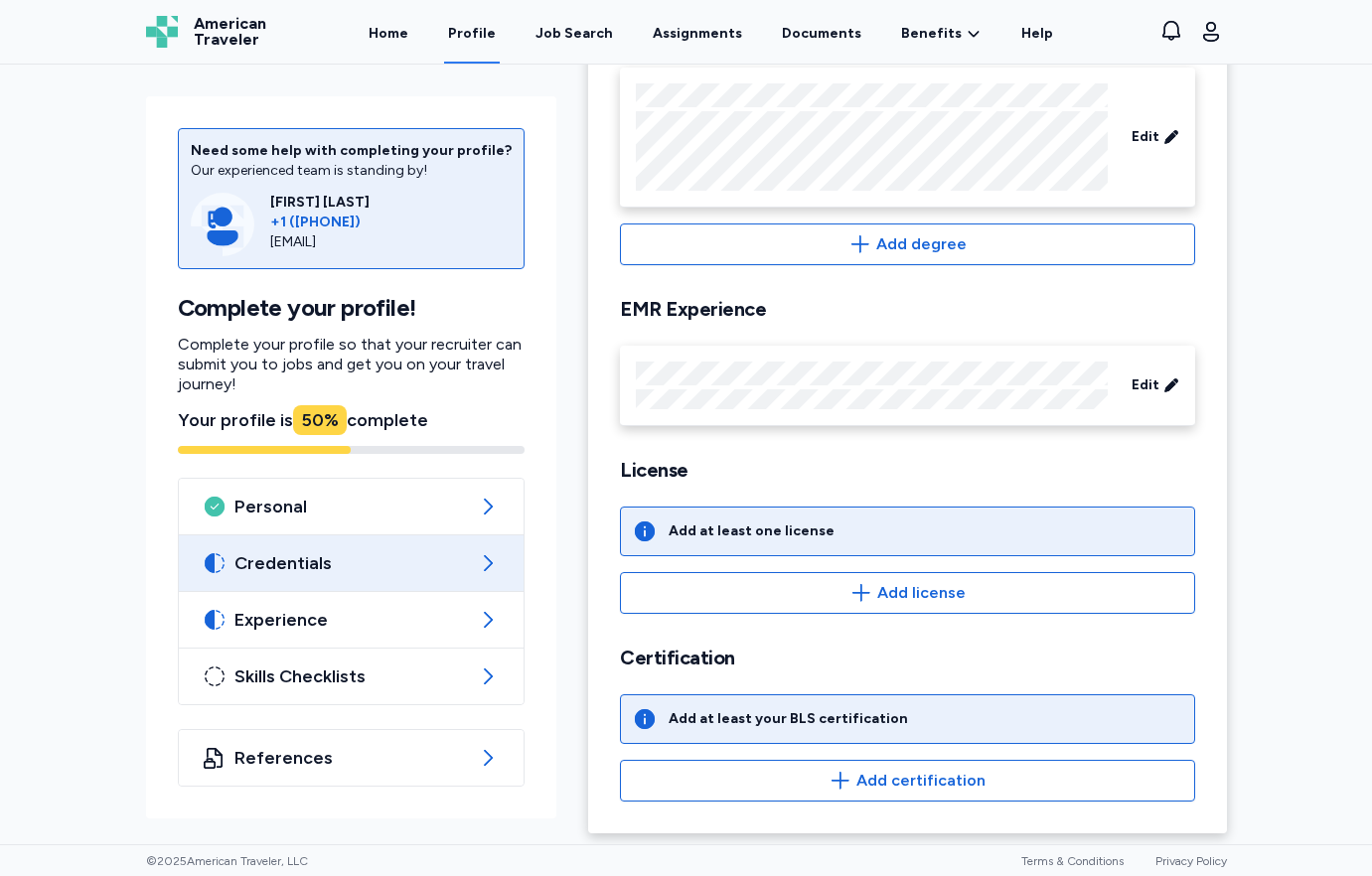 scroll, scrollTop: 367, scrollLeft: 0, axis: vertical 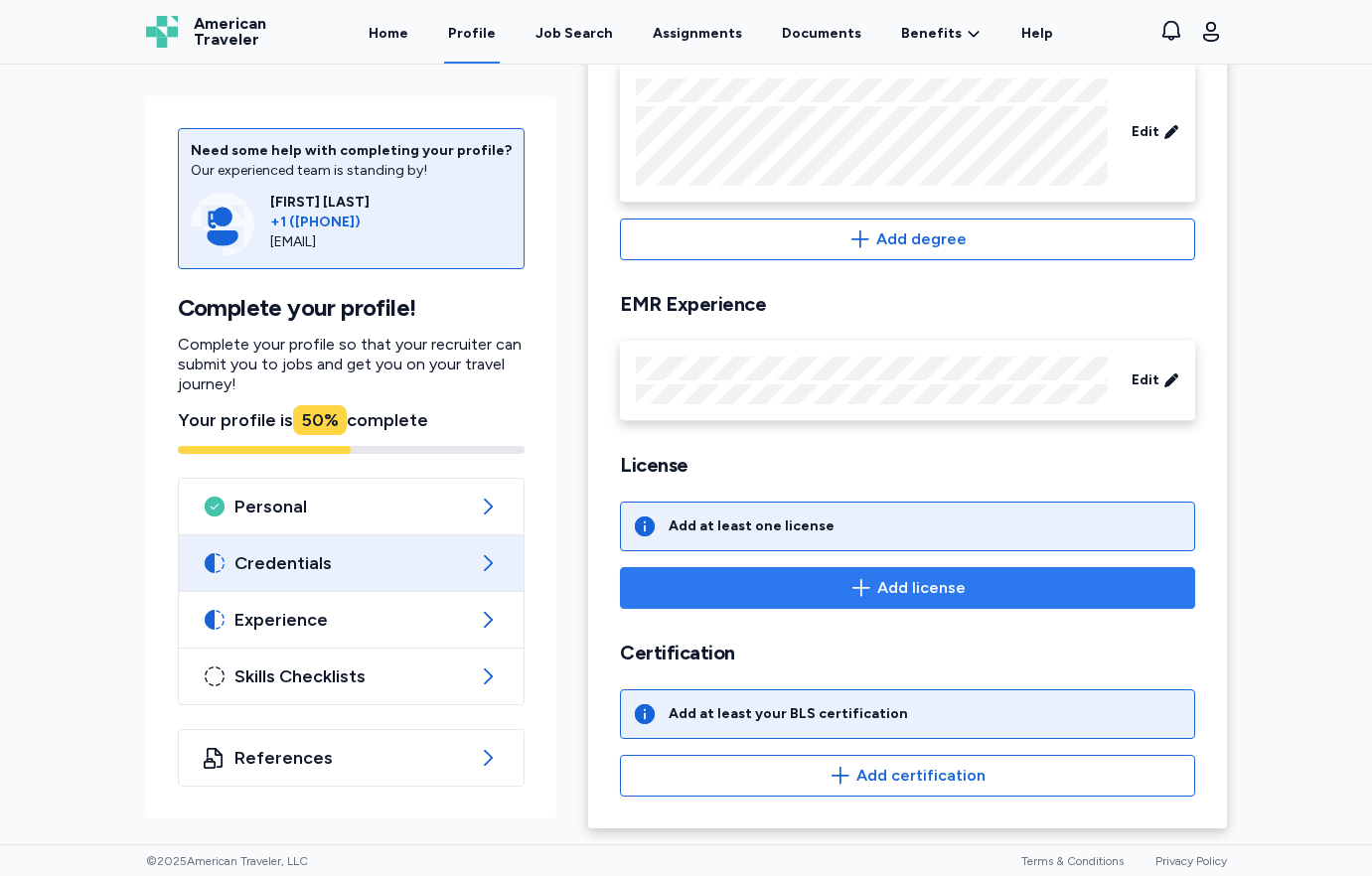 click on "Add license" at bounding box center [921, 588] 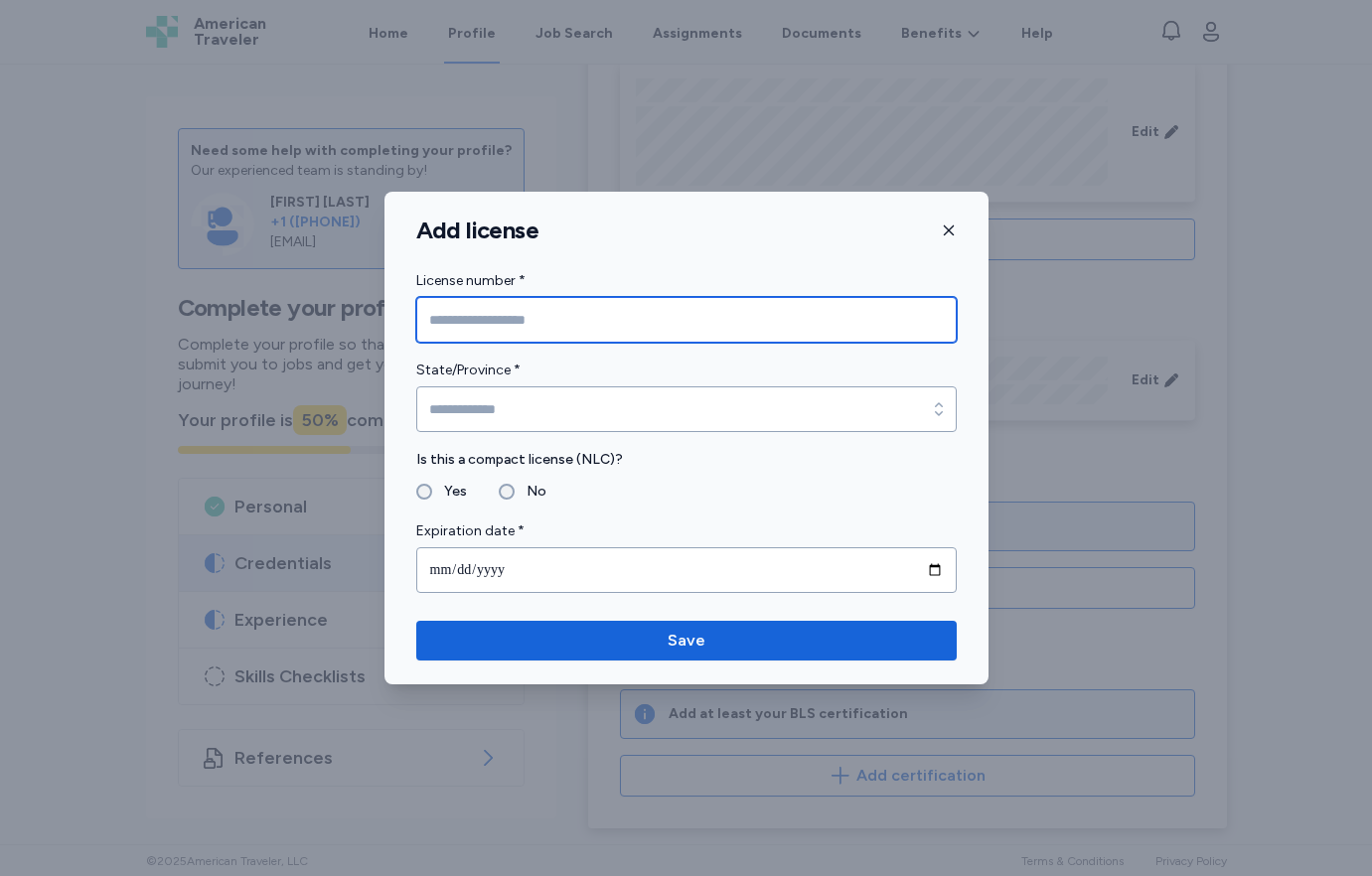 click at bounding box center [686, 320] 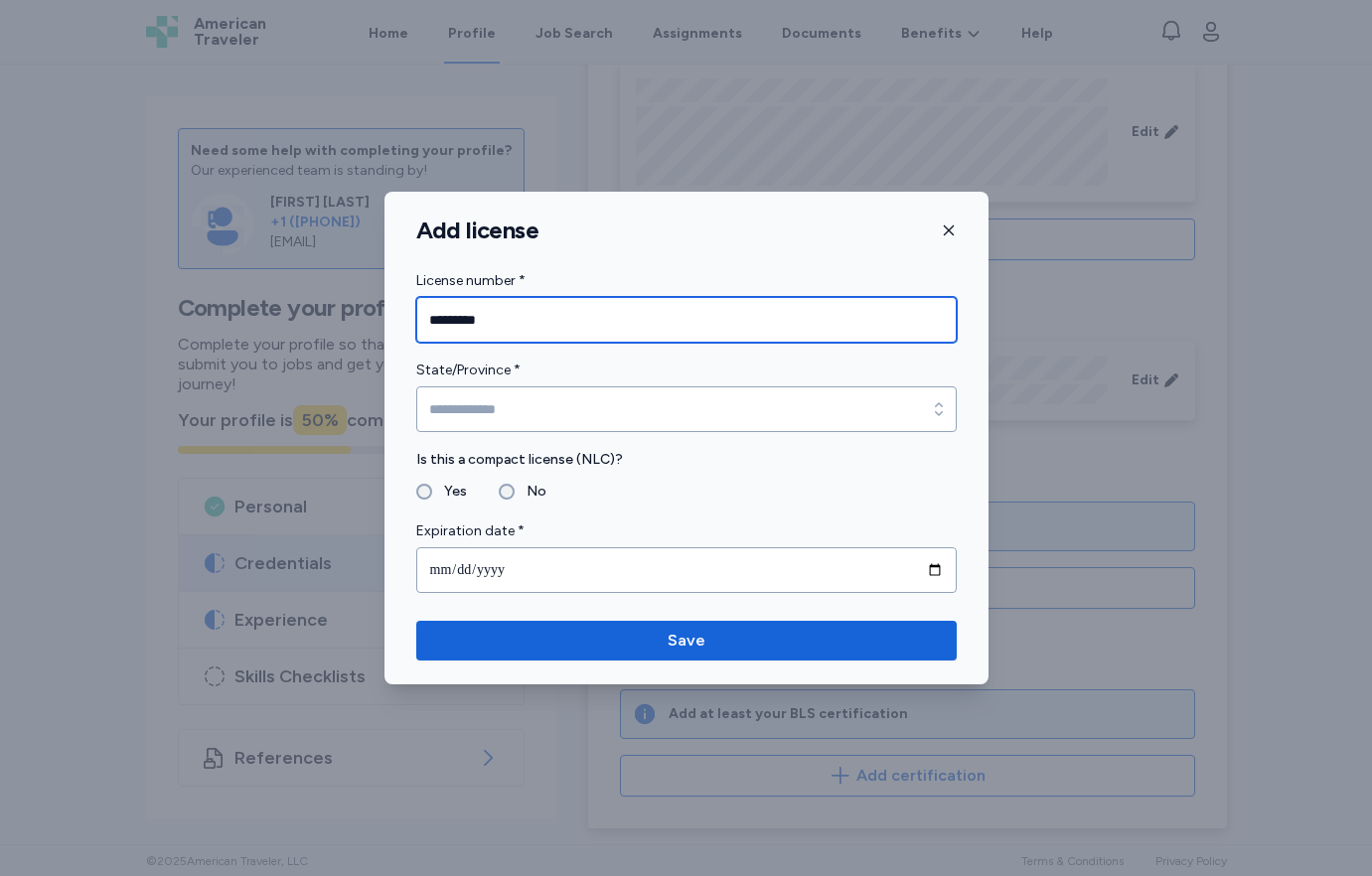 type on "*********" 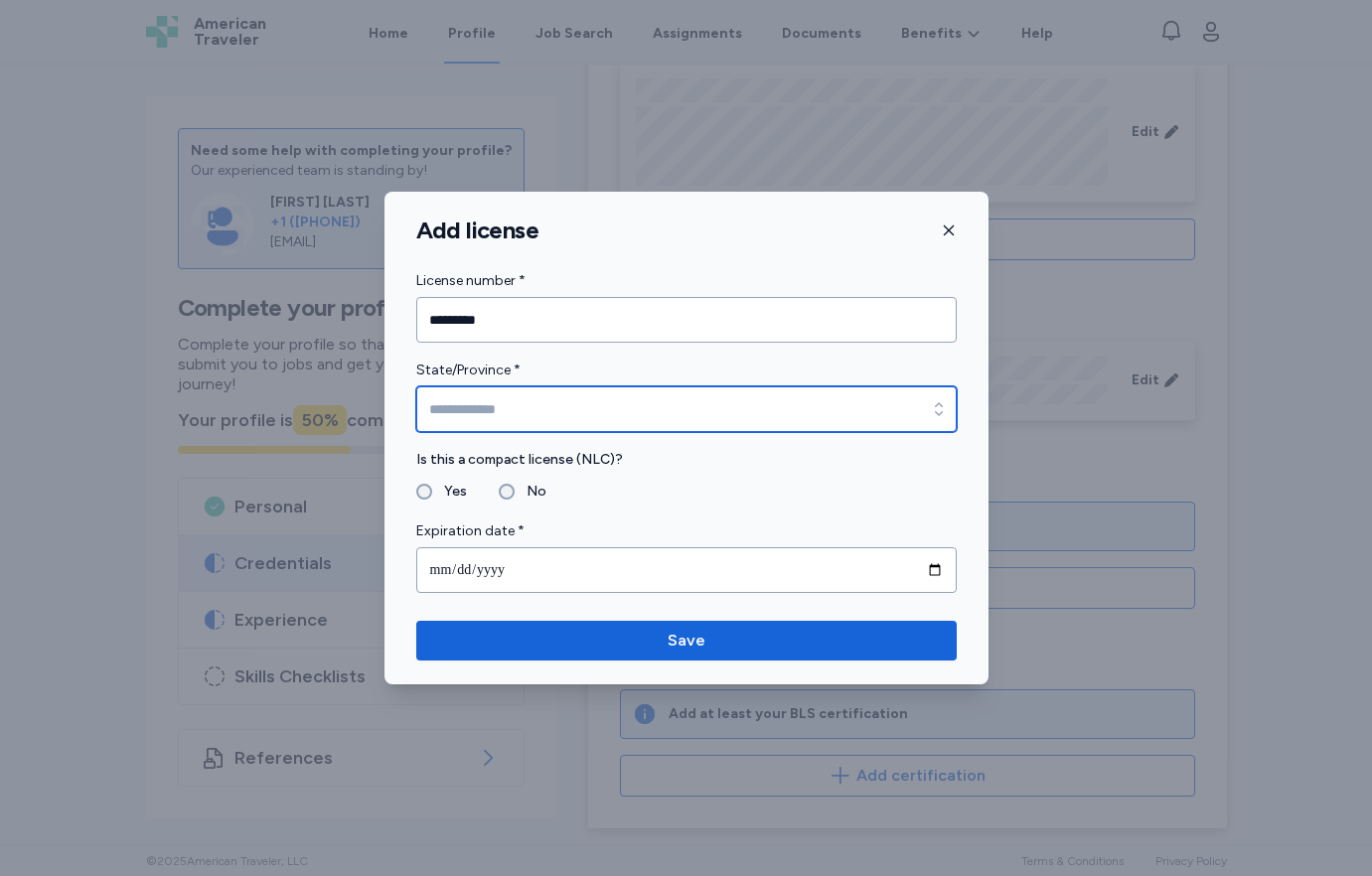 click on "State/Province *" at bounding box center (686, 409) 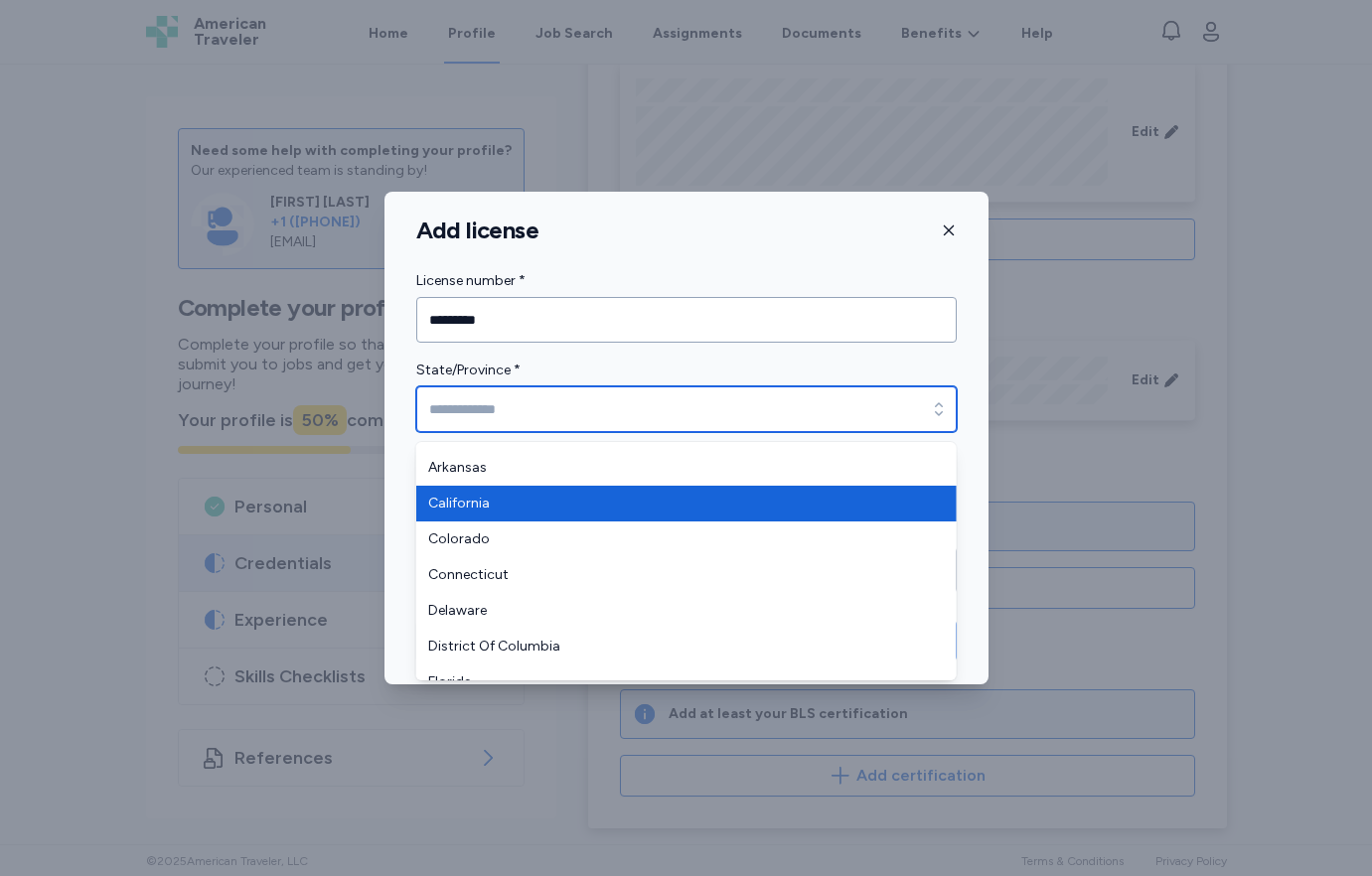 scroll, scrollTop: 126, scrollLeft: 0, axis: vertical 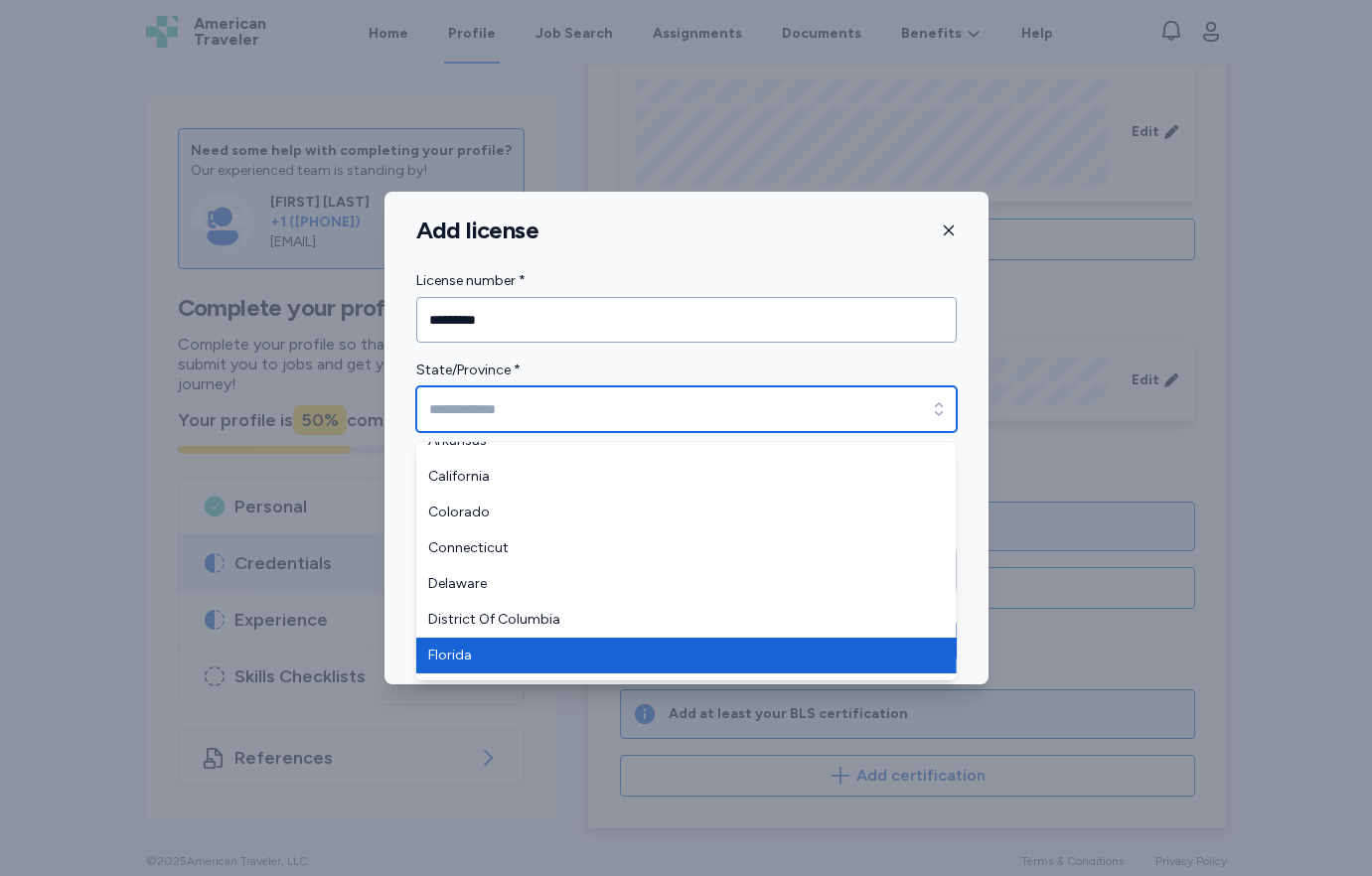 type on "*******" 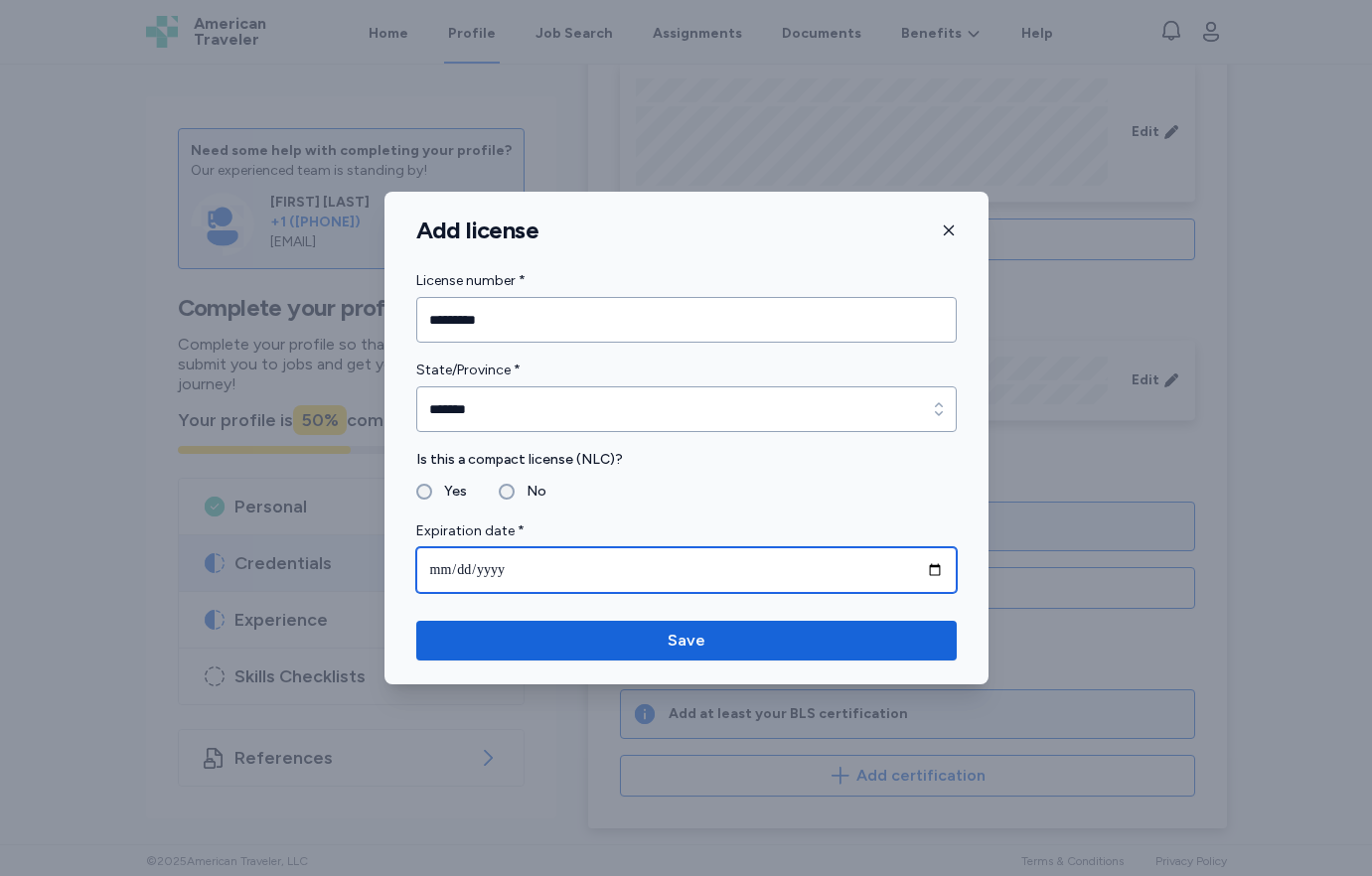 click at bounding box center [686, 570] 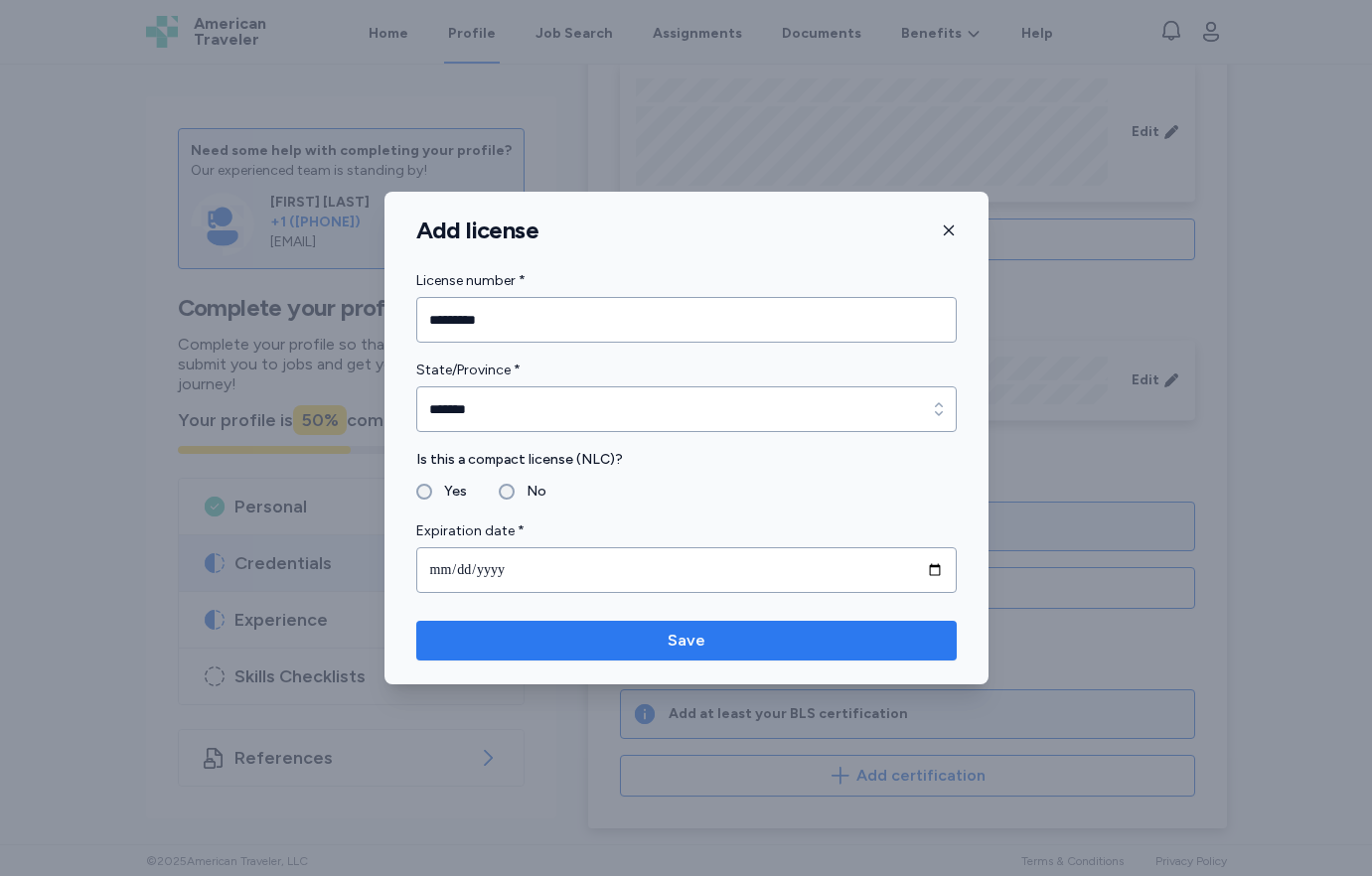 click on "Save" at bounding box center (686, 641) 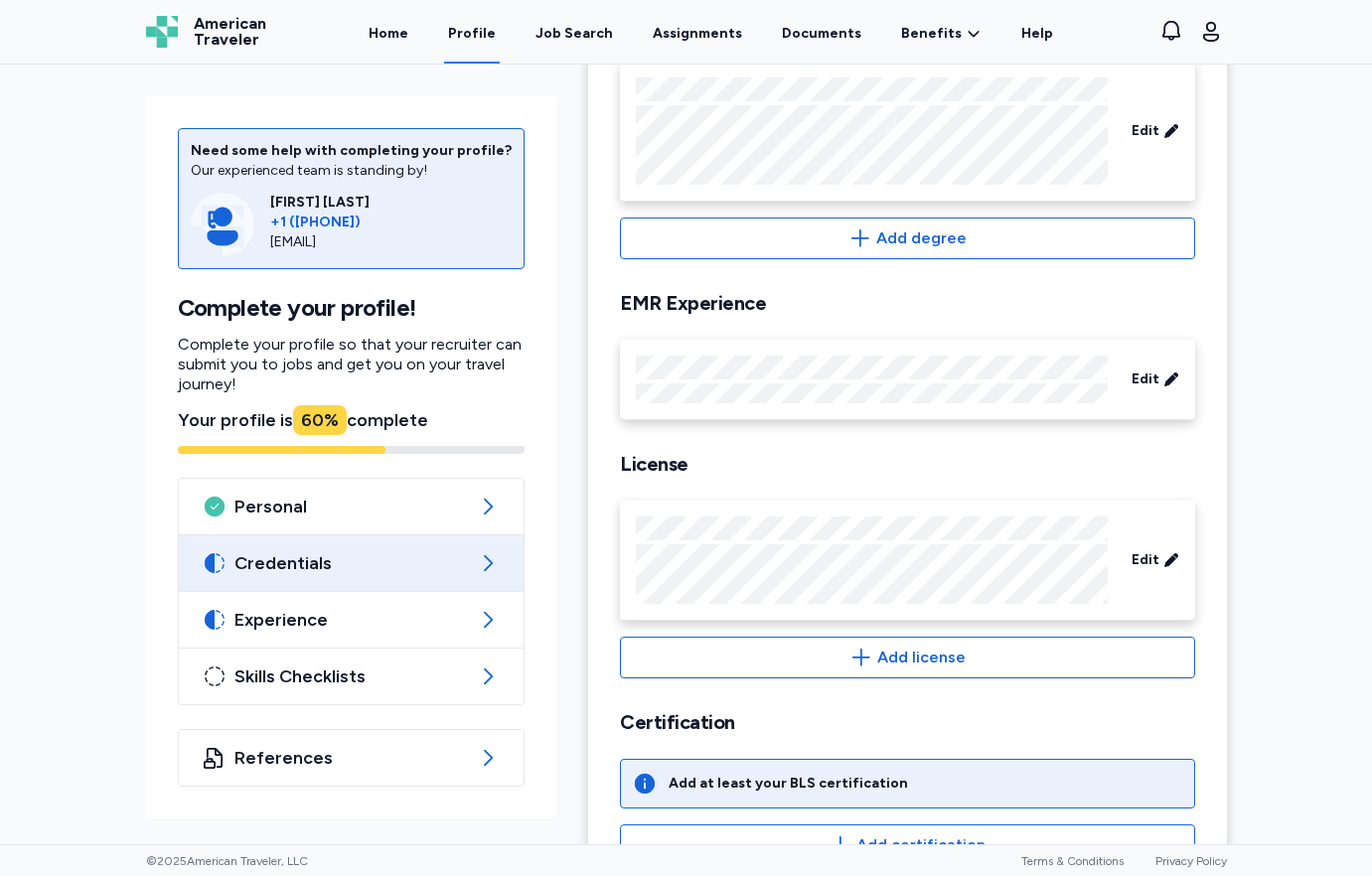 scroll, scrollTop: 438, scrollLeft: 0, axis: vertical 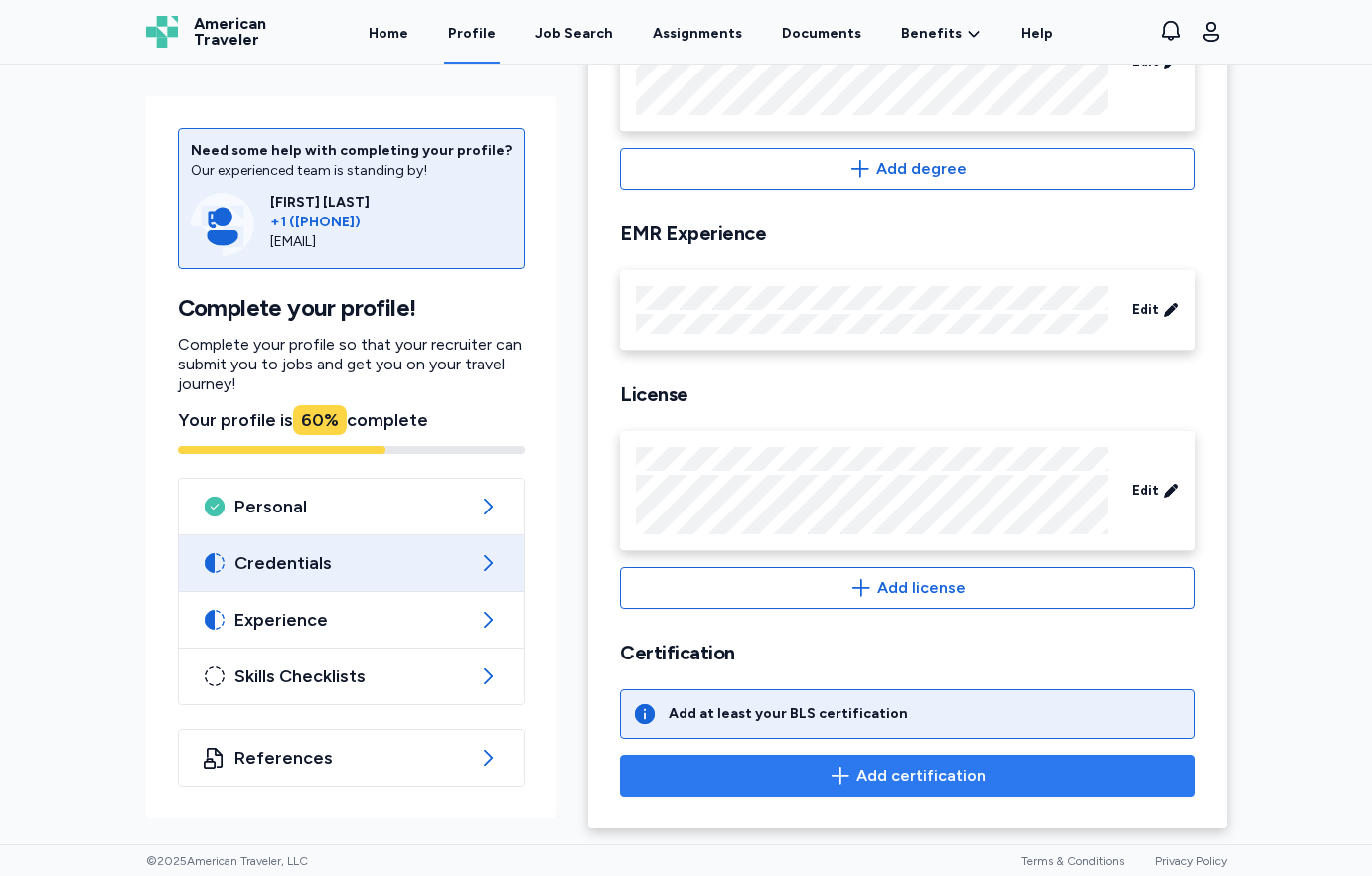 click 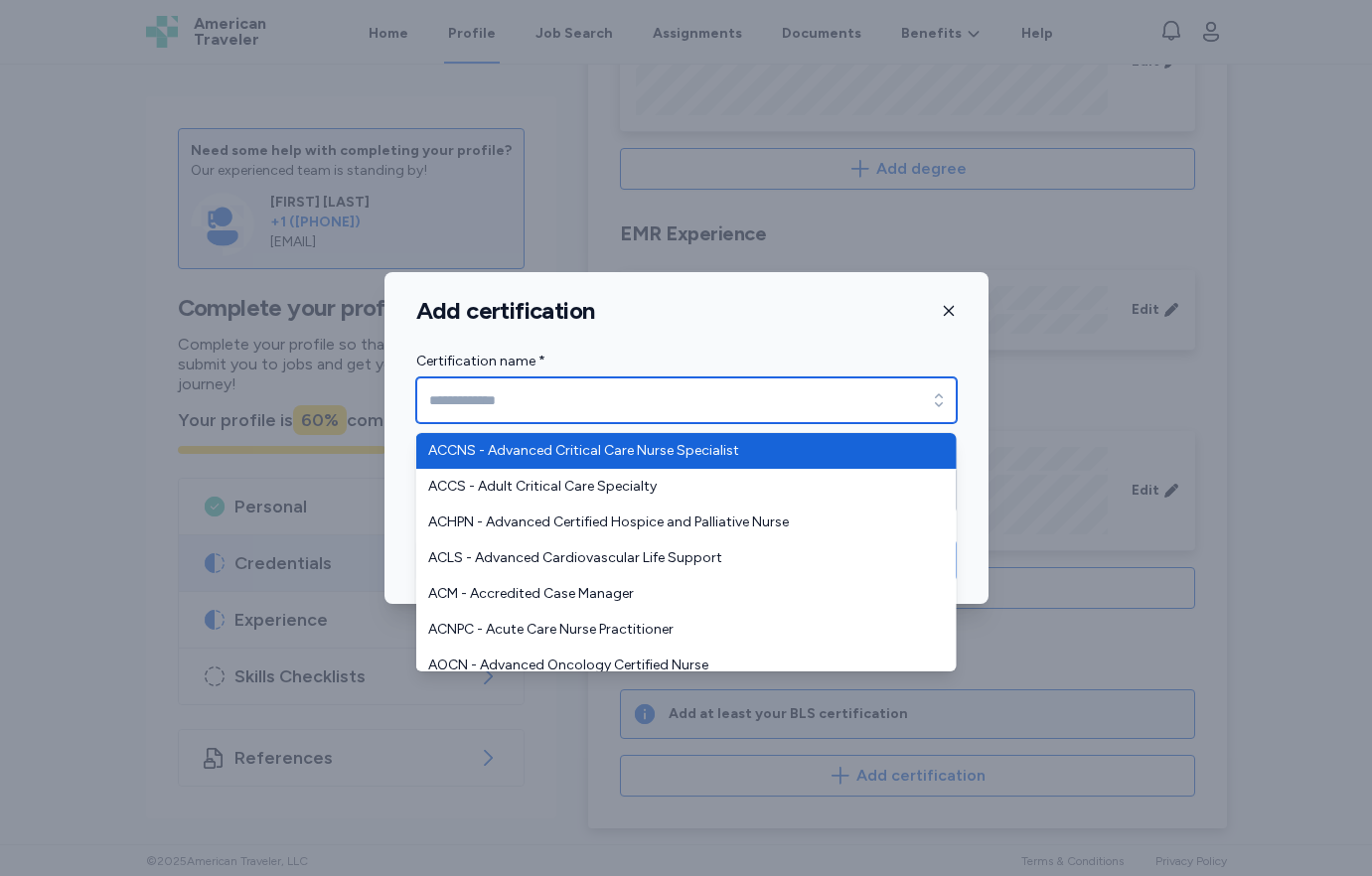 click on "Certification name *" at bounding box center (686, 400) 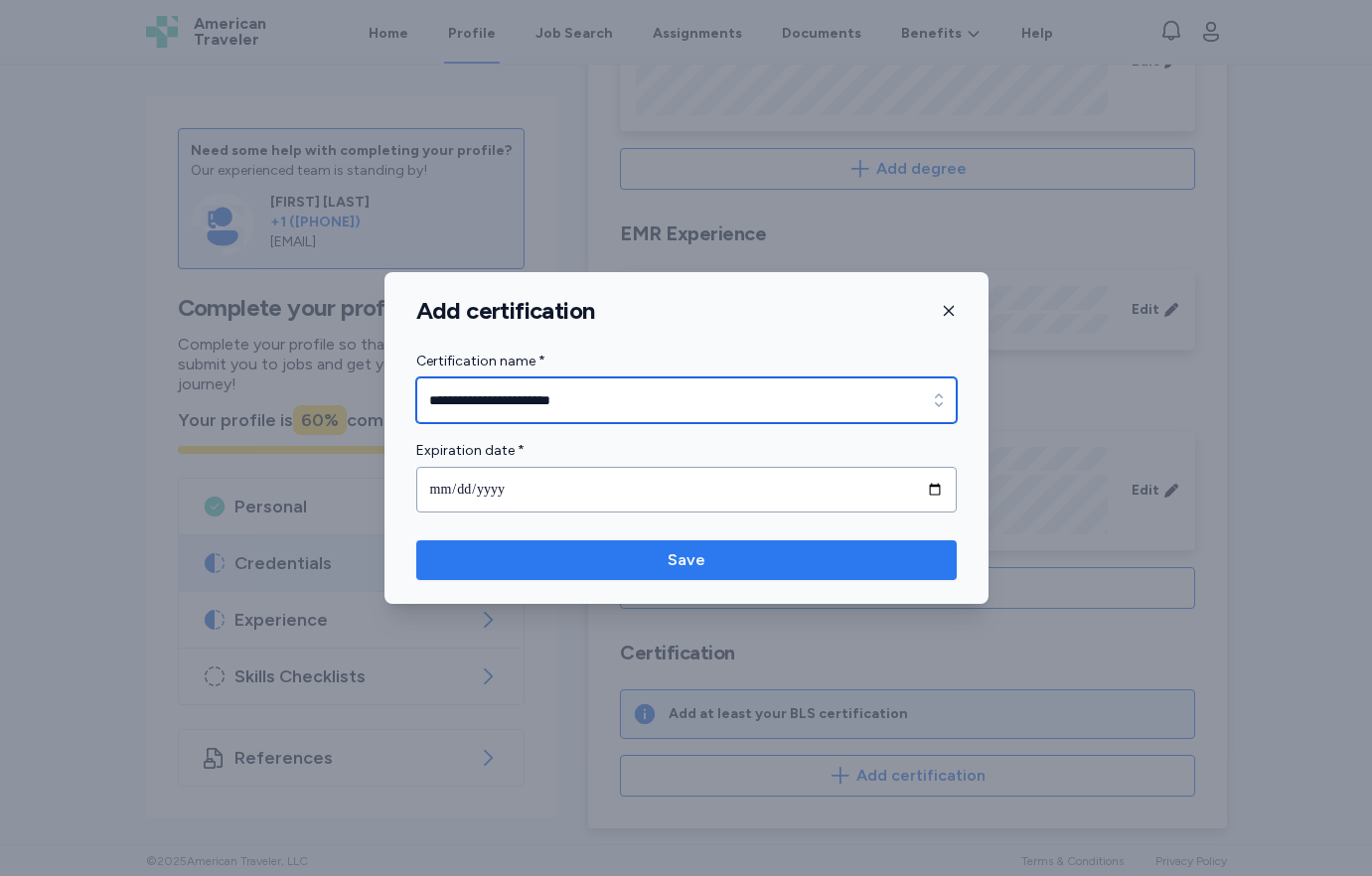type on "**********" 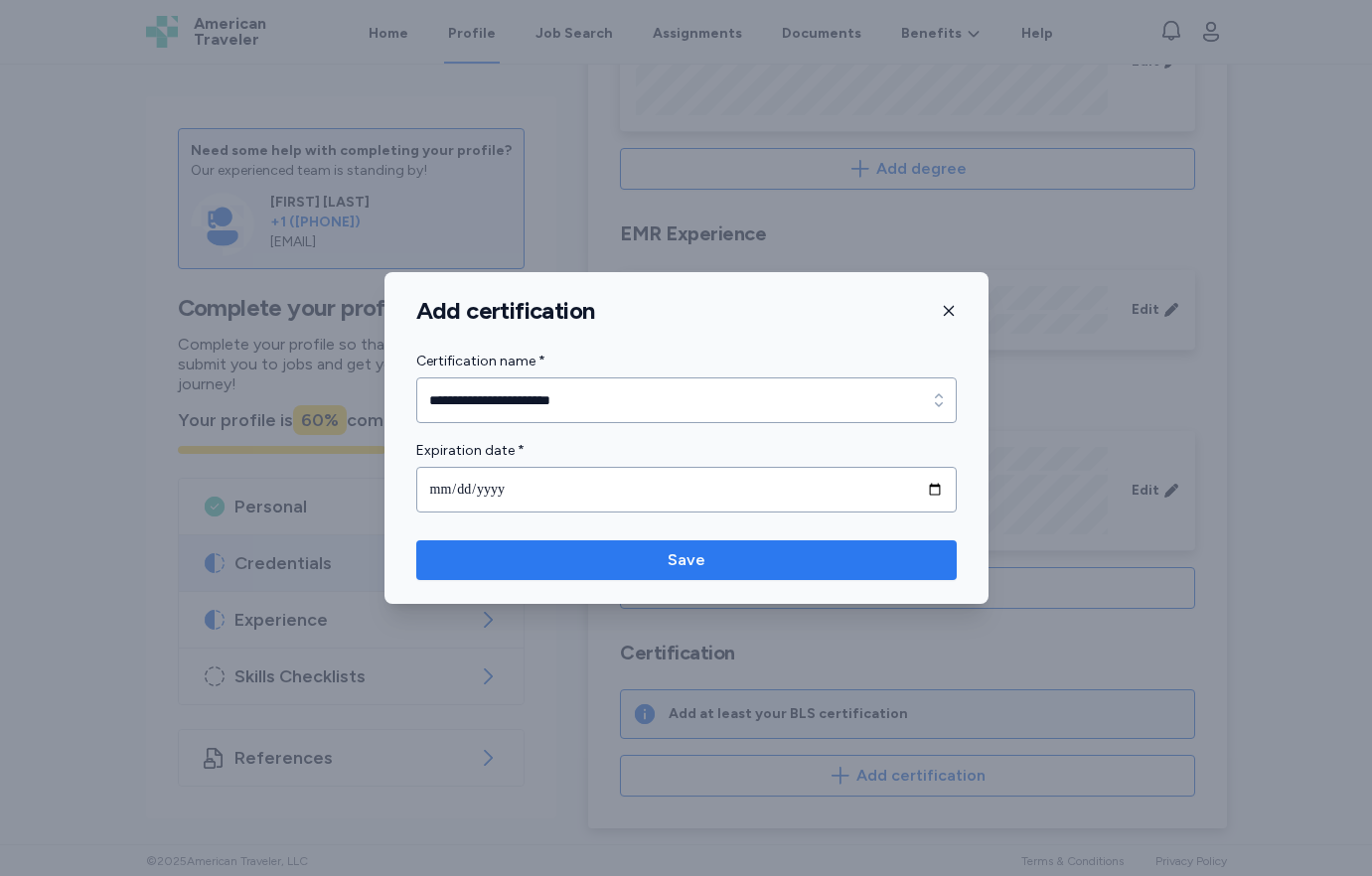 click on "Save" at bounding box center (686, 560) 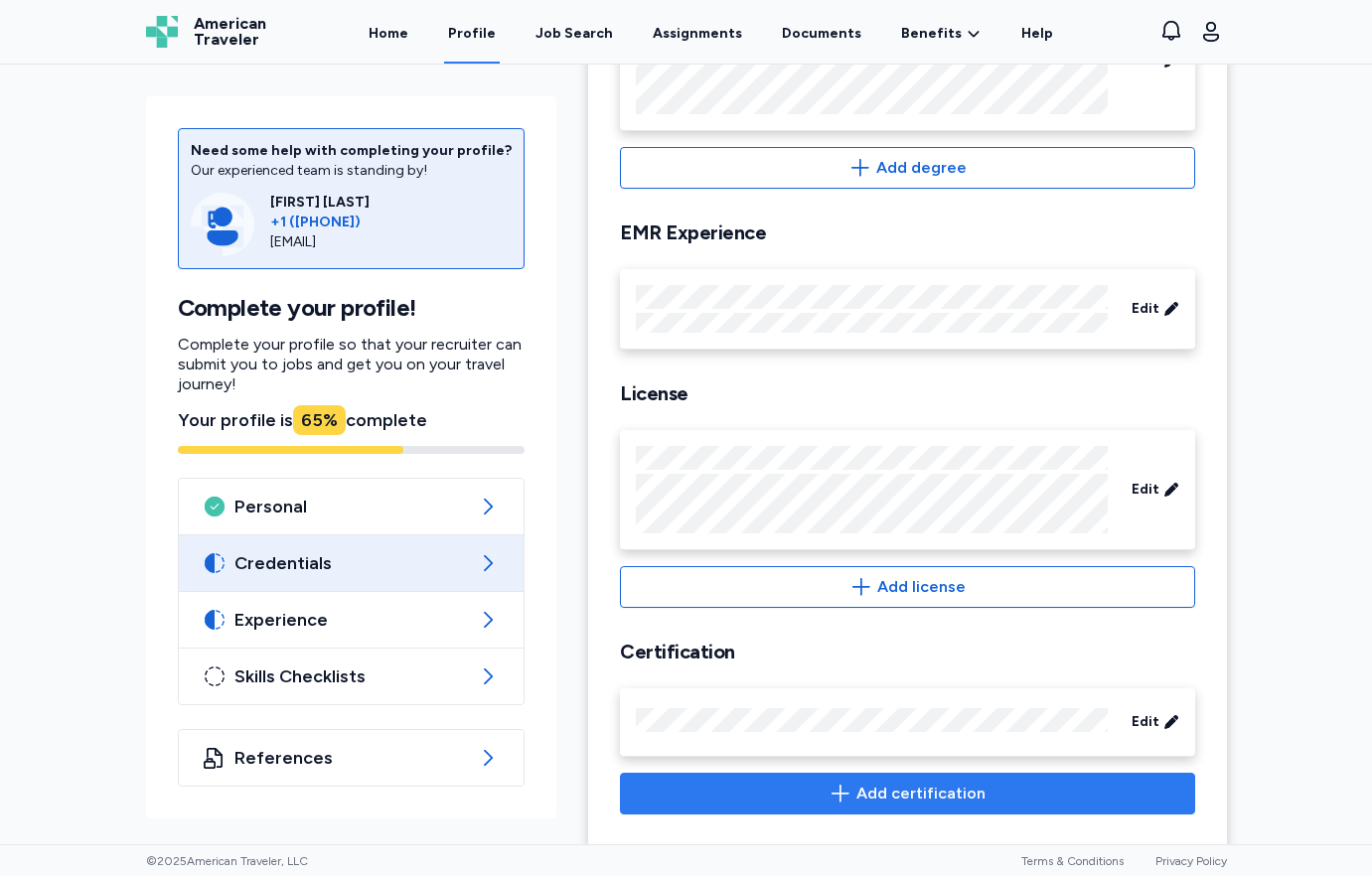 click 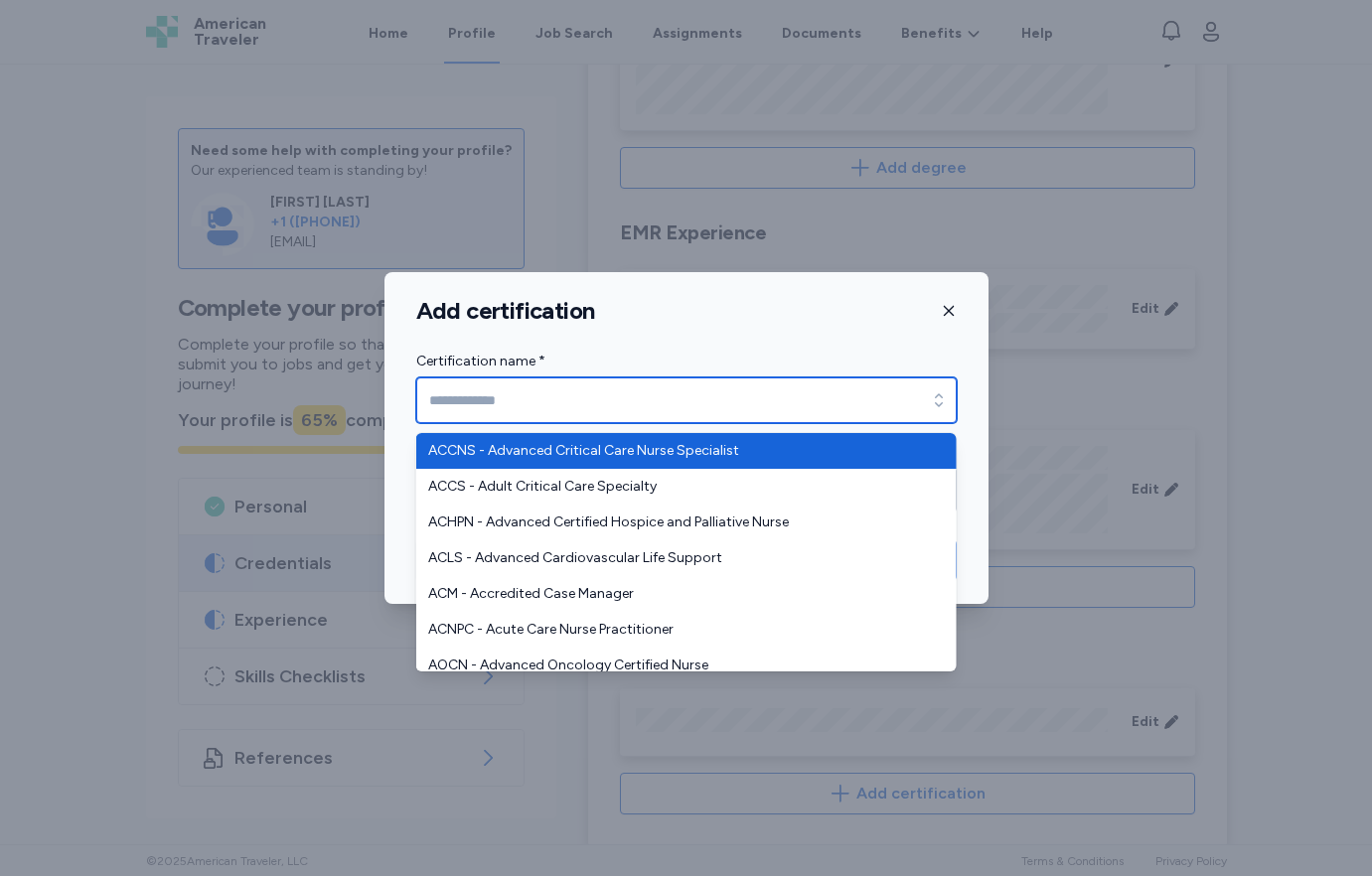 click on "Certification name *" at bounding box center [686, 400] 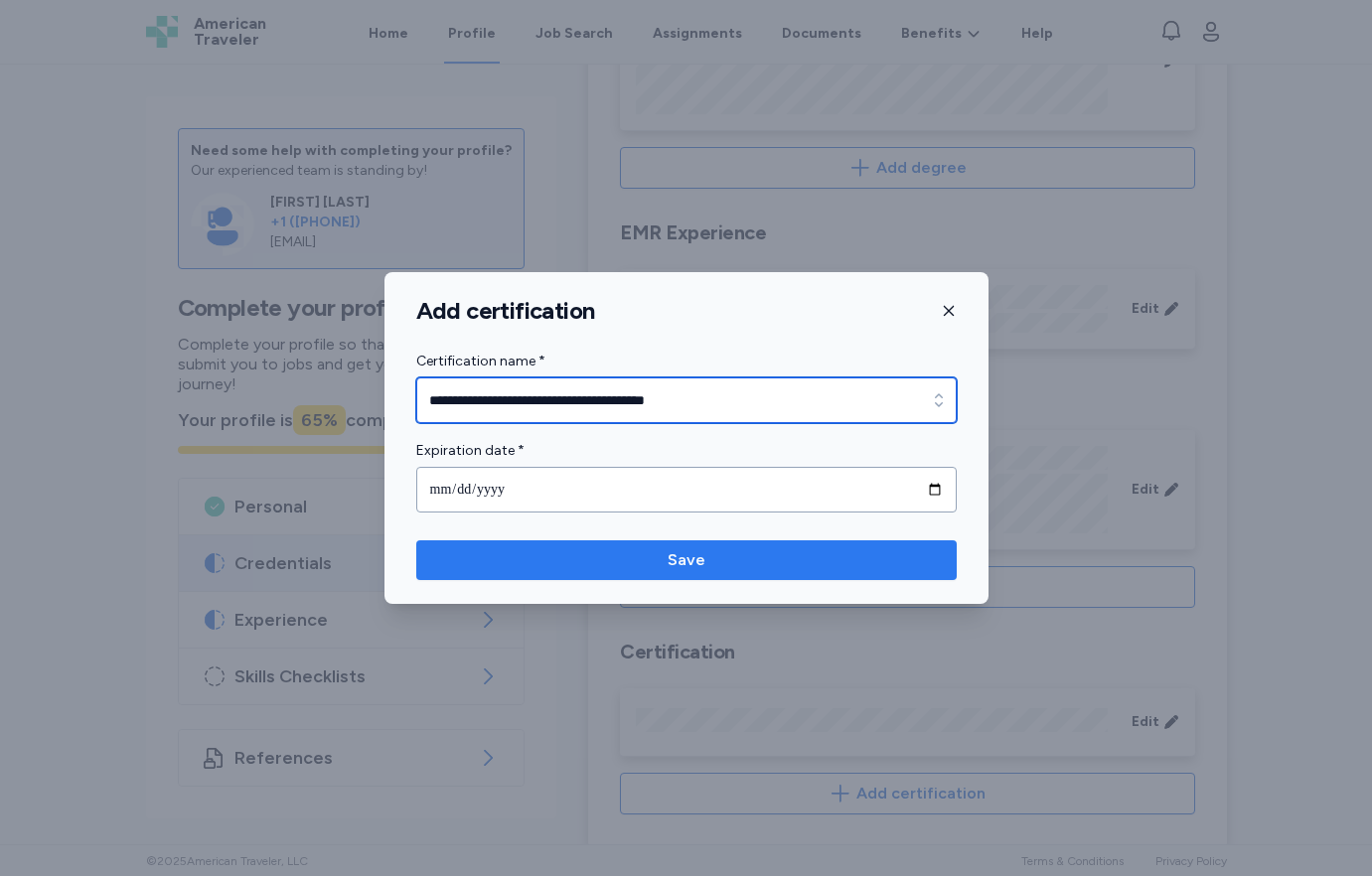 type on "**********" 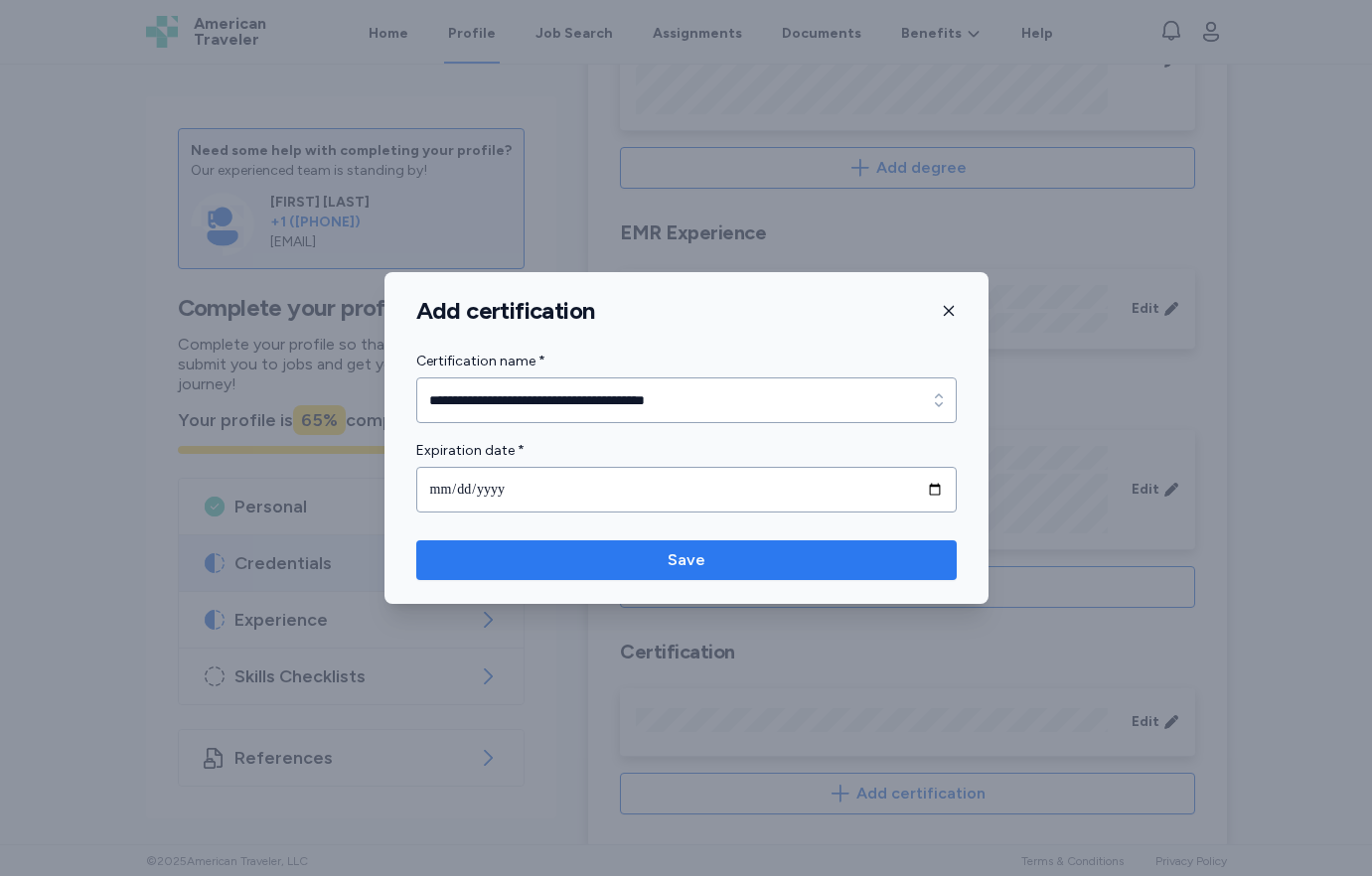 click on "Save" at bounding box center (686, 560) 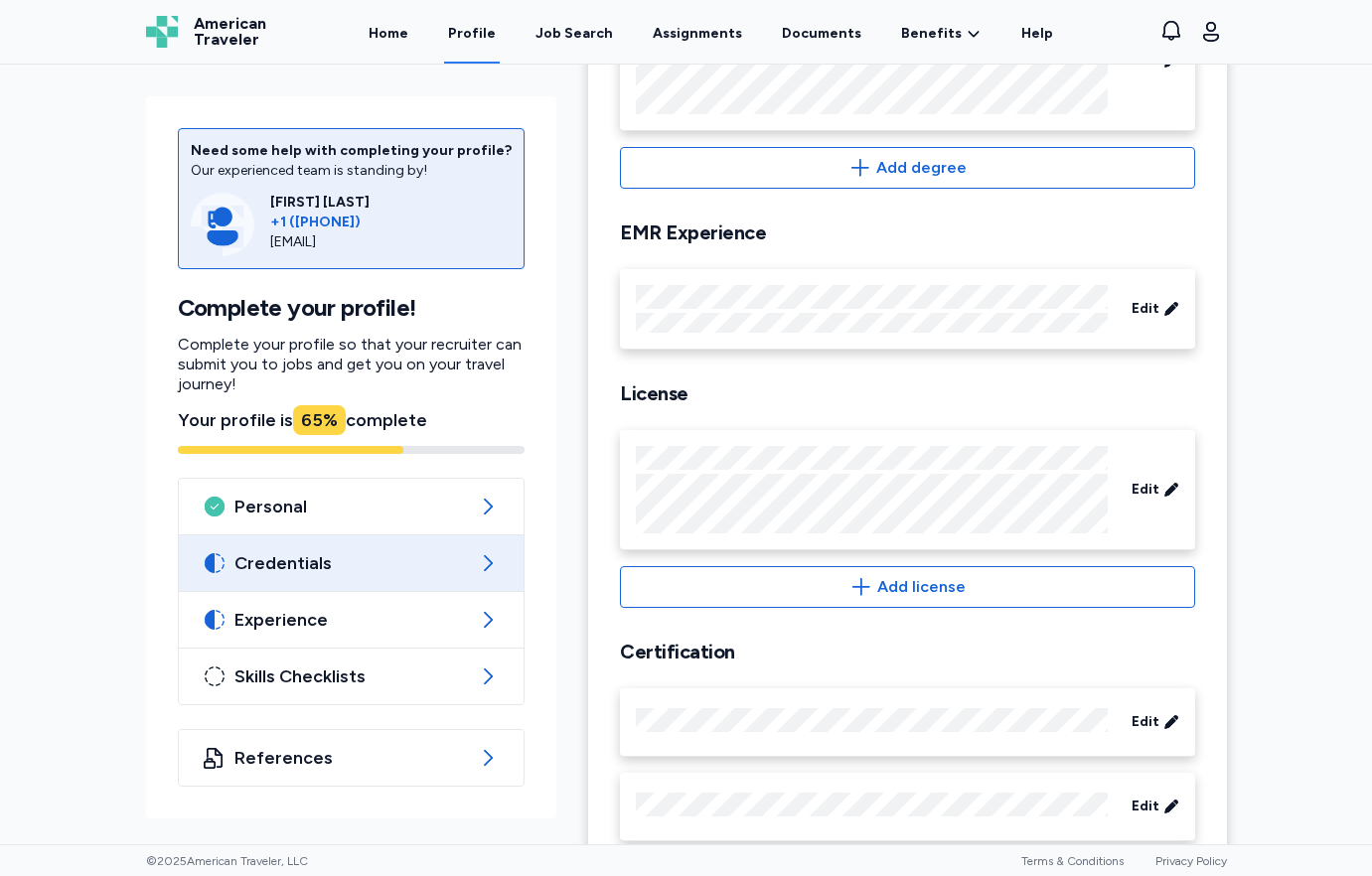 scroll, scrollTop: 541, scrollLeft: 0, axis: vertical 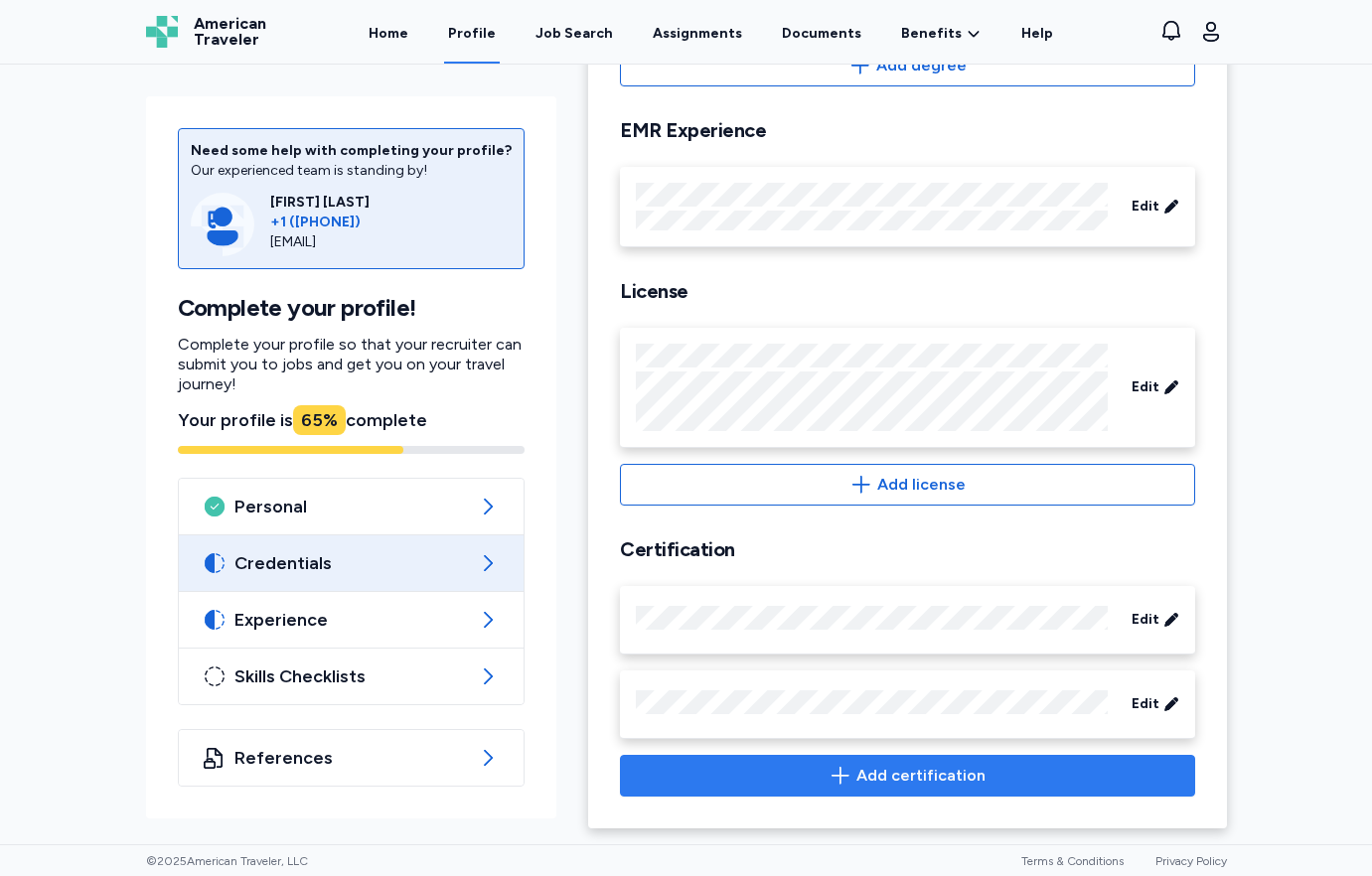 click on "Add certification" at bounding box center [907, 776] 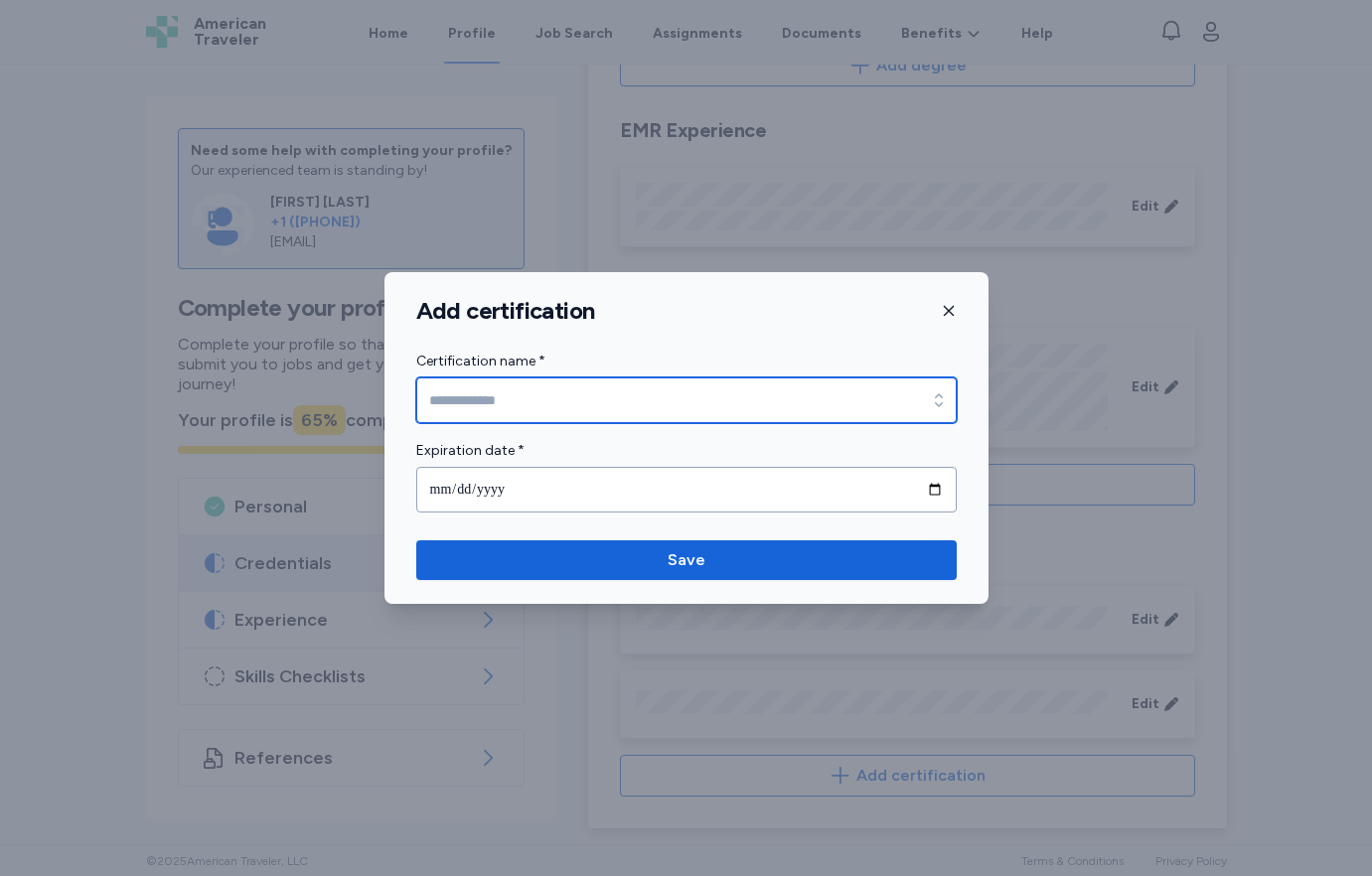 click on "Certification name *" at bounding box center [686, 400] 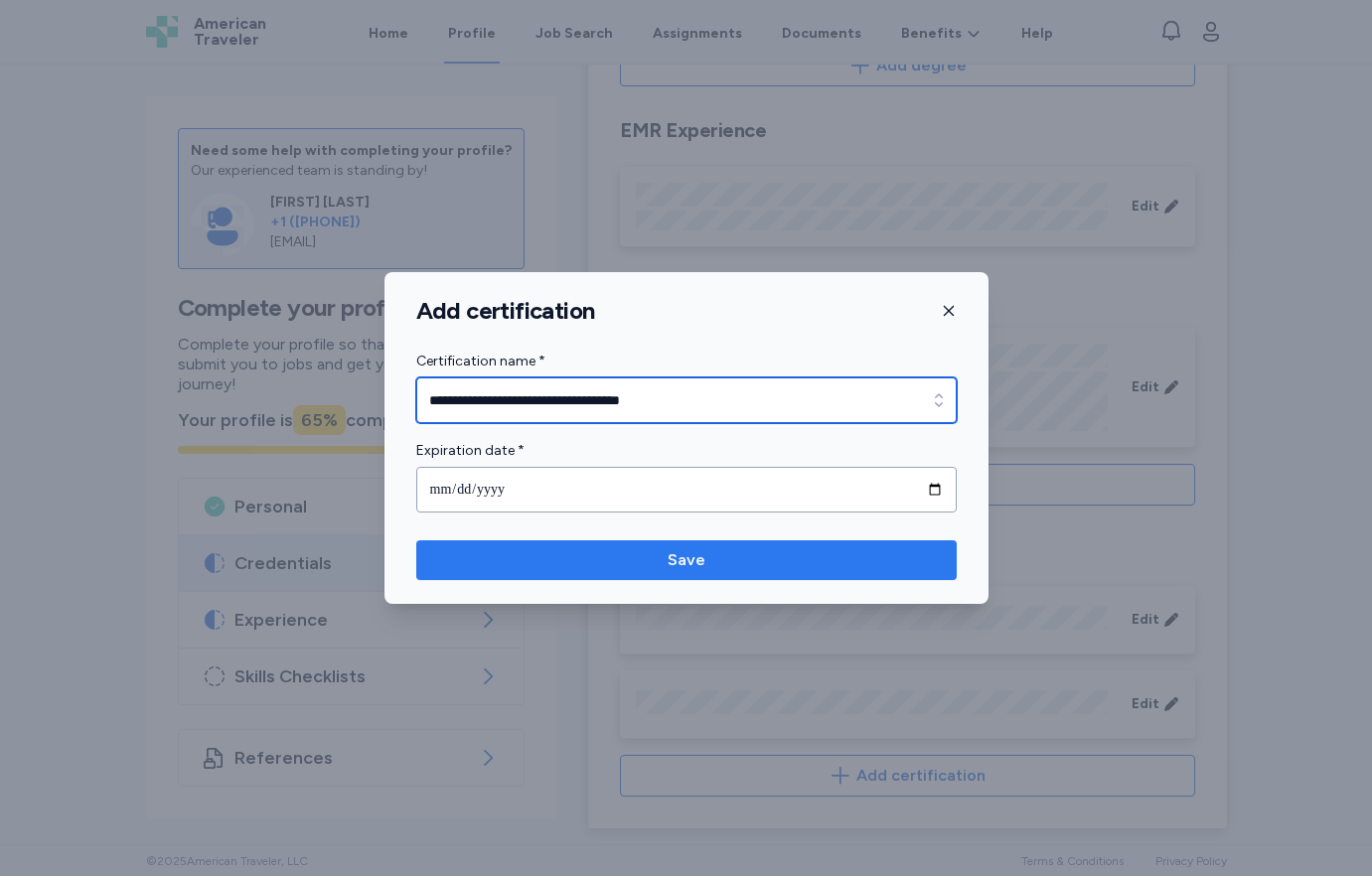 type on "**********" 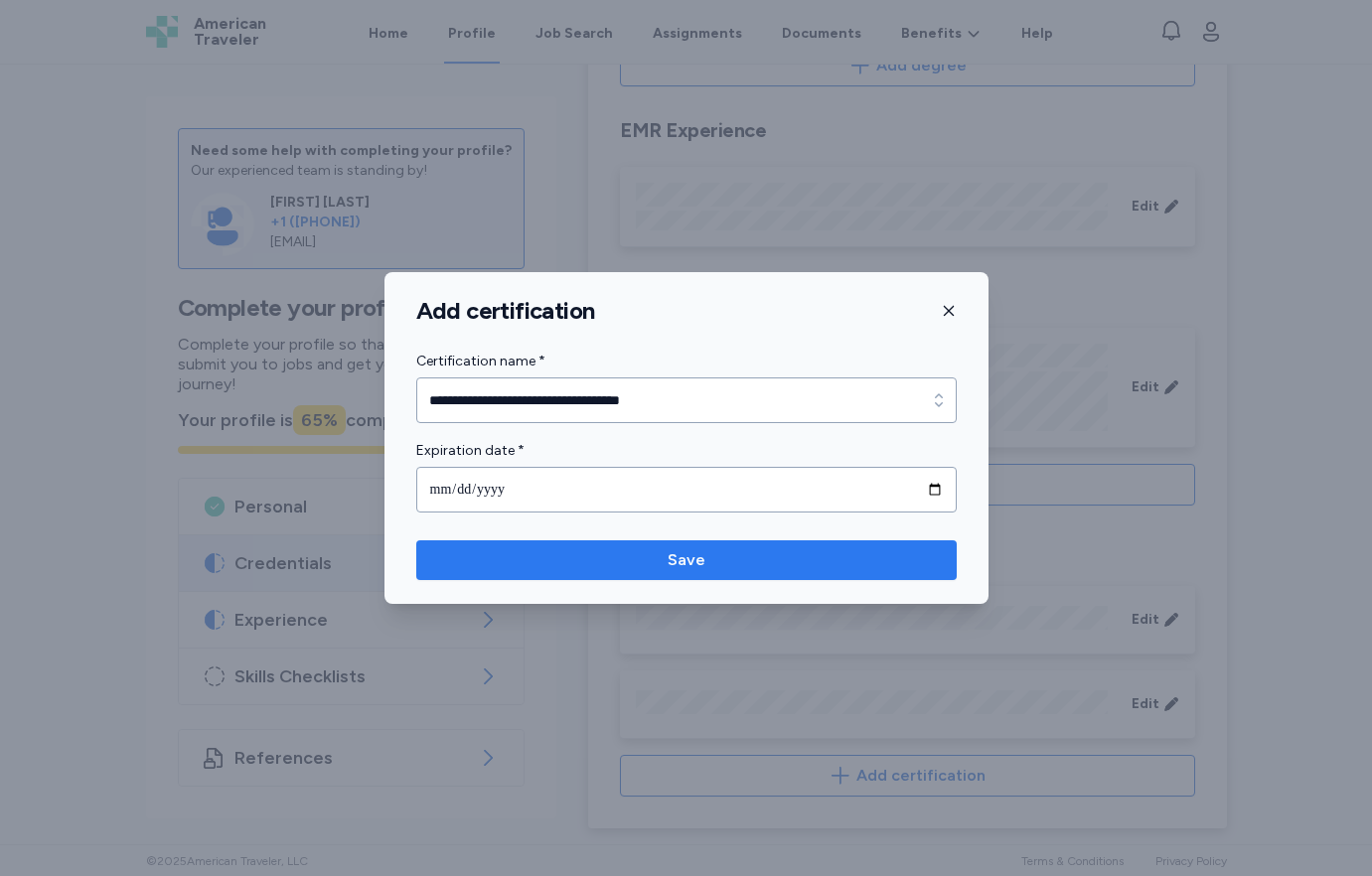click on "Save" at bounding box center (686, 560) 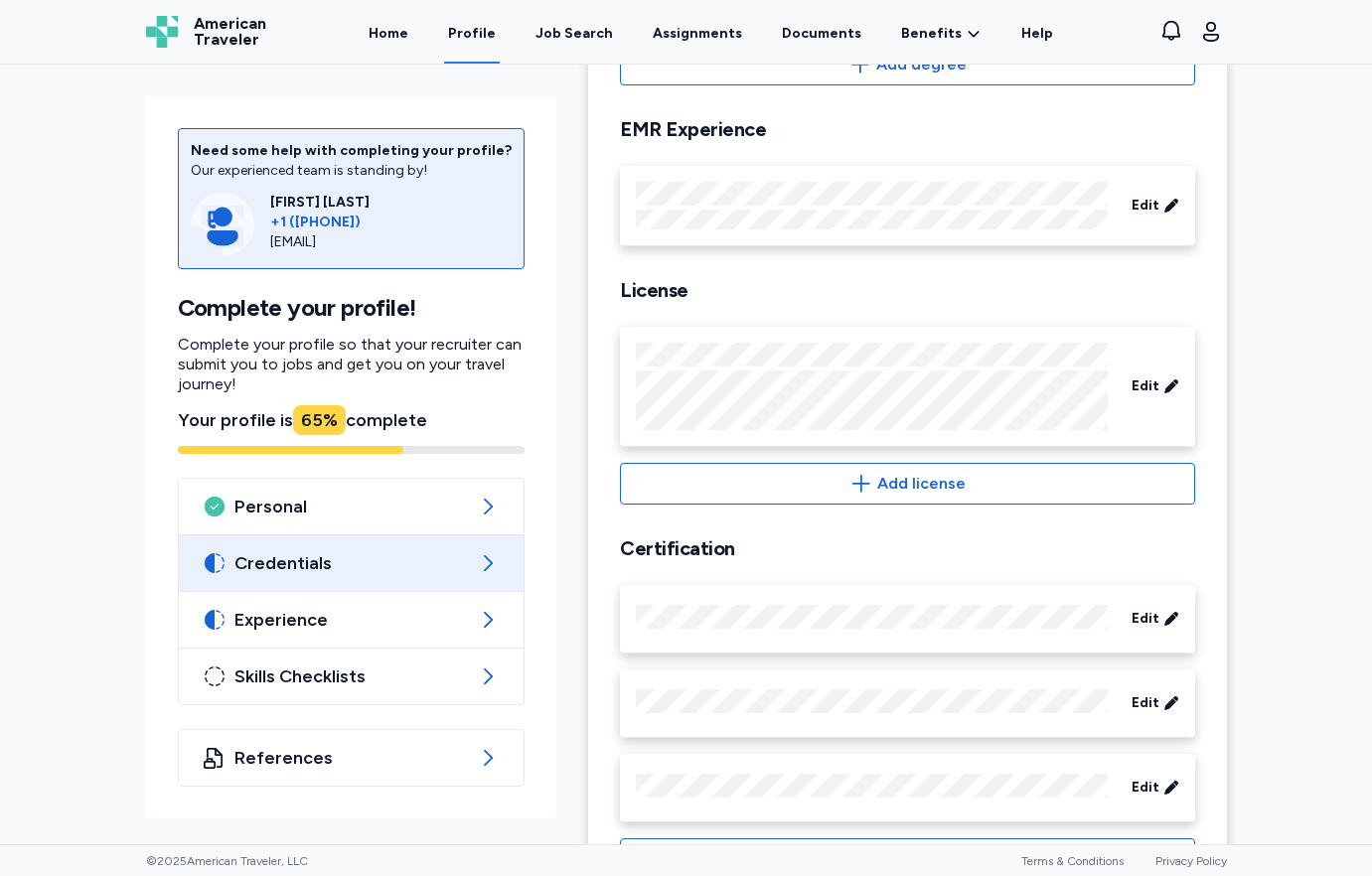 scroll, scrollTop: 626, scrollLeft: 0, axis: vertical 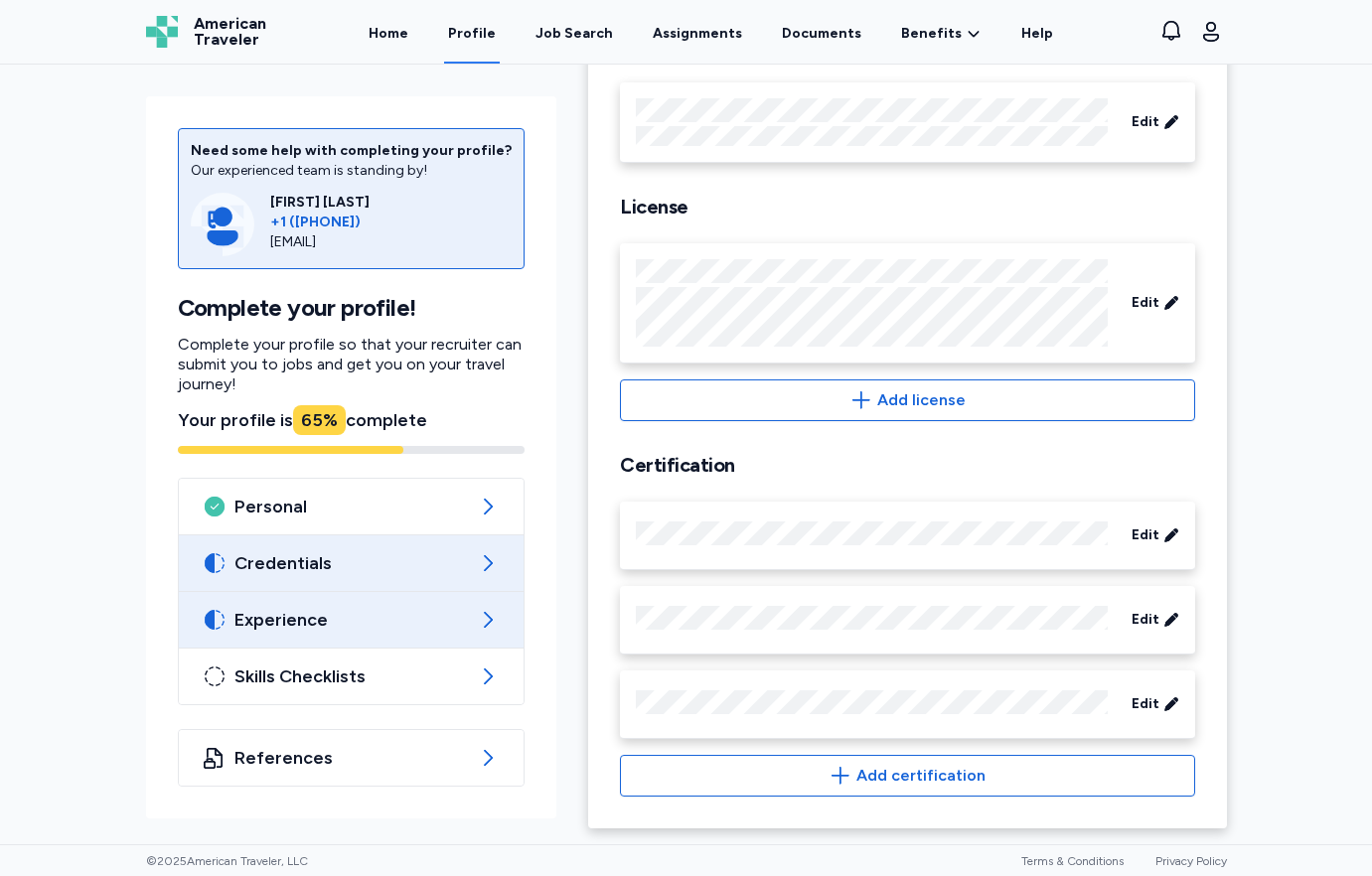 click on "Experience" at bounding box center (352, 620) 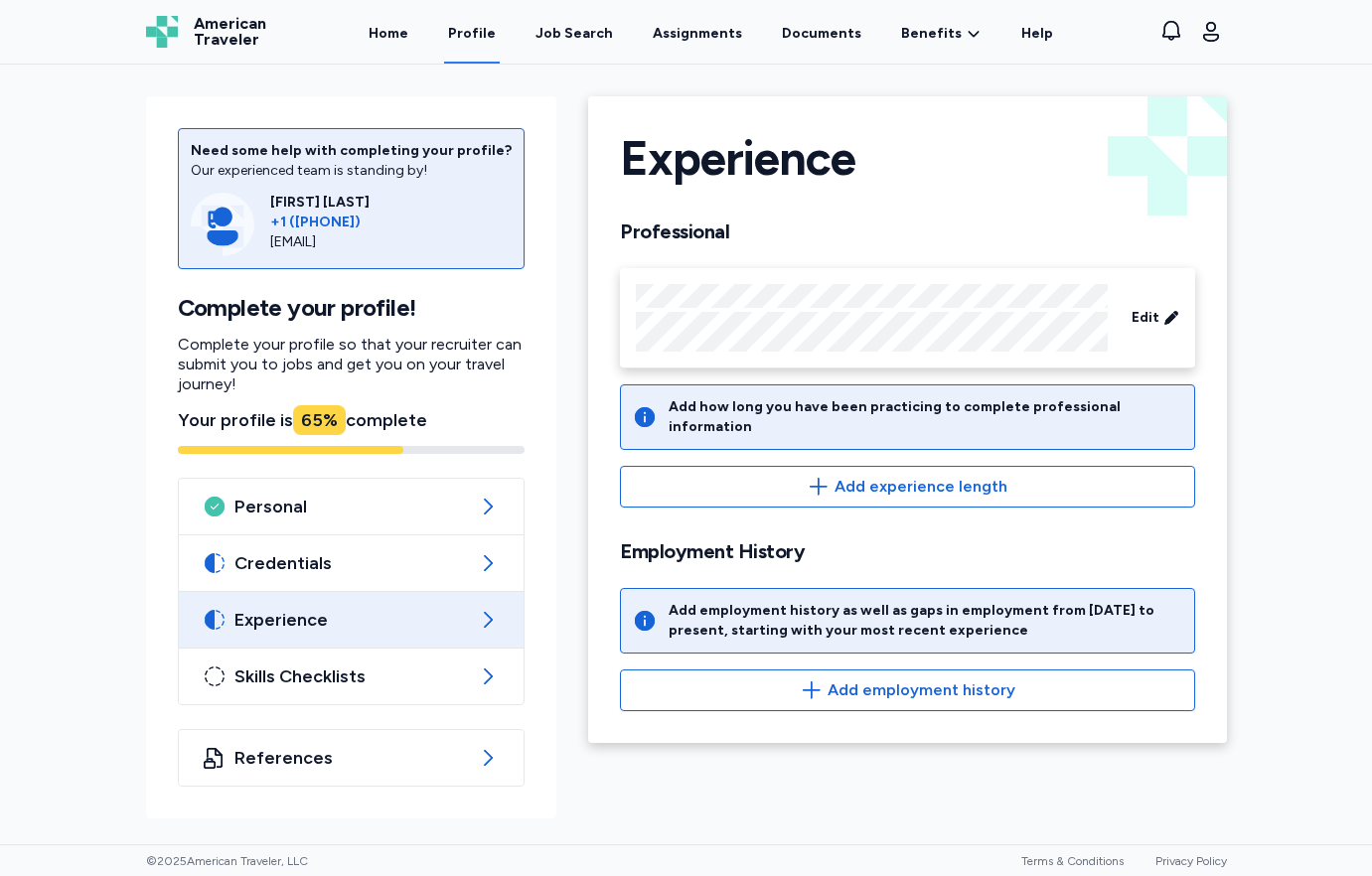 scroll, scrollTop: 0, scrollLeft: 0, axis: both 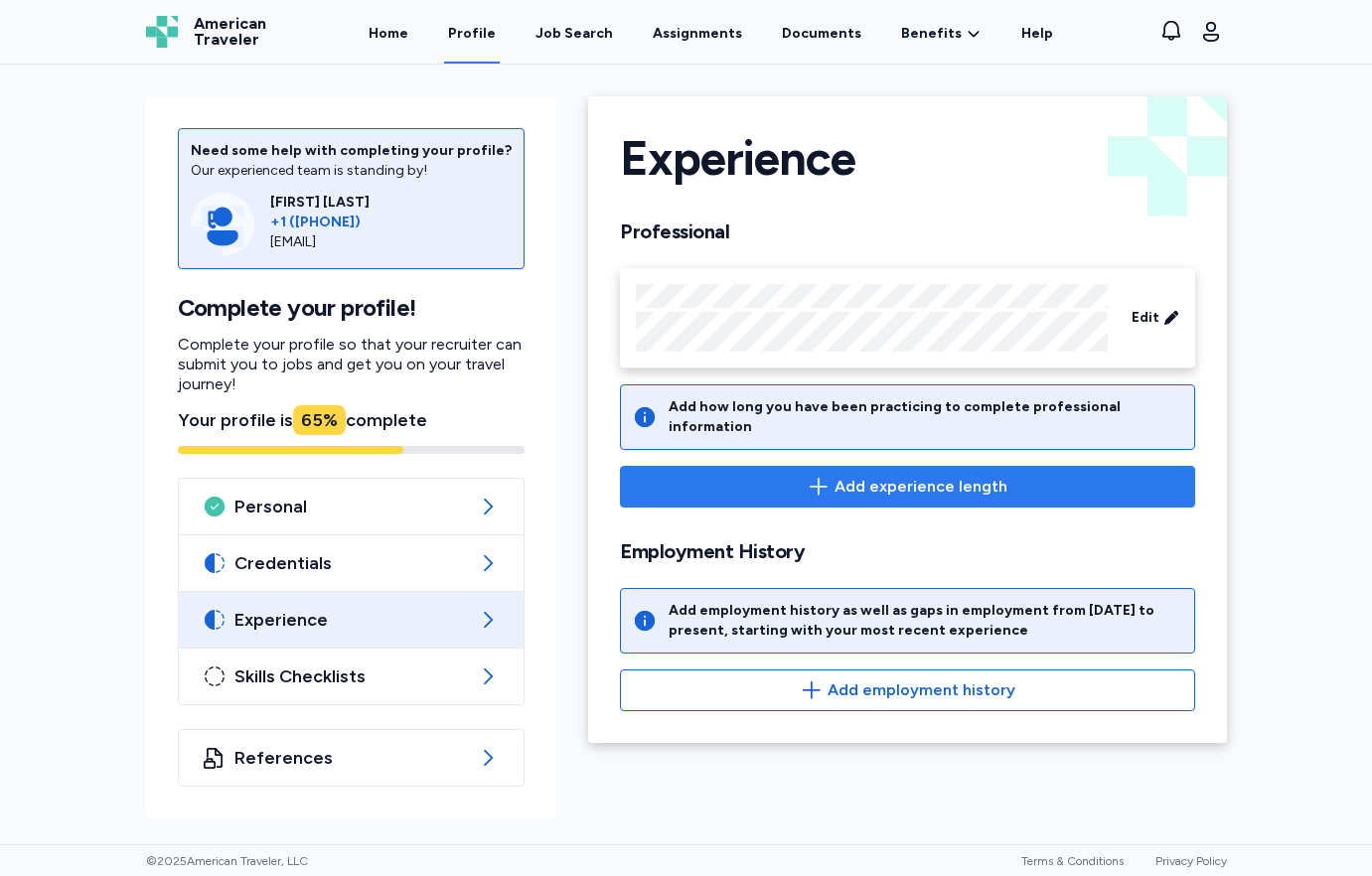 click on "Add experience length" at bounding box center [921, 487] 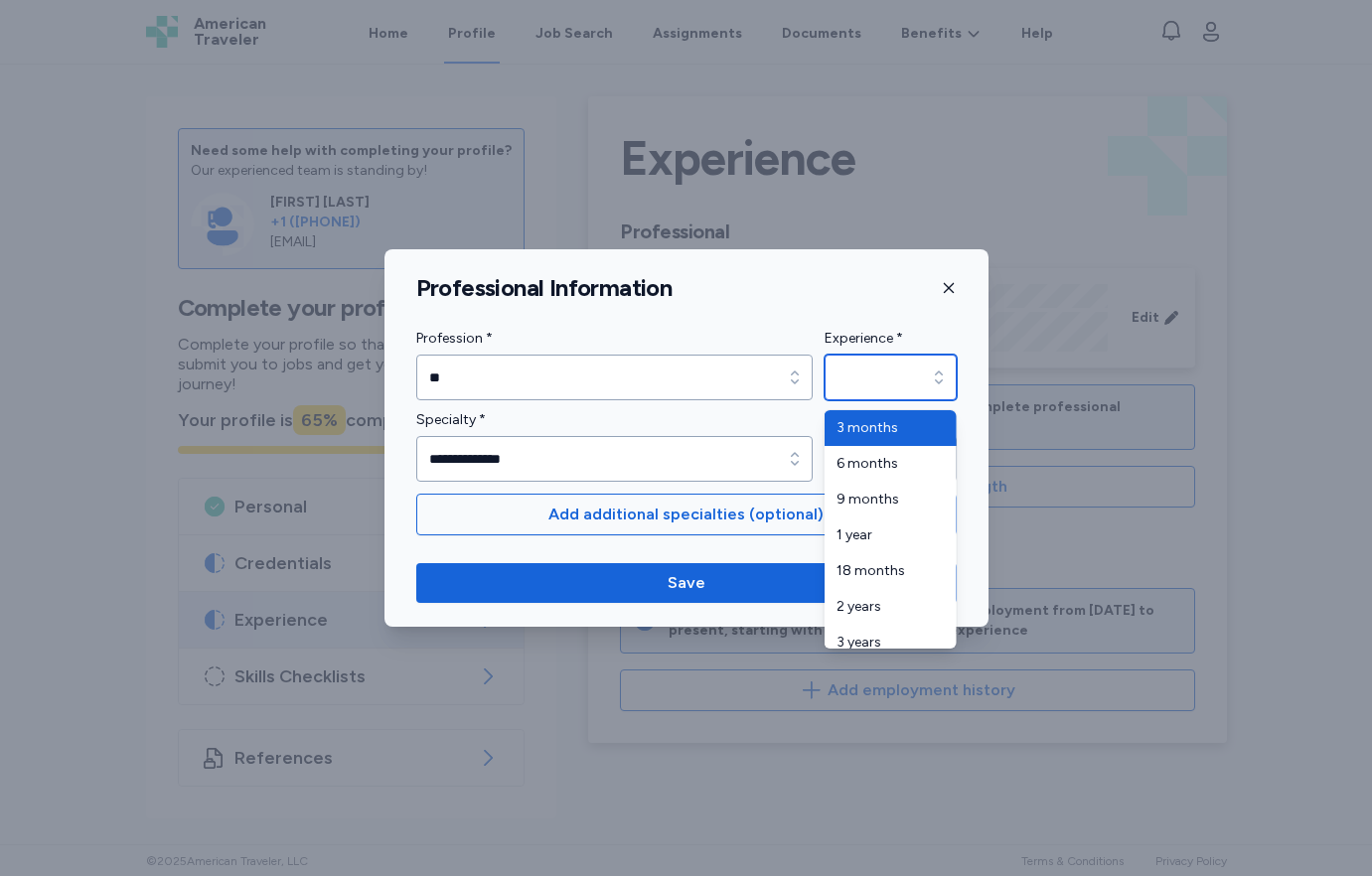 click on "Experience *" at bounding box center (890, 377) 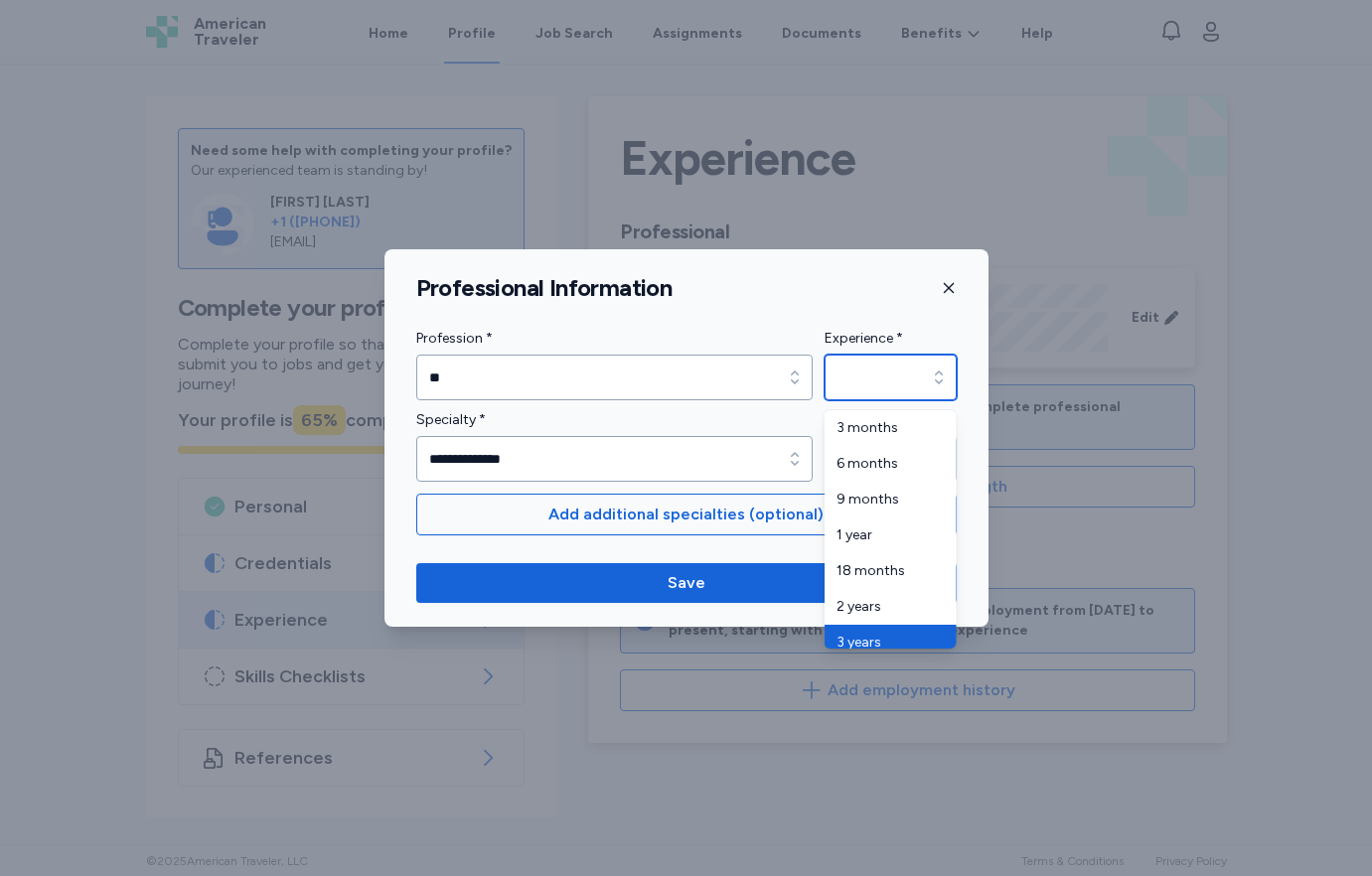 type on "*******" 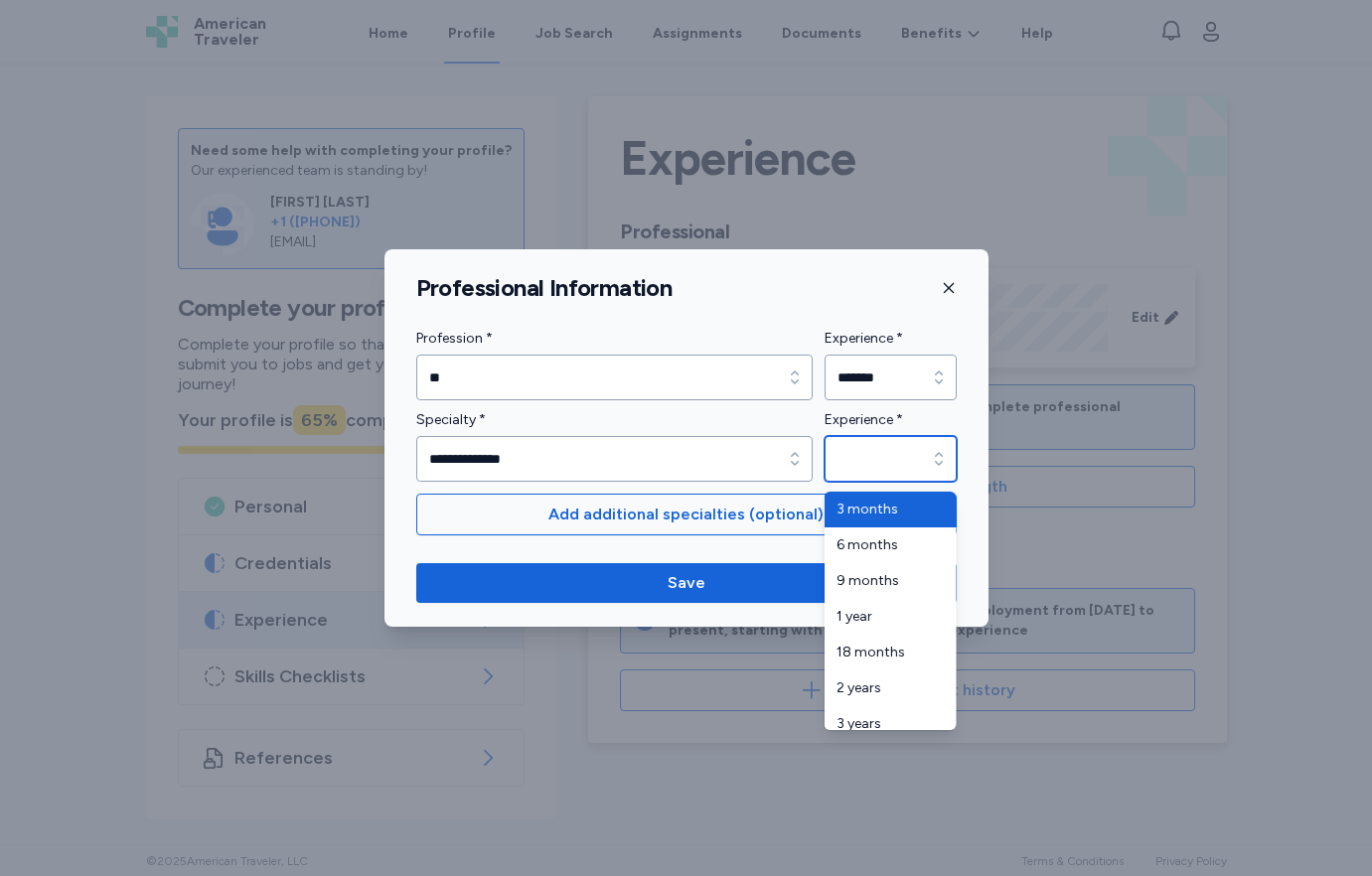 click on "Experience *" at bounding box center (890, 459) 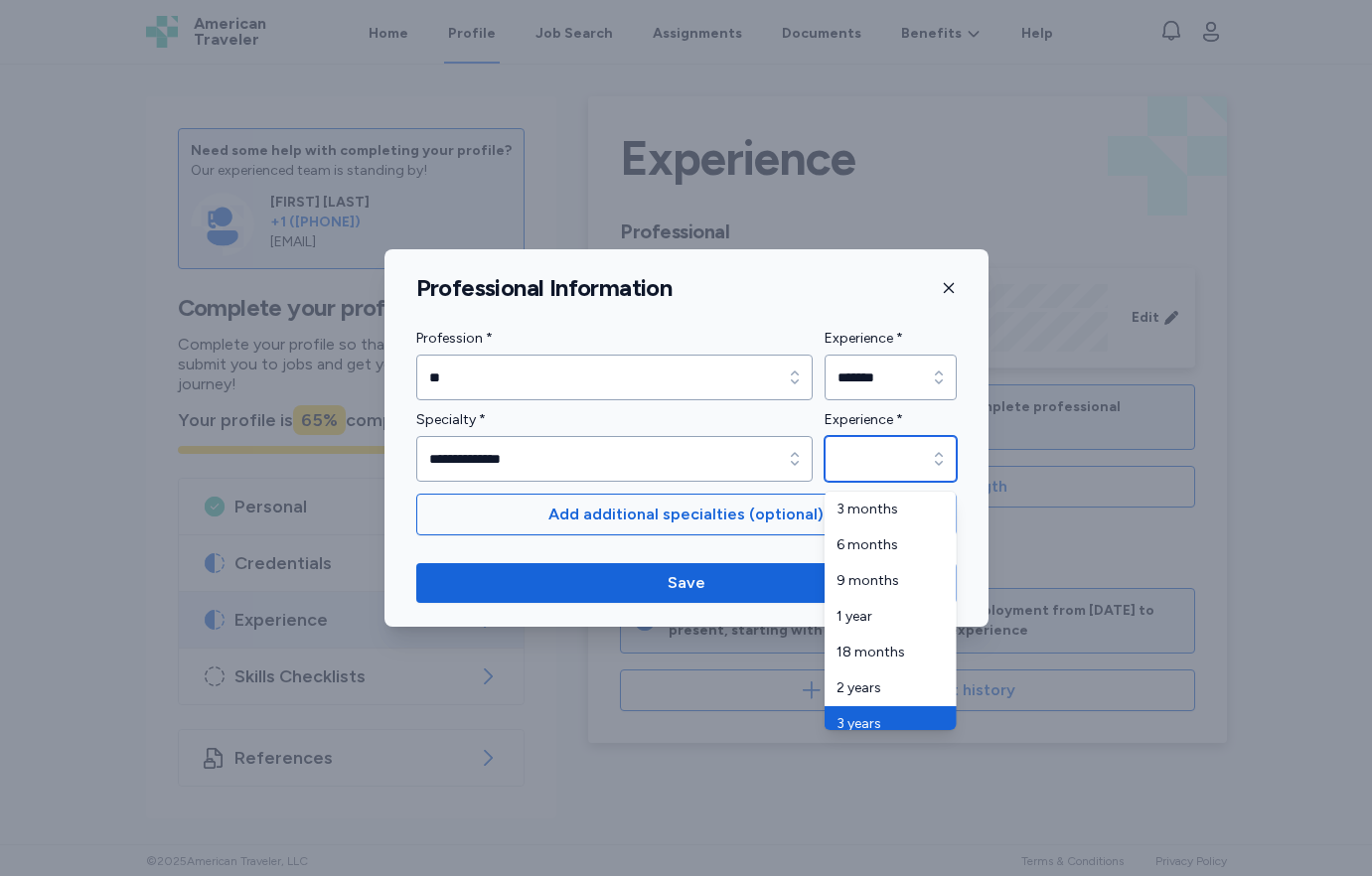 type on "*******" 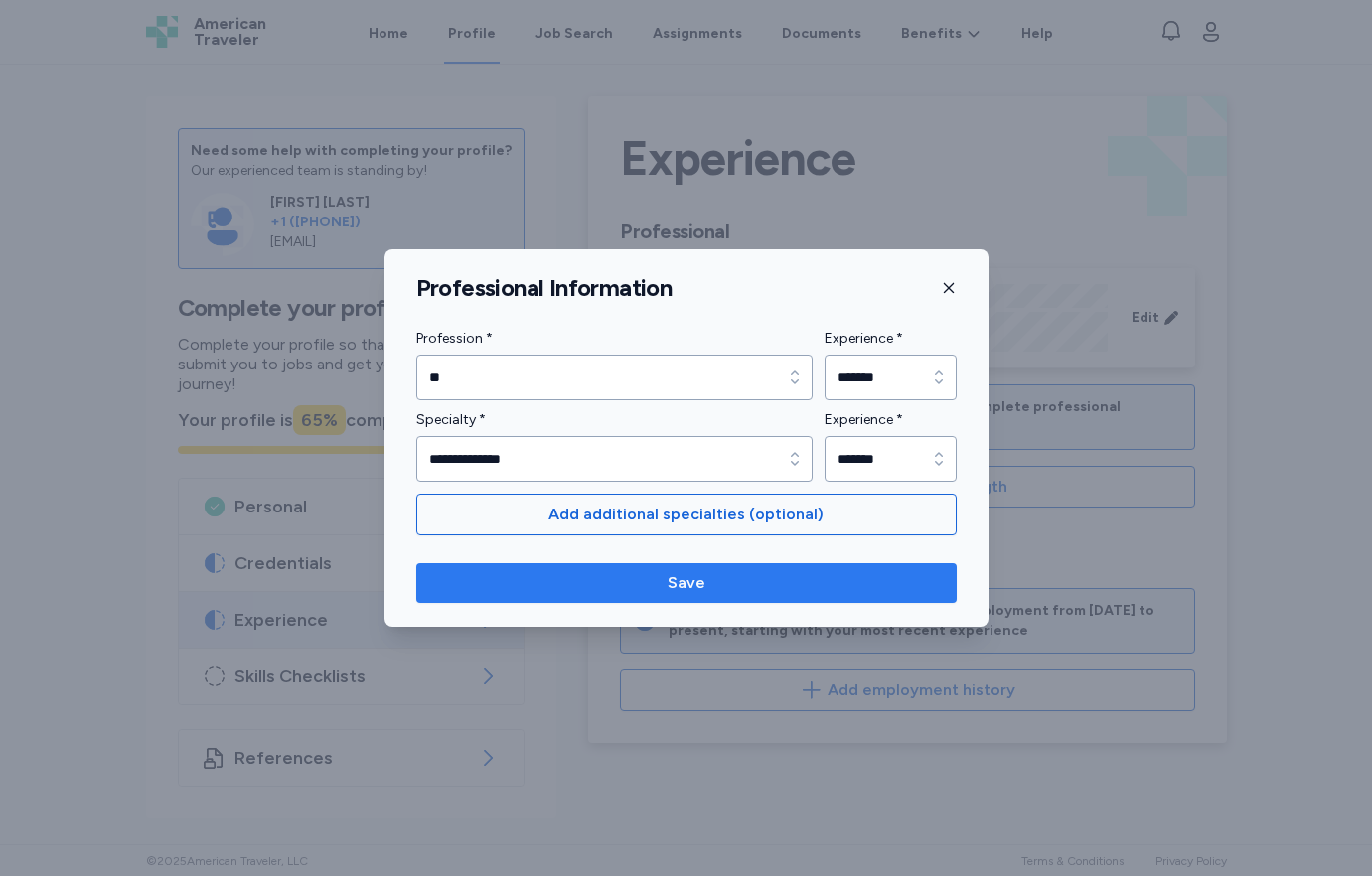click on "Save" at bounding box center (686, 583) 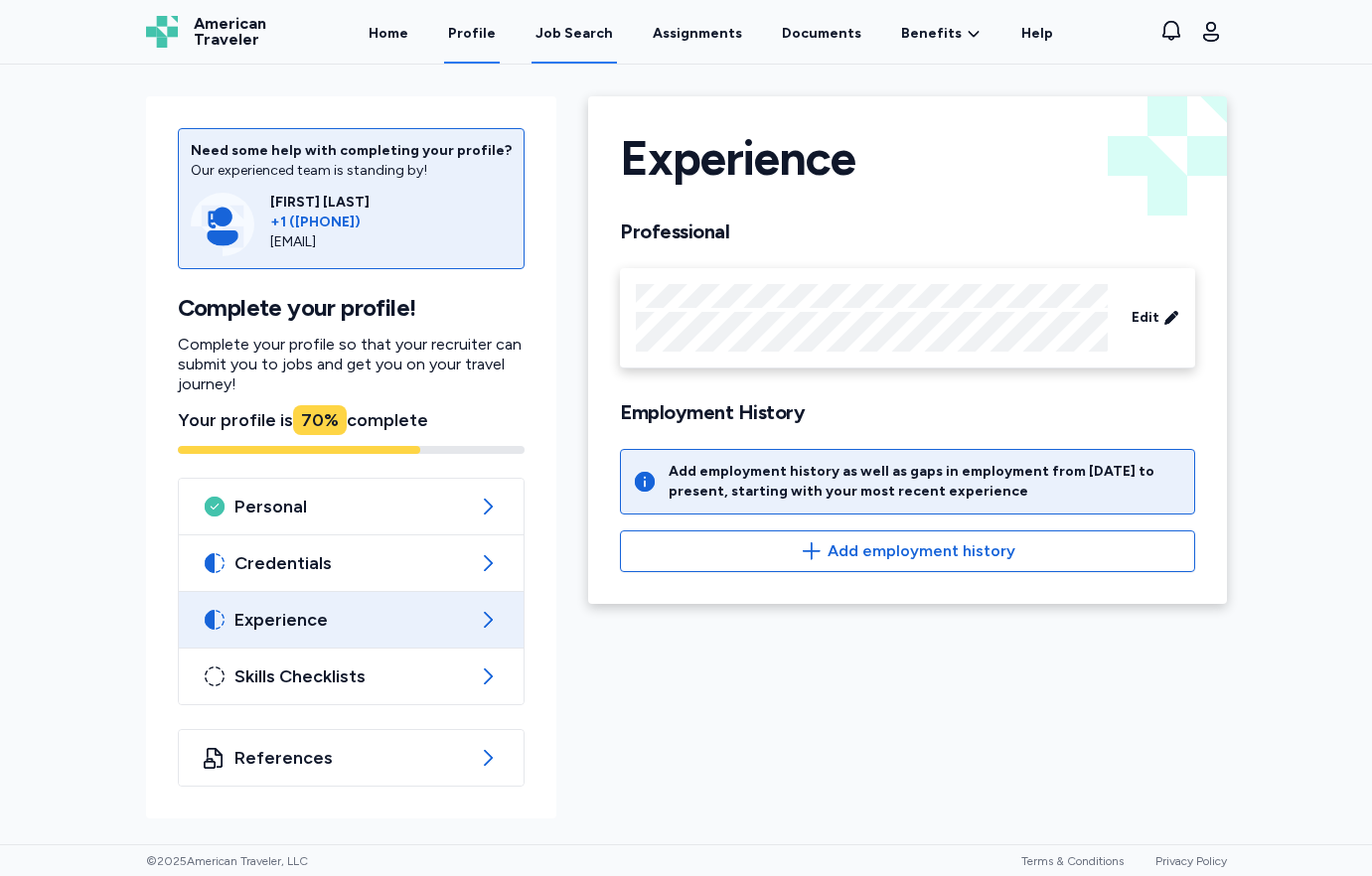 click on "Job Search" at bounding box center (574, 34) 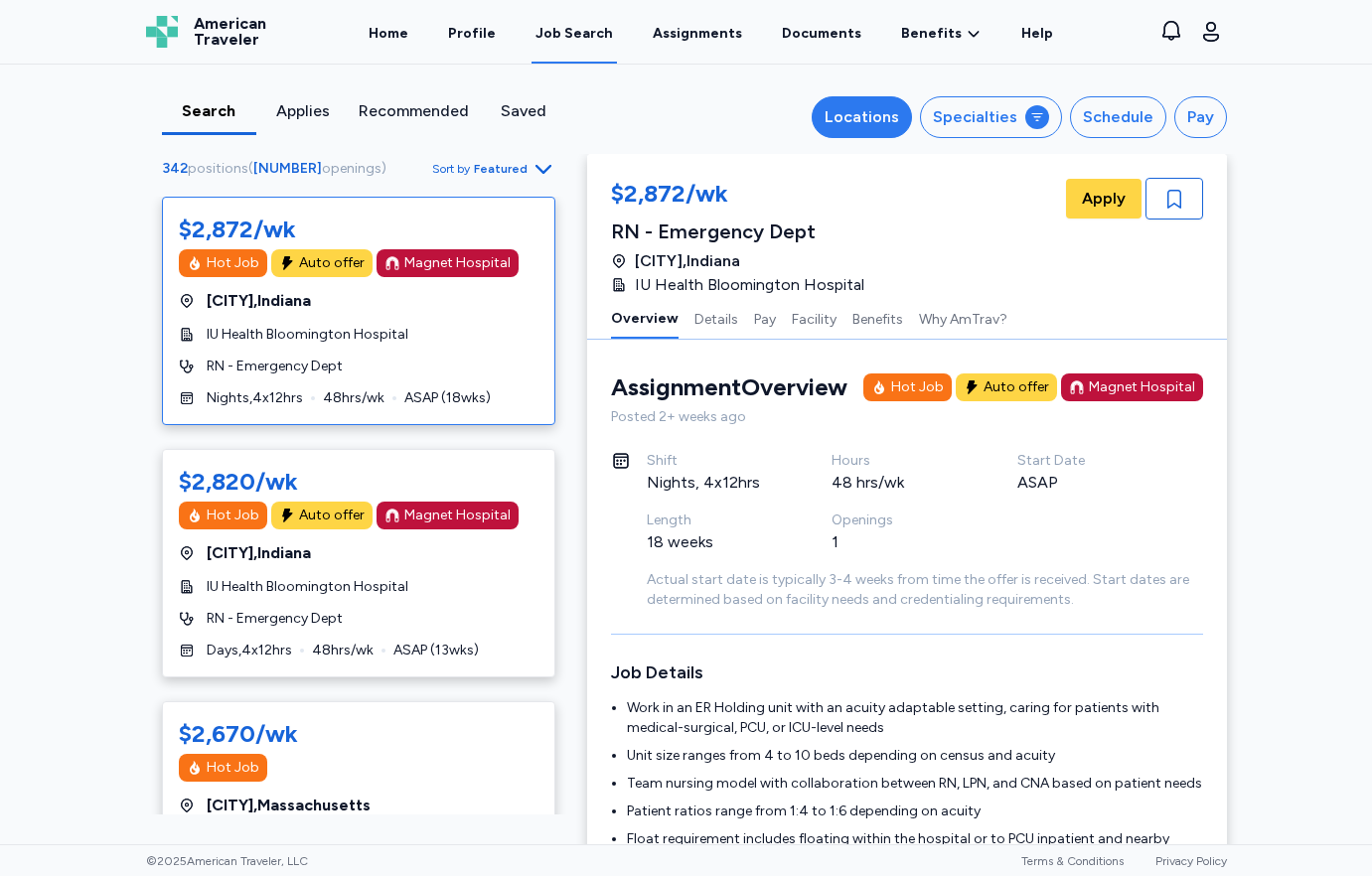 click on "Locations" at bounding box center (861, 117) 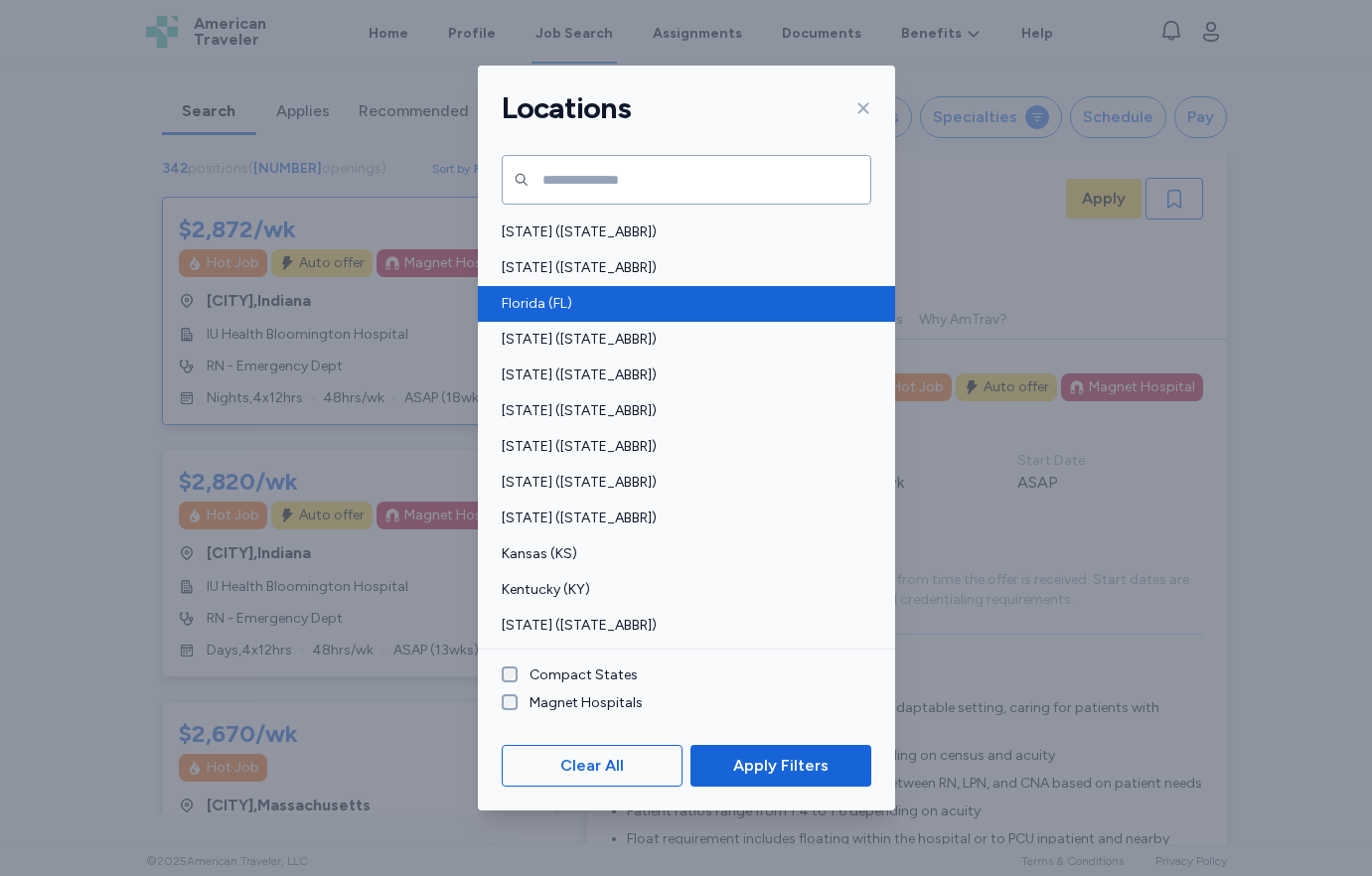 scroll, scrollTop: 0, scrollLeft: 0, axis: both 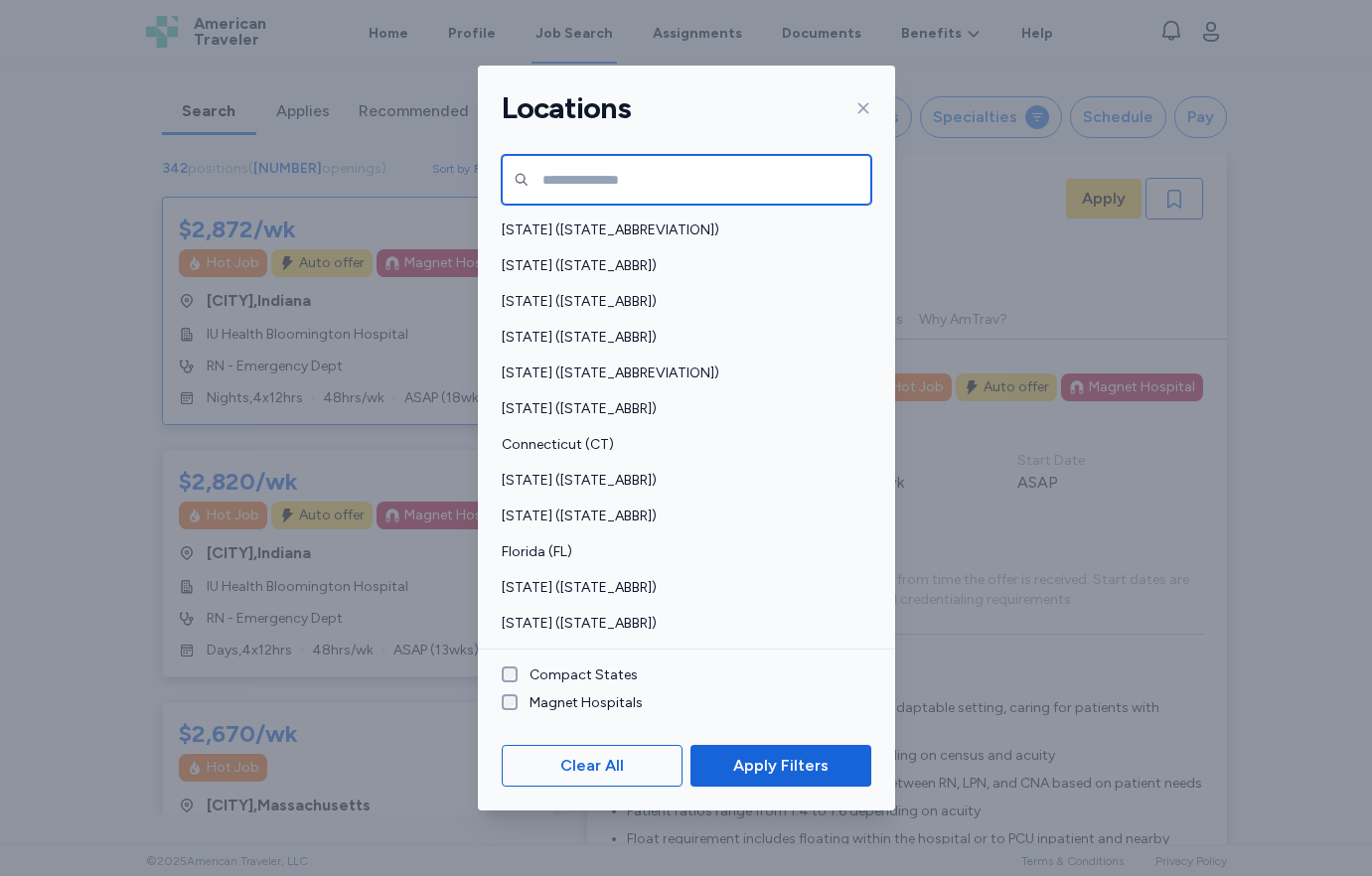 click at bounding box center [686, 180] 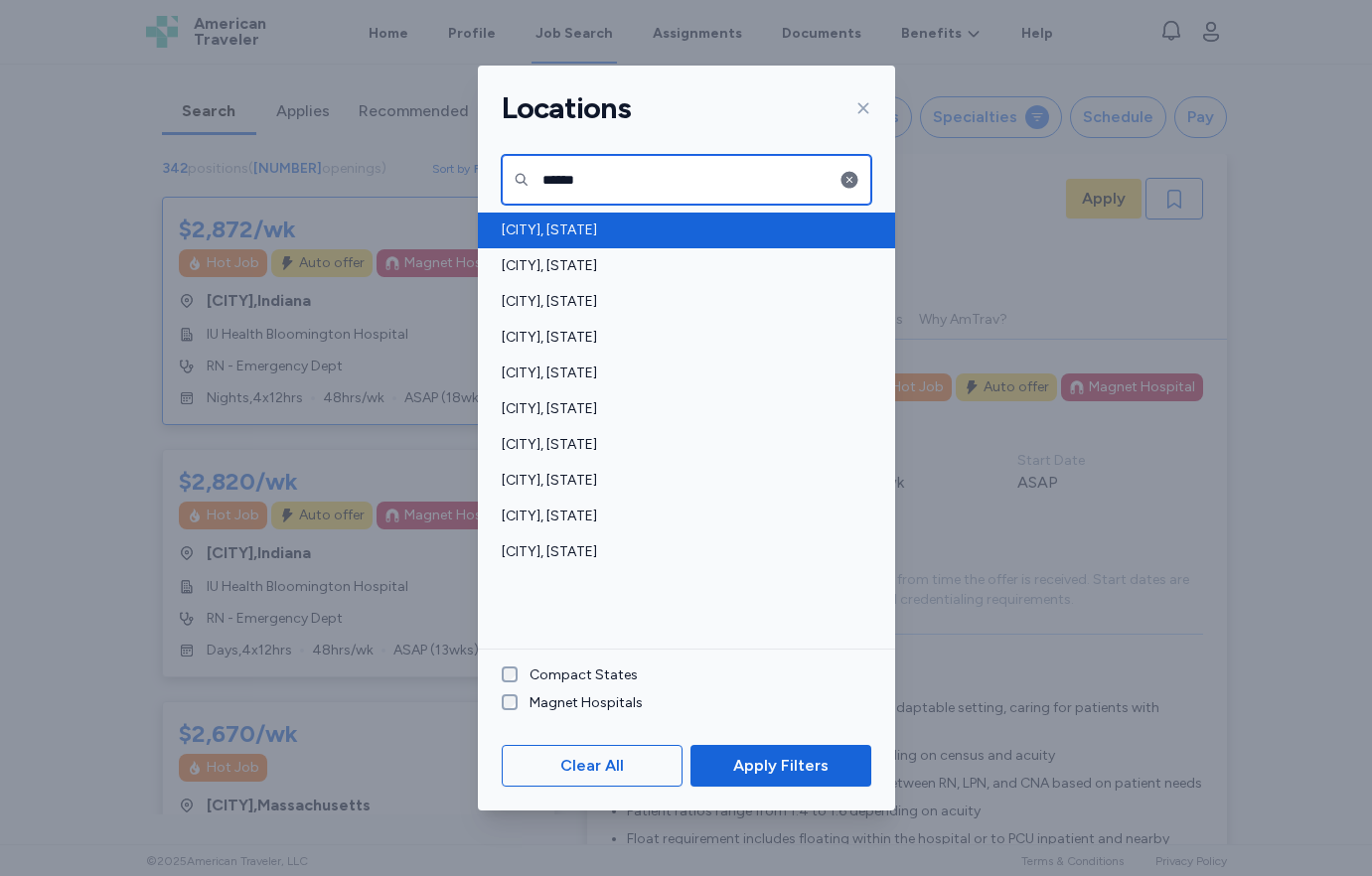 type on "******" 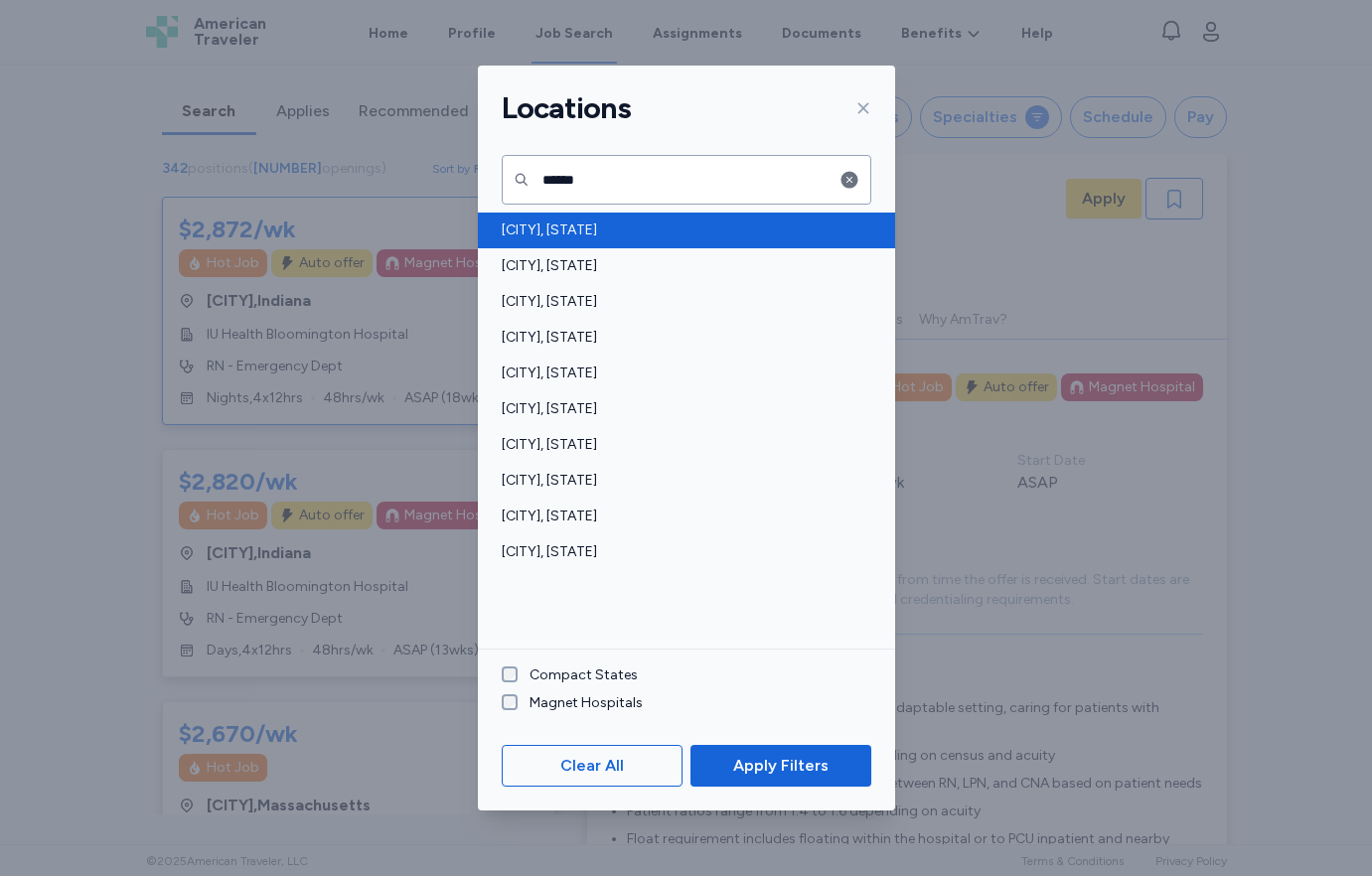 click on "[CITY], [STATE]" at bounding box center [681, 230] 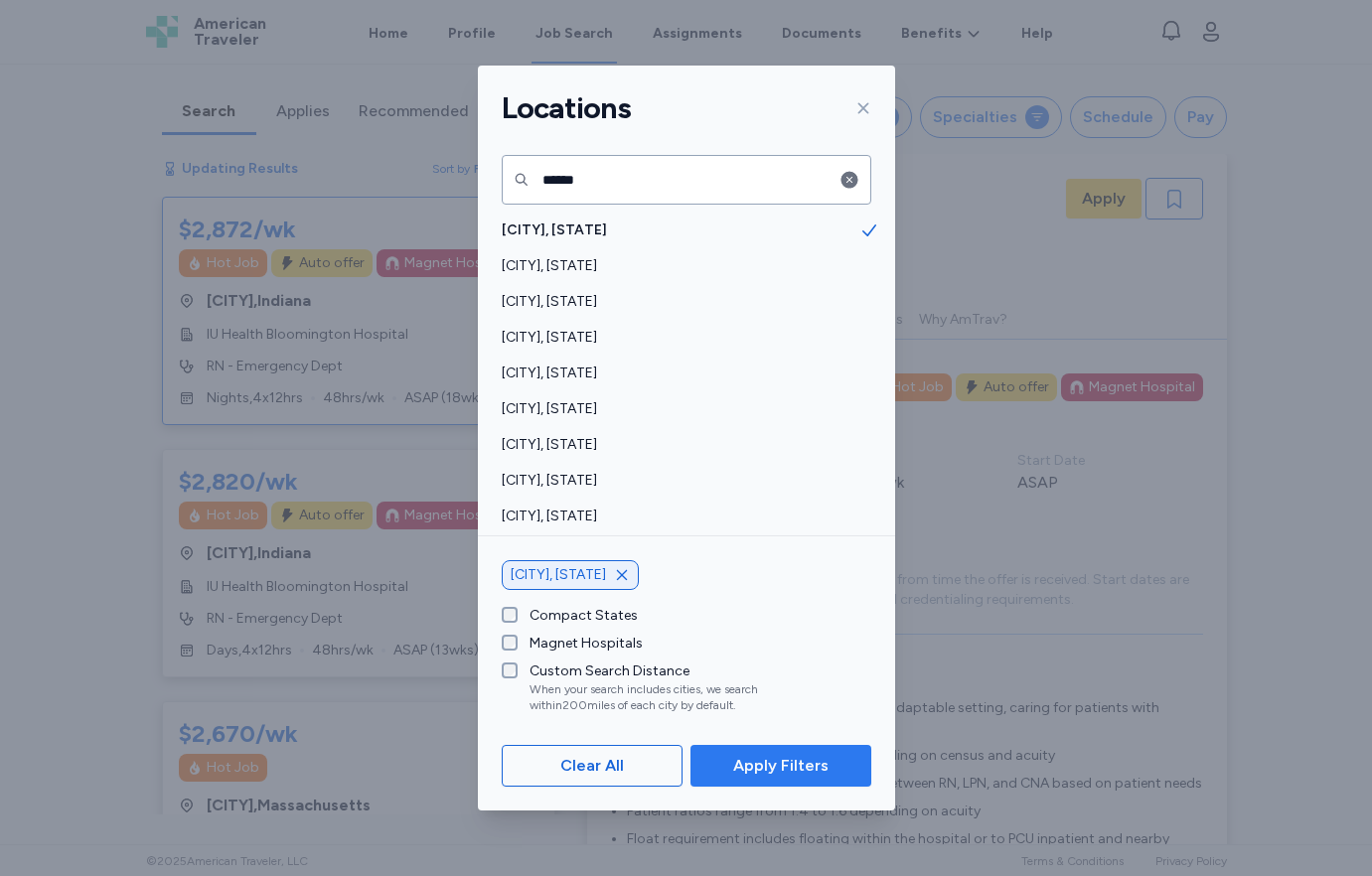 click on "Apply Filters" at bounding box center (781, 766) 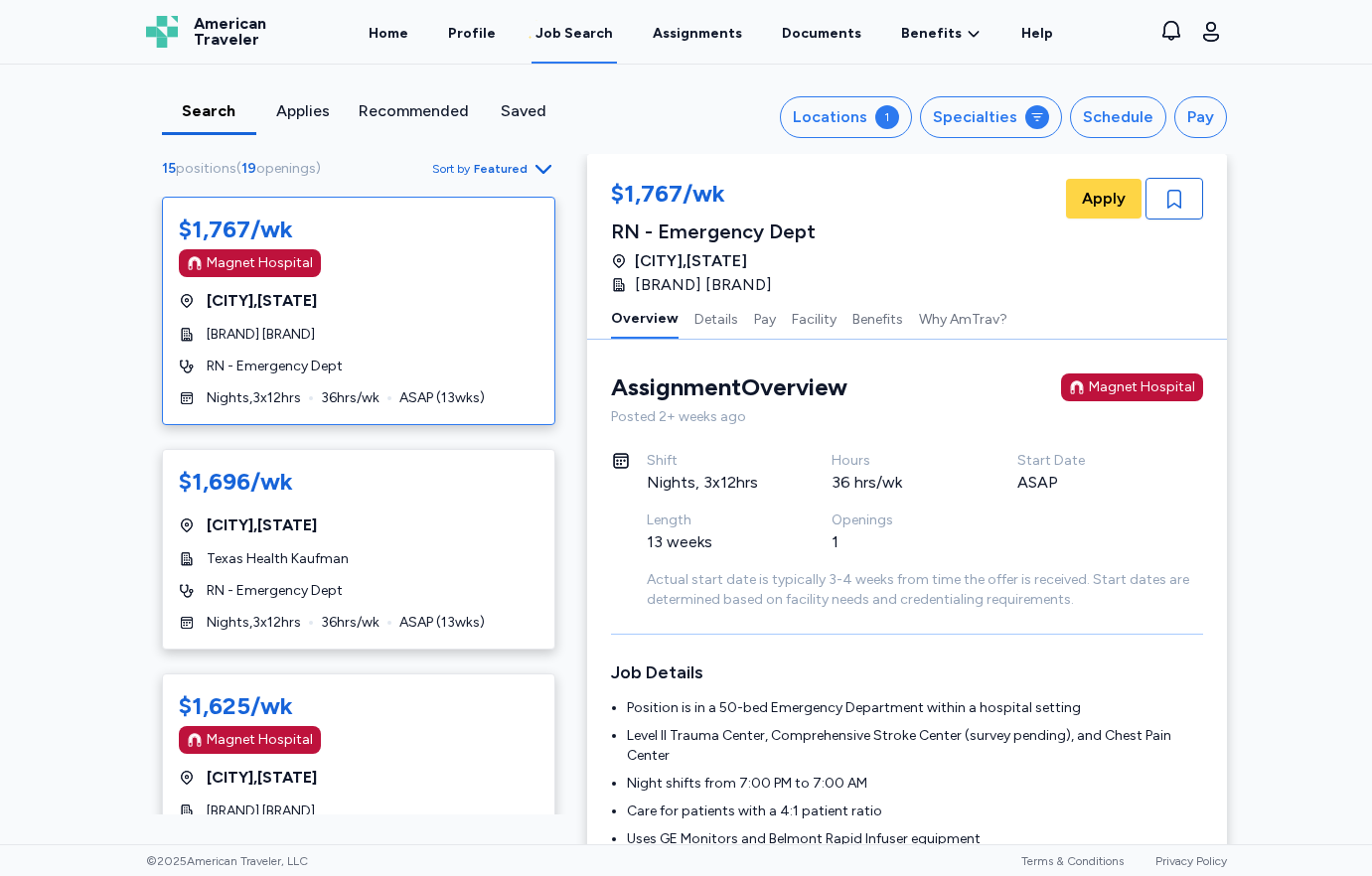 scroll, scrollTop: 2, scrollLeft: 0, axis: vertical 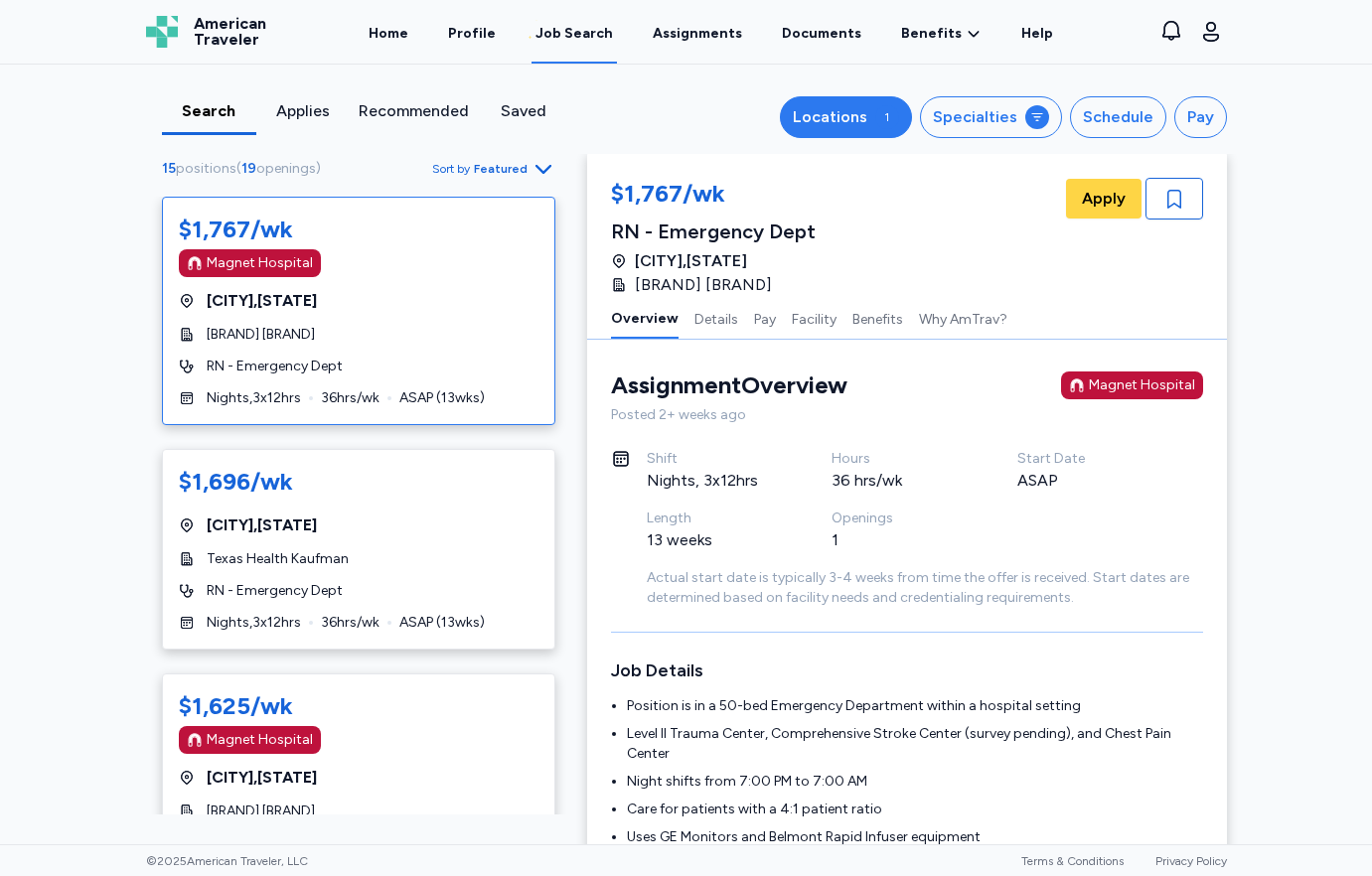 click on "Locations 1" at bounding box center [845, 117] 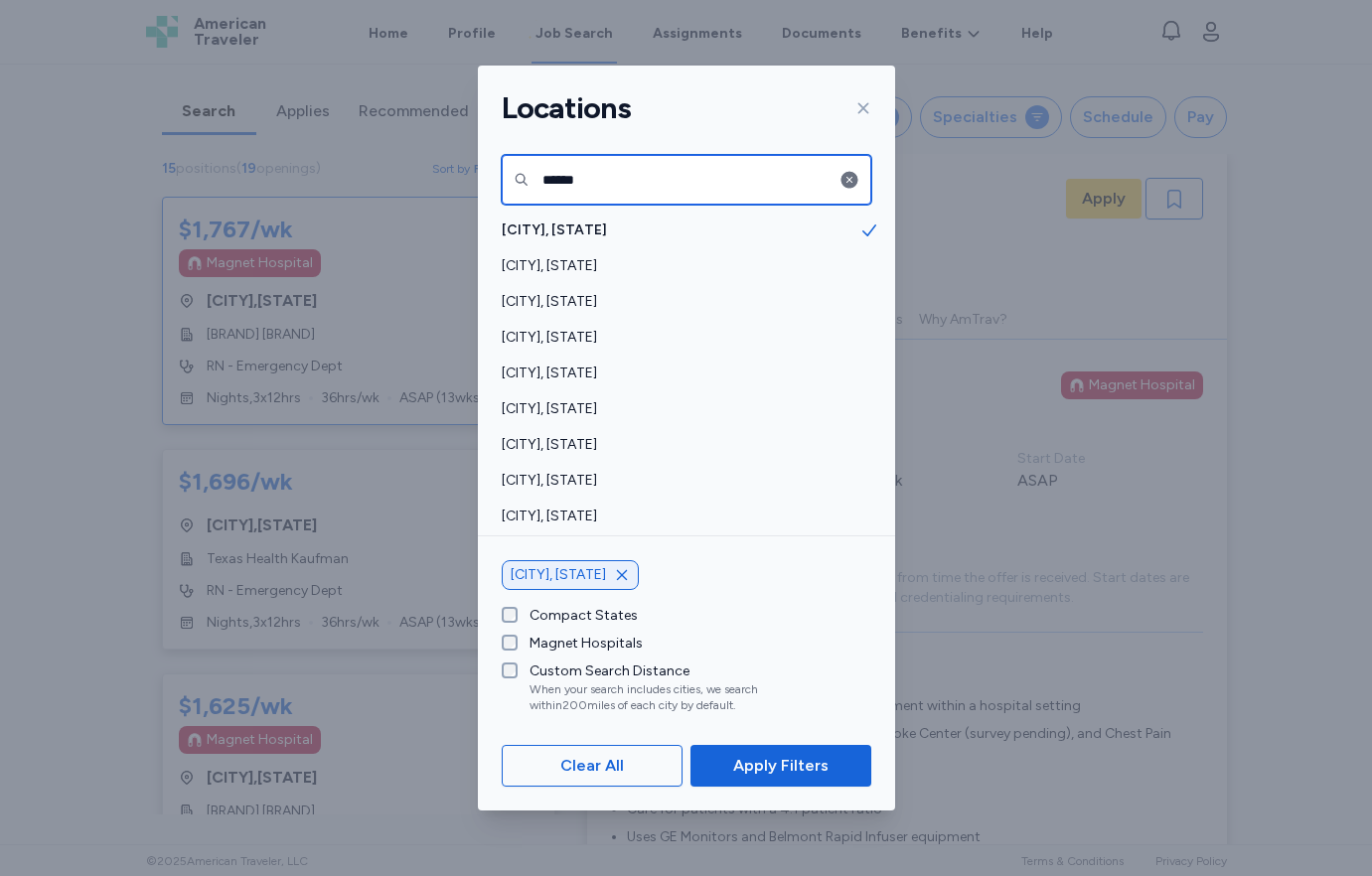 click on "******" at bounding box center [686, 180] 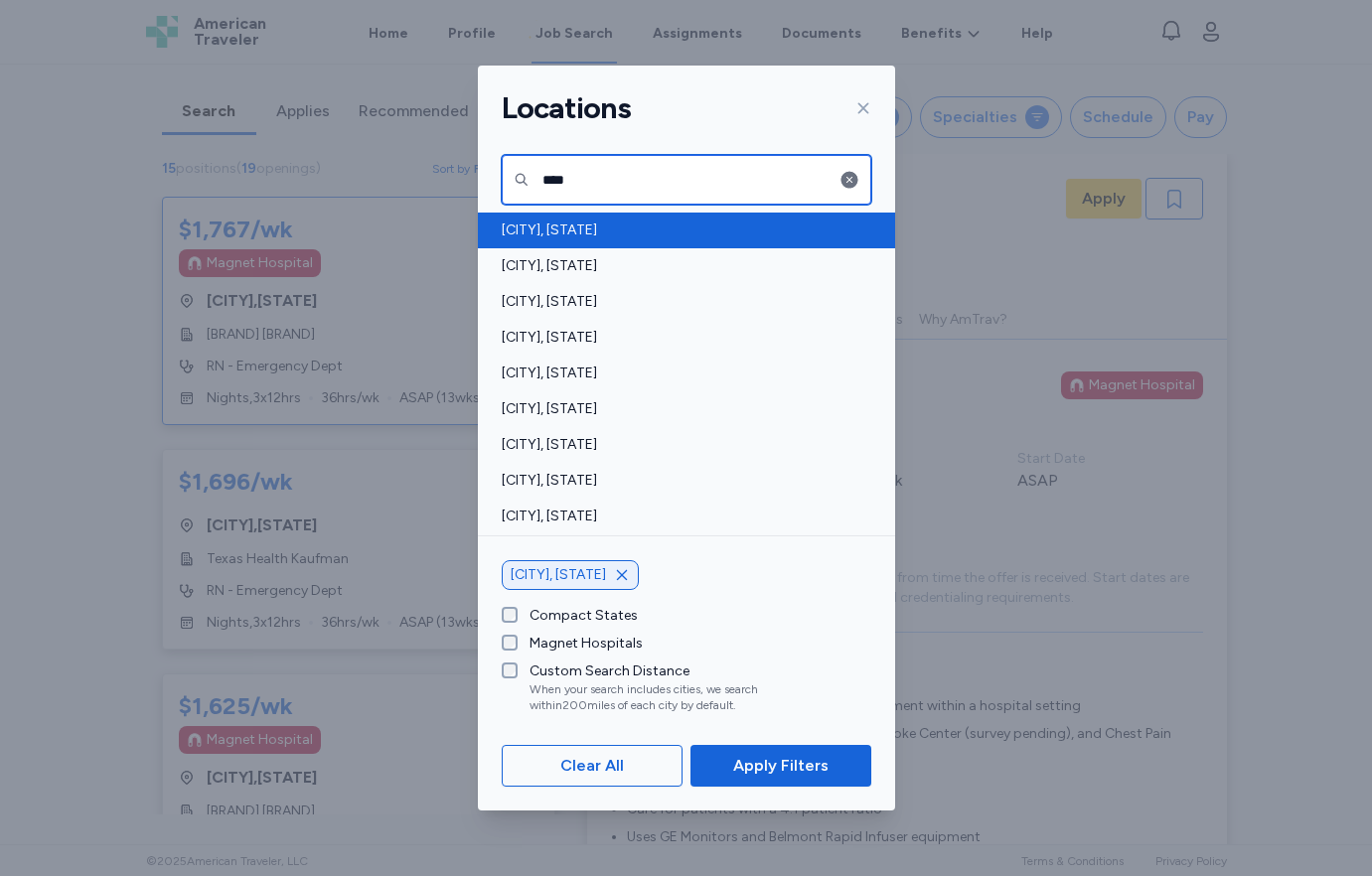 type on "****" 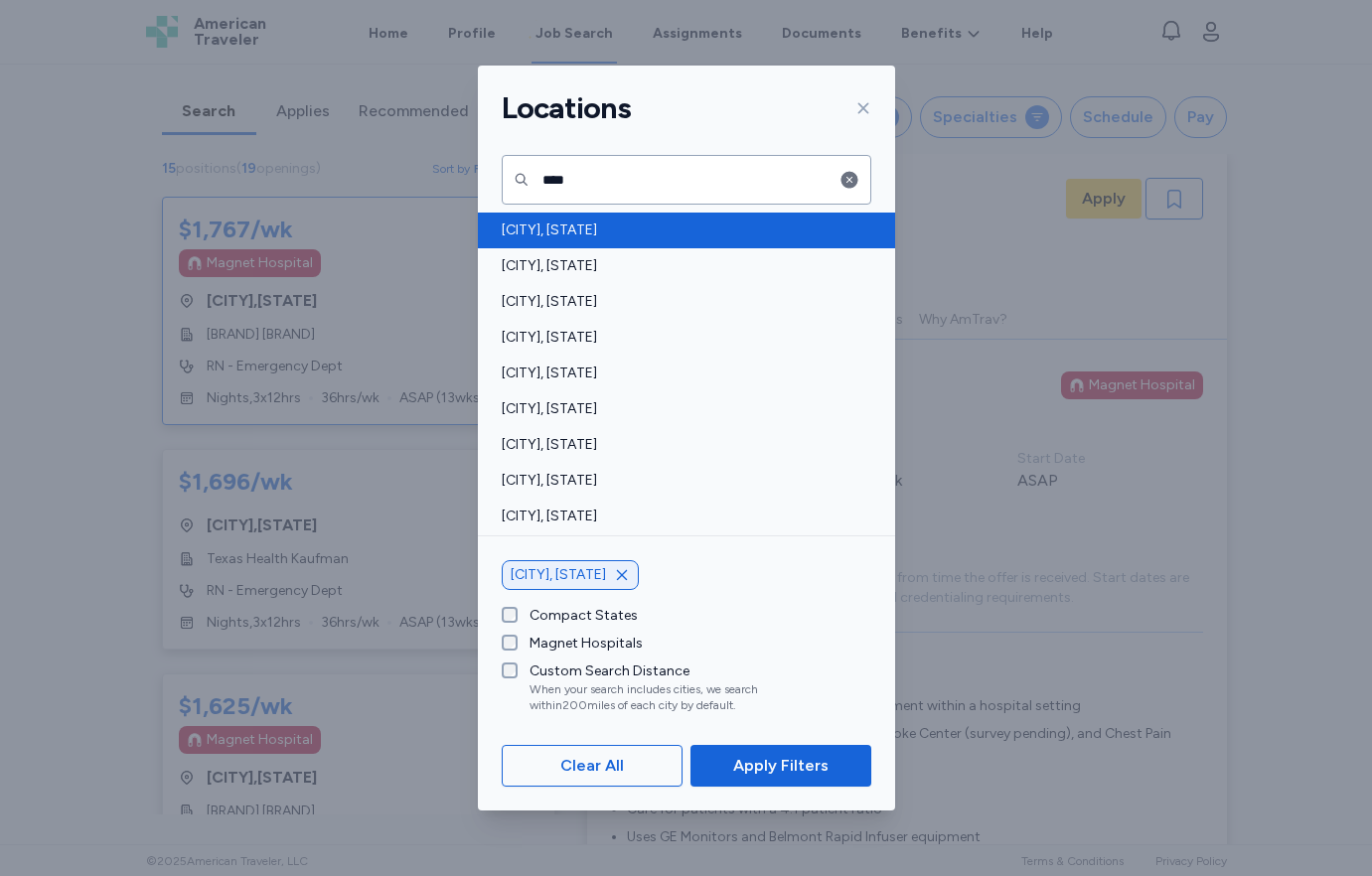 click on "[CITY], [STATE]" at bounding box center [681, 230] 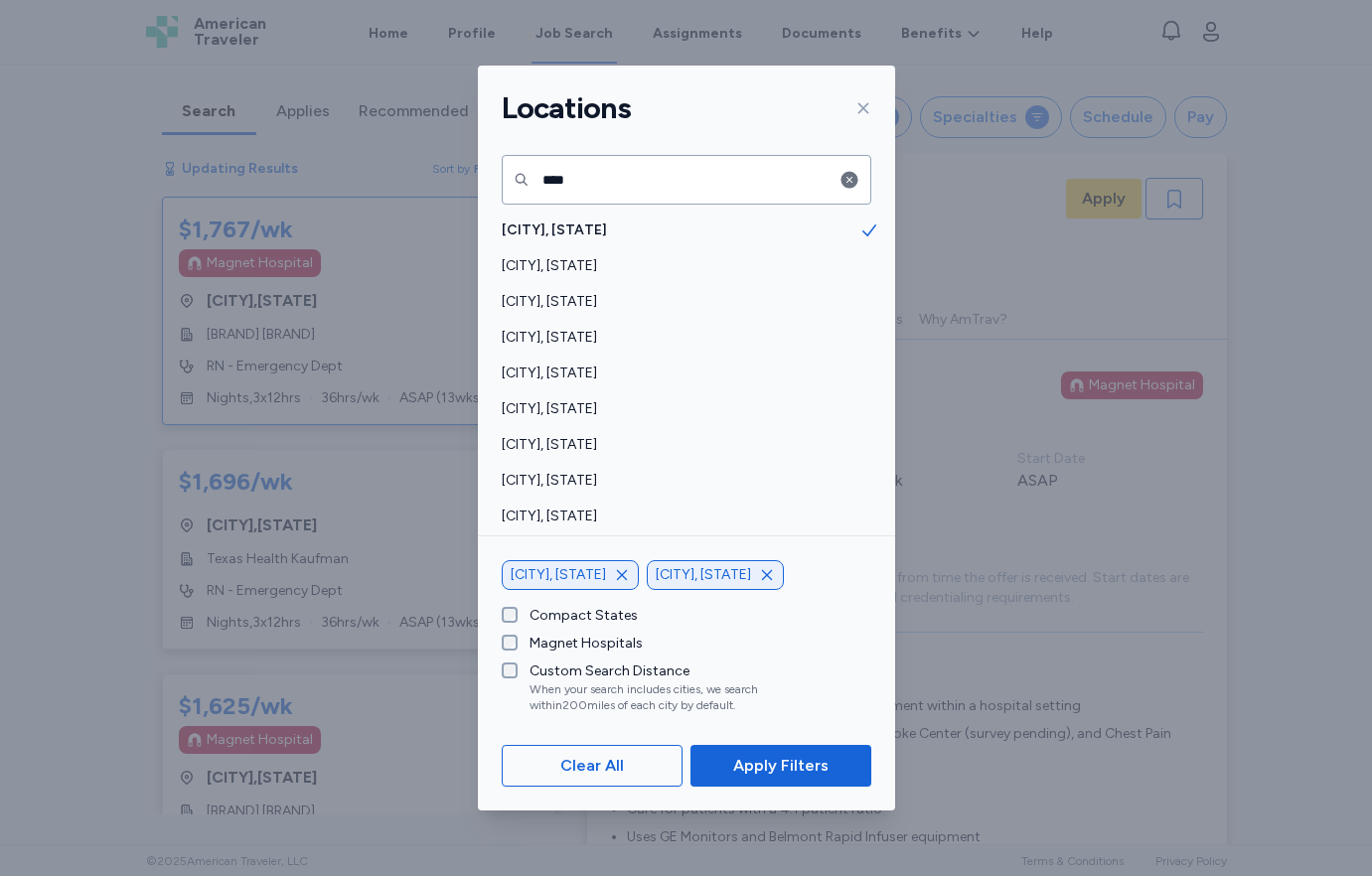 click 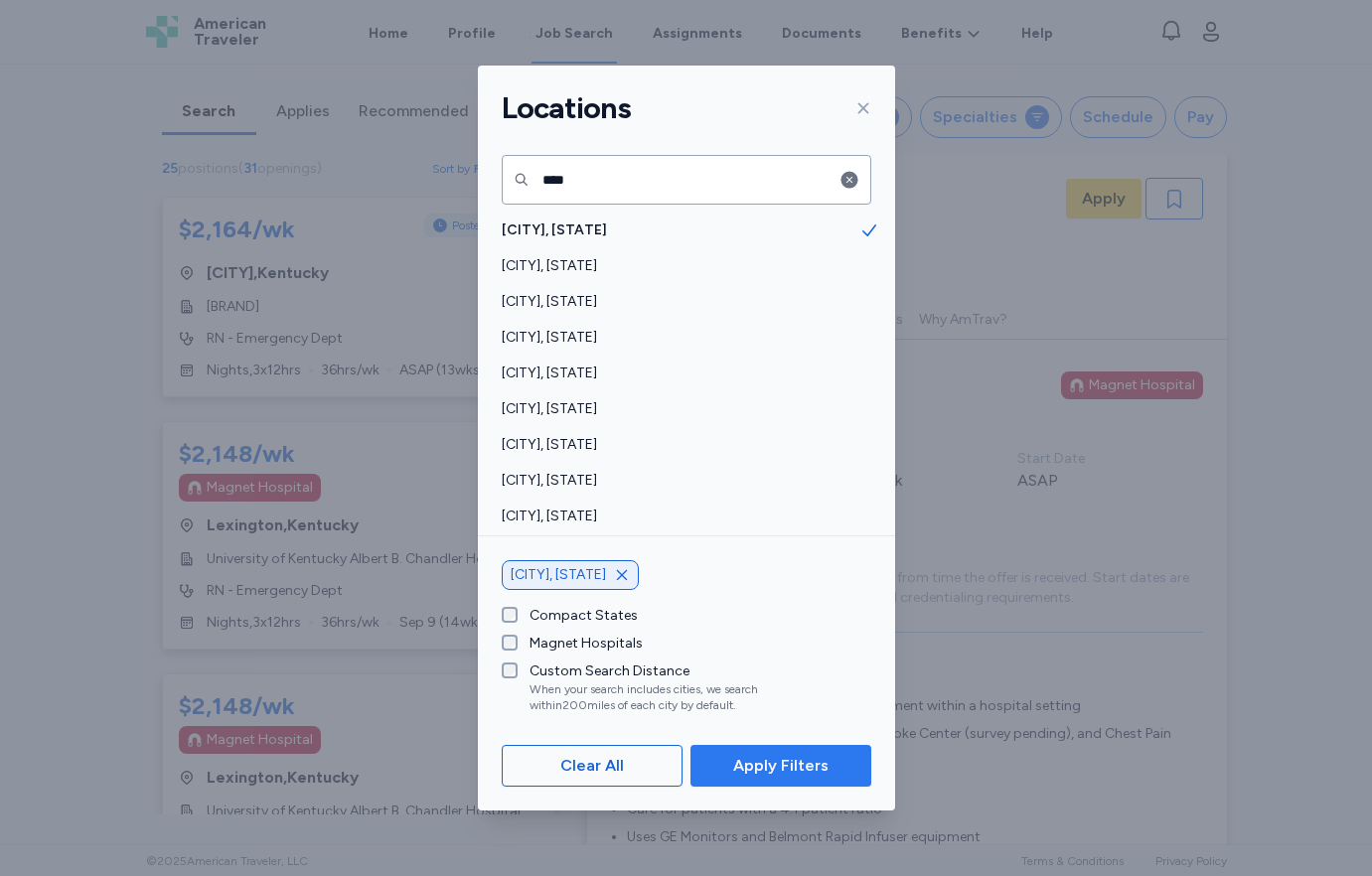 click on "Apply Filters" at bounding box center [781, 766] 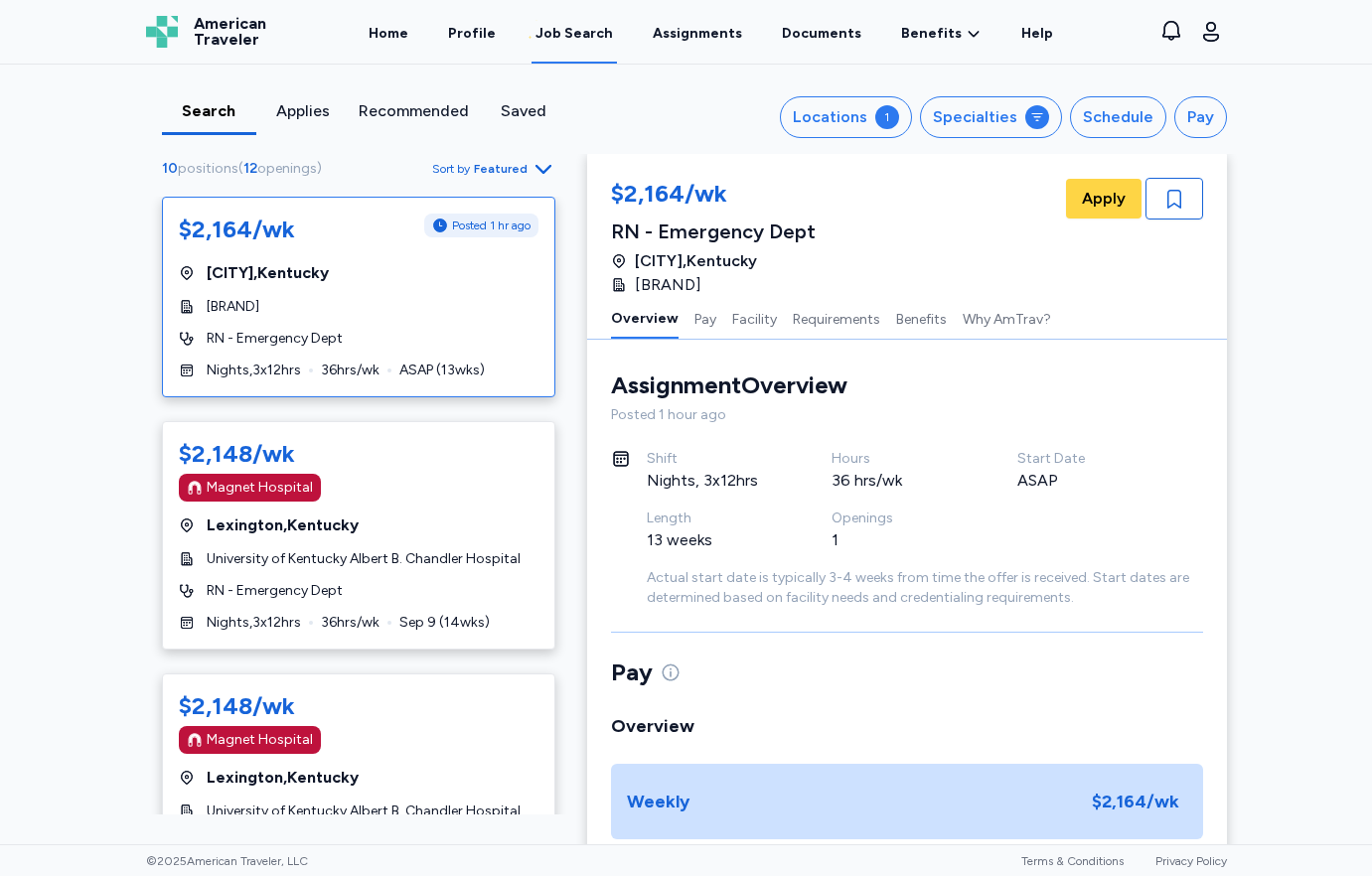 scroll, scrollTop: 0, scrollLeft: 0, axis: both 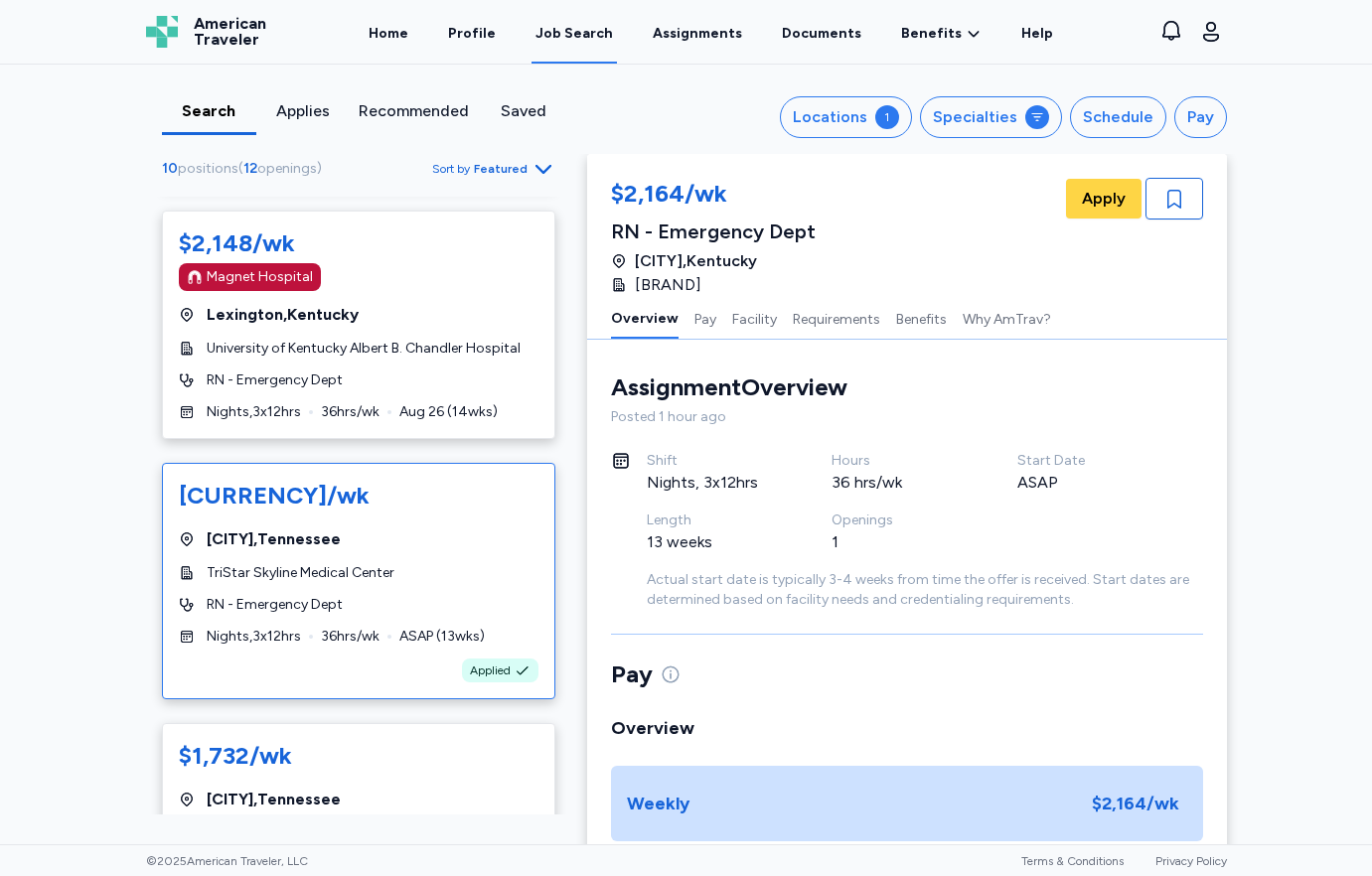 click on "RN - Emergency Dept" at bounding box center (274, 605) 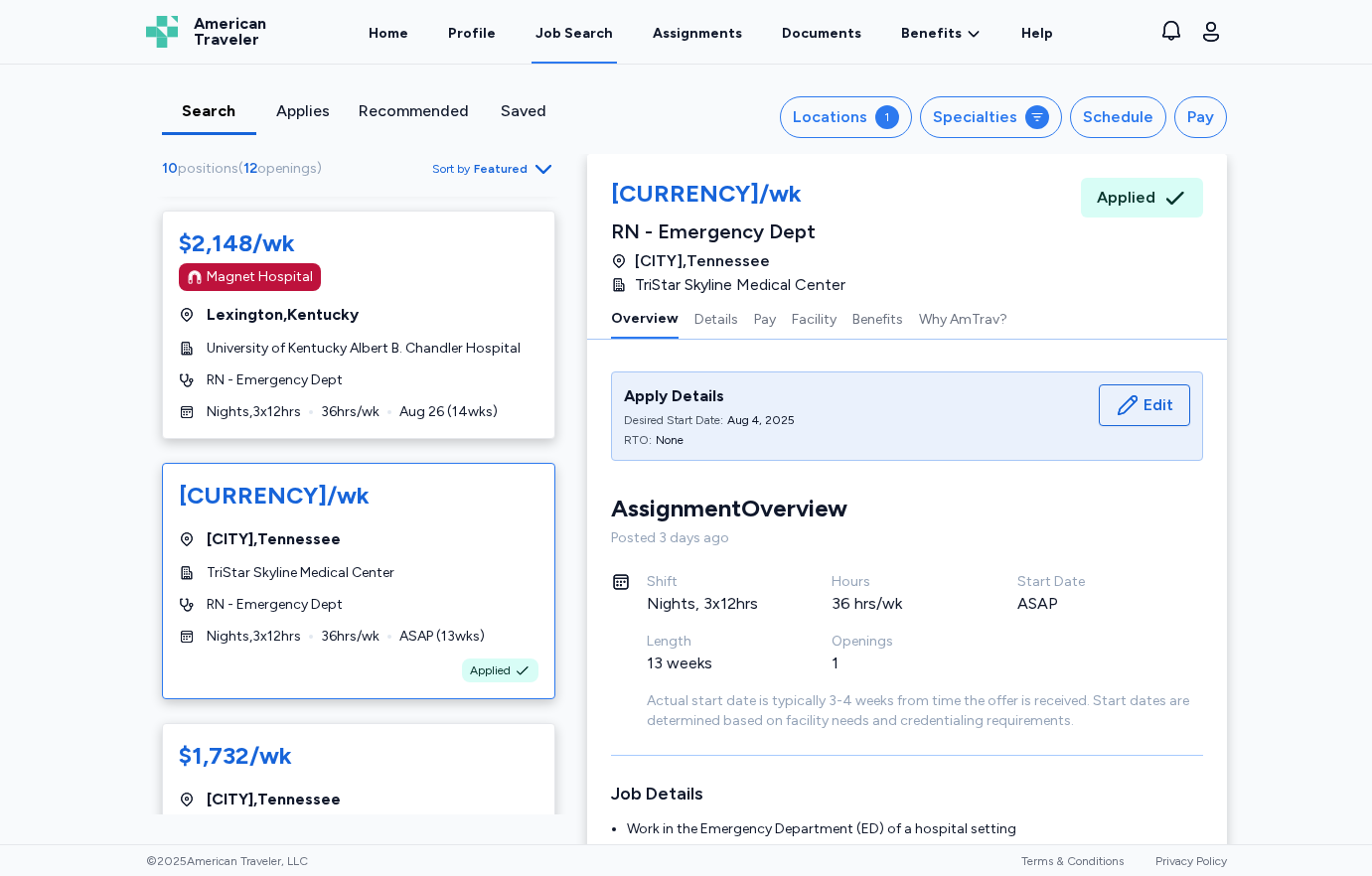 scroll, scrollTop: 2, scrollLeft: 0, axis: vertical 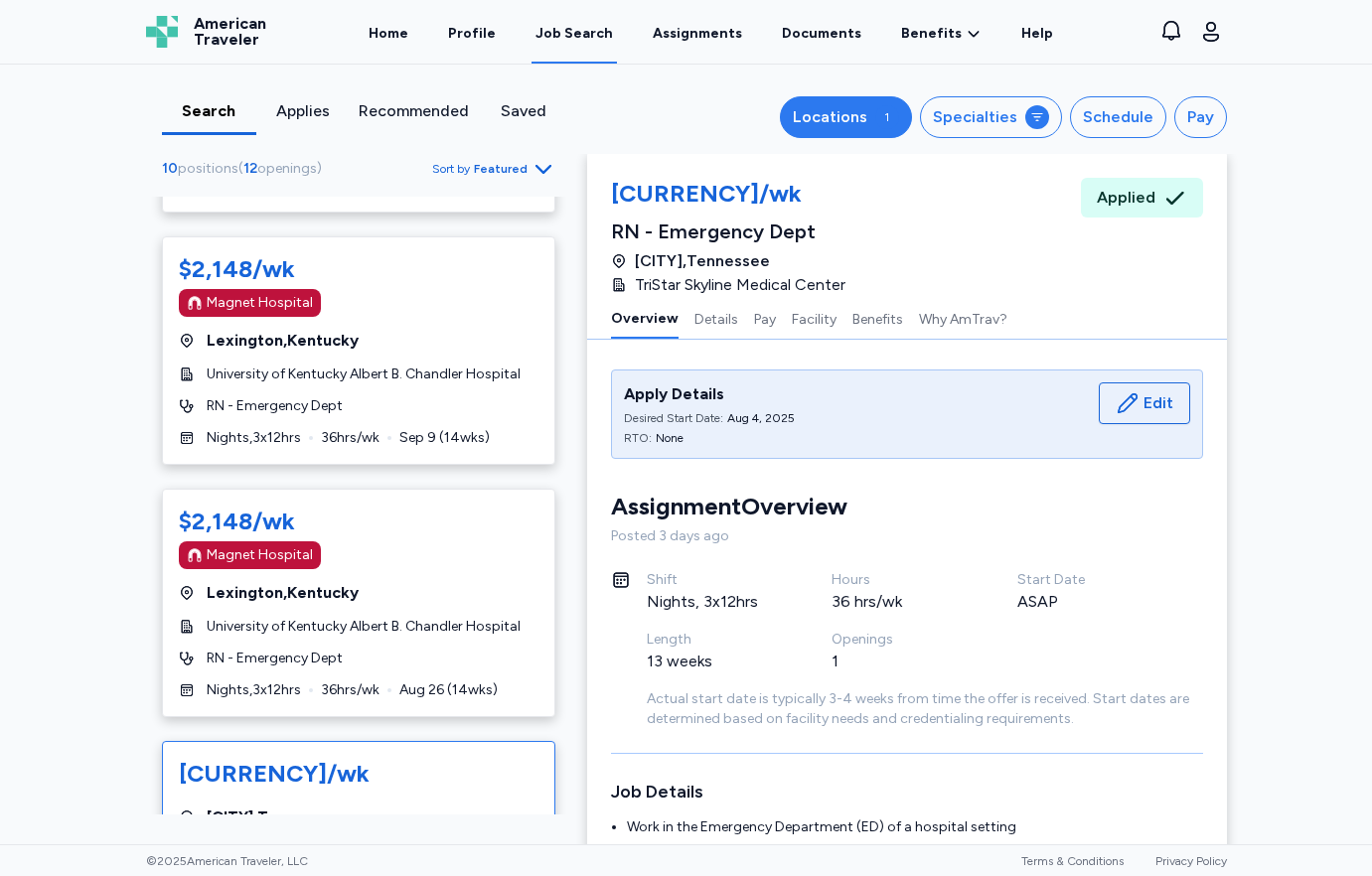 click on "Locations 1" at bounding box center (845, 117) 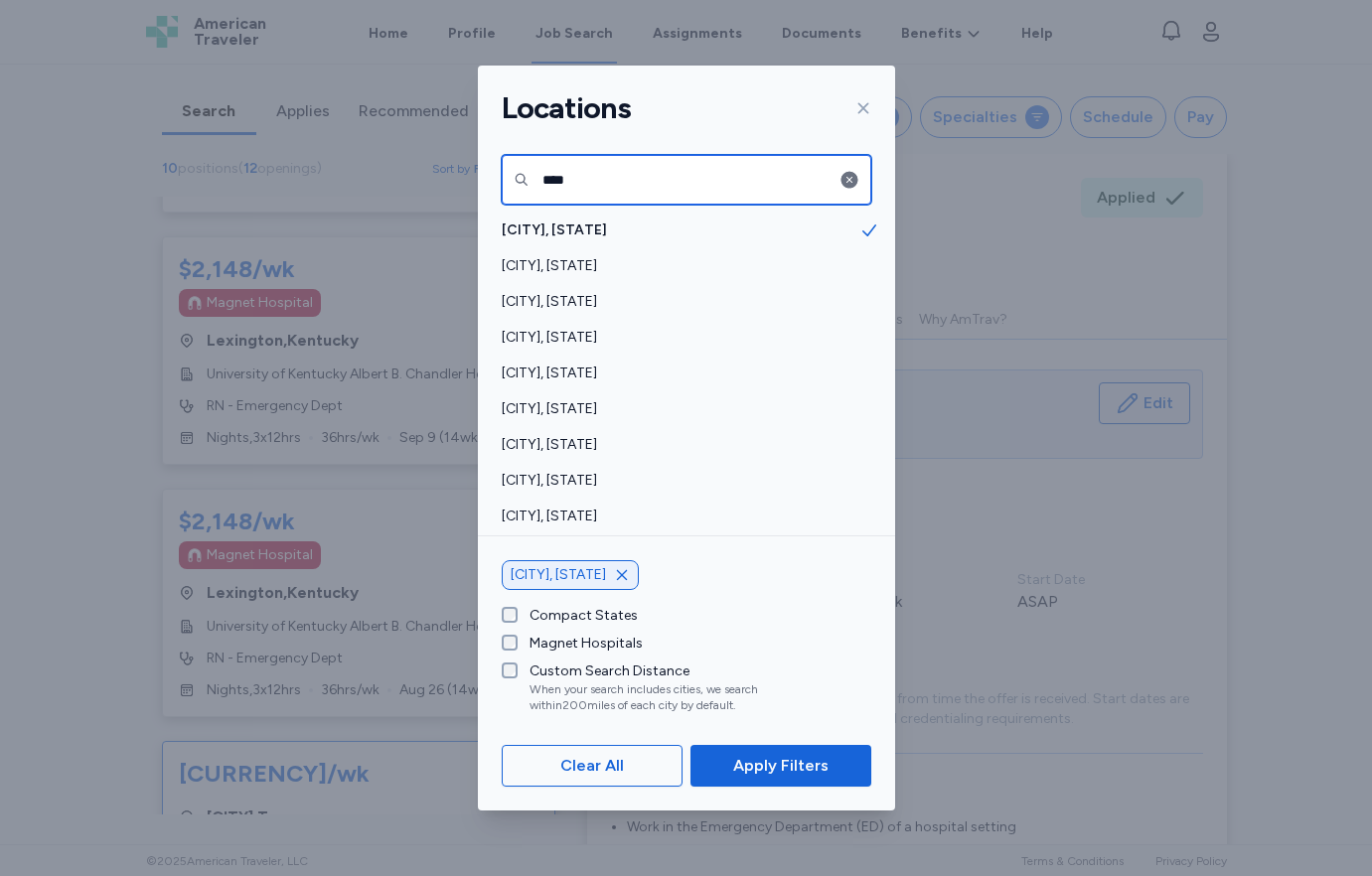 drag, startPoint x: 636, startPoint y: 193, endPoint x: 480, endPoint y: 177, distance: 156.81837 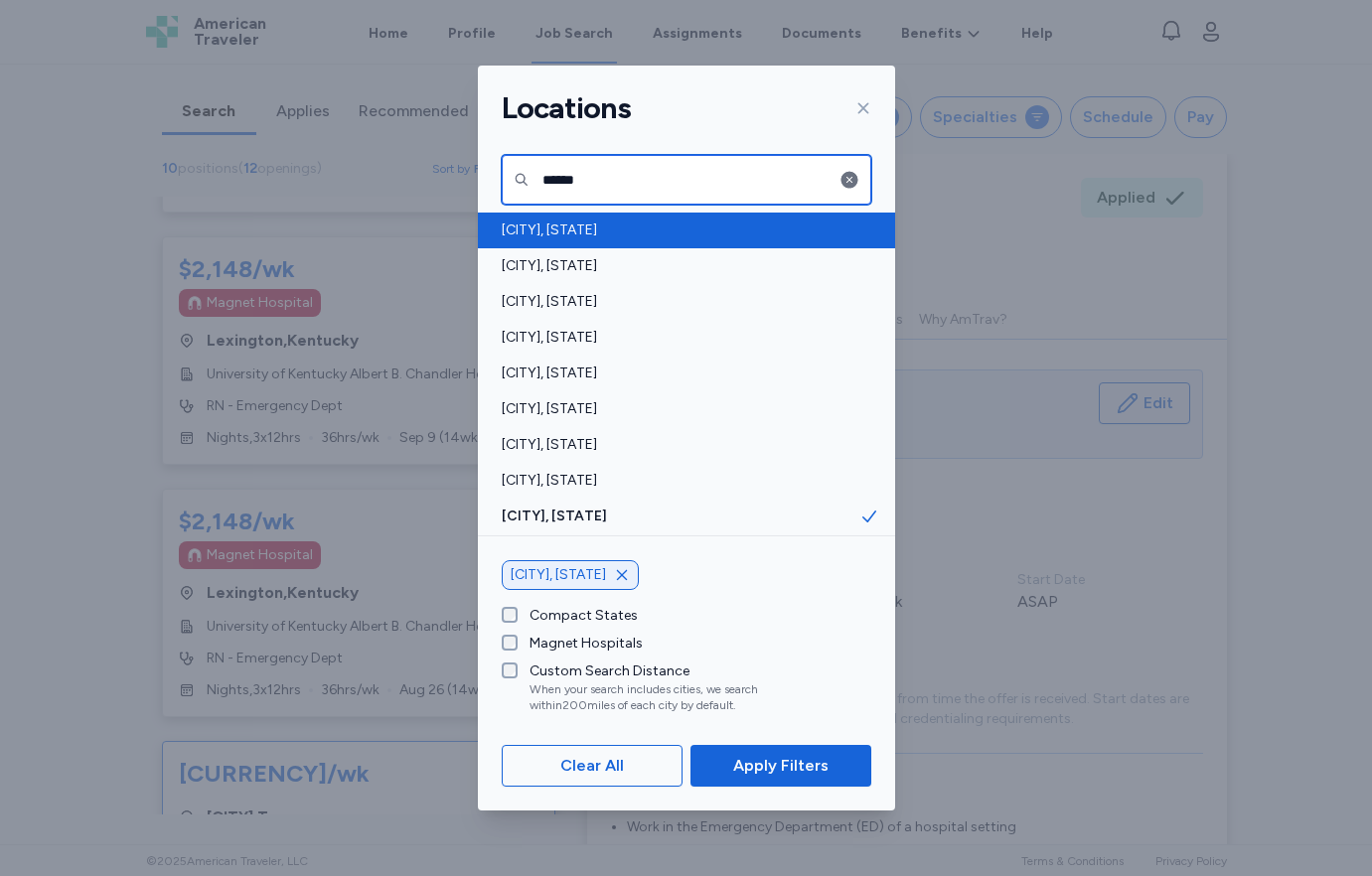 type on "******" 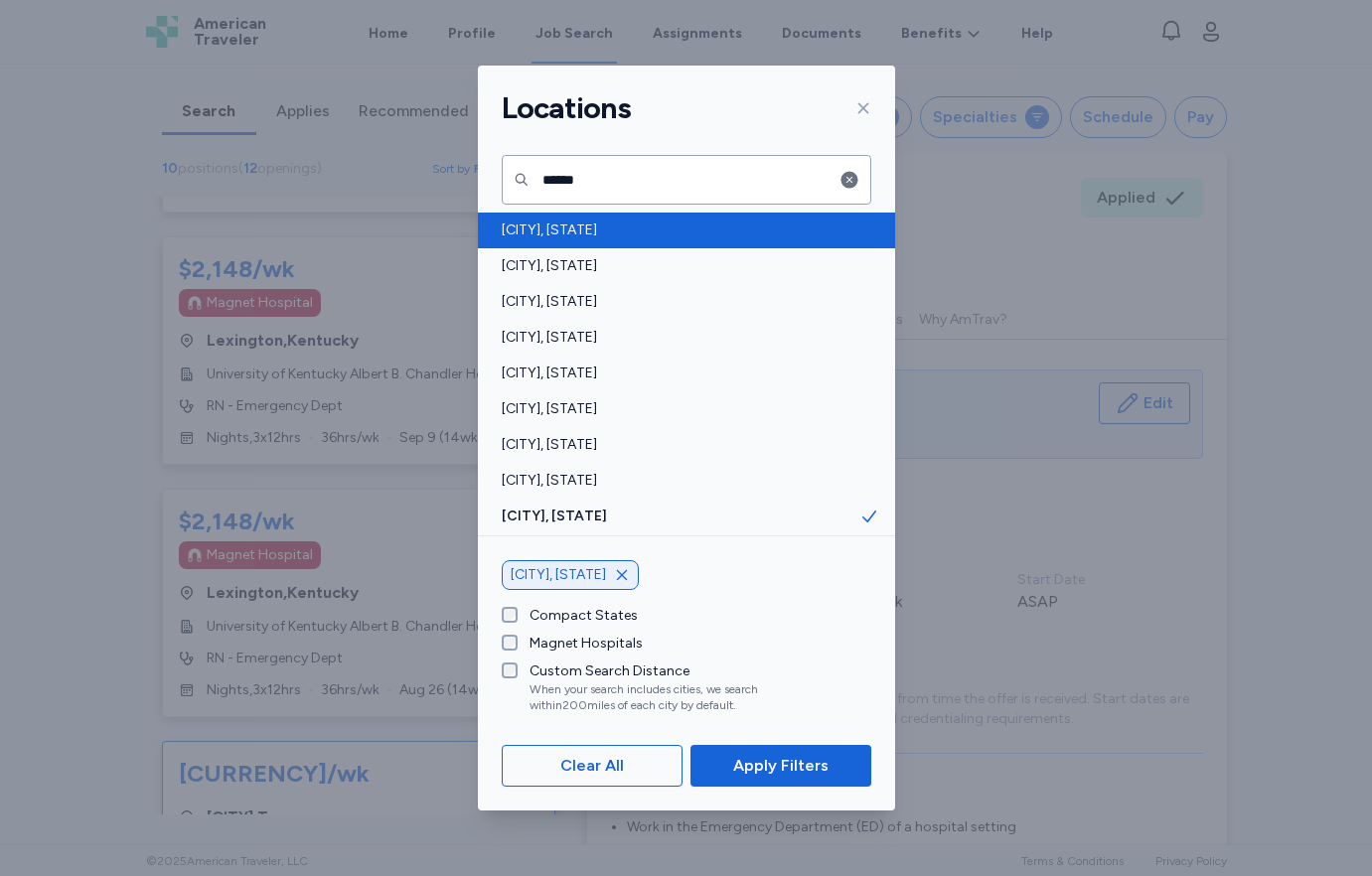 click on "[CITY], [STATE]" at bounding box center (681, 230) 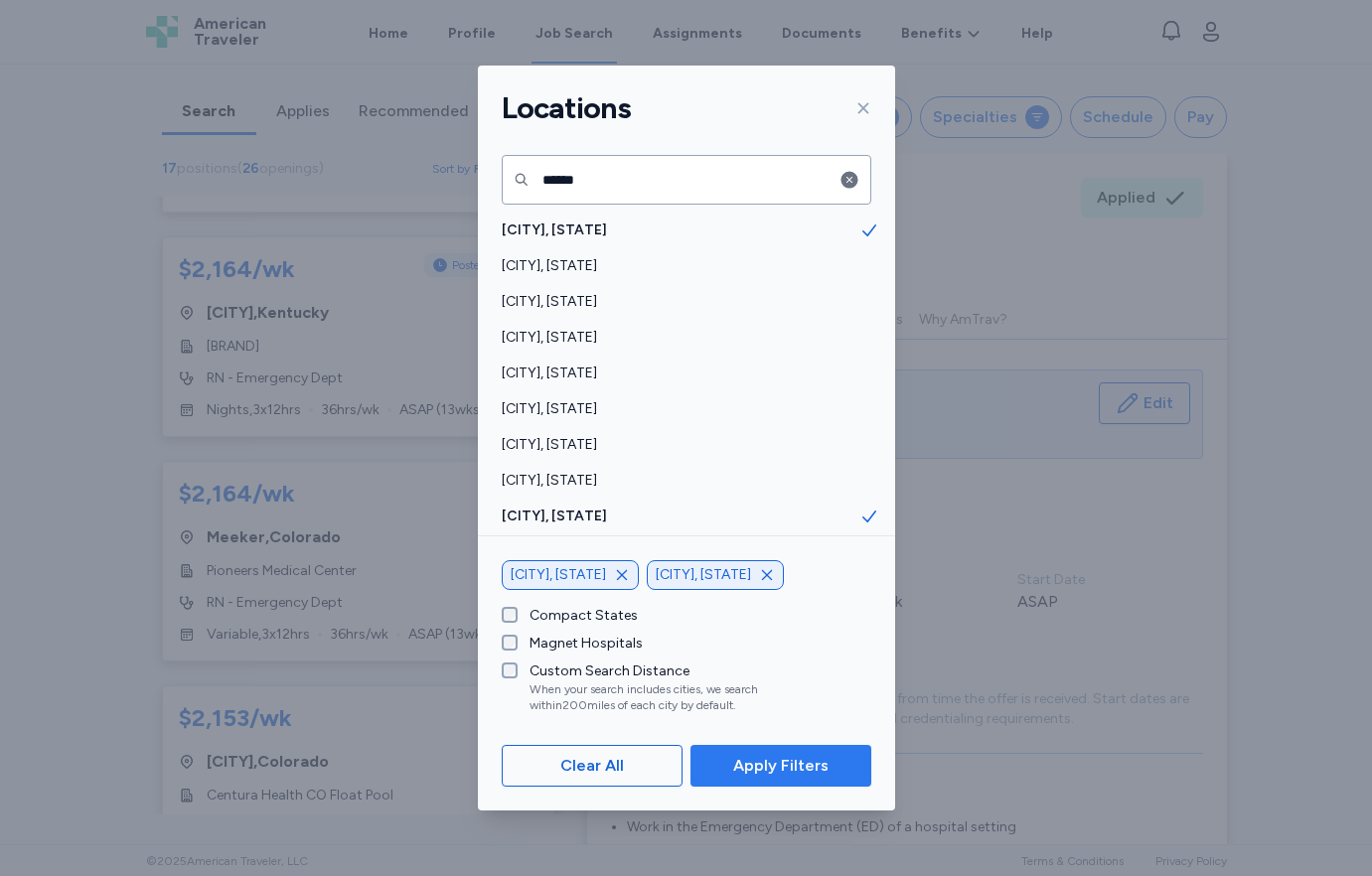 click 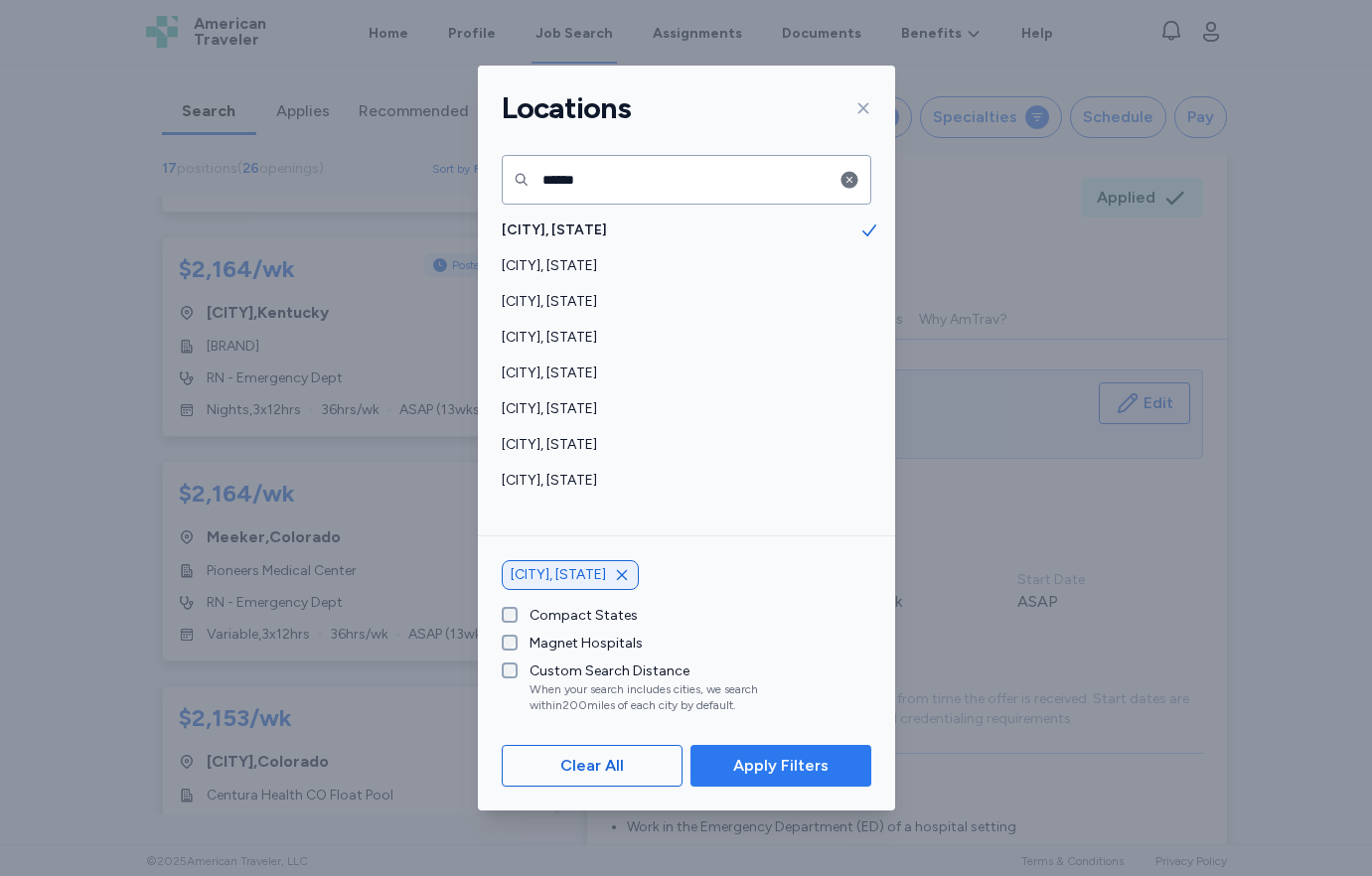 click on "Apply Filters" at bounding box center (781, 766) 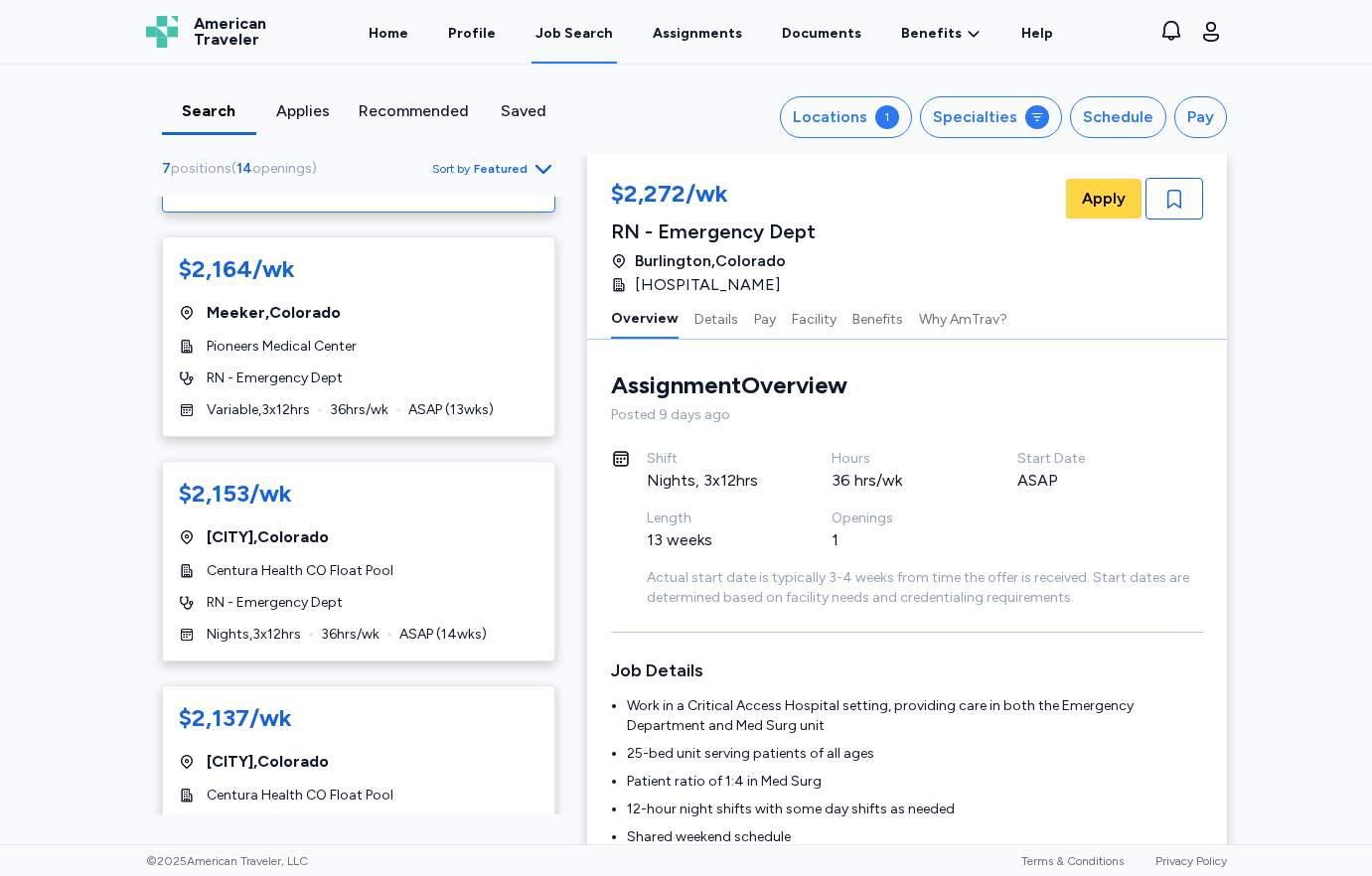 scroll, scrollTop: 2, scrollLeft: 0, axis: vertical 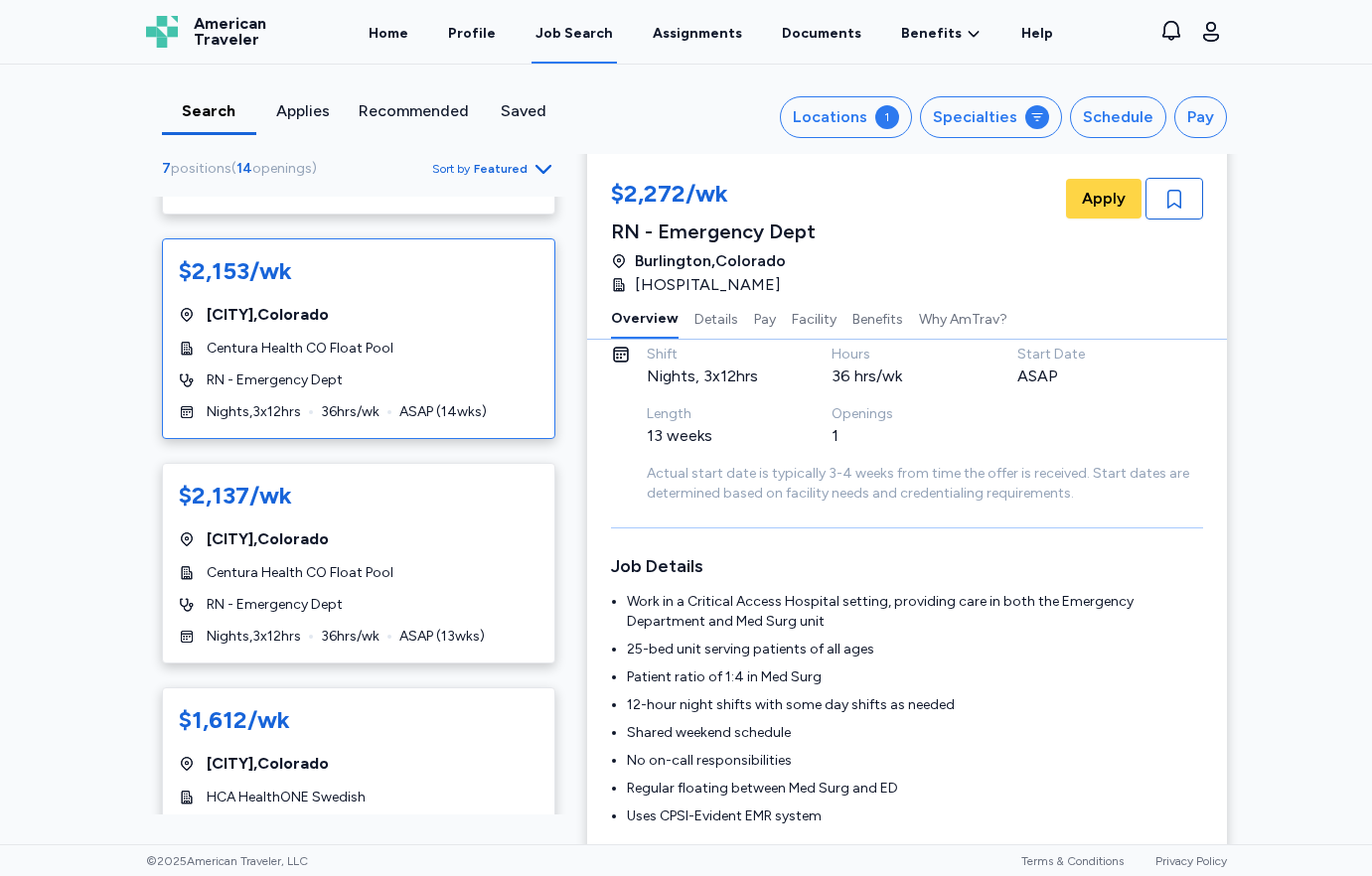 click on "[CURRENCY]/wk [CITY] ,  [STATE] Centura Health CO Float Pool RN - Emergency Dept Nights ,  3 x 12 hrs 36  hrs/wk ASAP   ( 14  wks)" at bounding box center [359, 339] 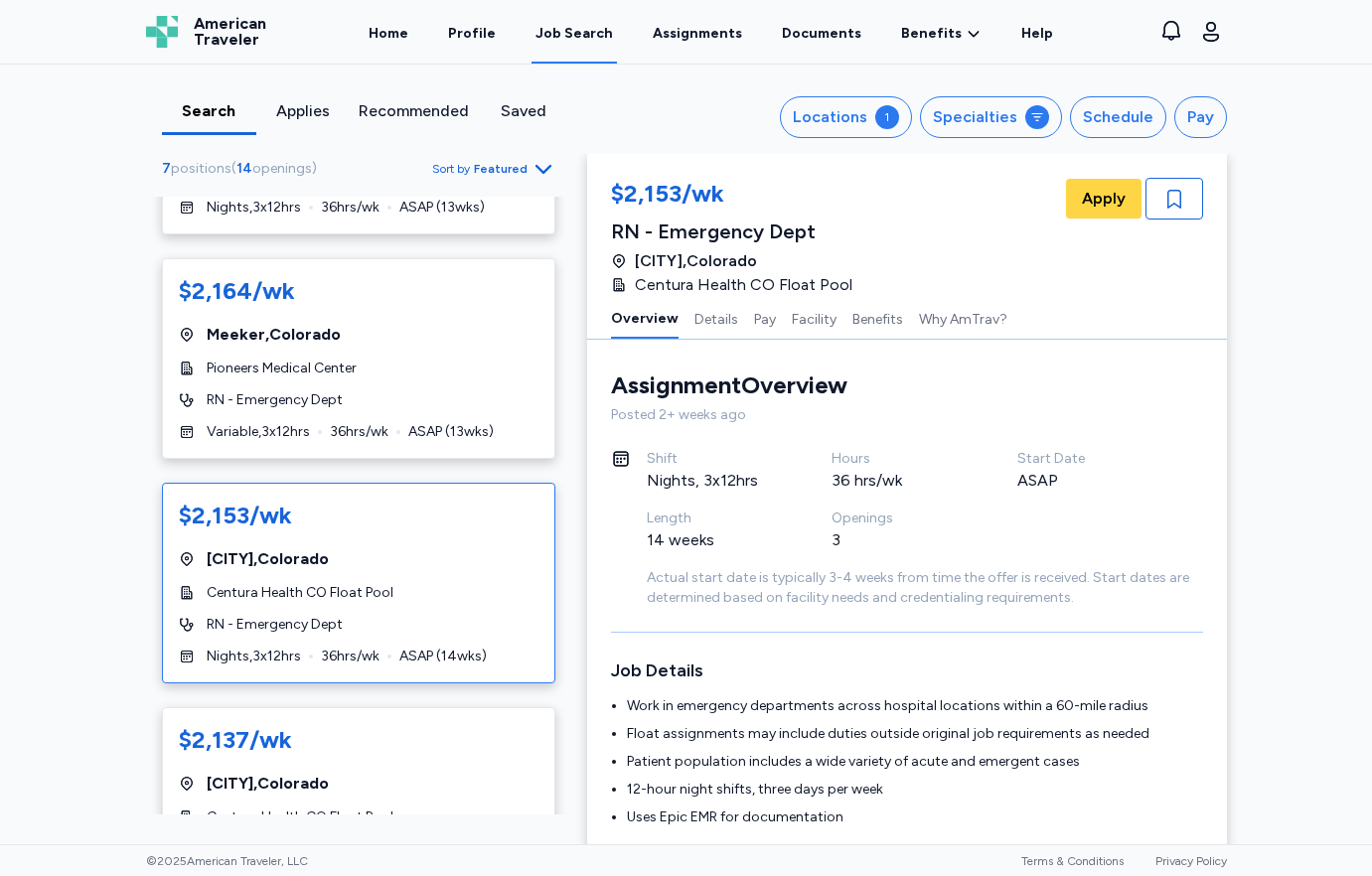 scroll, scrollTop: 126, scrollLeft: 0, axis: vertical 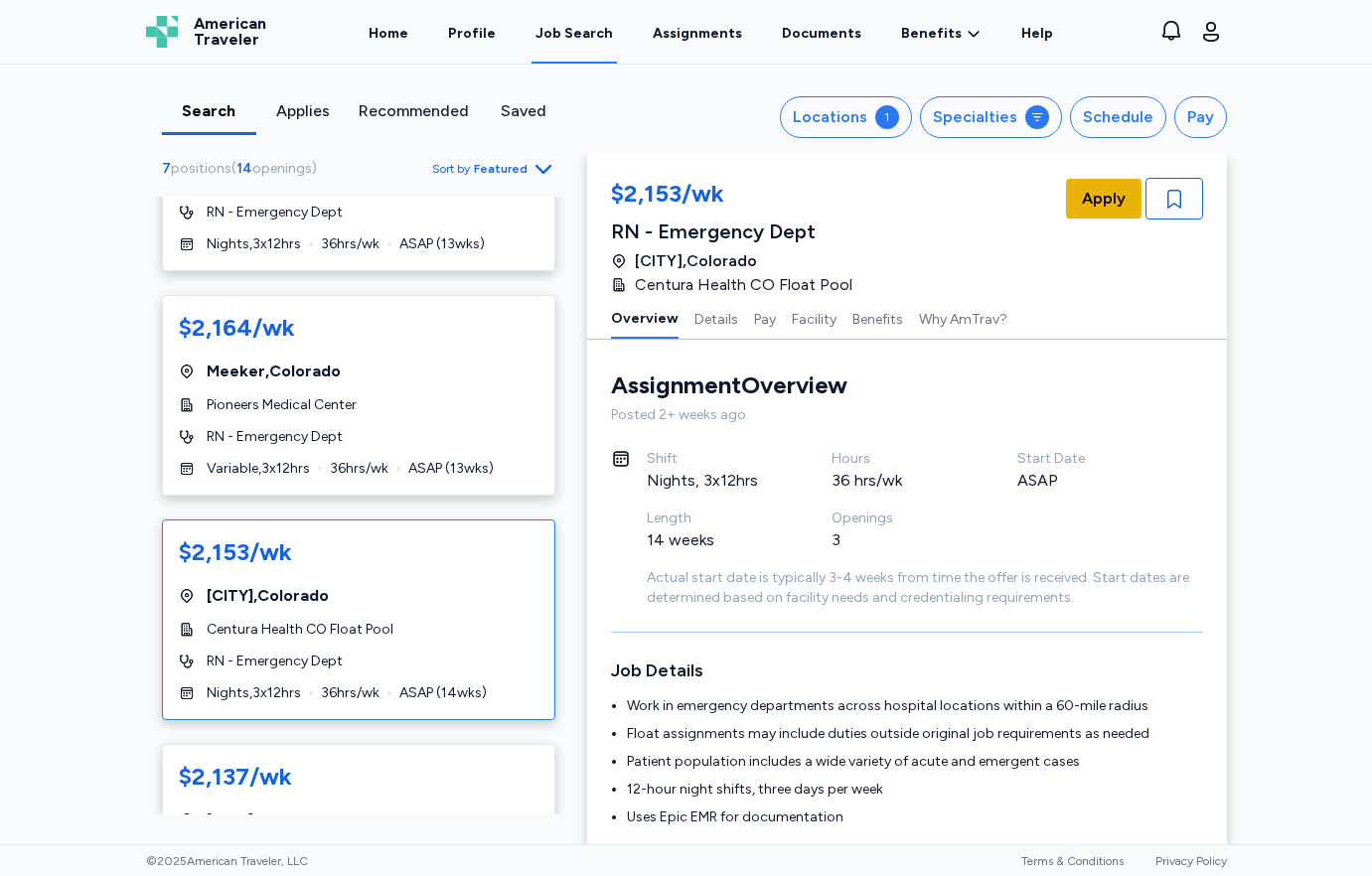 click on "Apply" at bounding box center (1104, 199) 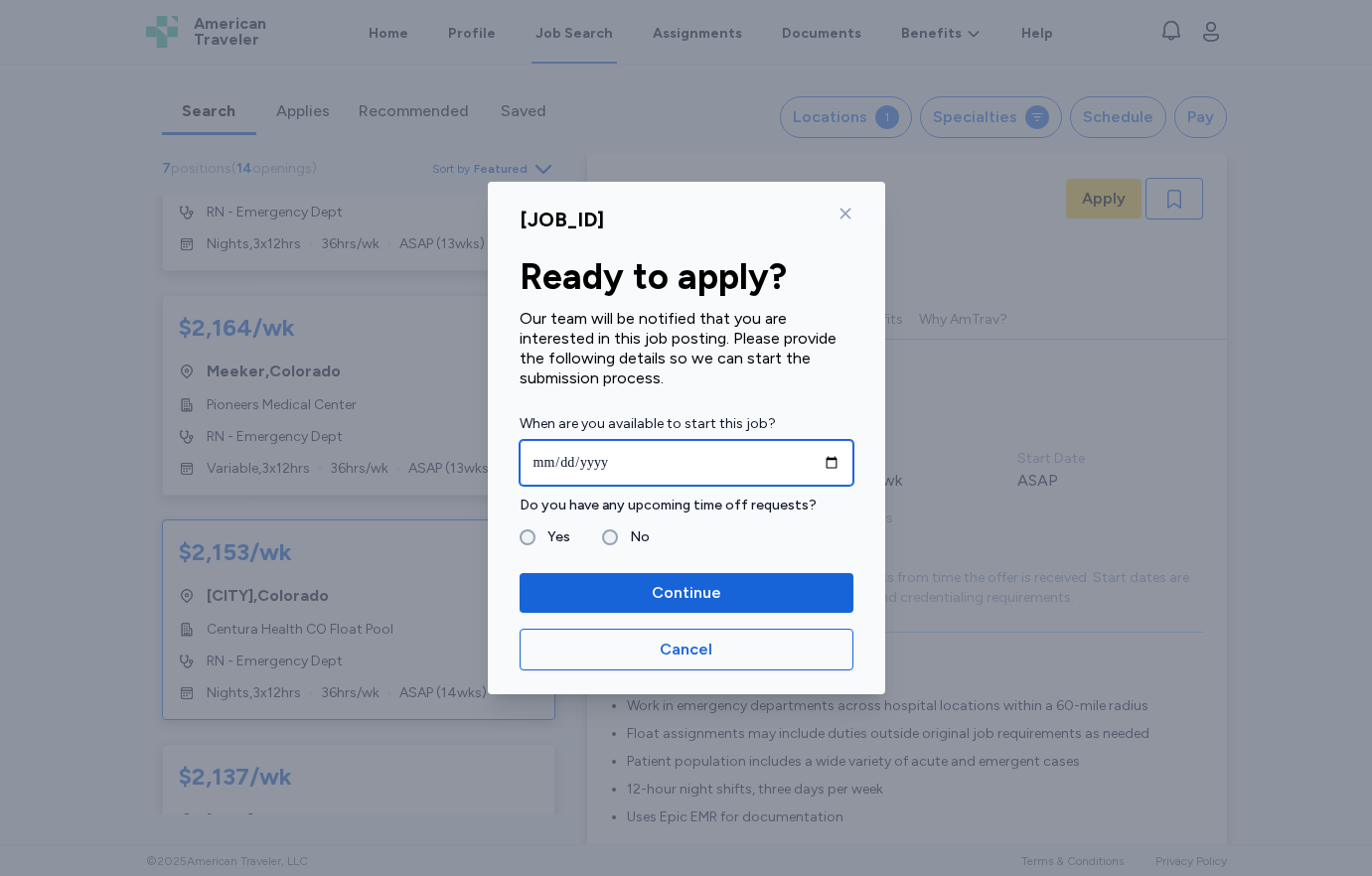 click at bounding box center (686, 463) 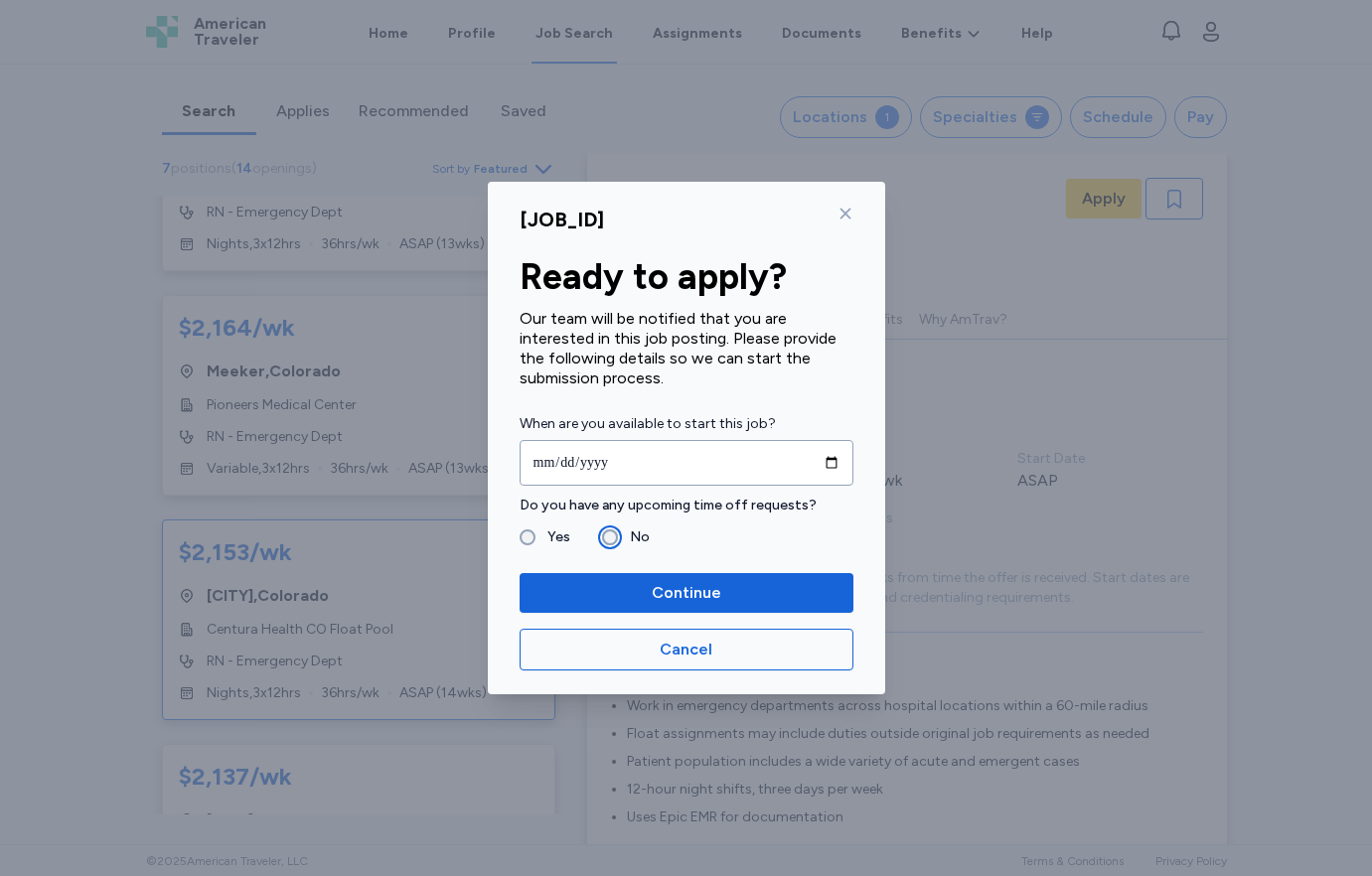 click on "No" at bounding box center (626, 537) 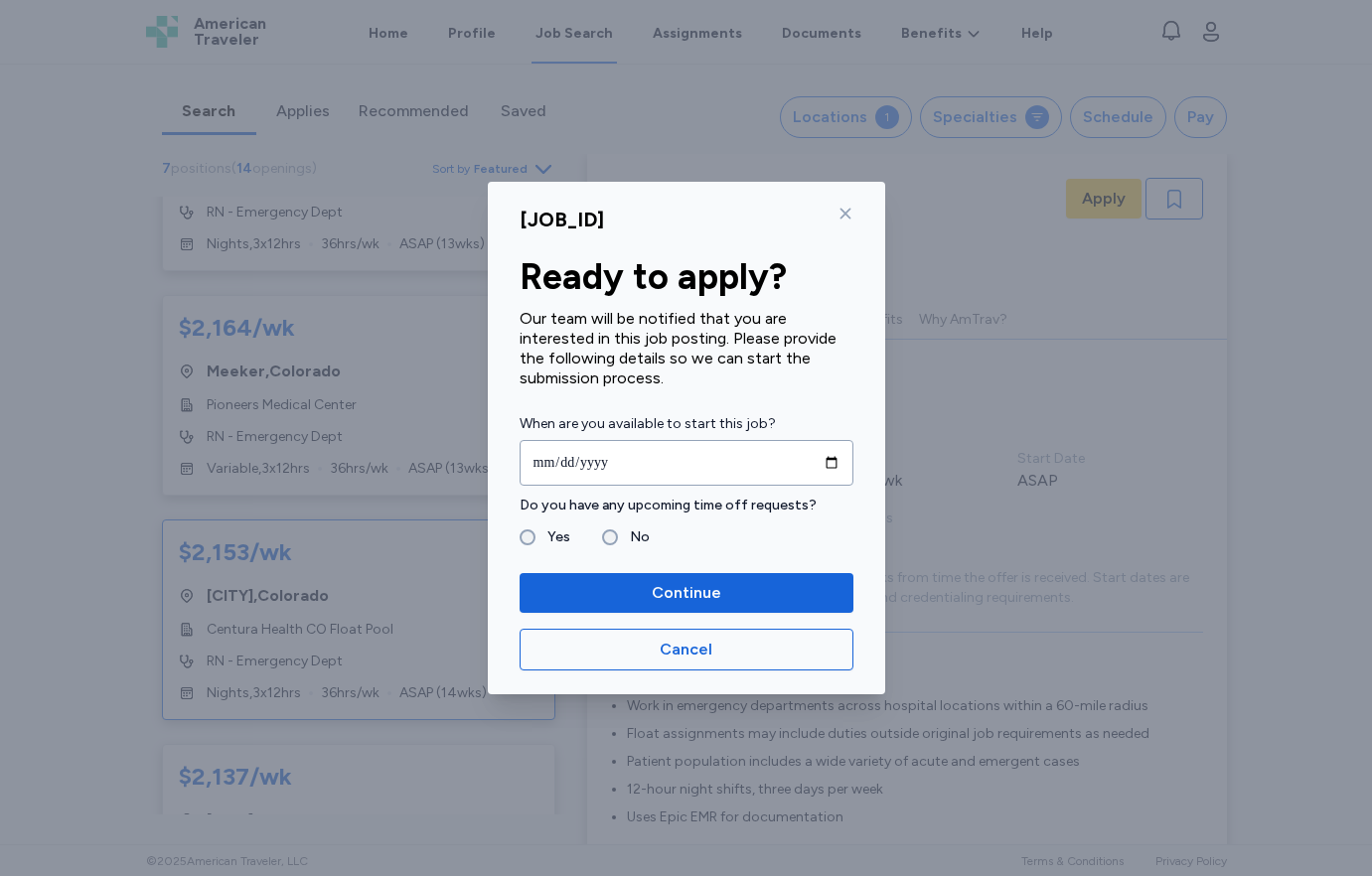 click on "Continue Cancel" at bounding box center (686, 622) 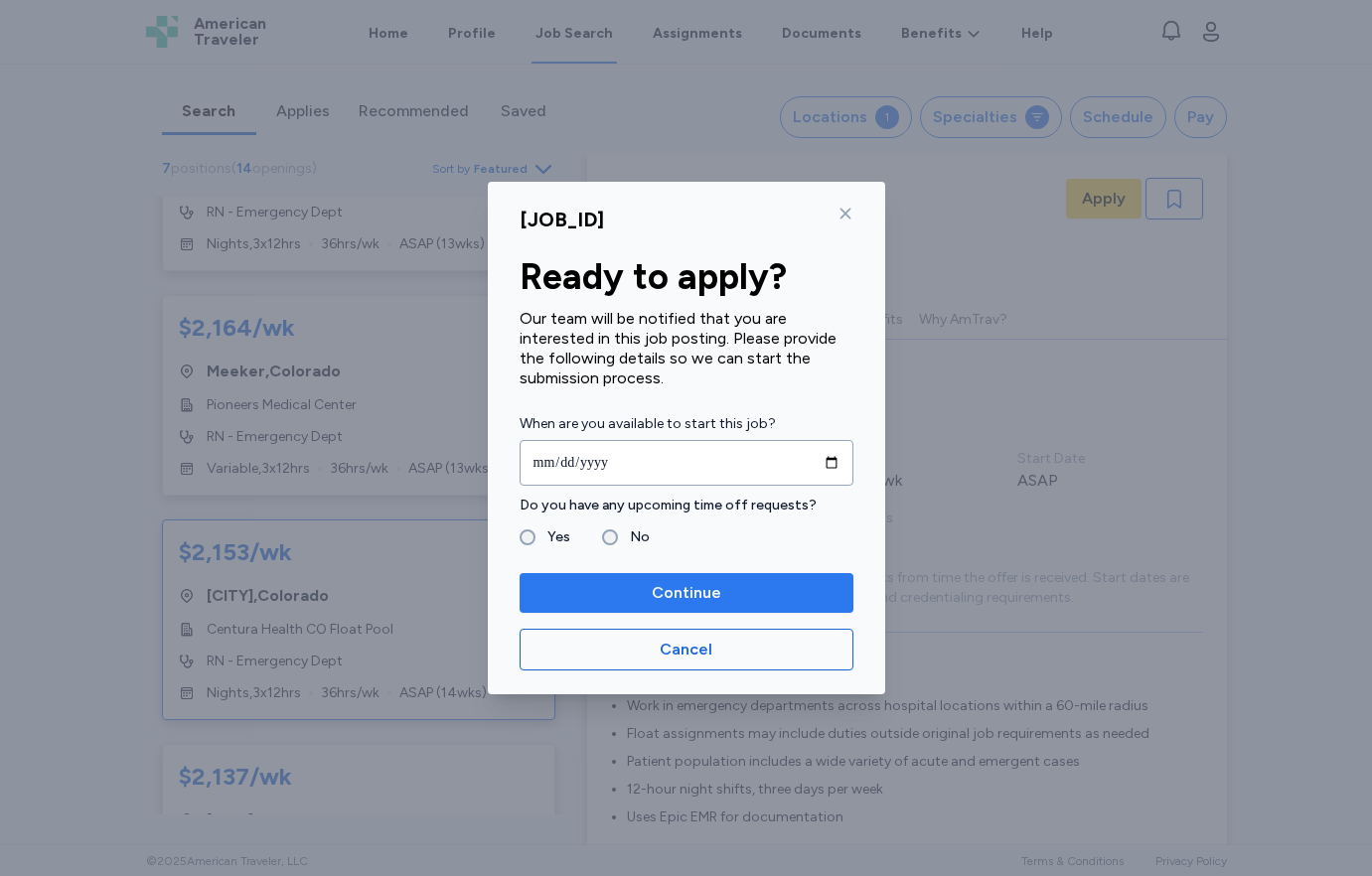 click on "Continue" at bounding box center [686, 593] 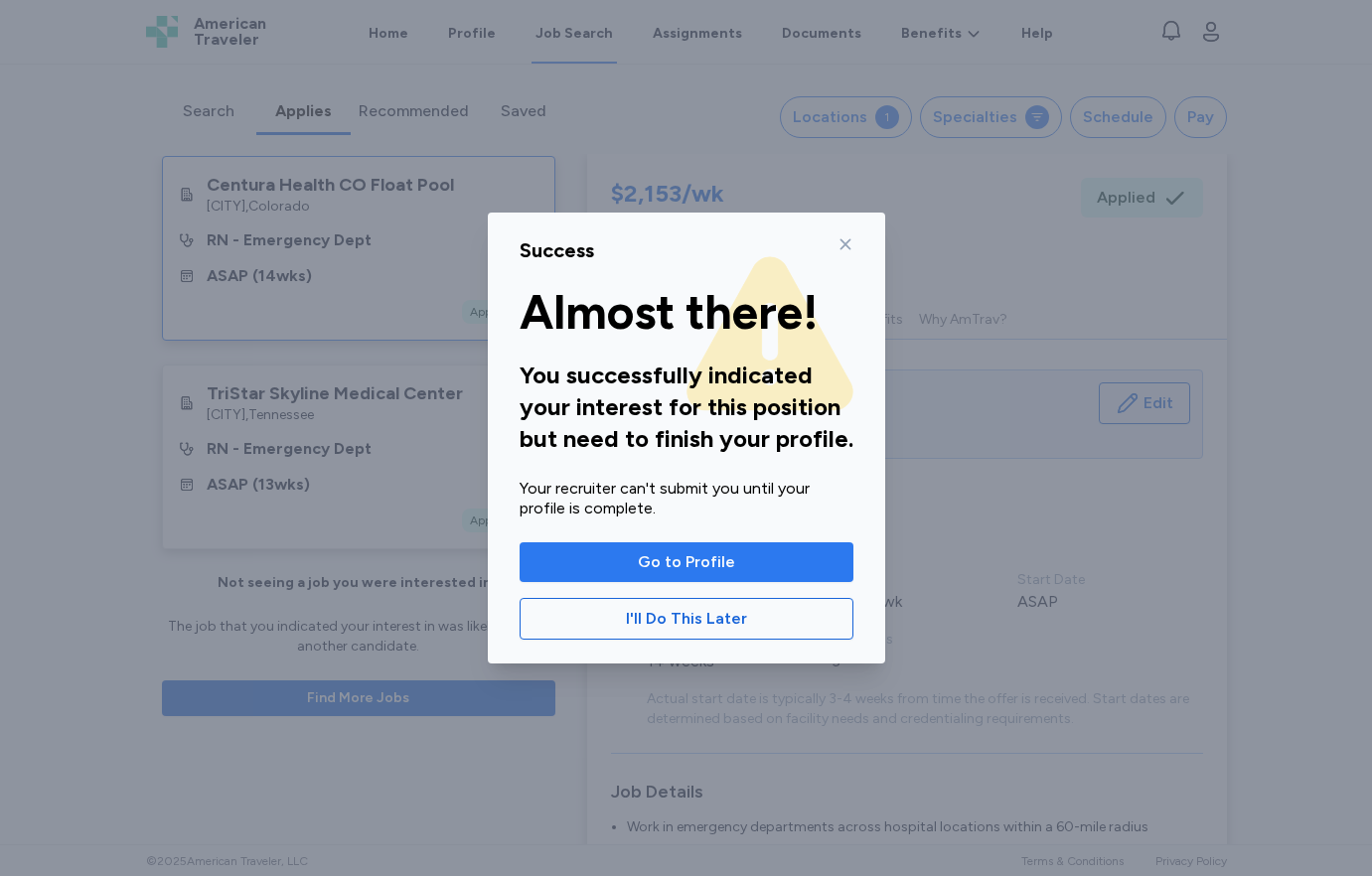click on "Go to Profile" at bounding box center [686, 562] 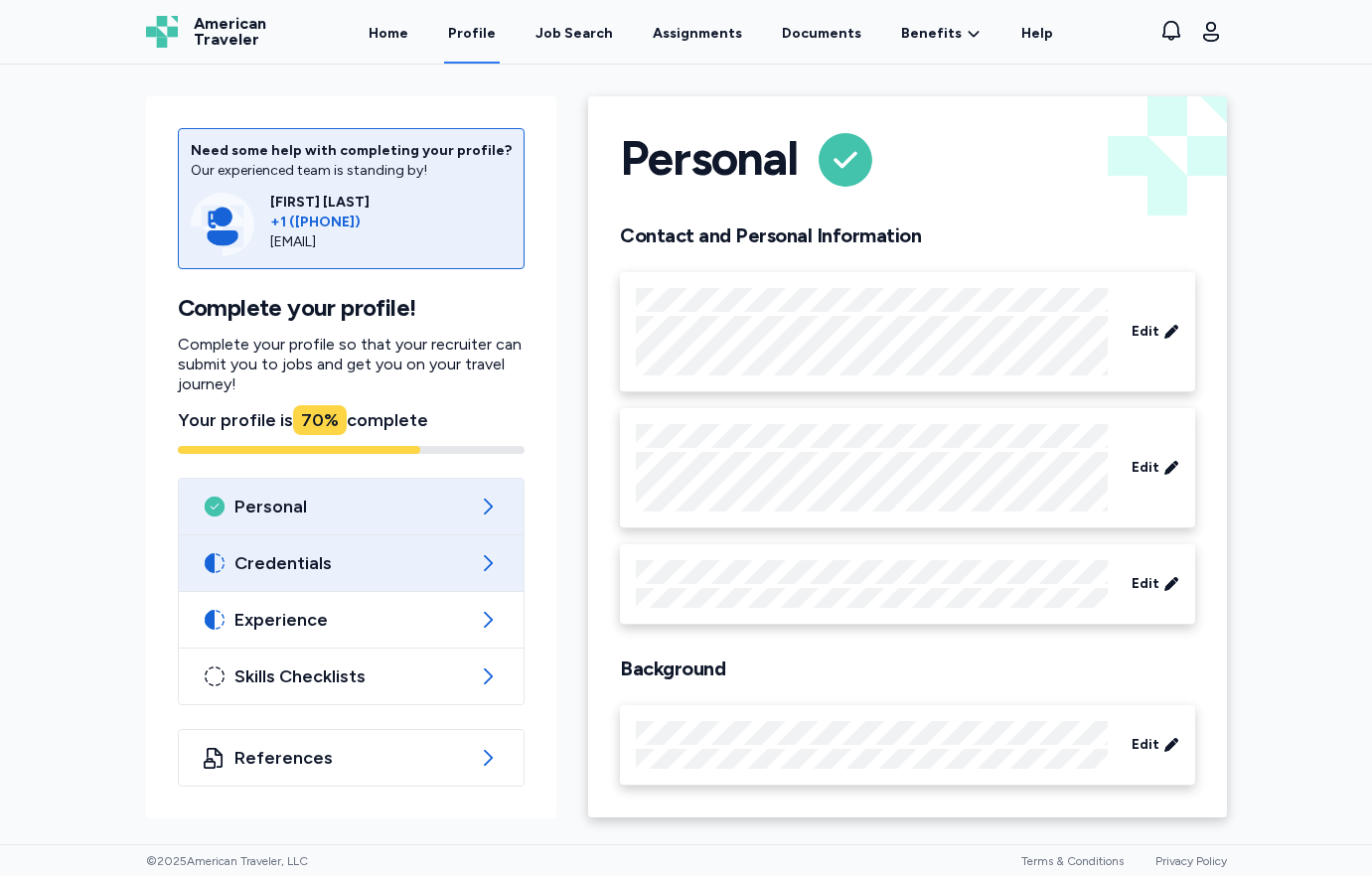 click on "Credentials" at bounding box center [352, 563] 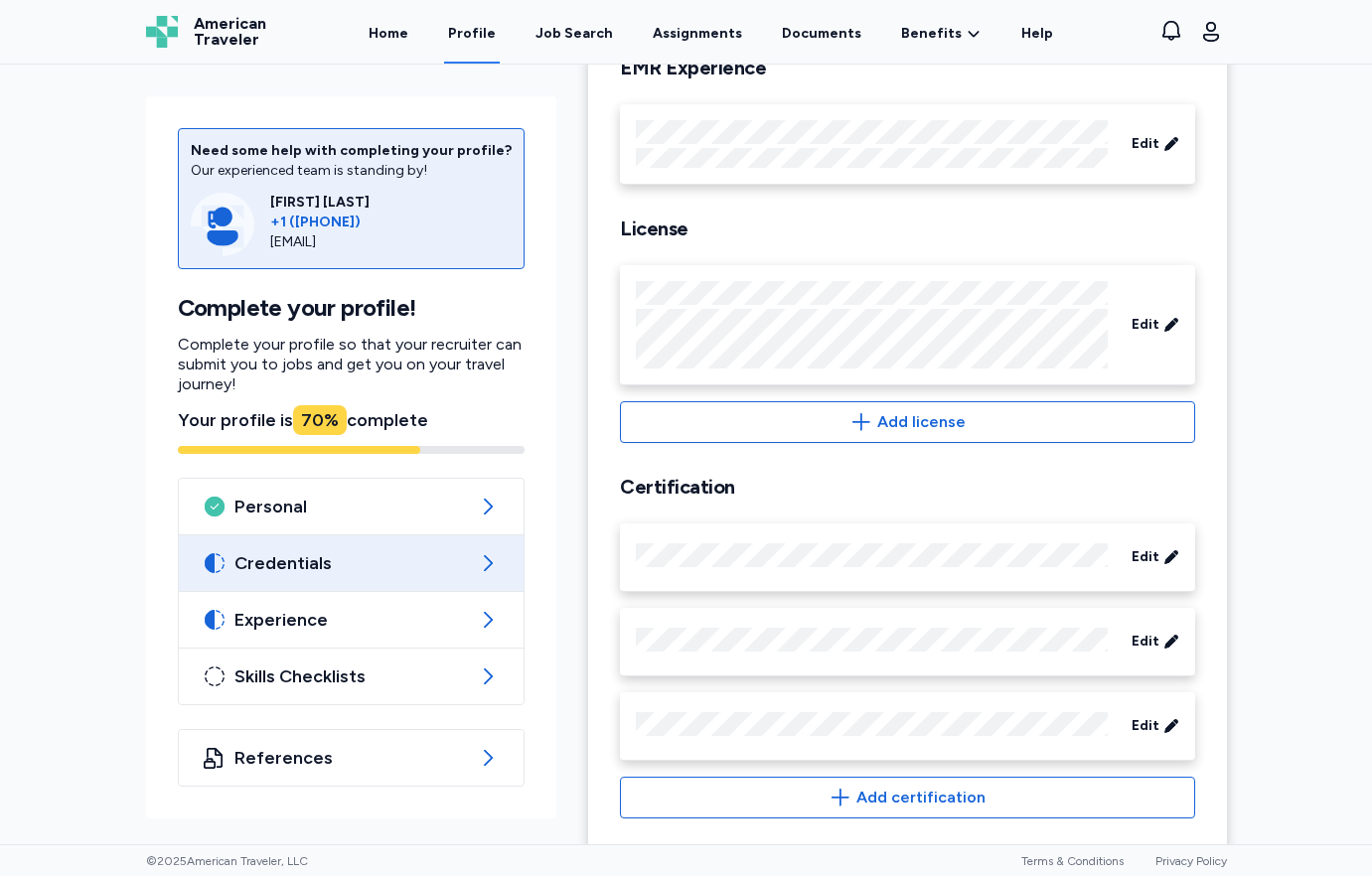 scroll, scrollTop: 626, scrollLeft: 0, axis: vertical 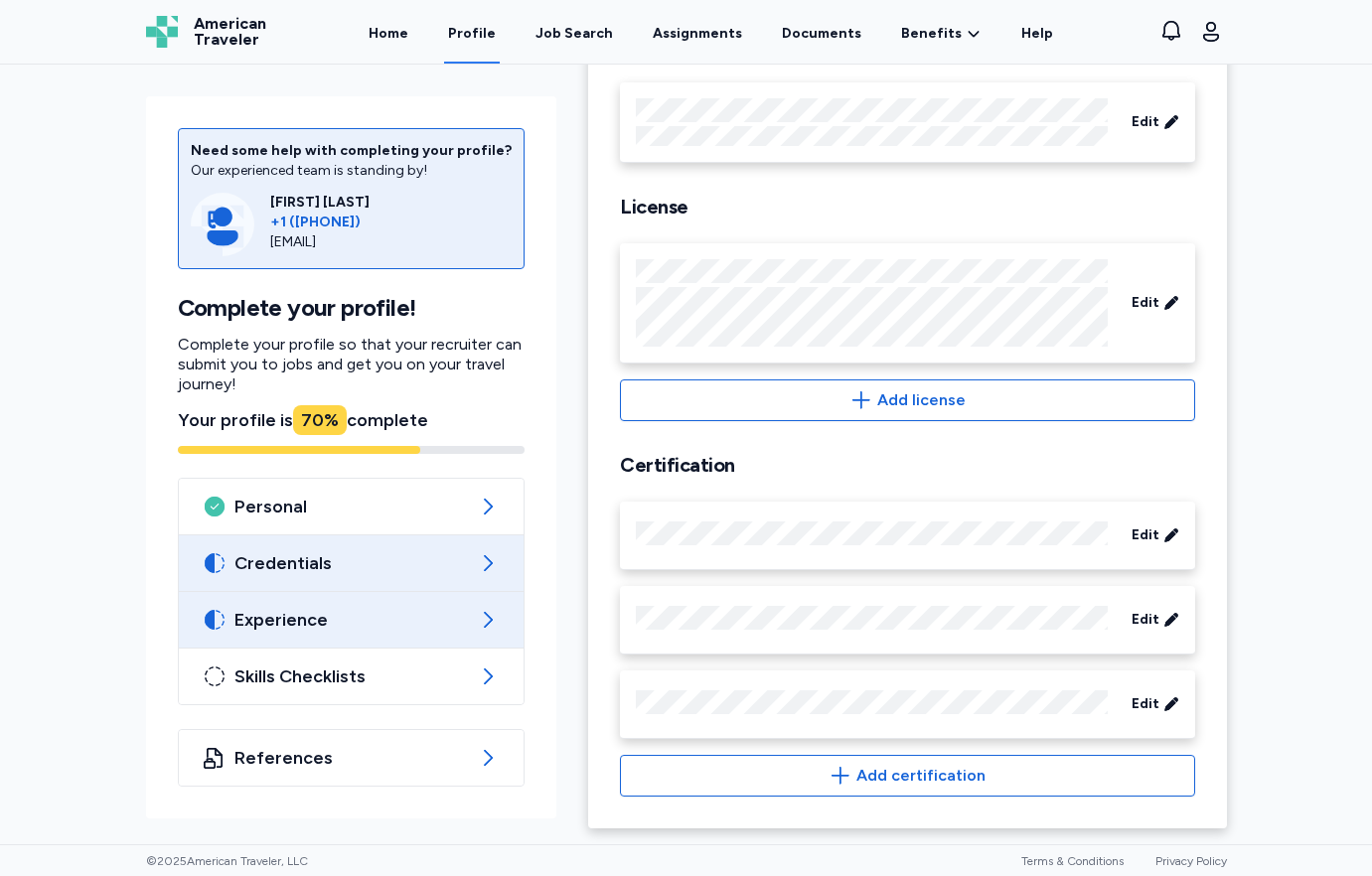 click on "Experience" at bounding box center (352, 620) 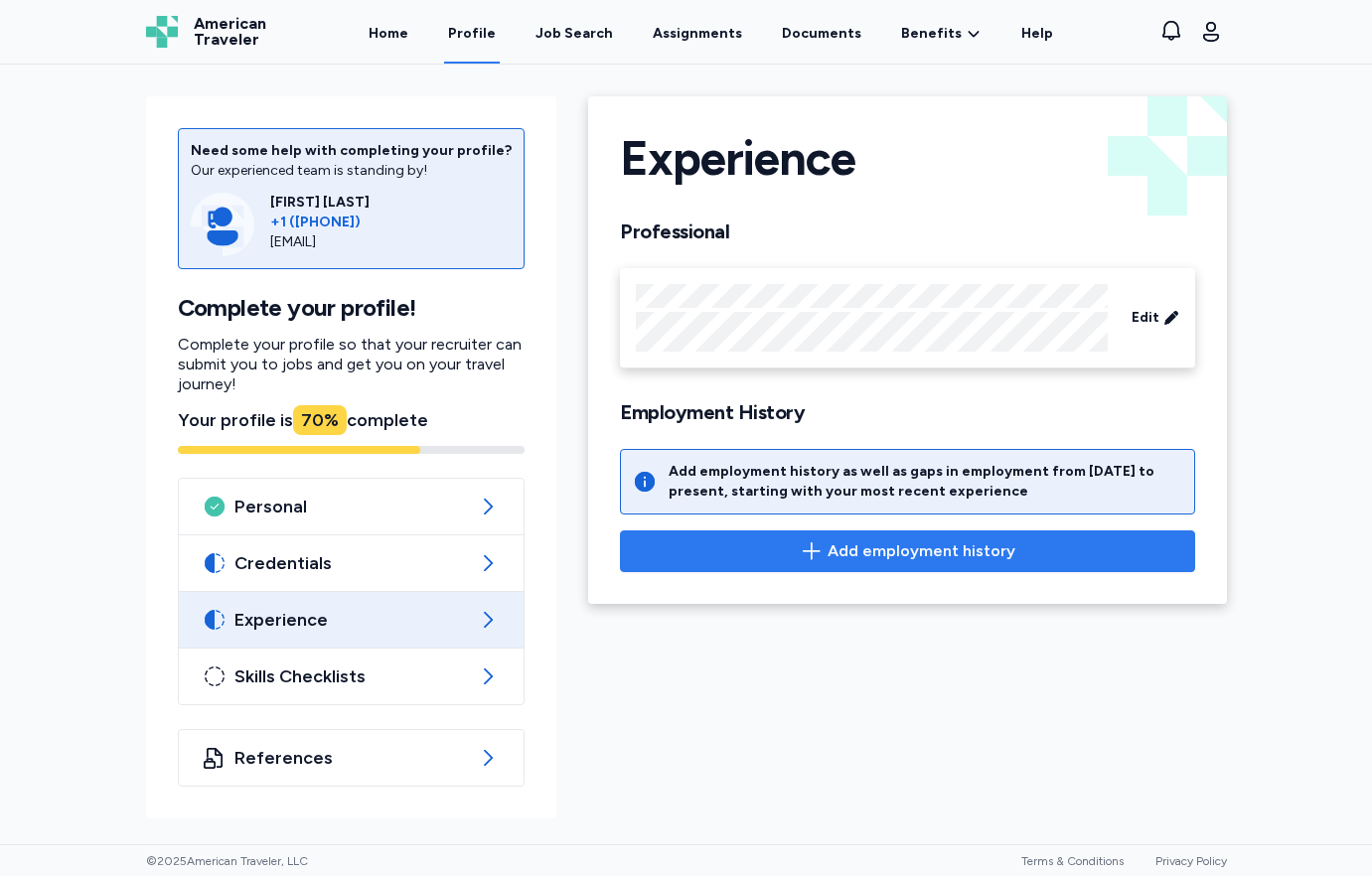 click on "Add employment history" at bounding box center (907, 551) 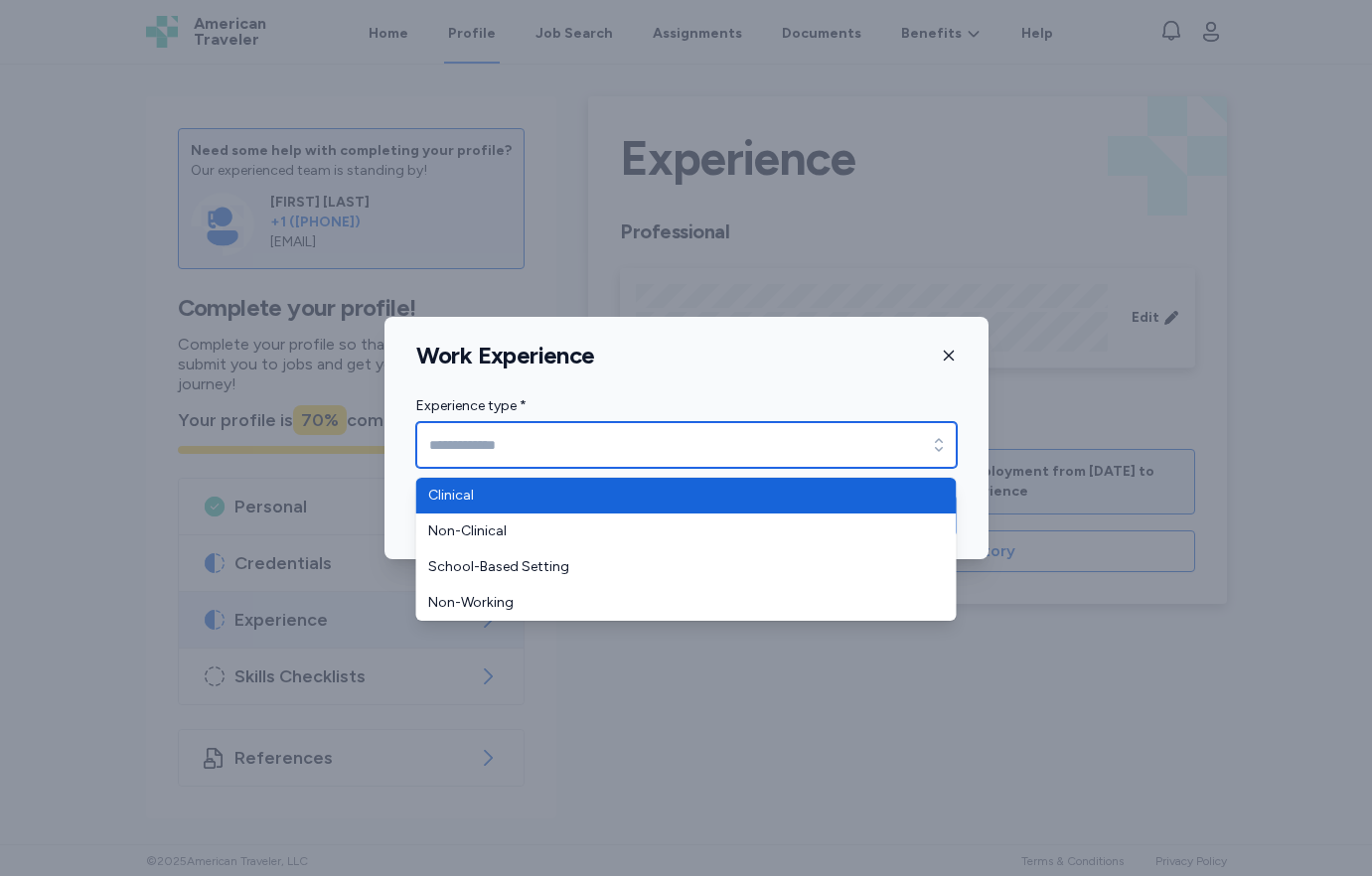 click on "Experience type *" at bounding box center [686, 445] 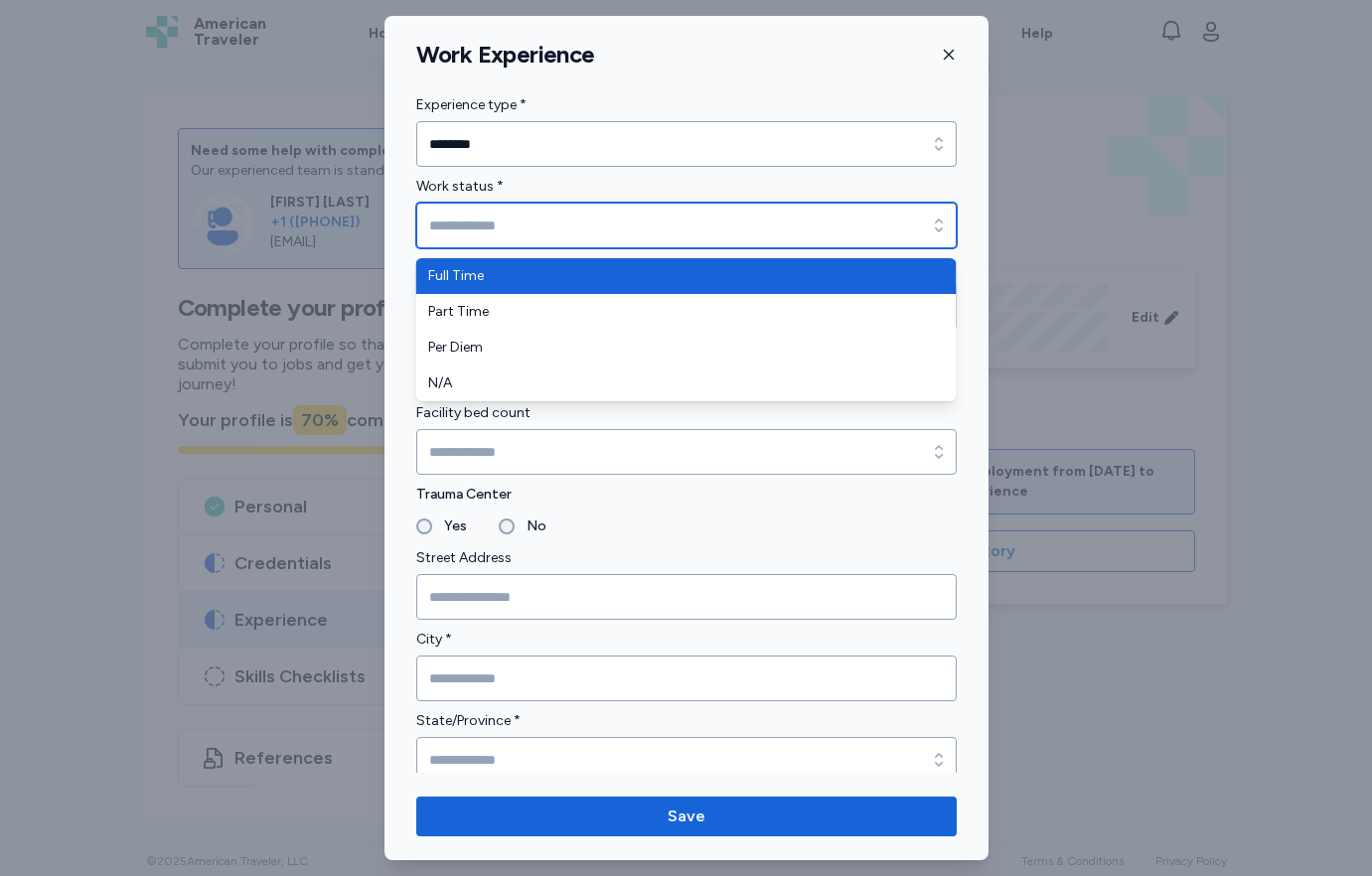 click on "Work status *" at bounding box center [686, 225] 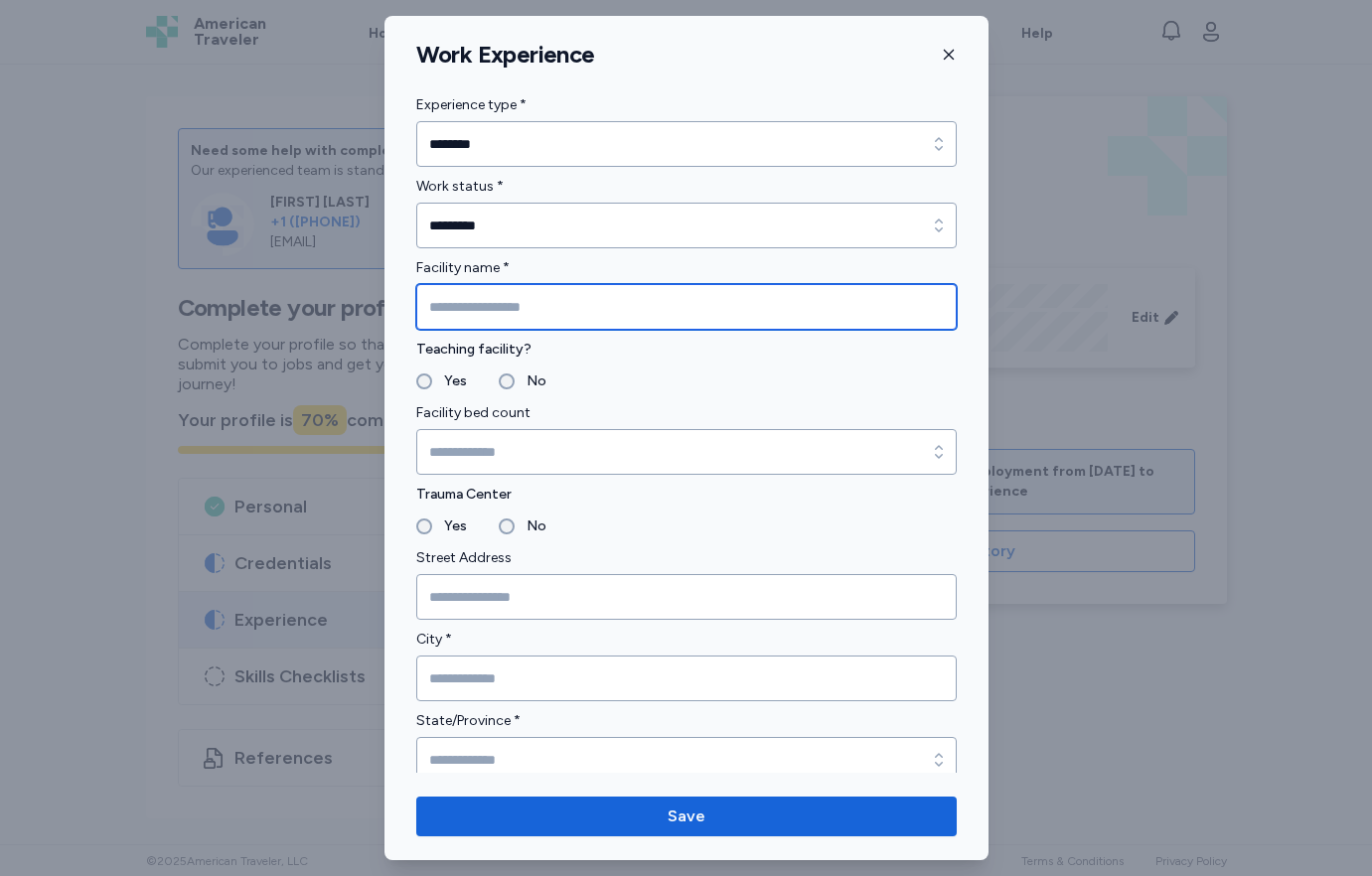 click at bounding box center [686, 307] 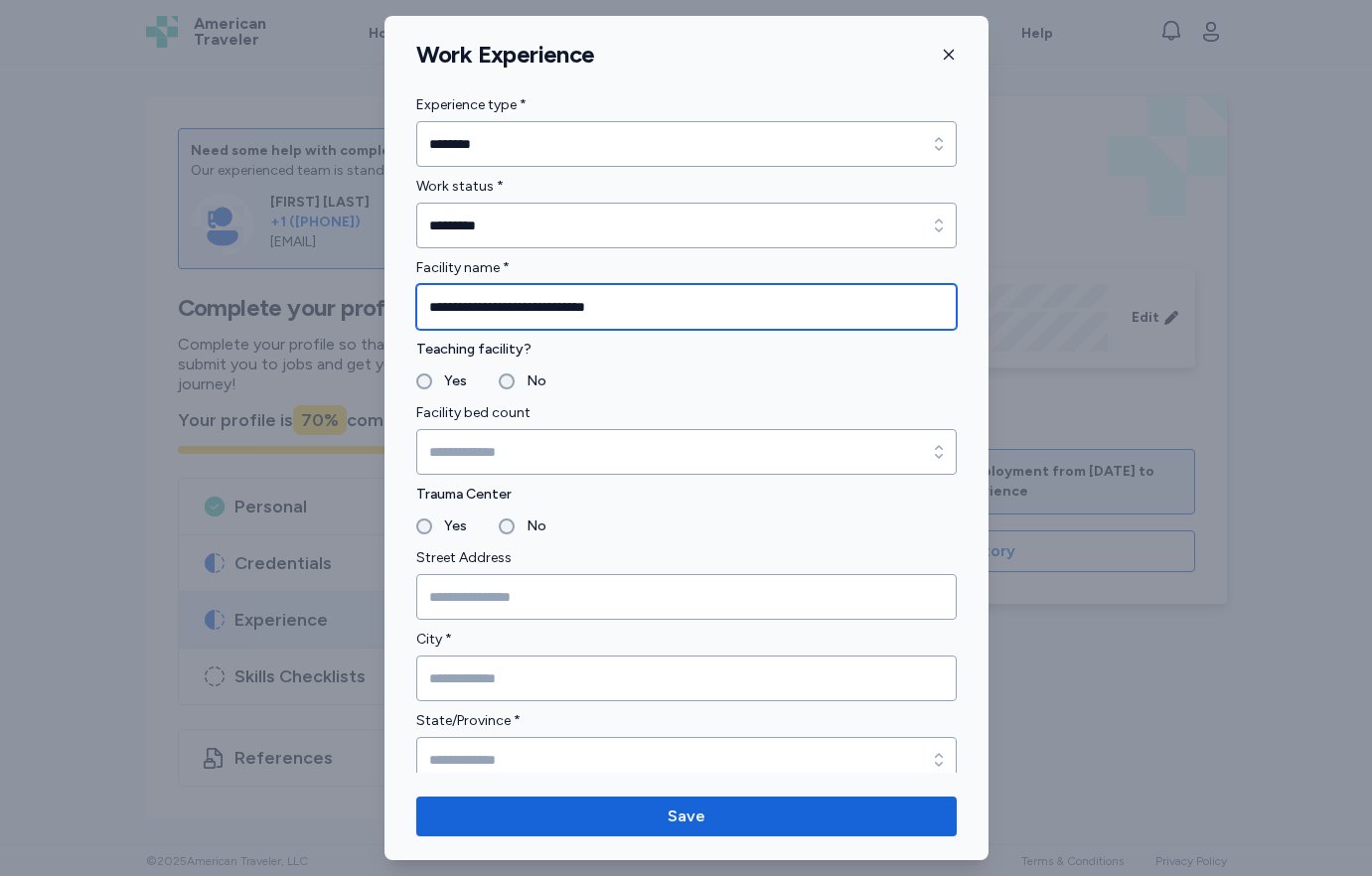 type on "**********" 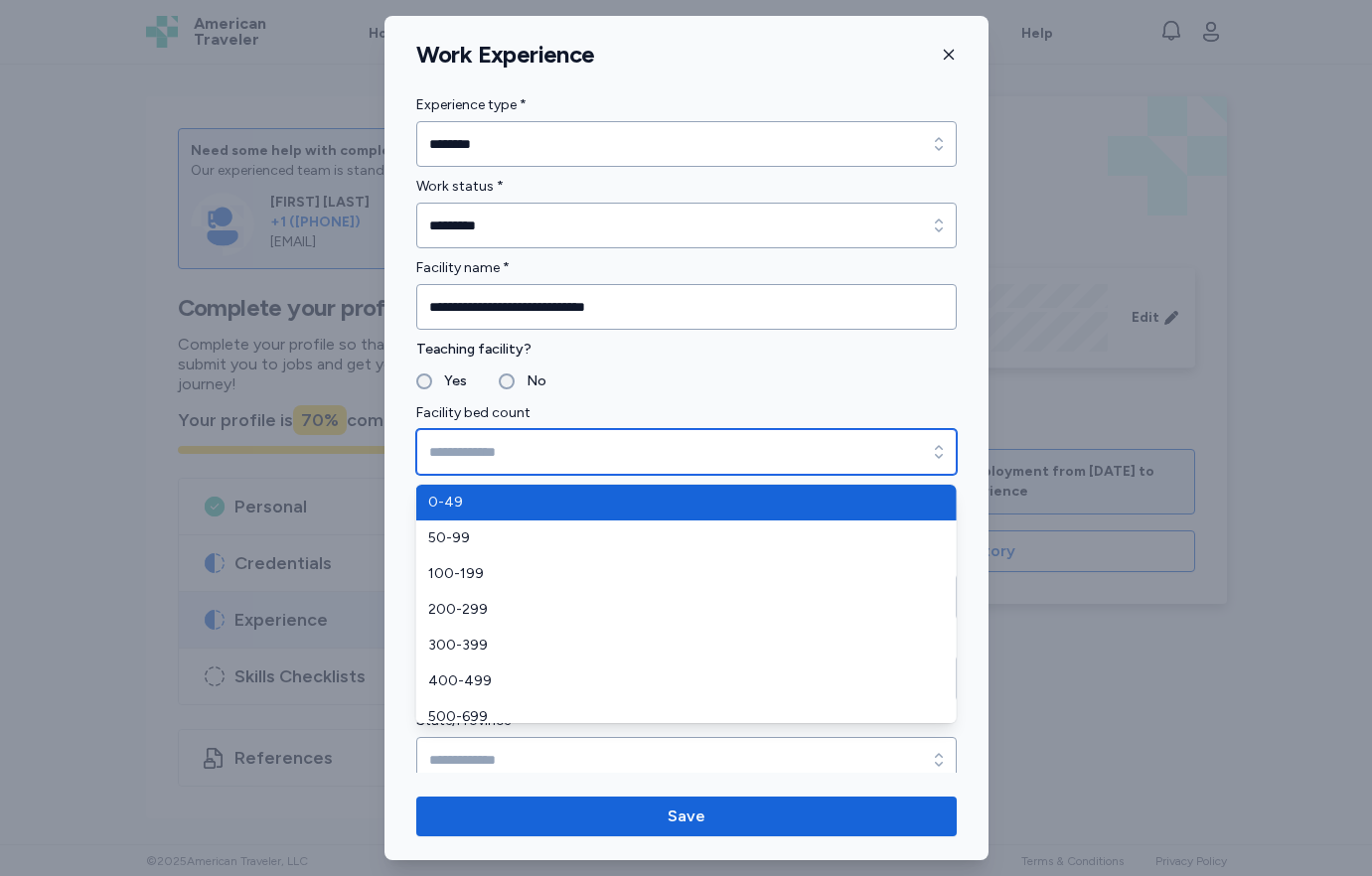 click on "Facility bed count" at bounding box center (686, 452) 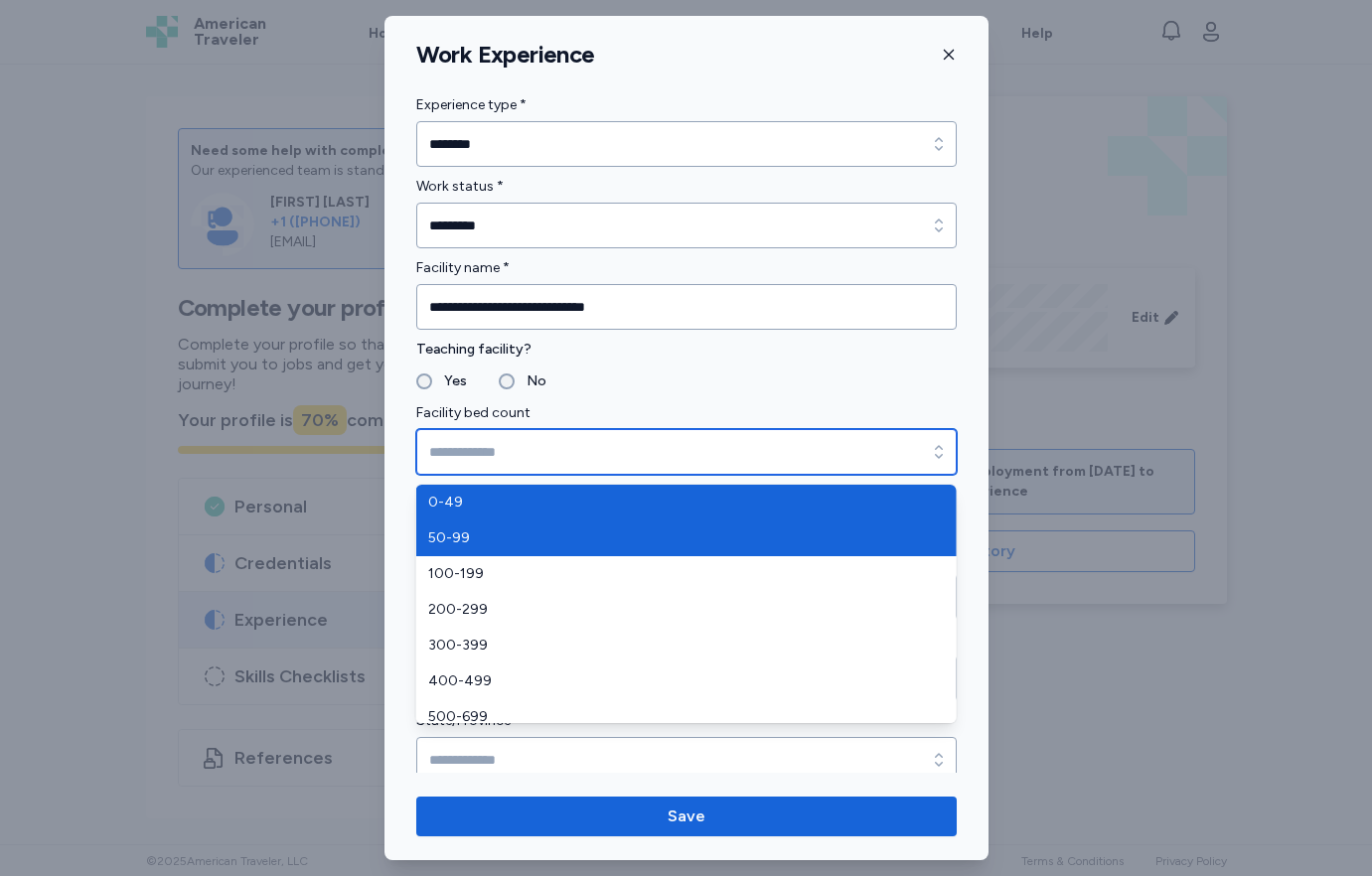 type on "****" 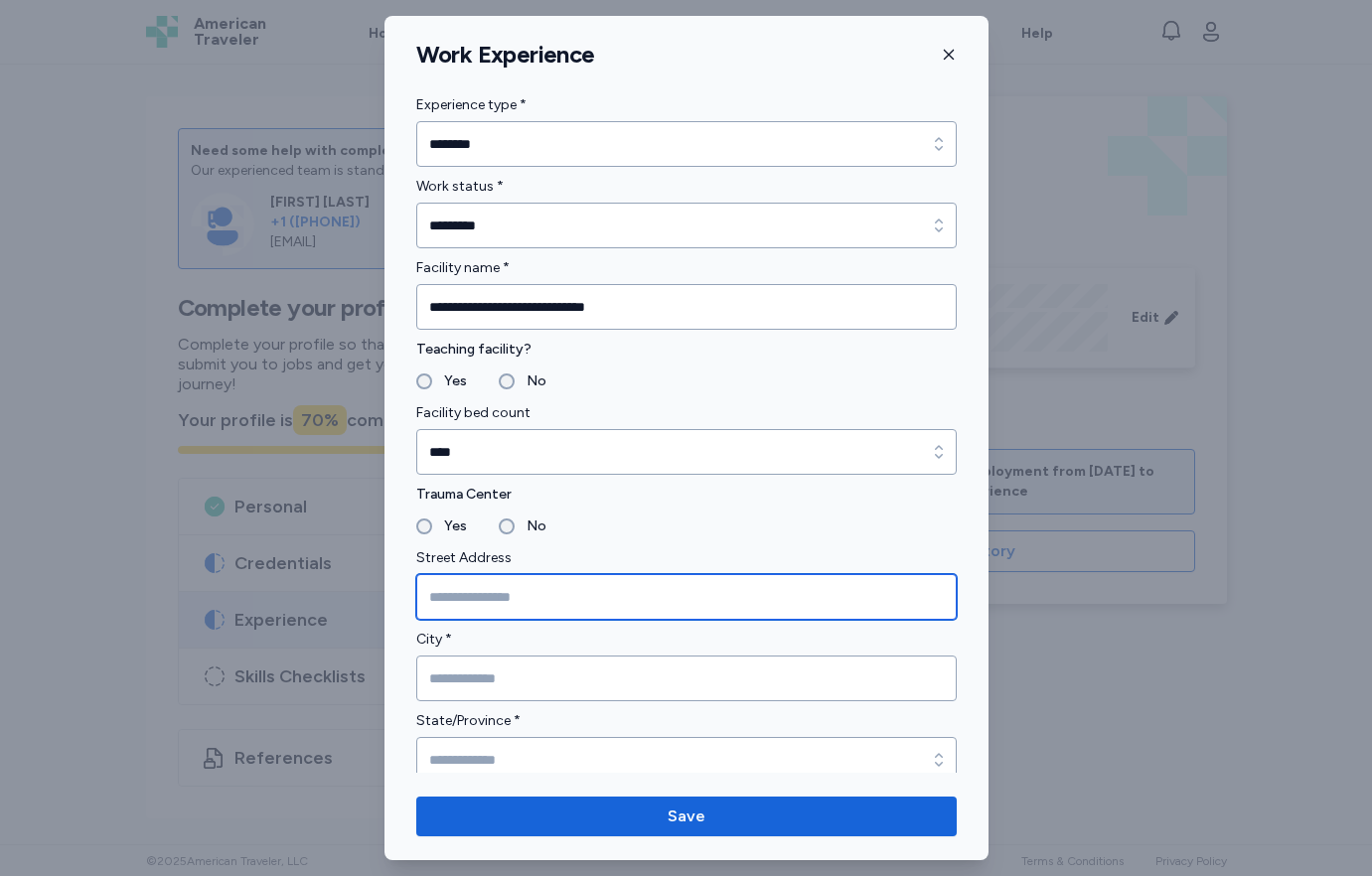 click at bounding box center (686, 597) 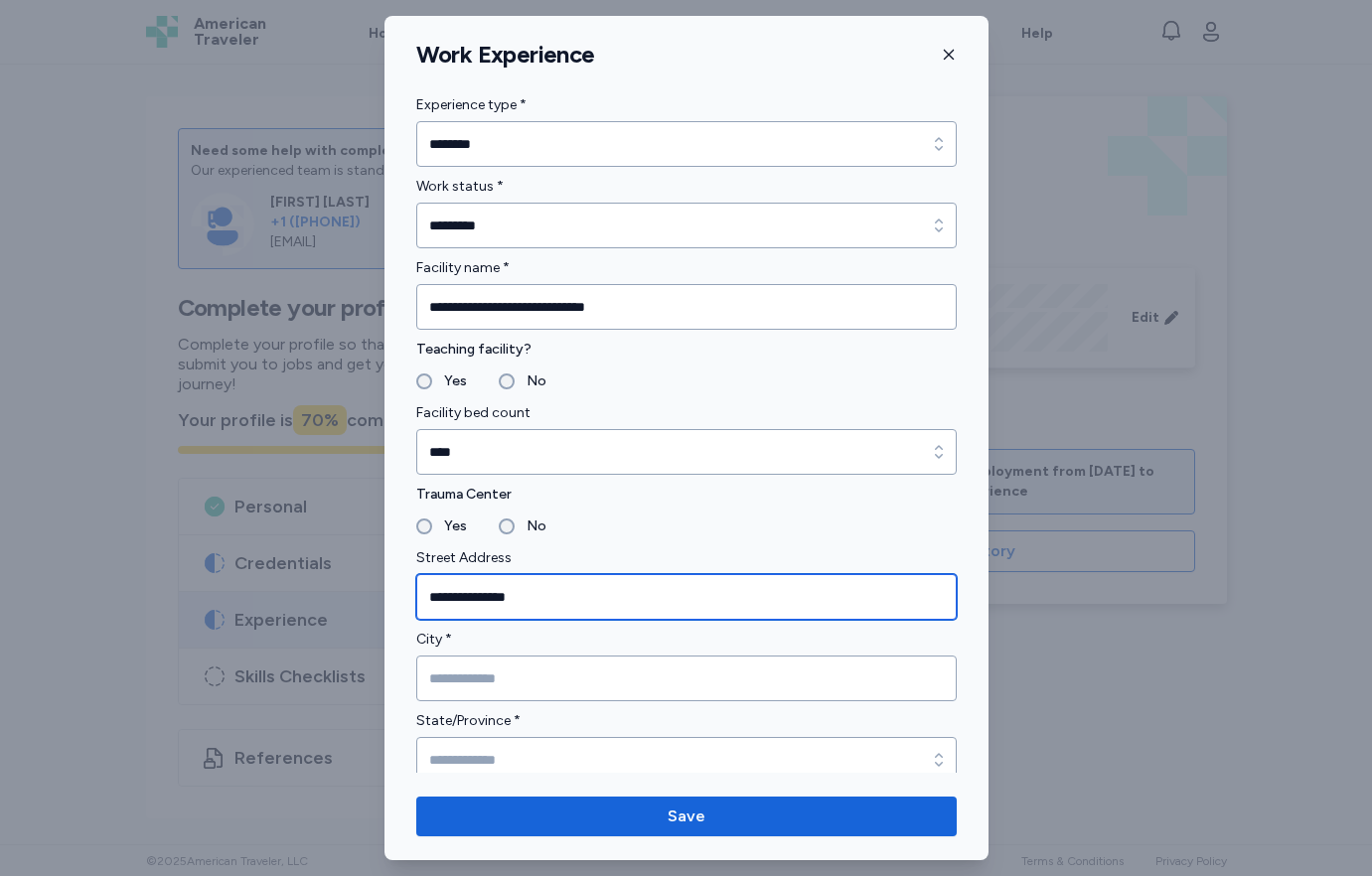 type on "**********" 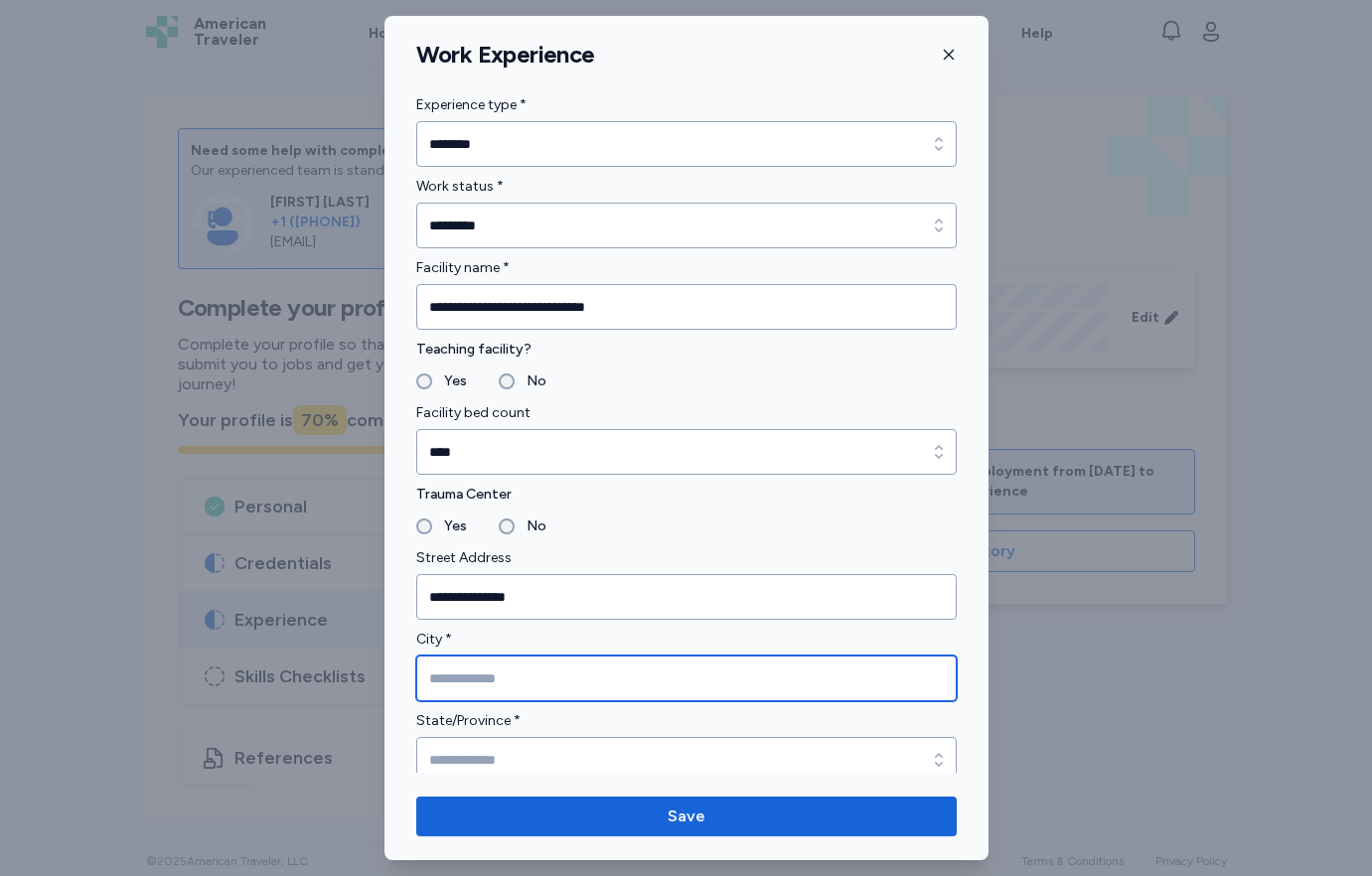 click at bounding box center (686, 678) 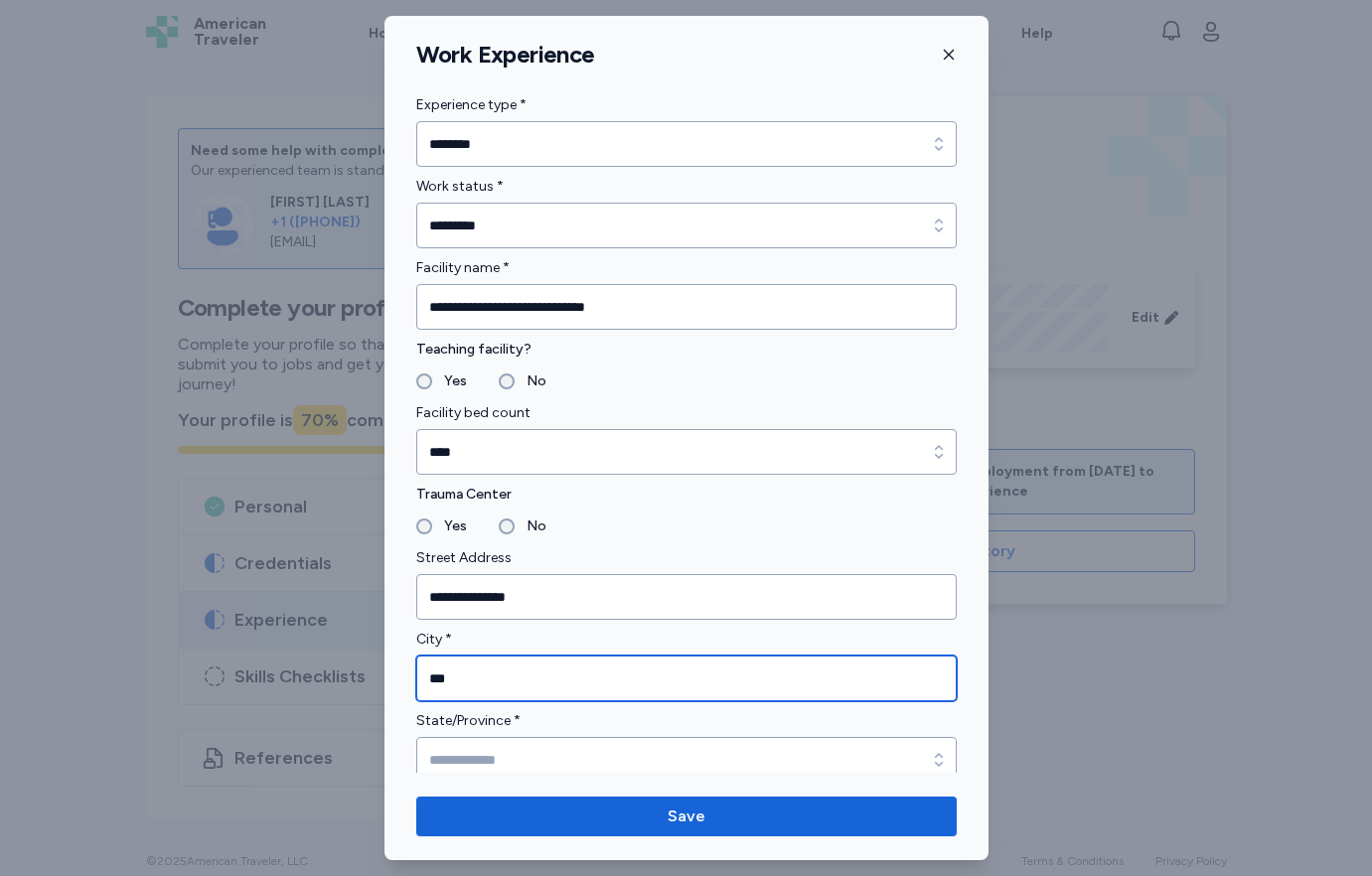 click on "***" at bounding box center (686, 678) 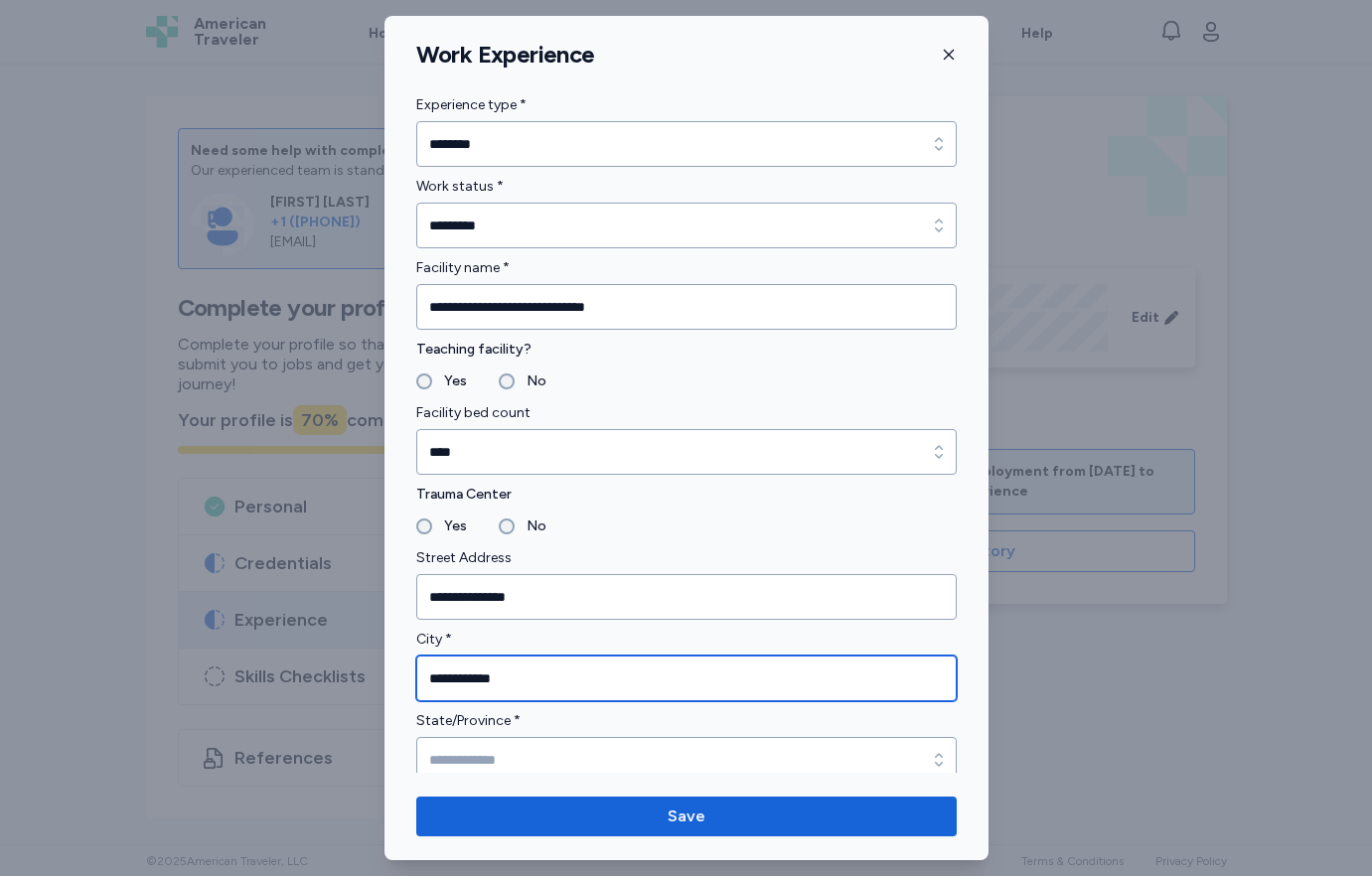 type on "**********" 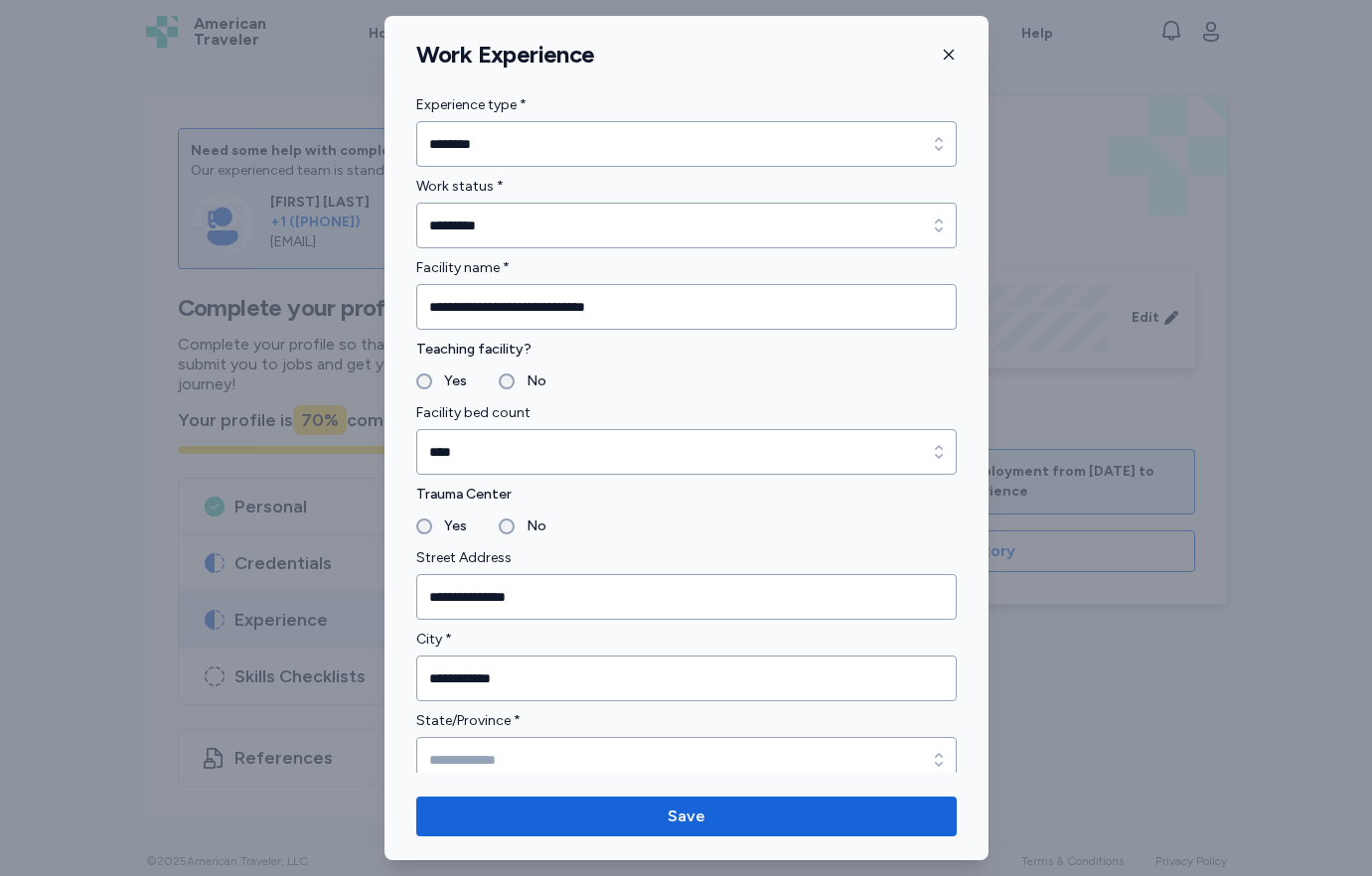 click on "City *" at bounding box center [686, 640] 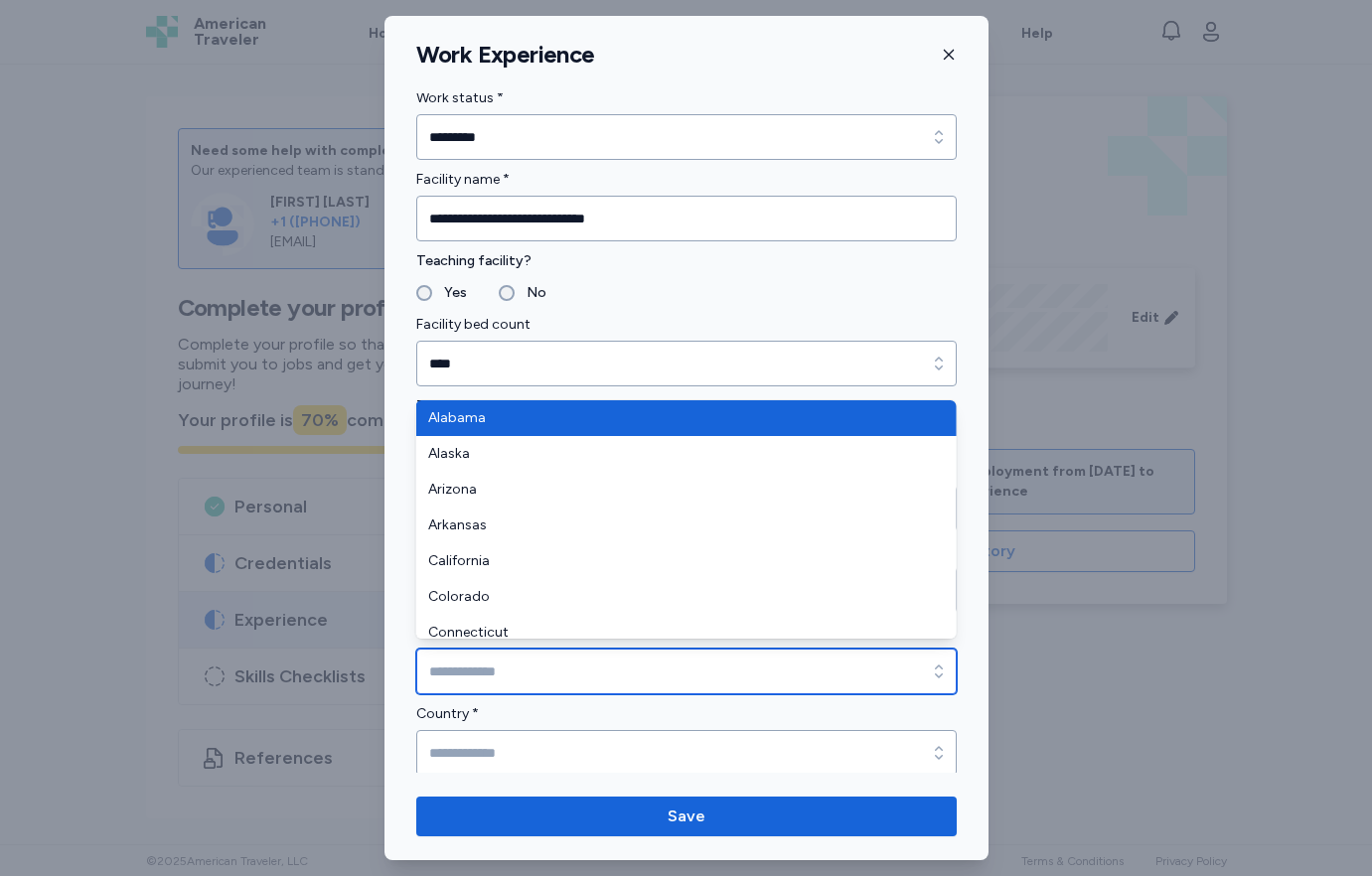 click on "State/Province *" at bounding box center (686, 671) 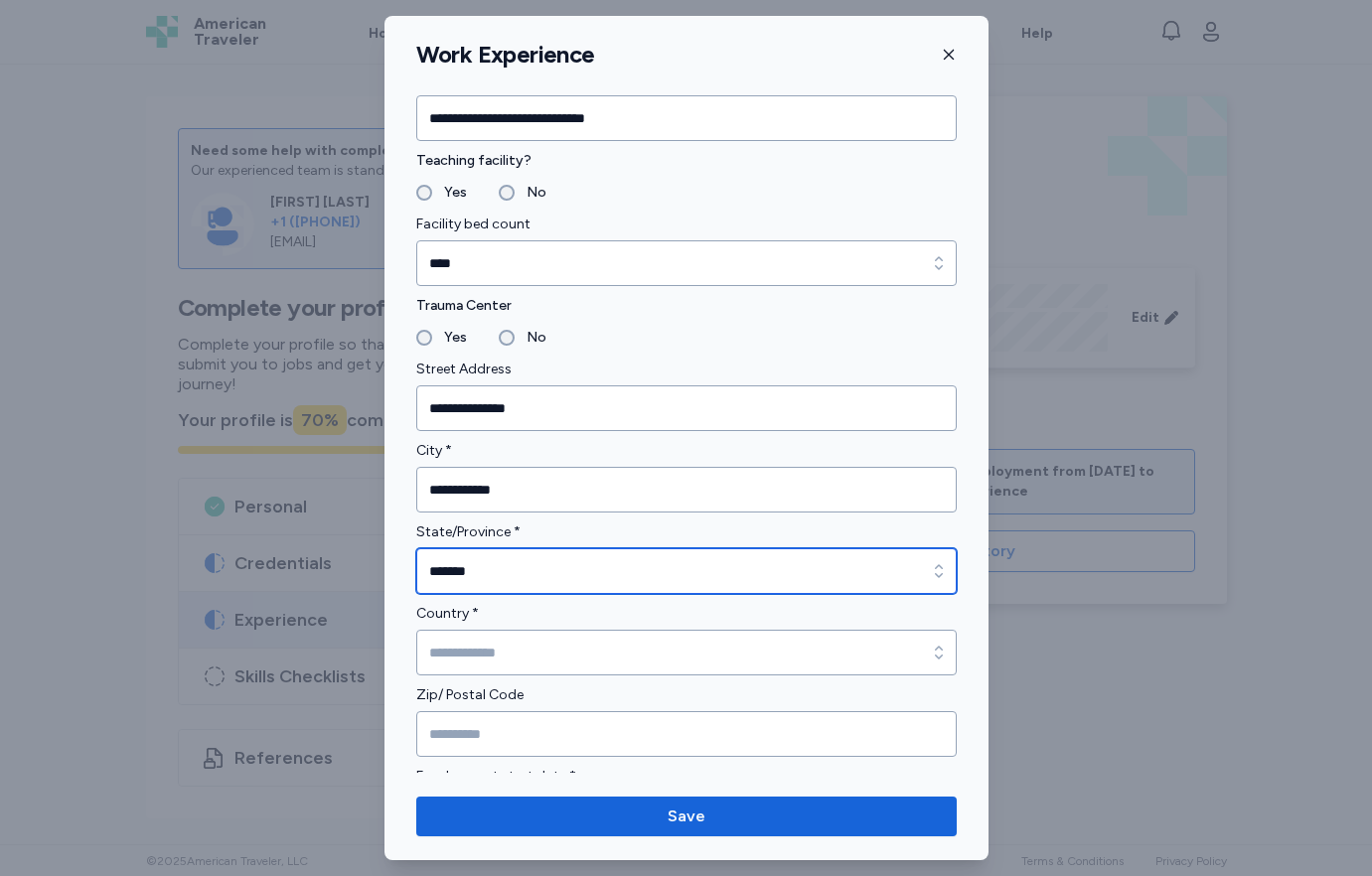 scroll, scrollTop: 196, scrollLeft: 0, axis: vertical 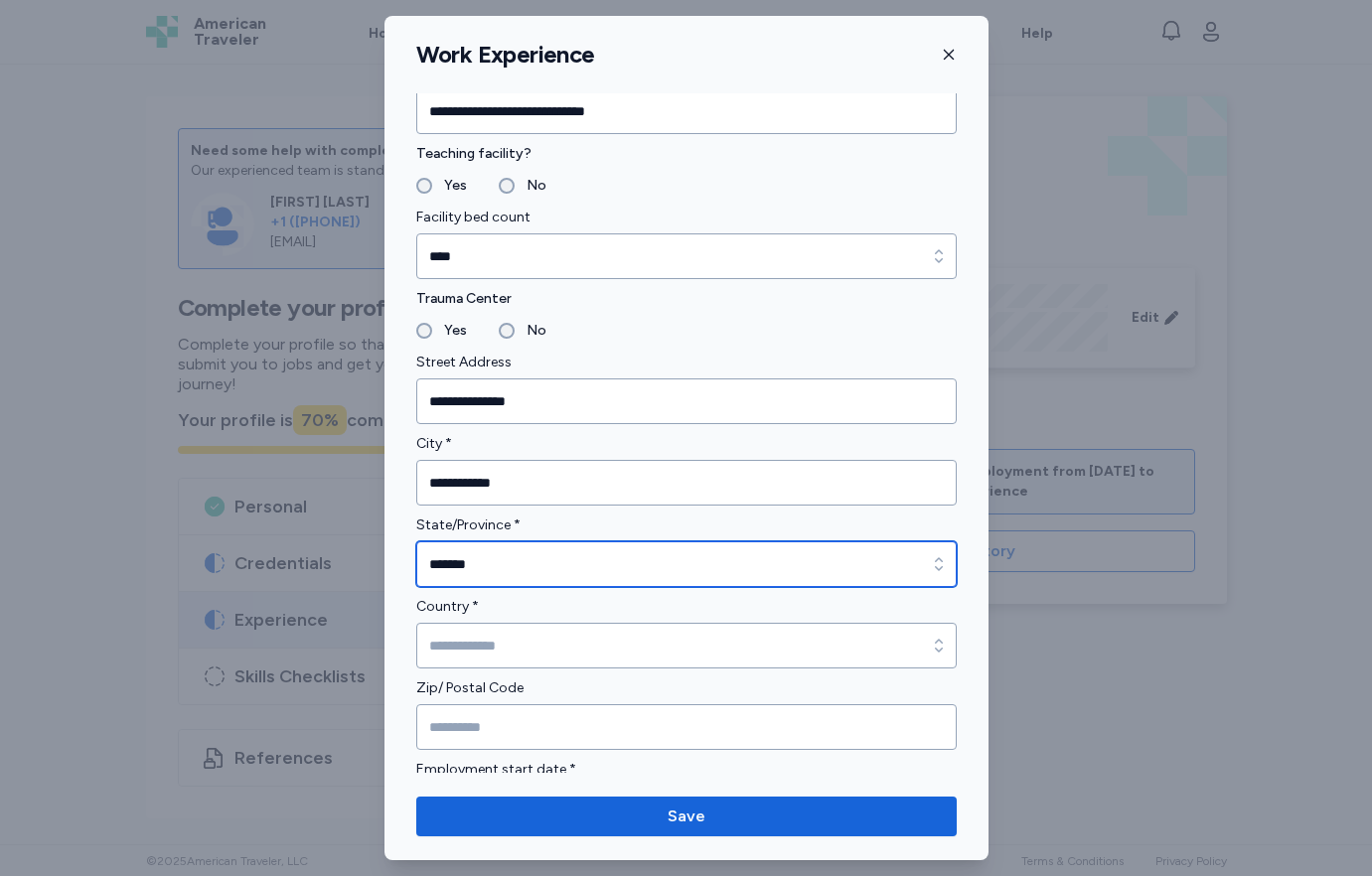 type on "*******" 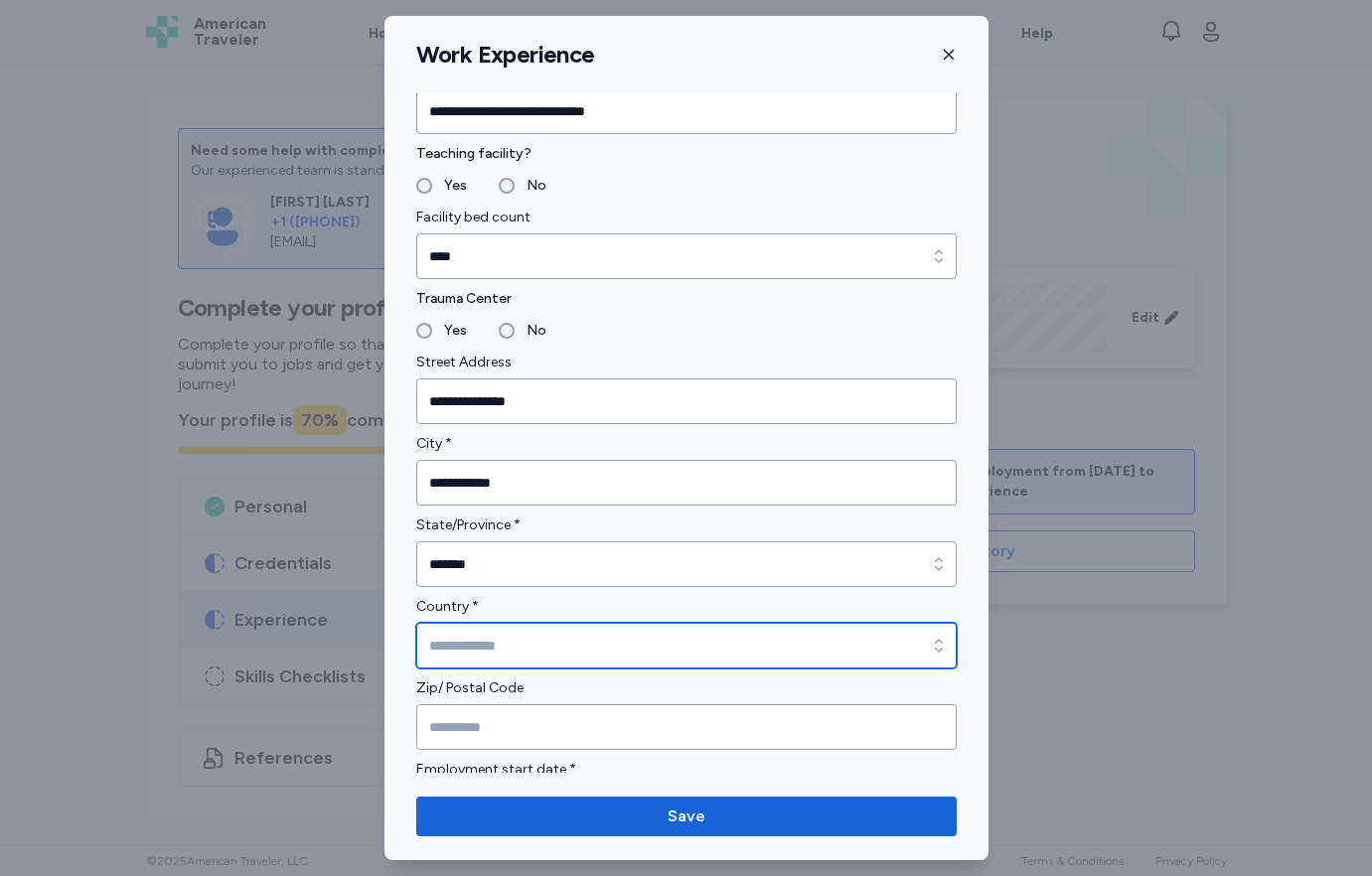 click on "Country *" at bounding box center (686, 646) 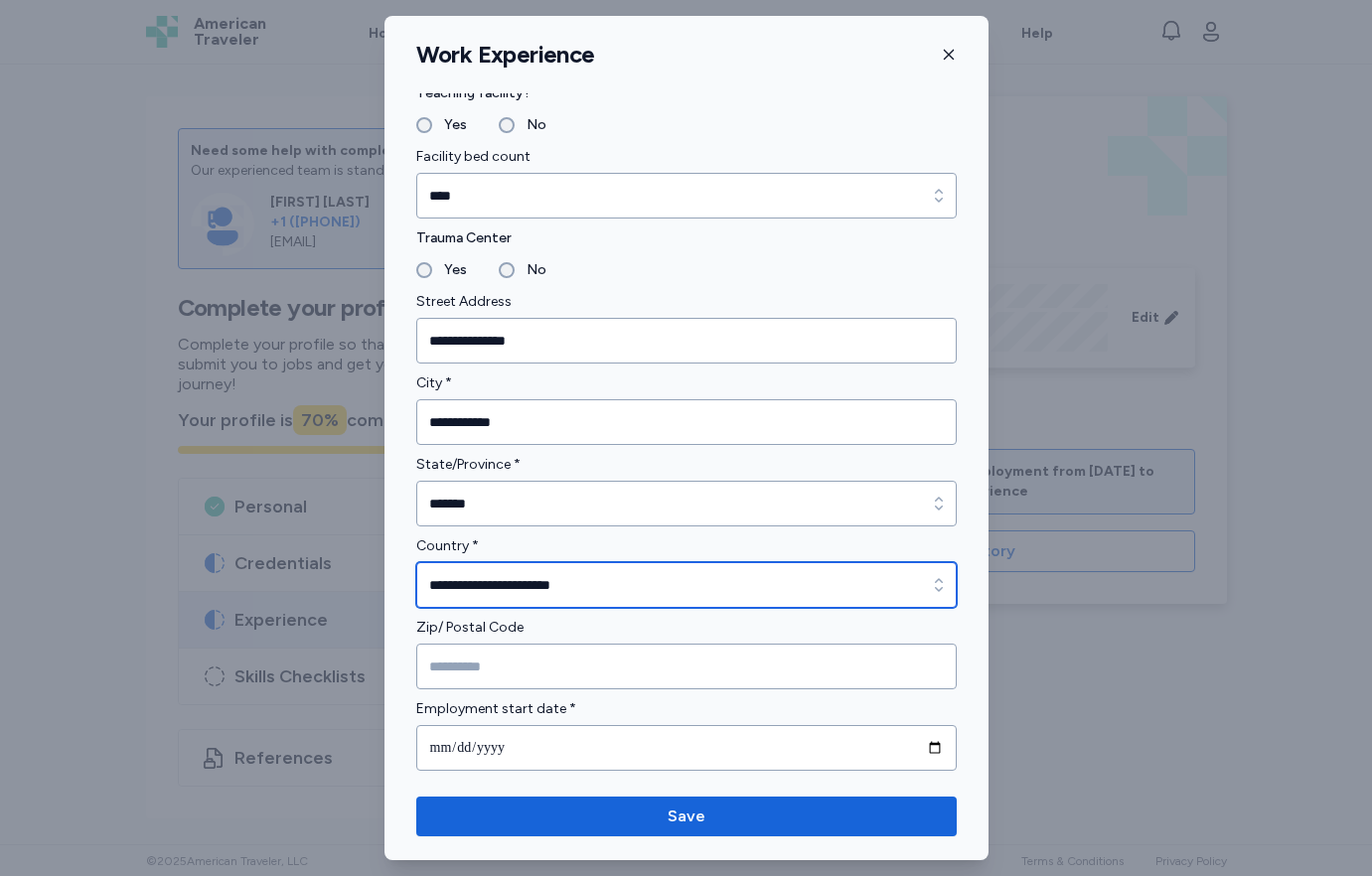 scroll, scrollTop: 266, scrollLeft: 0, axis: vertical 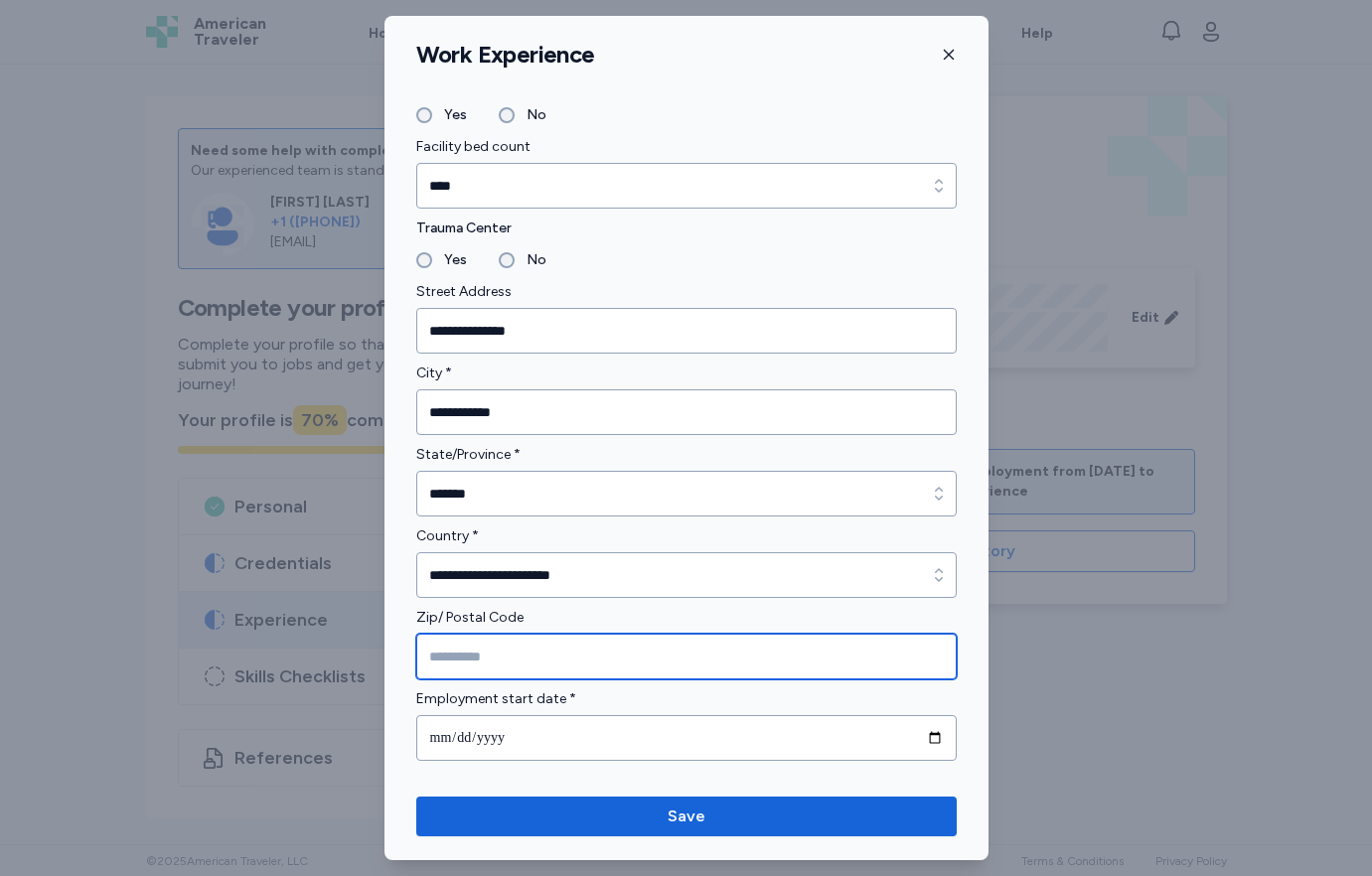 click at bounding box center (686, 657) 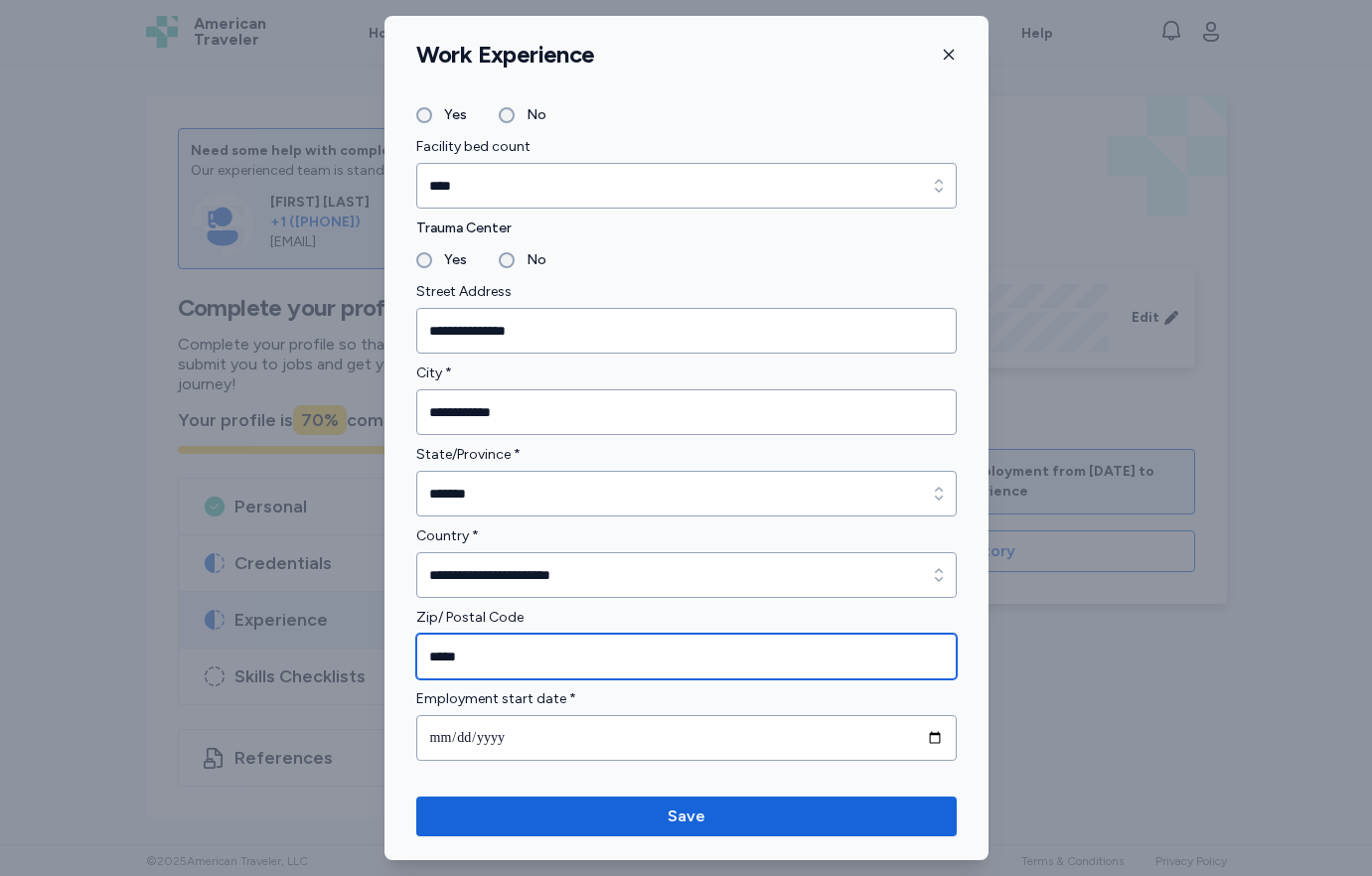 type on "*****" 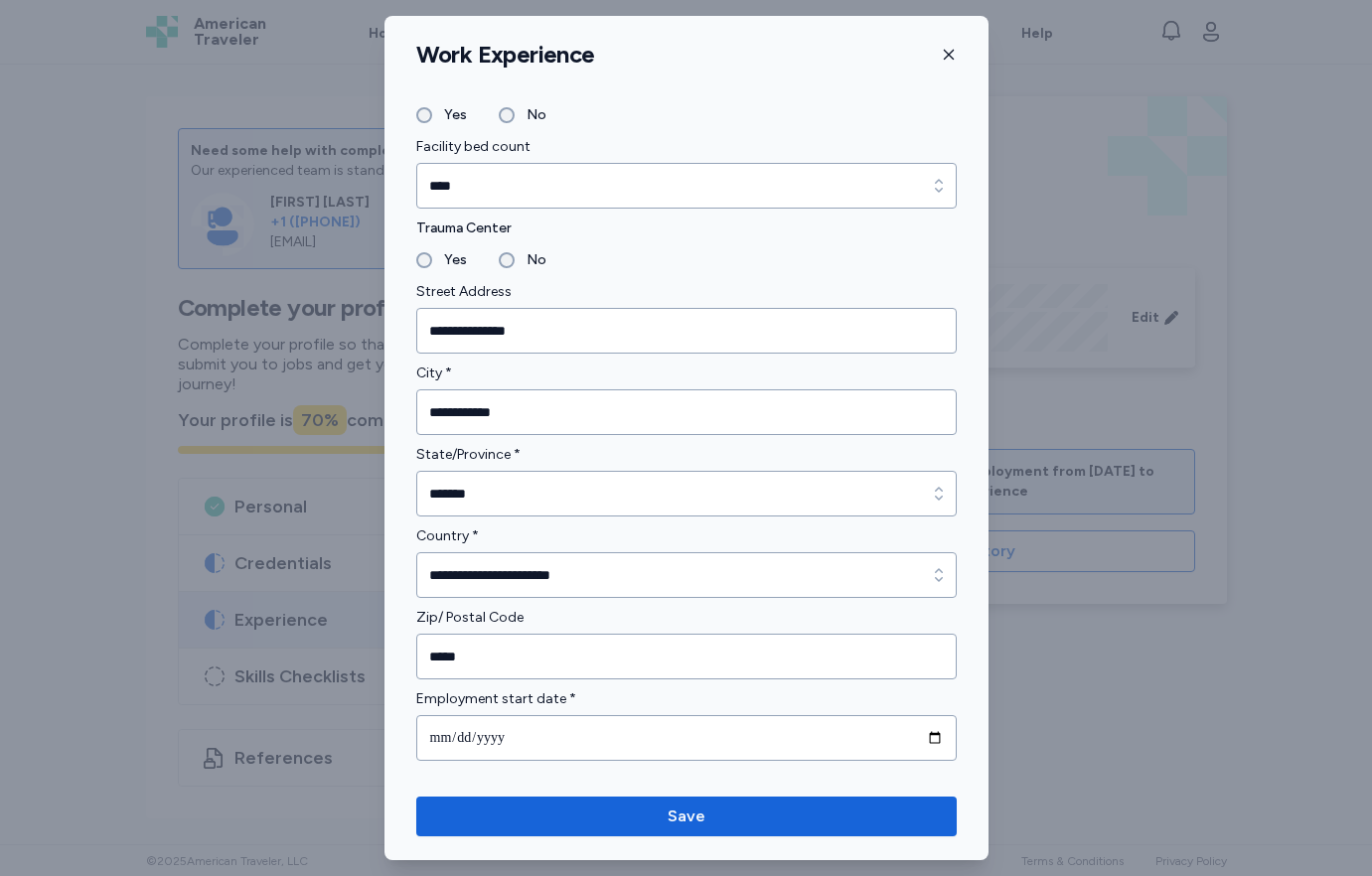 click on "Zip/ Postal Code" at bounding box center (686, 618) 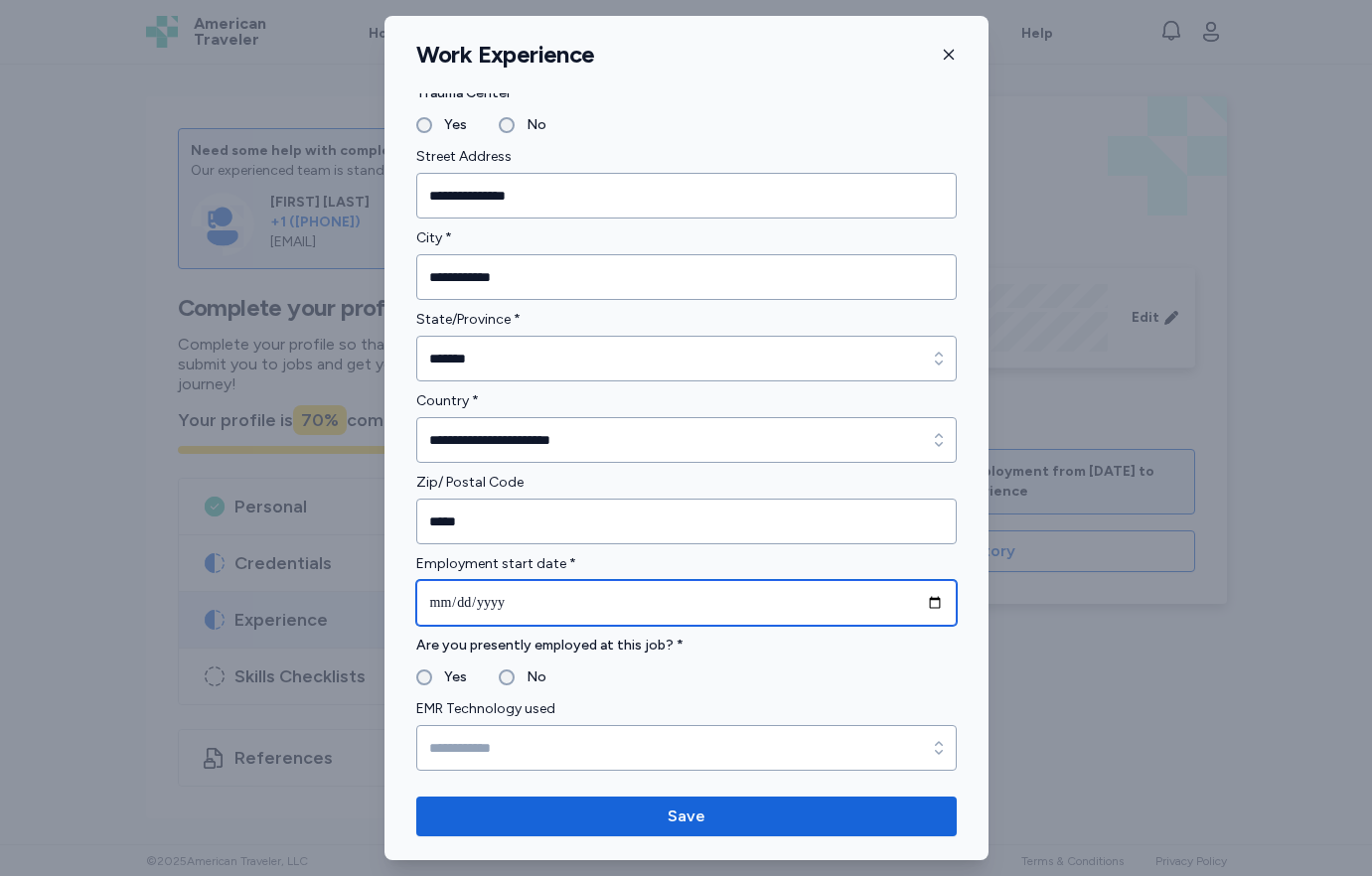 click at bounding box center [686, 603] 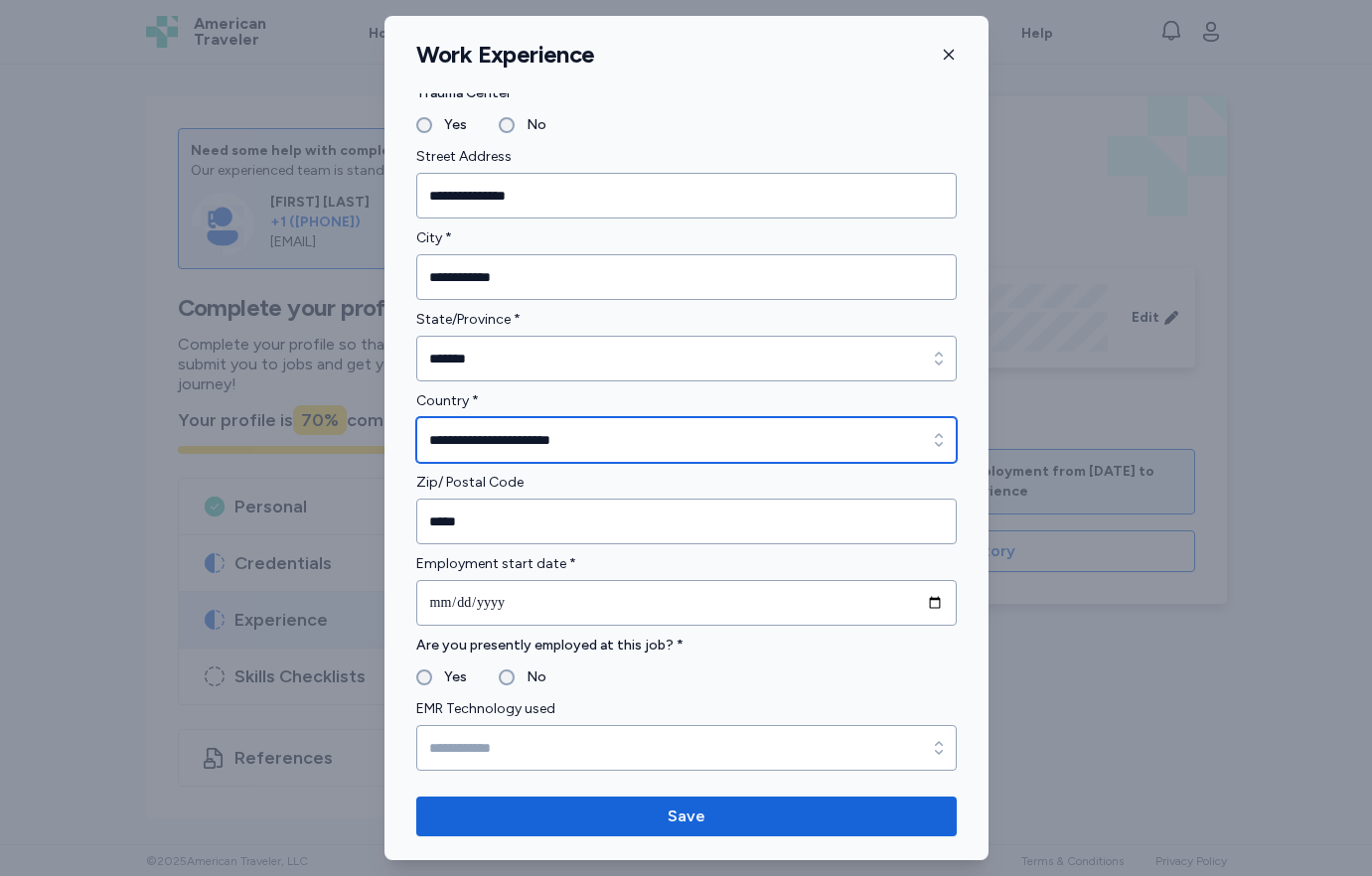 type on "**********" 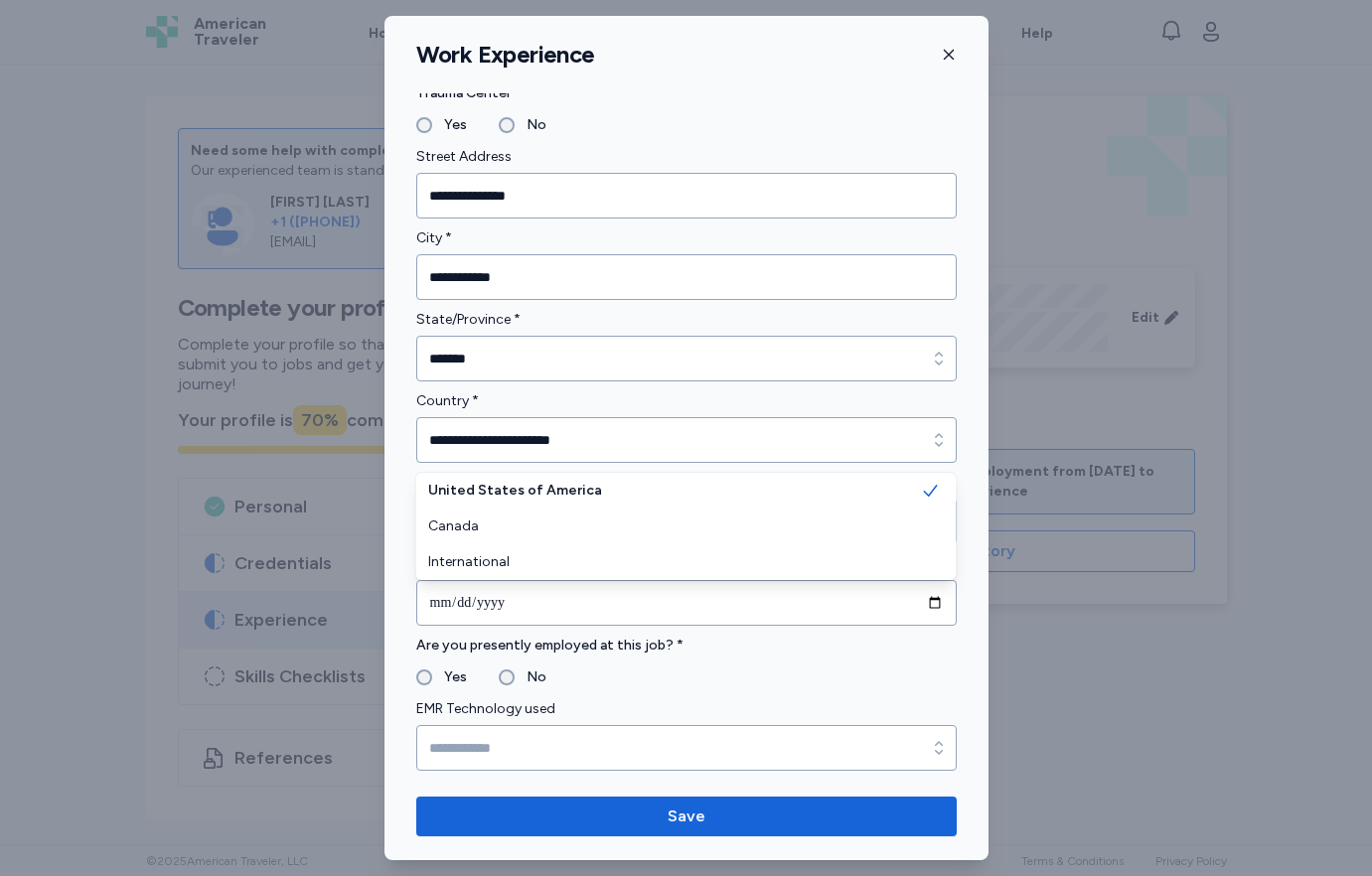 click on "**********" at bounding box center (686, 919) 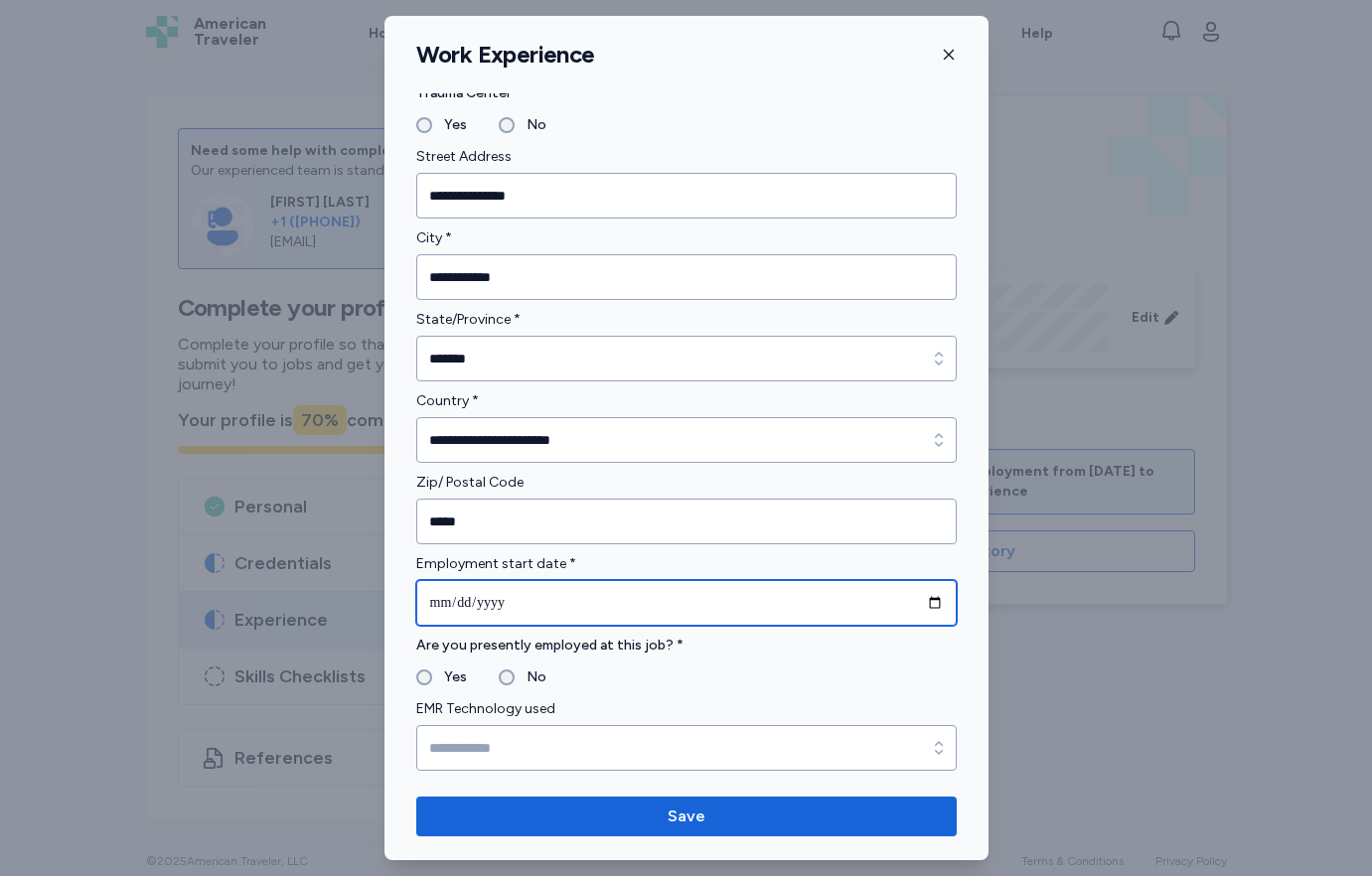 click at bounding box center (686, 603) 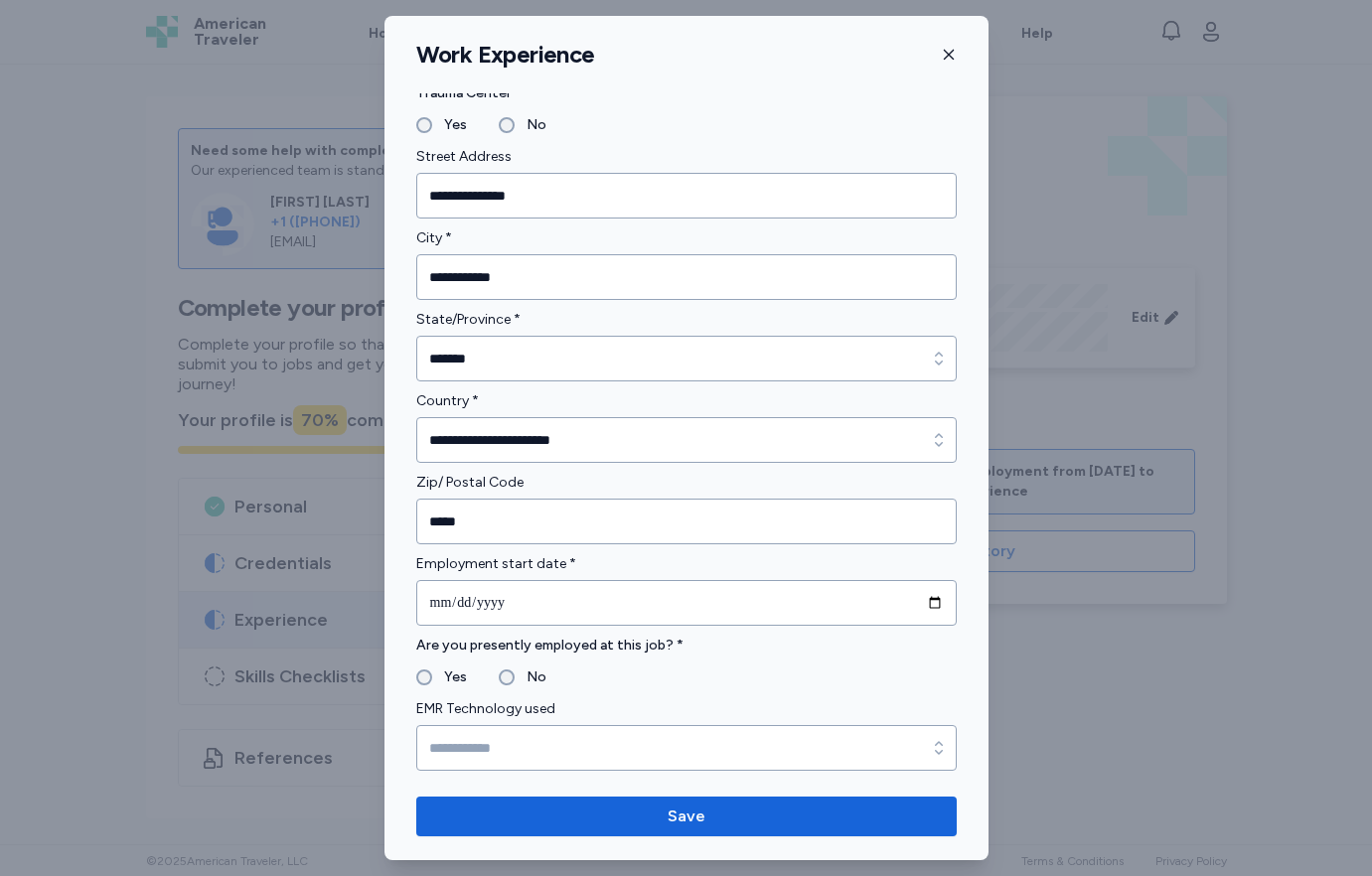 click on "Yes No" at bounding box center [686, 677] 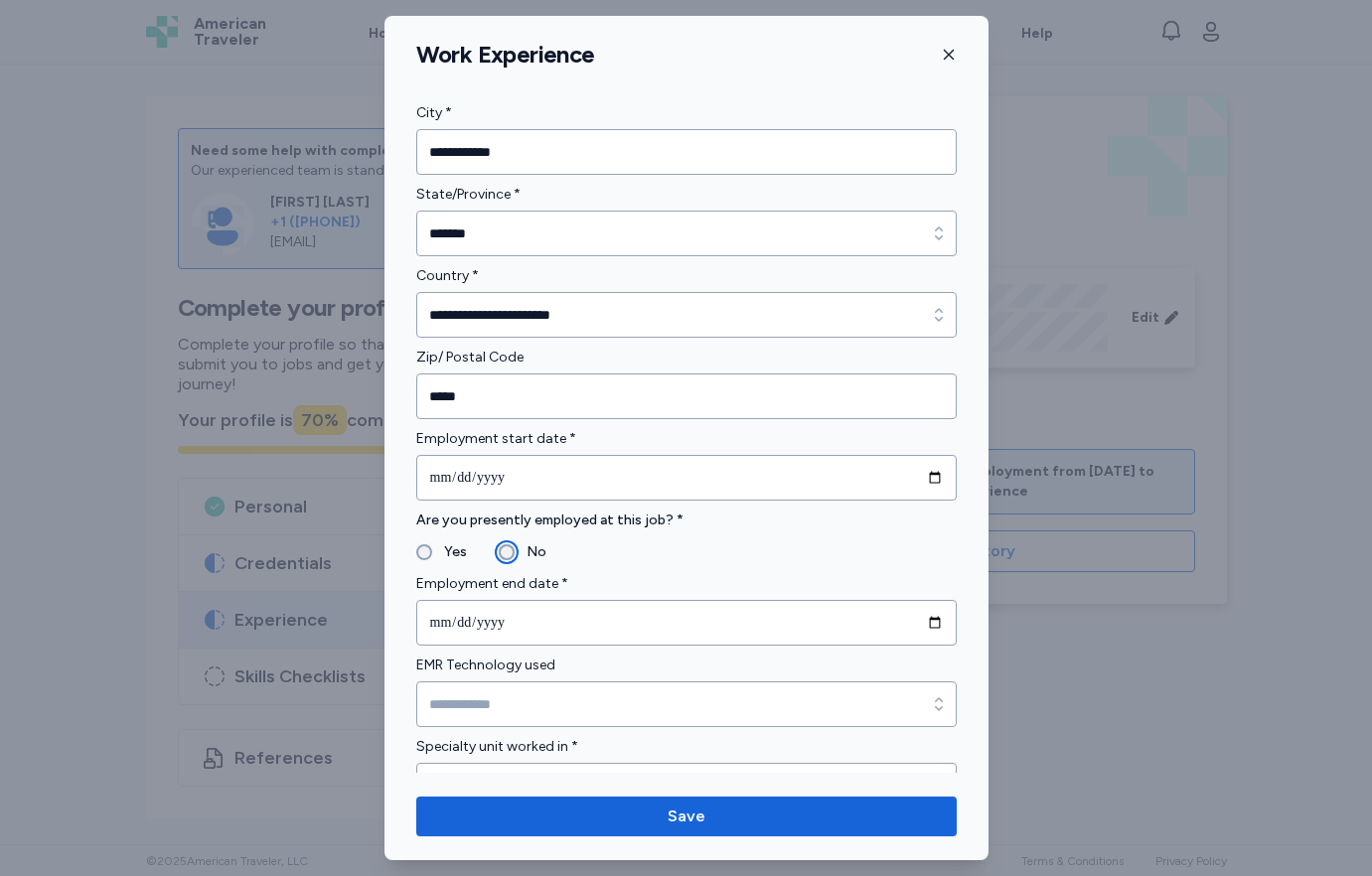 scroll, scrollTop: 528, scrollLeft: 0, axis: vertical 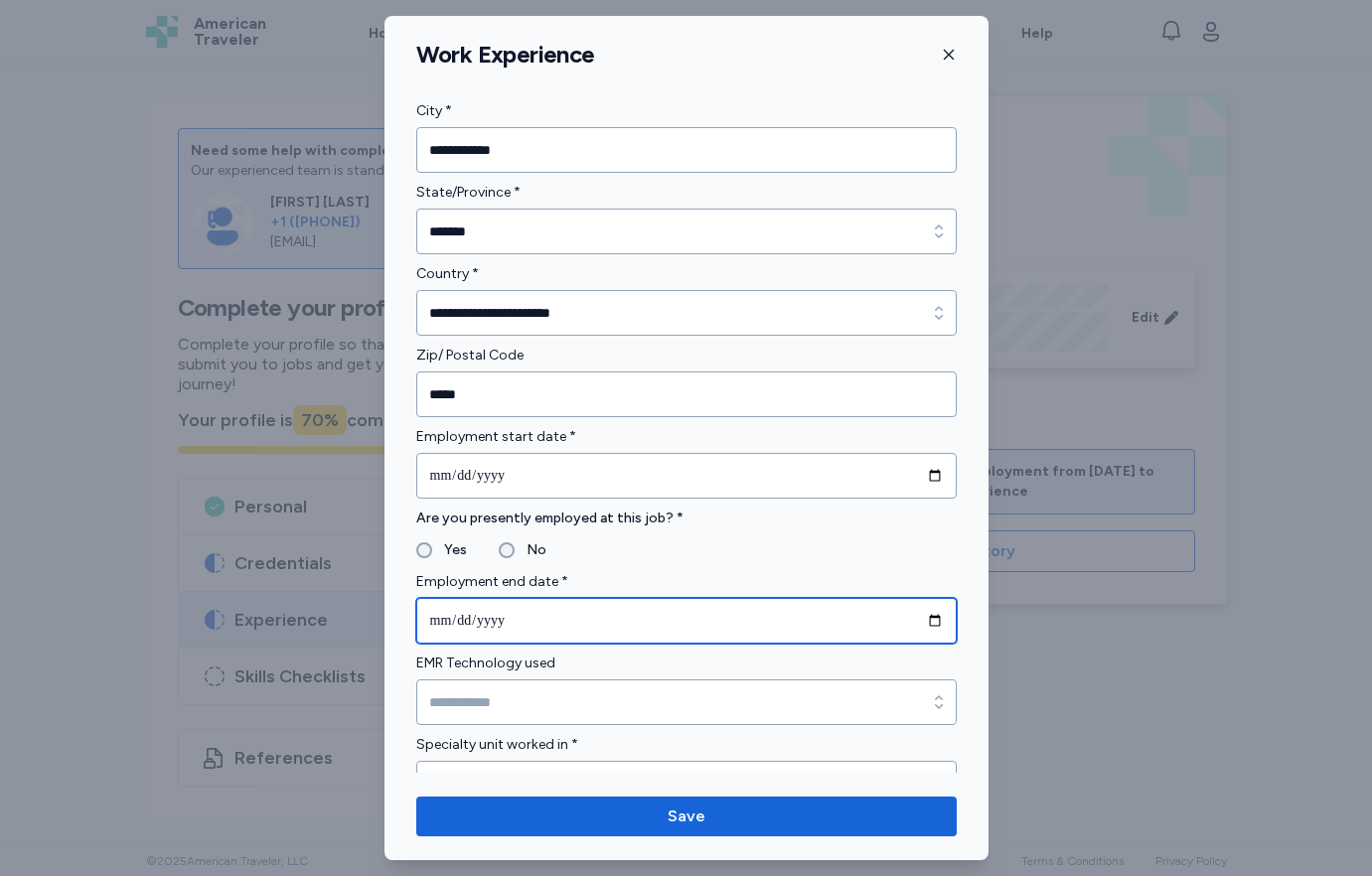 click at bounding box center [686, 621] 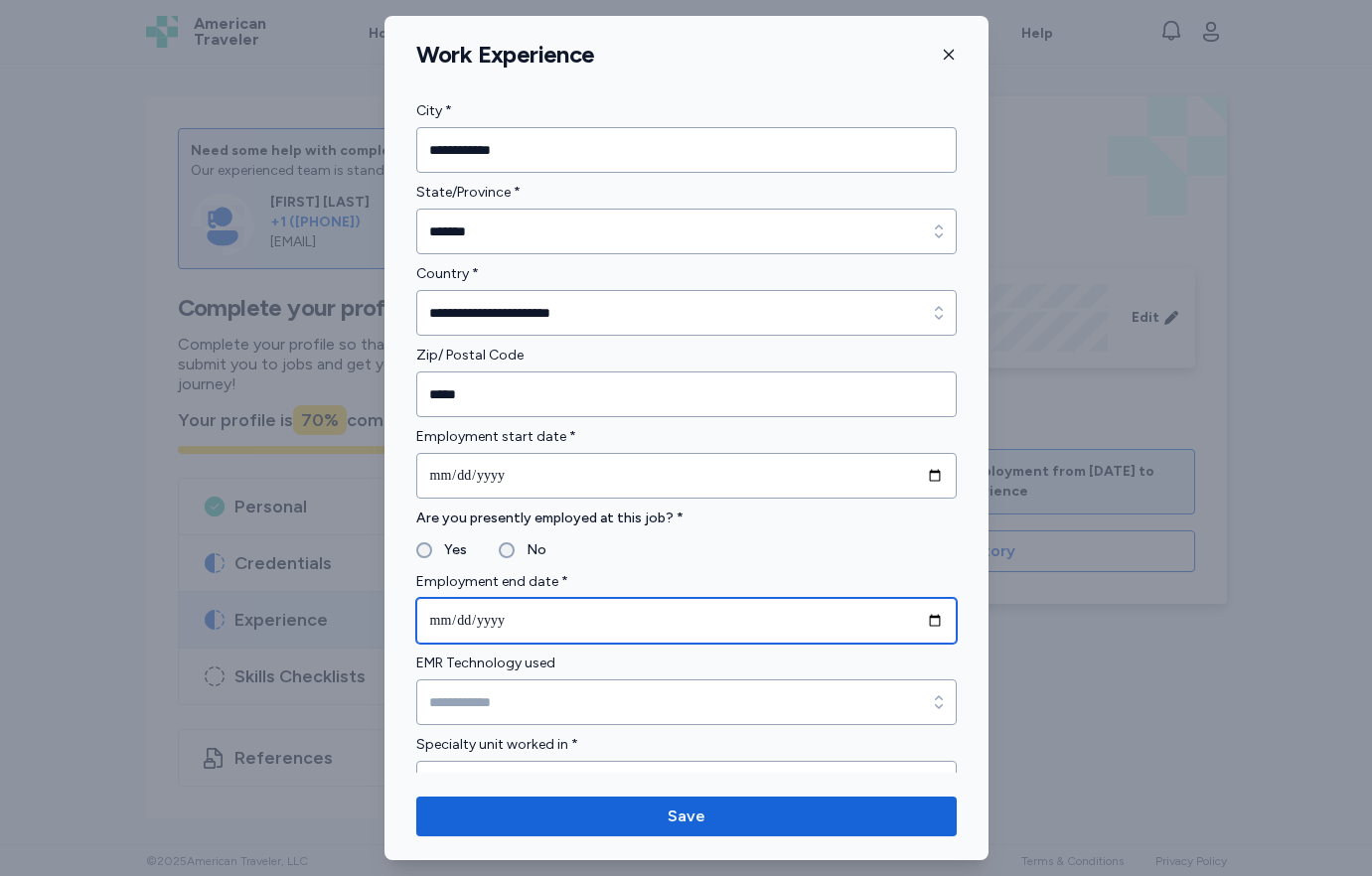 click at bounding box center [686, 621] 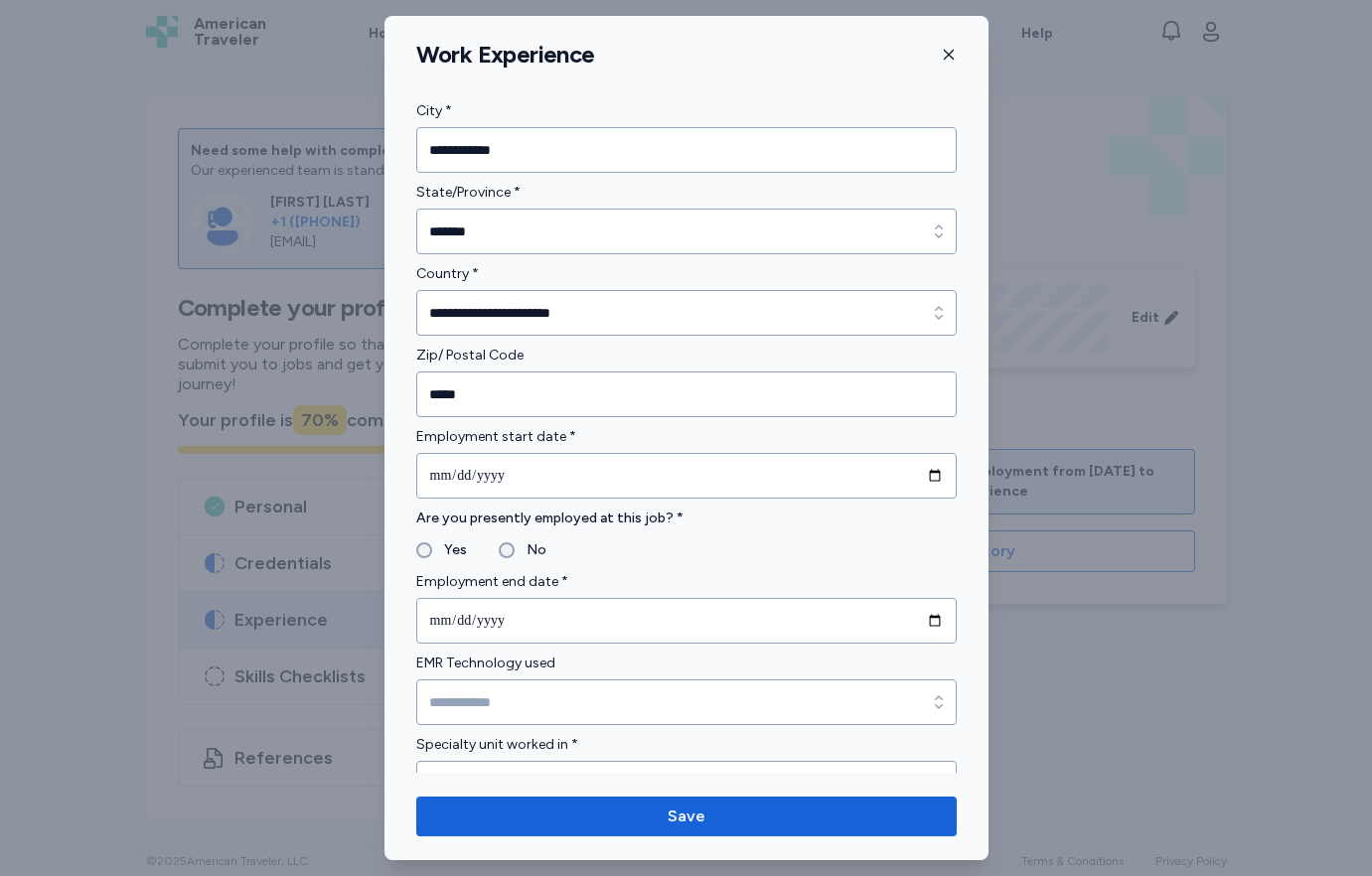 click on "Are you presently employed at this job? *" at bounding box center (686, 518) 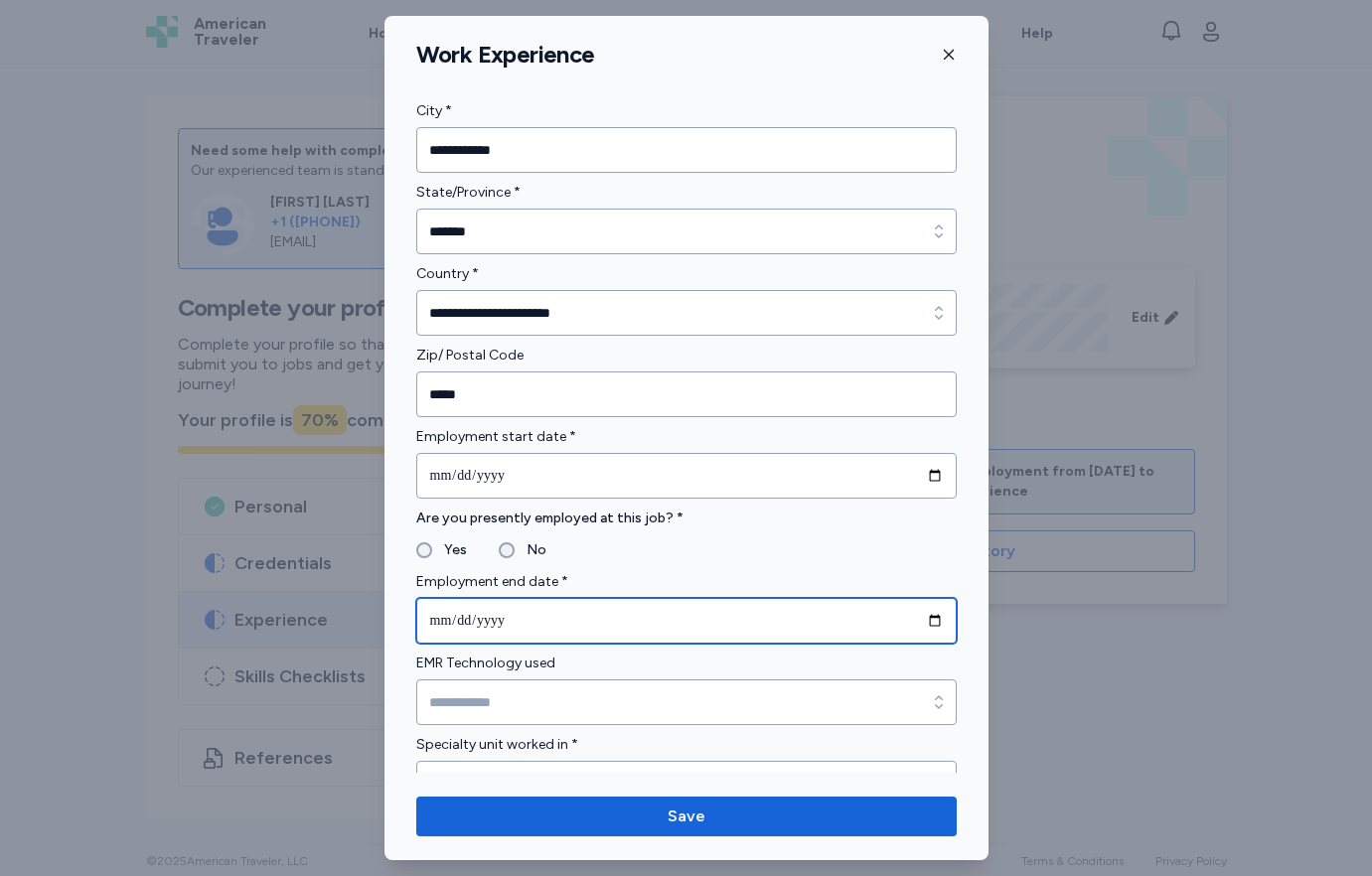 click at bounding box center [686, 621] 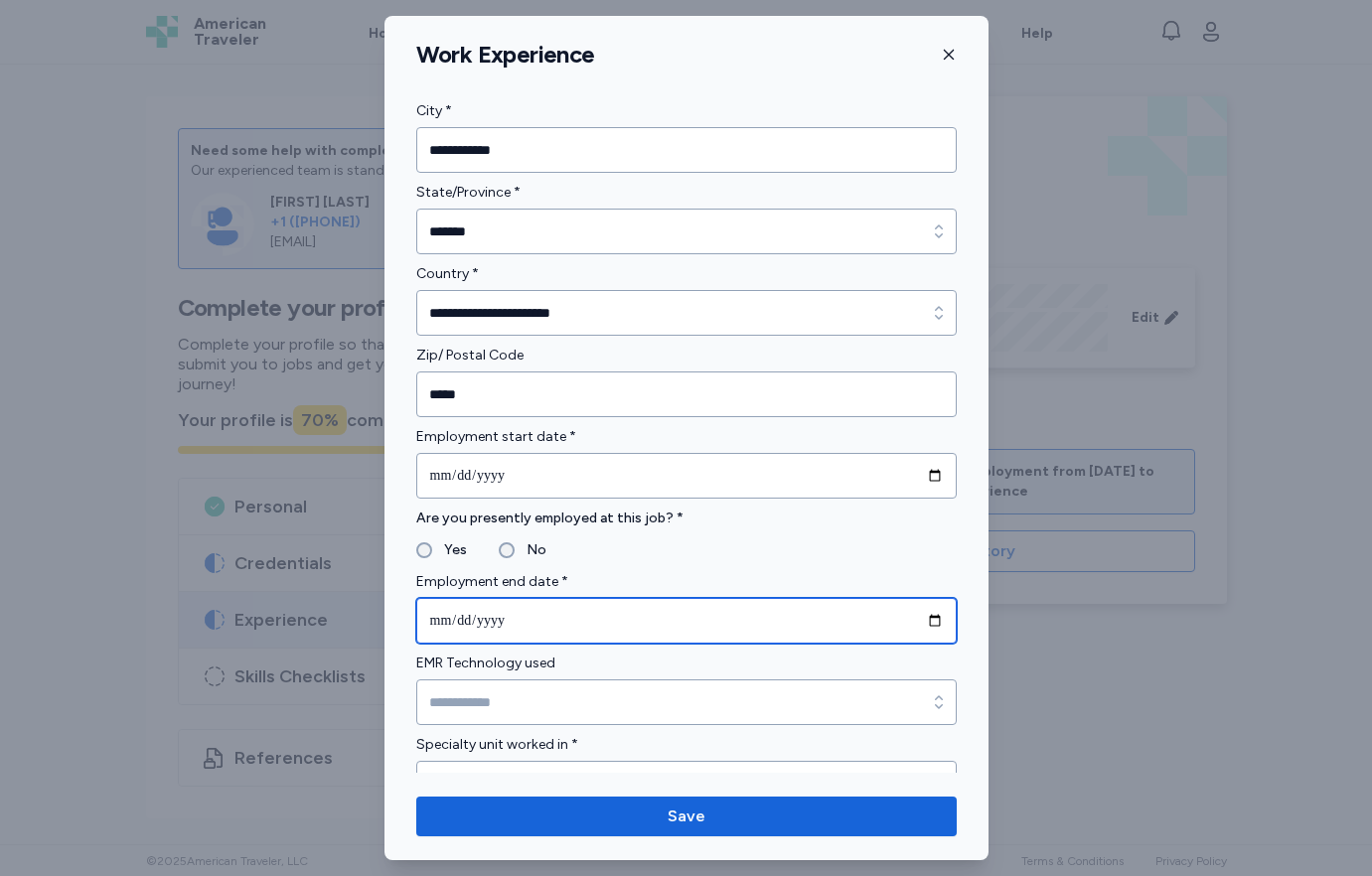 type on "**********" 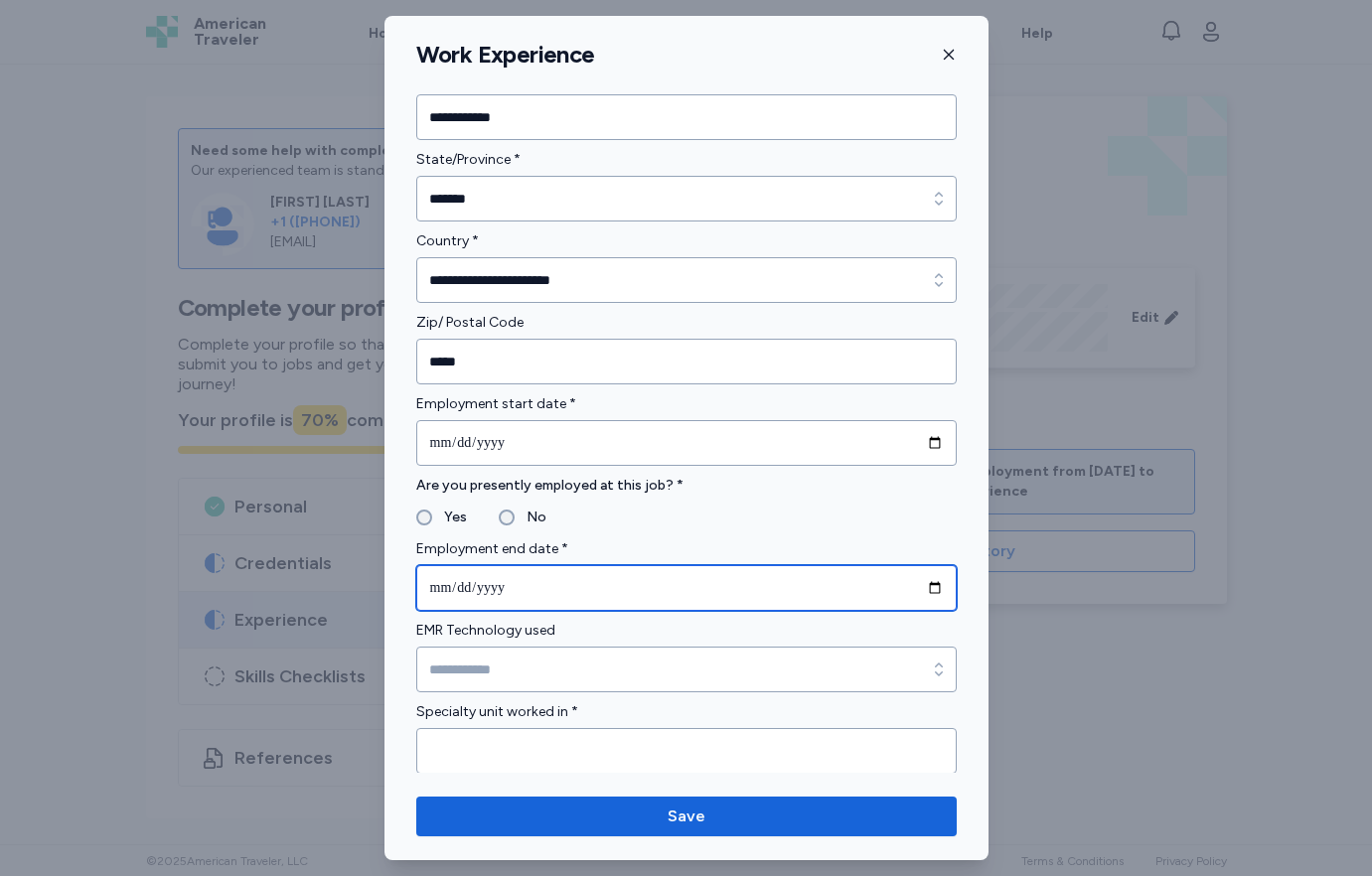 scroll, scrollTop: 575, scrollLeft: 0, axis: vertical 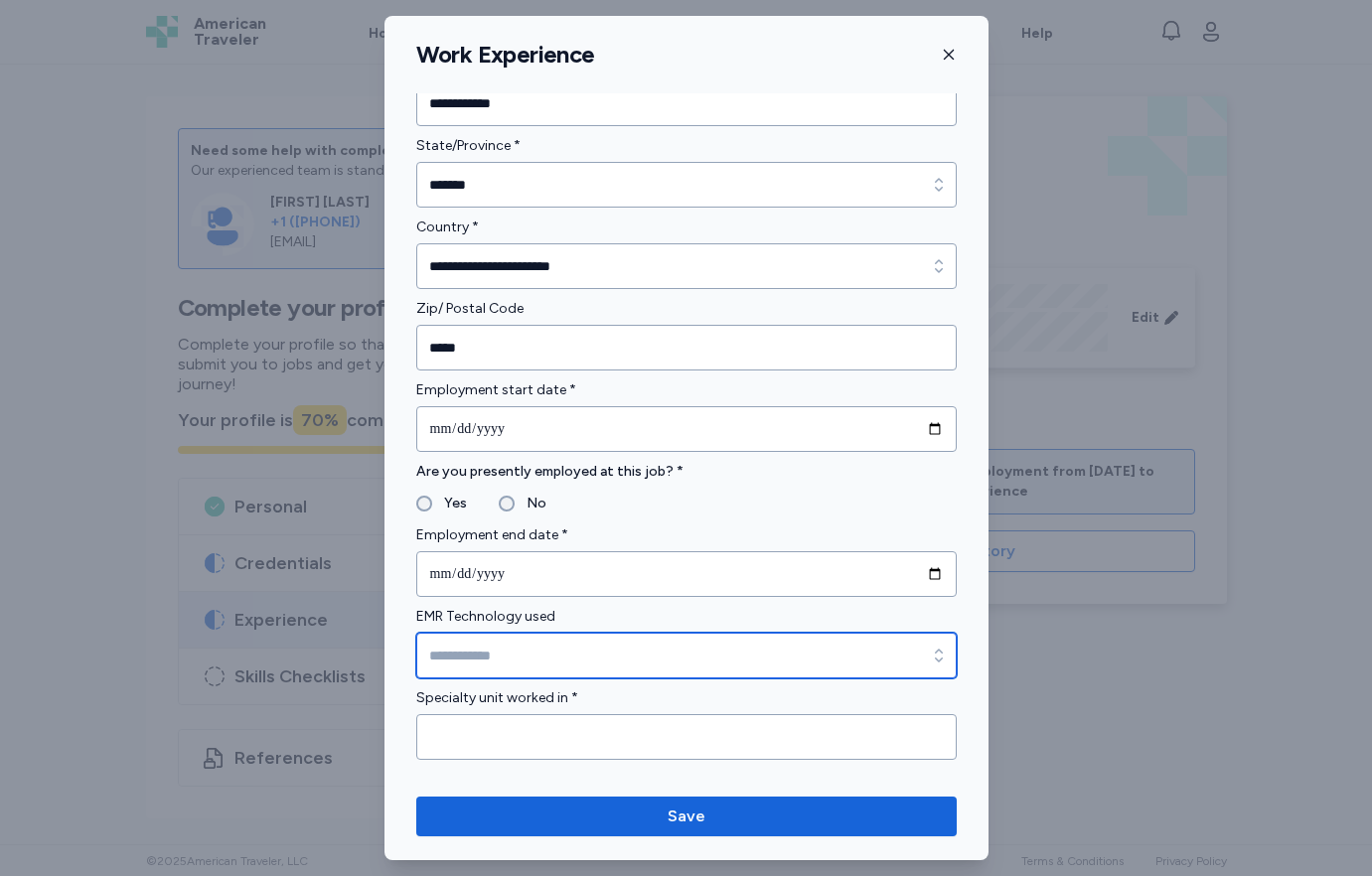 click on "EMR Technology used" at bounding box center [686, 656] 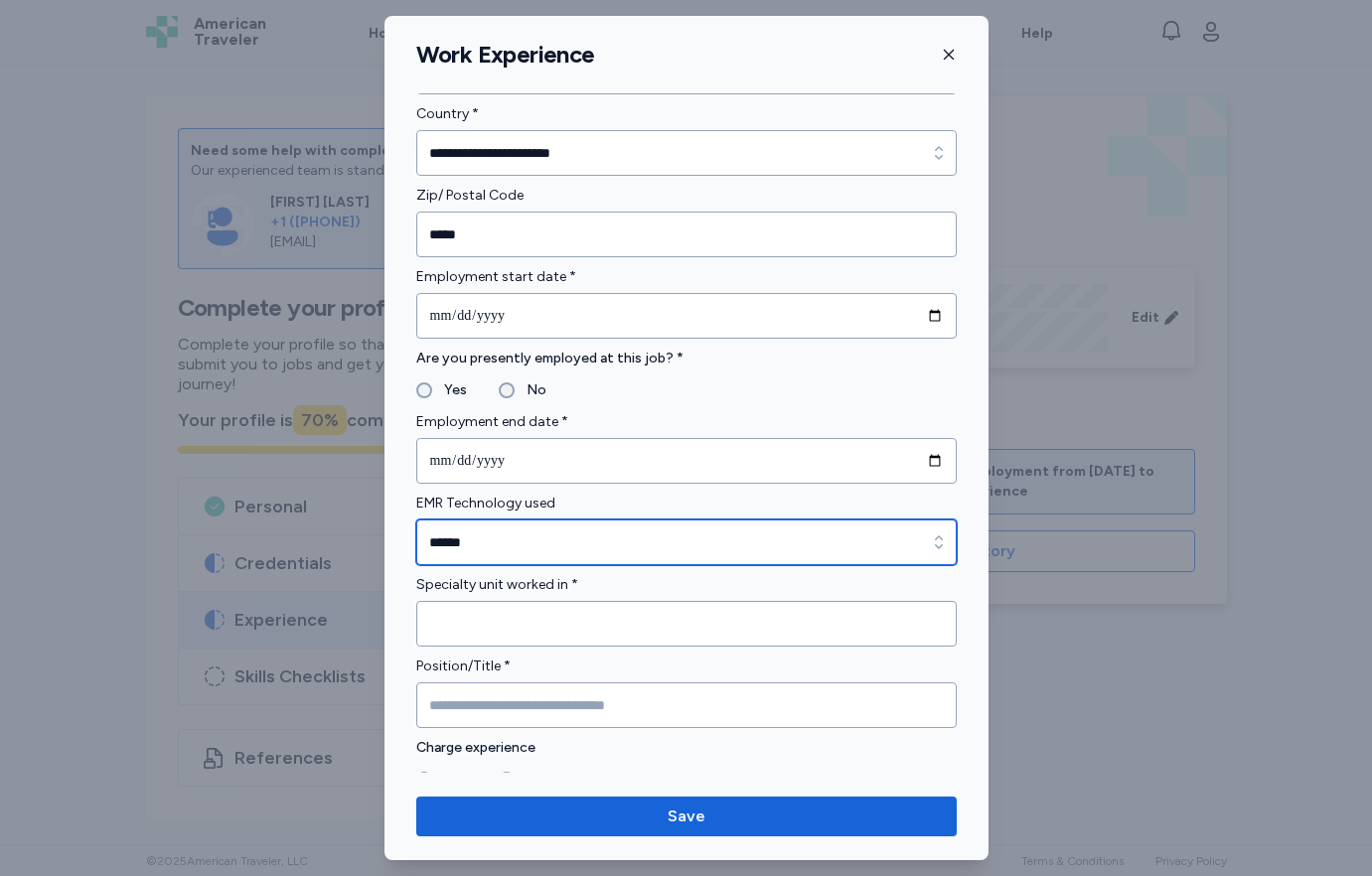 scroll, scrollTop: 706, scrollLeft: 0, axis: vertical 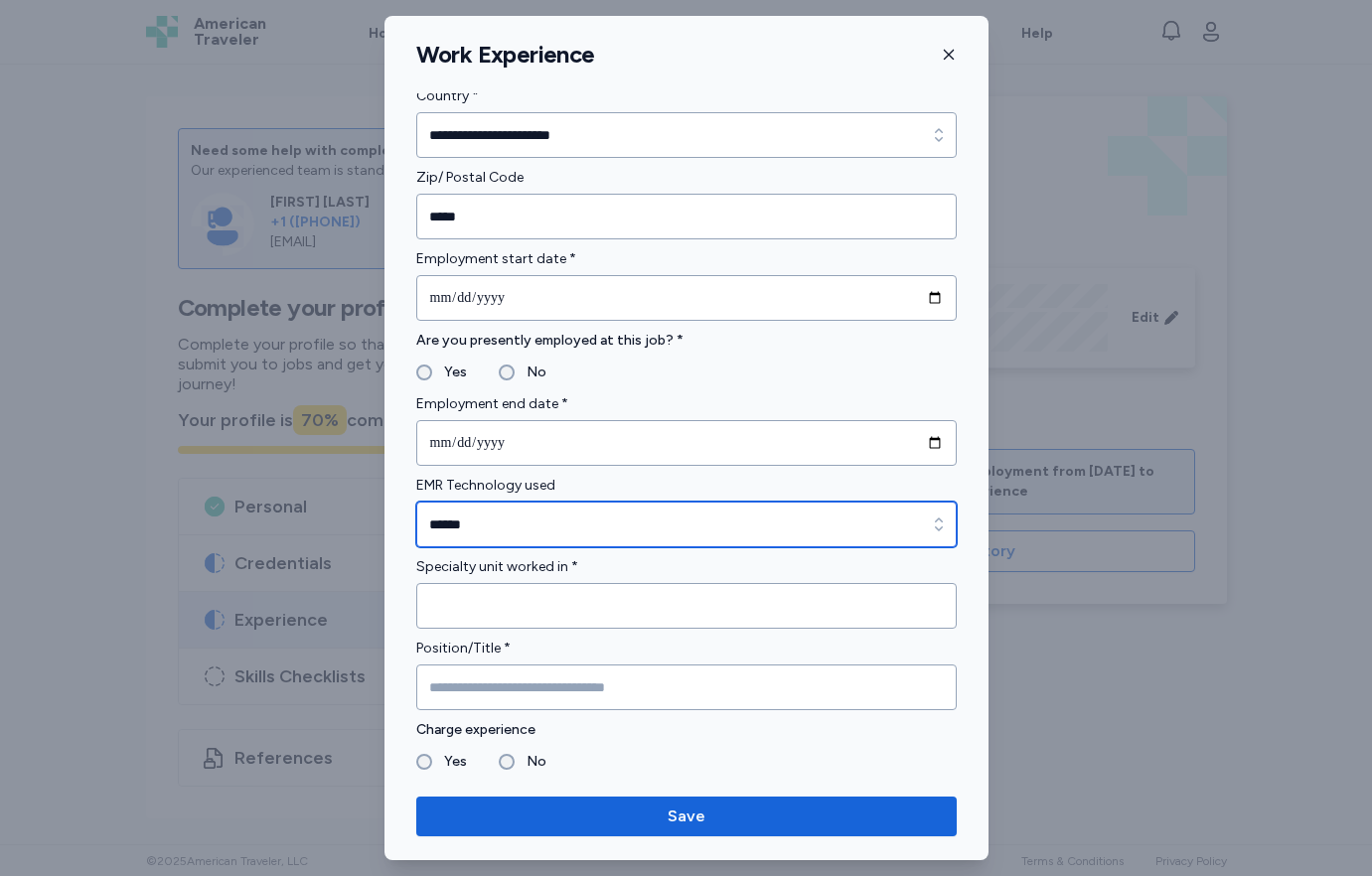 type on "******" 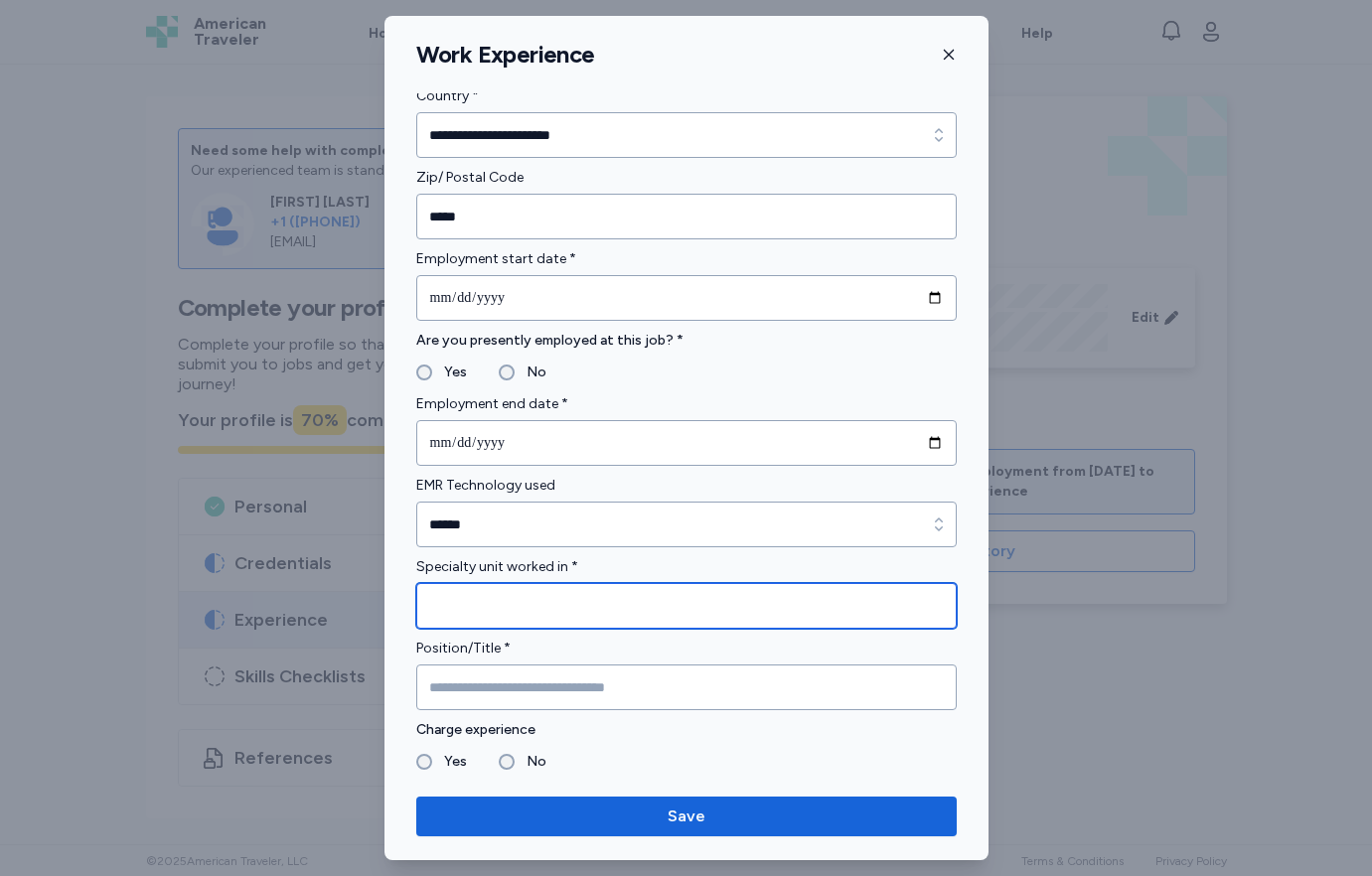 click at bounding box center (686, 606) 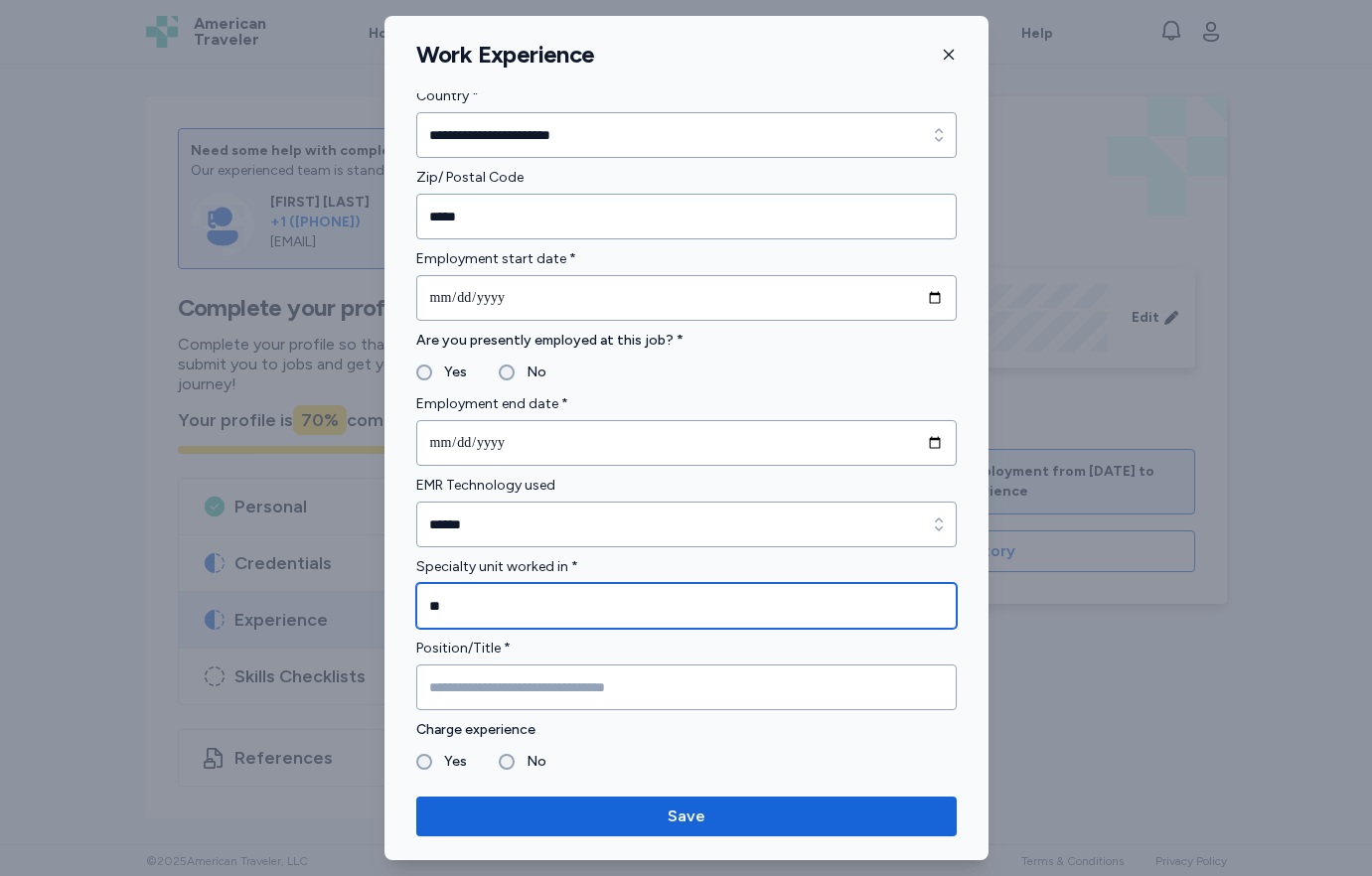 type on "**" 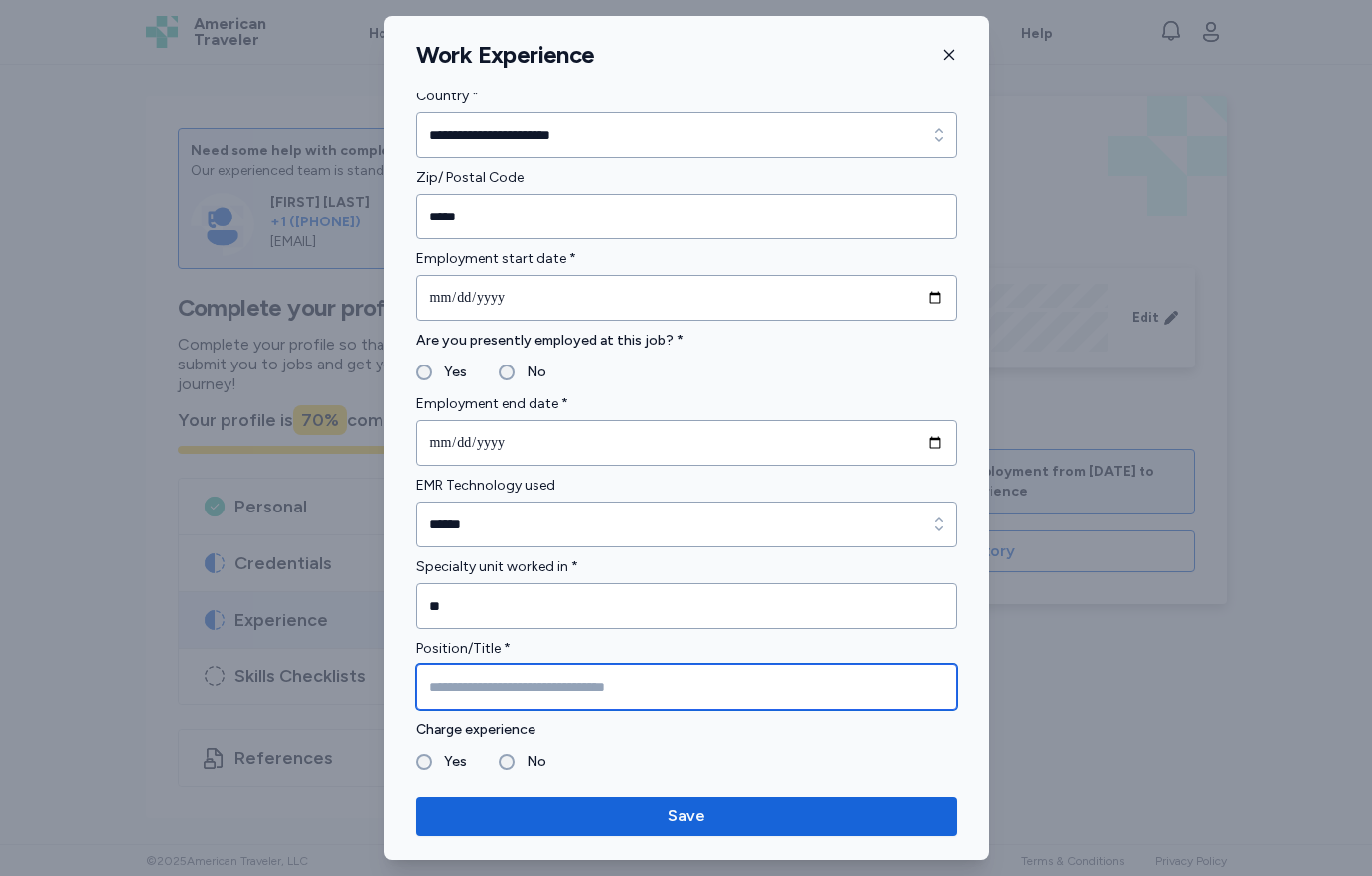 click at bounding box center [686, 687] 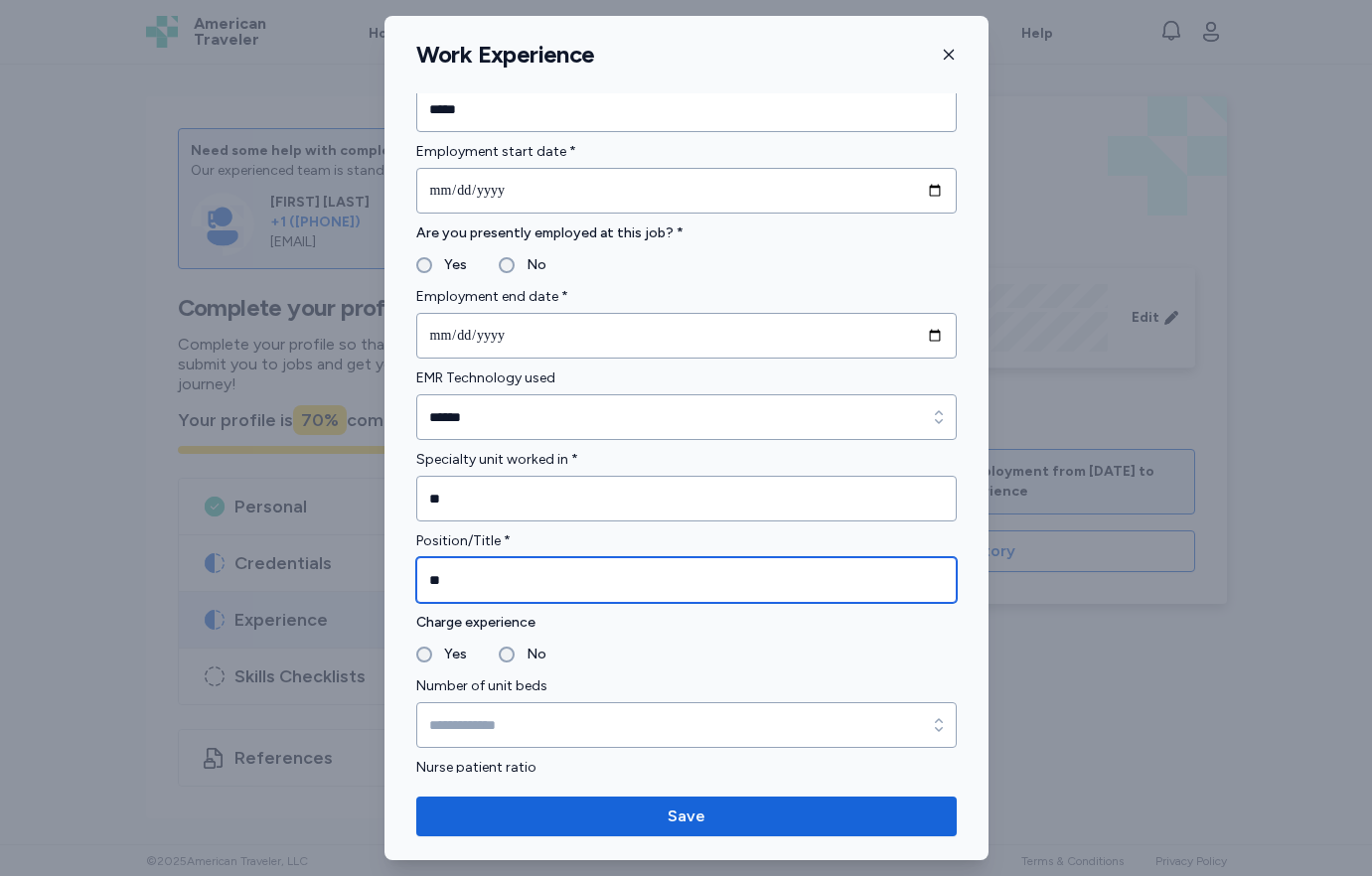 scroll, scrollTop: 853, scrollLeft: 0, axis: vertical 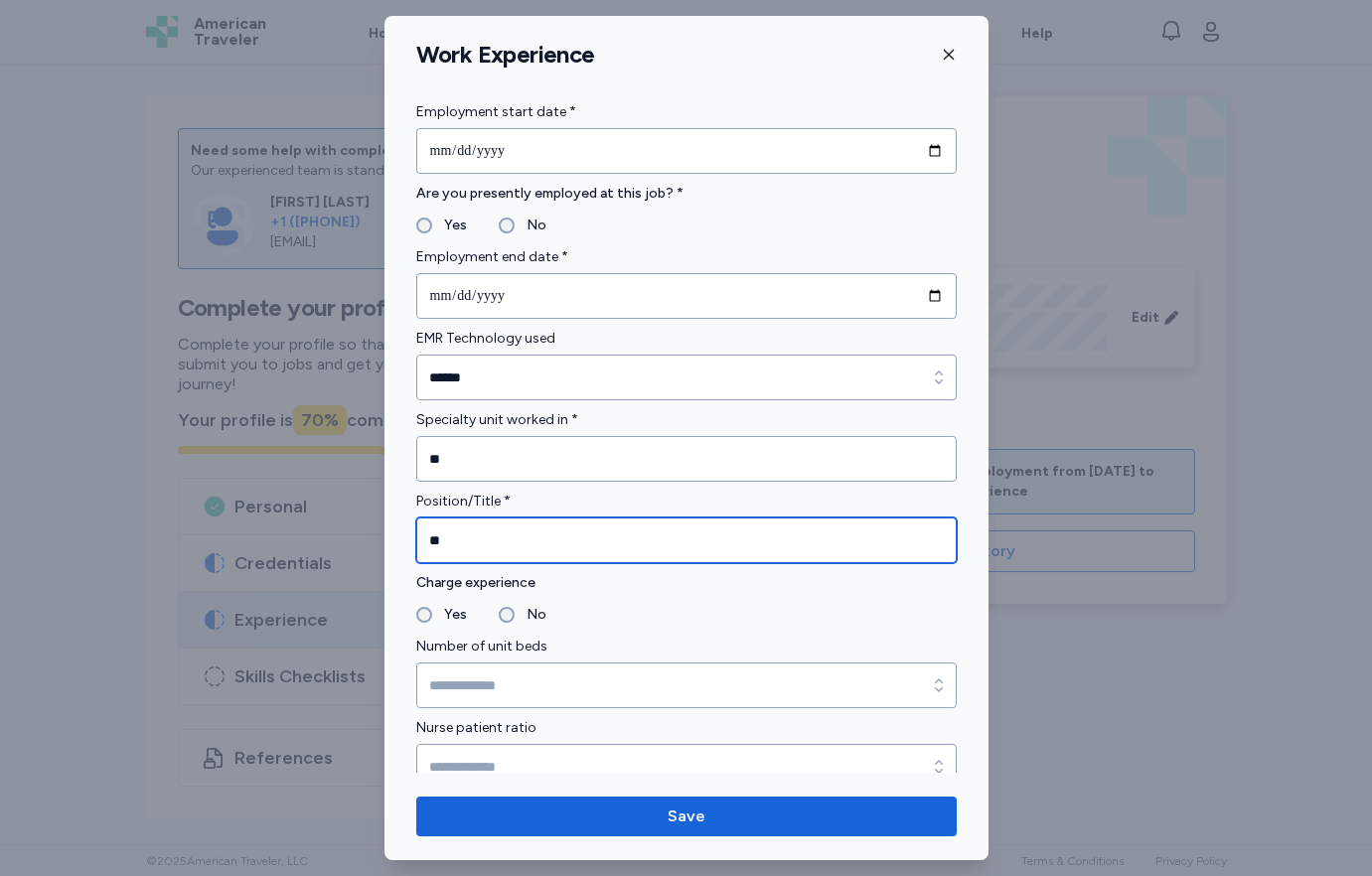 type on "**" 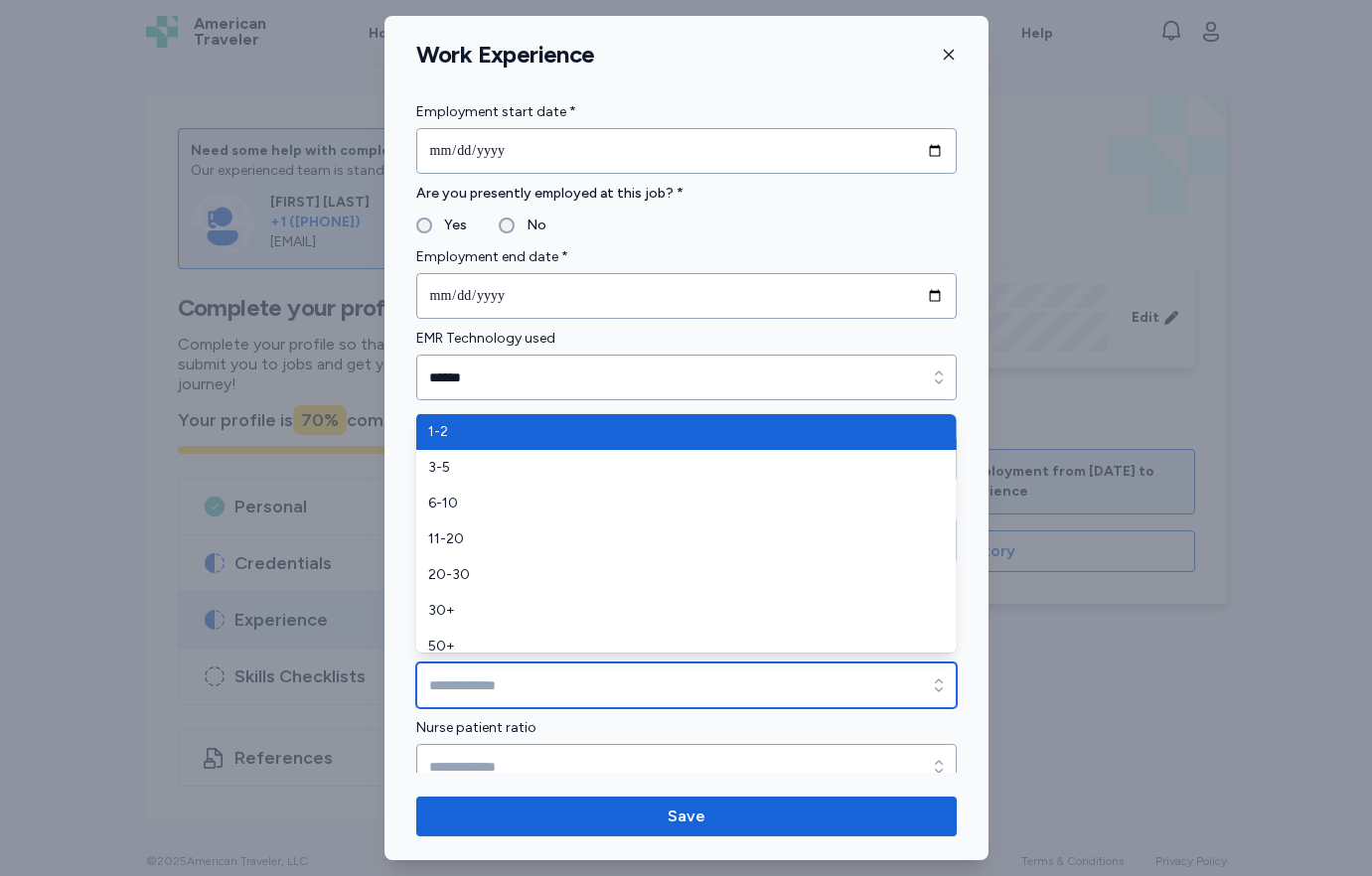 click on "Number of unit beds" at bounding box center [686, 685] 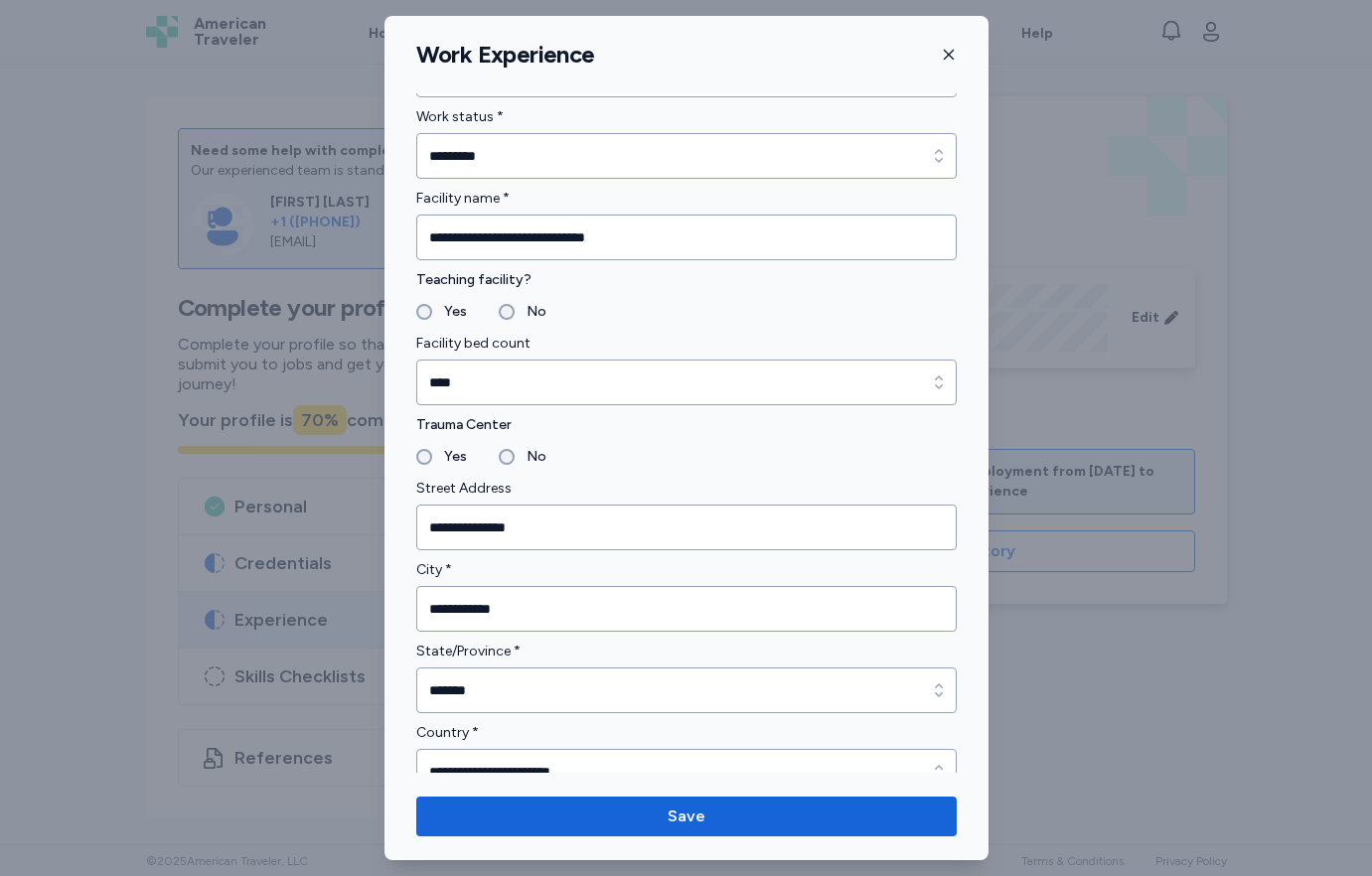 scroll, scrollTop: 69, scrollLeft: 0, axis: vertical 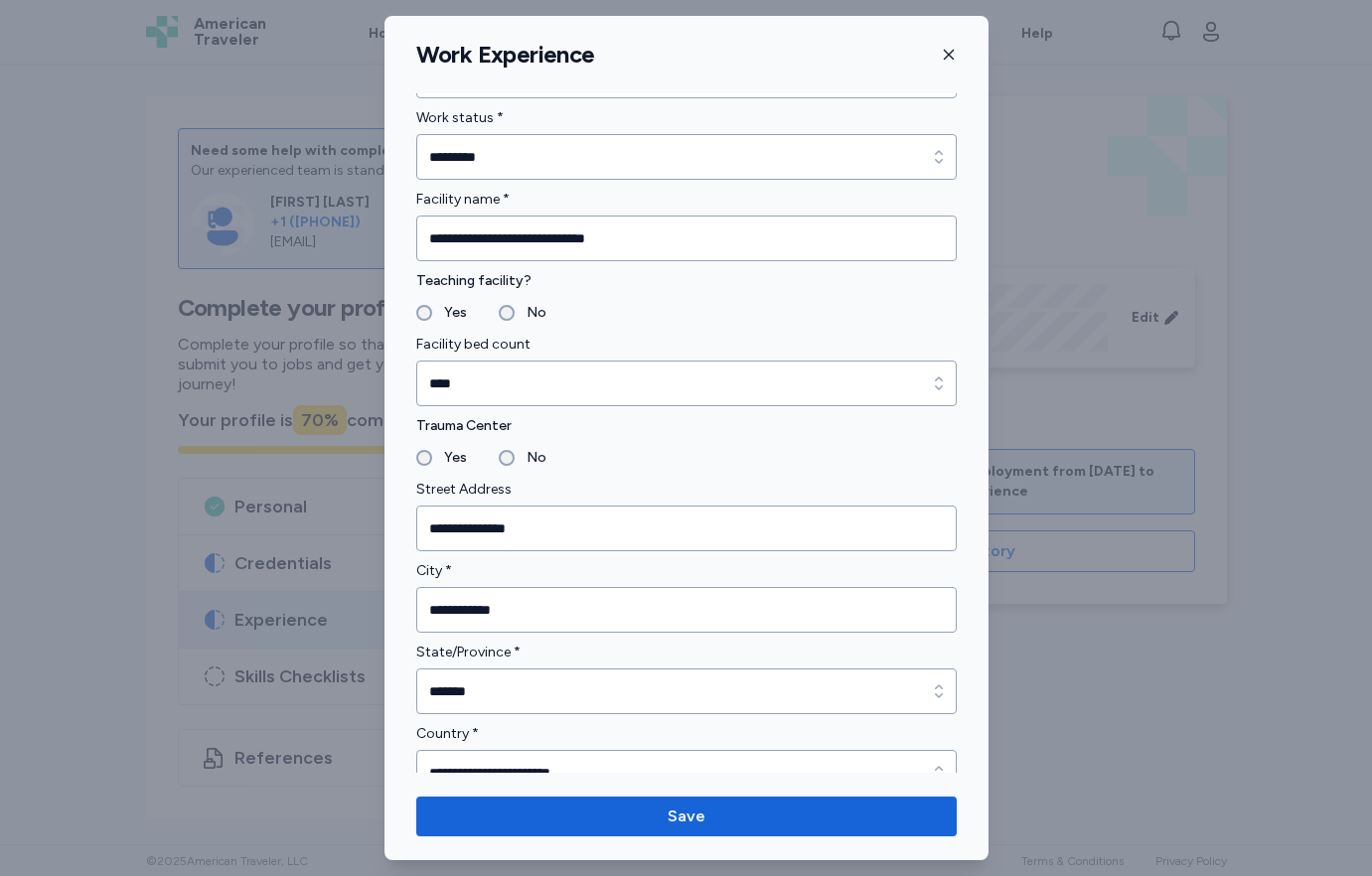 type on "***" 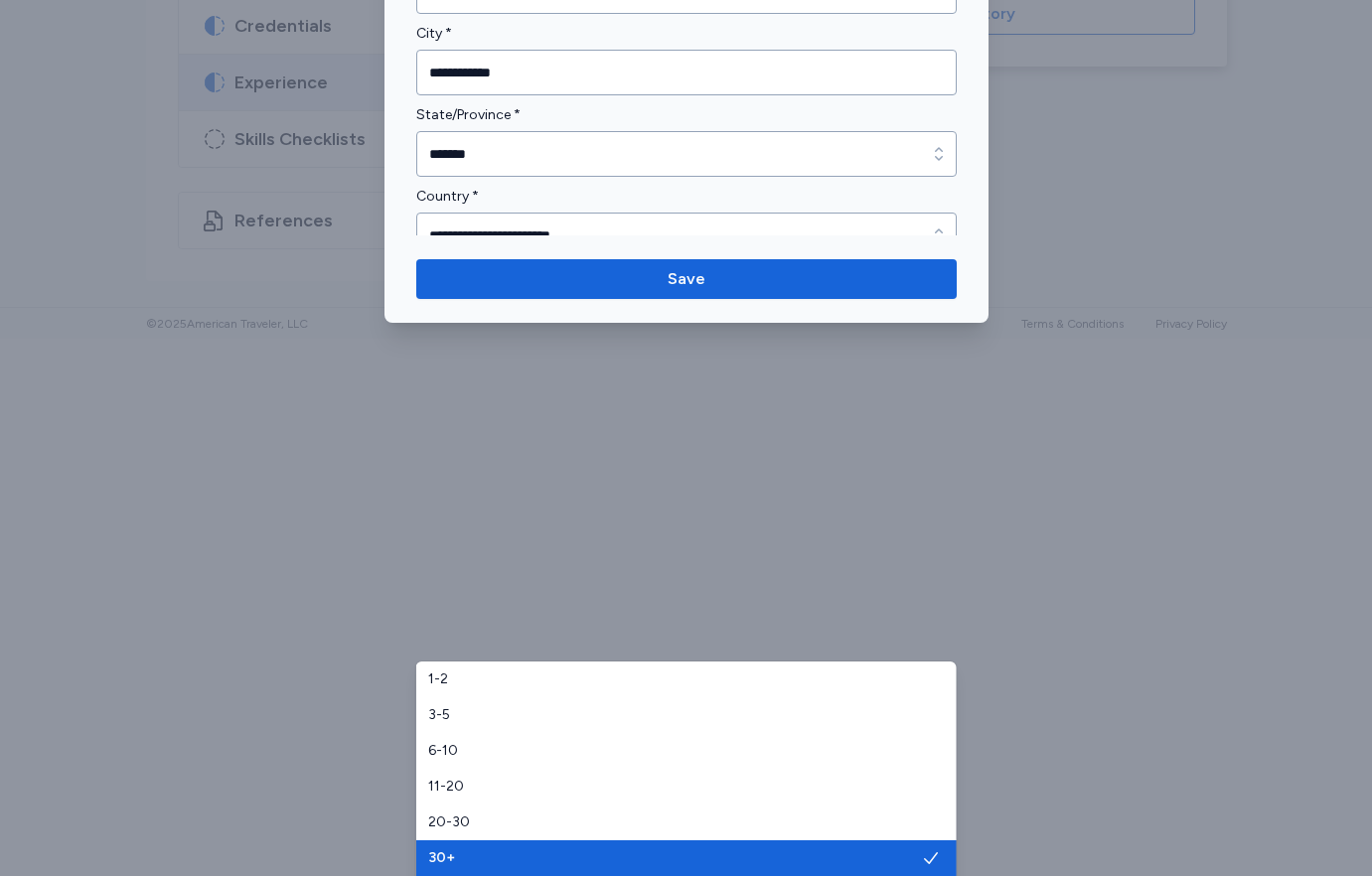 click on "**********" at bounding box center [686, 767] 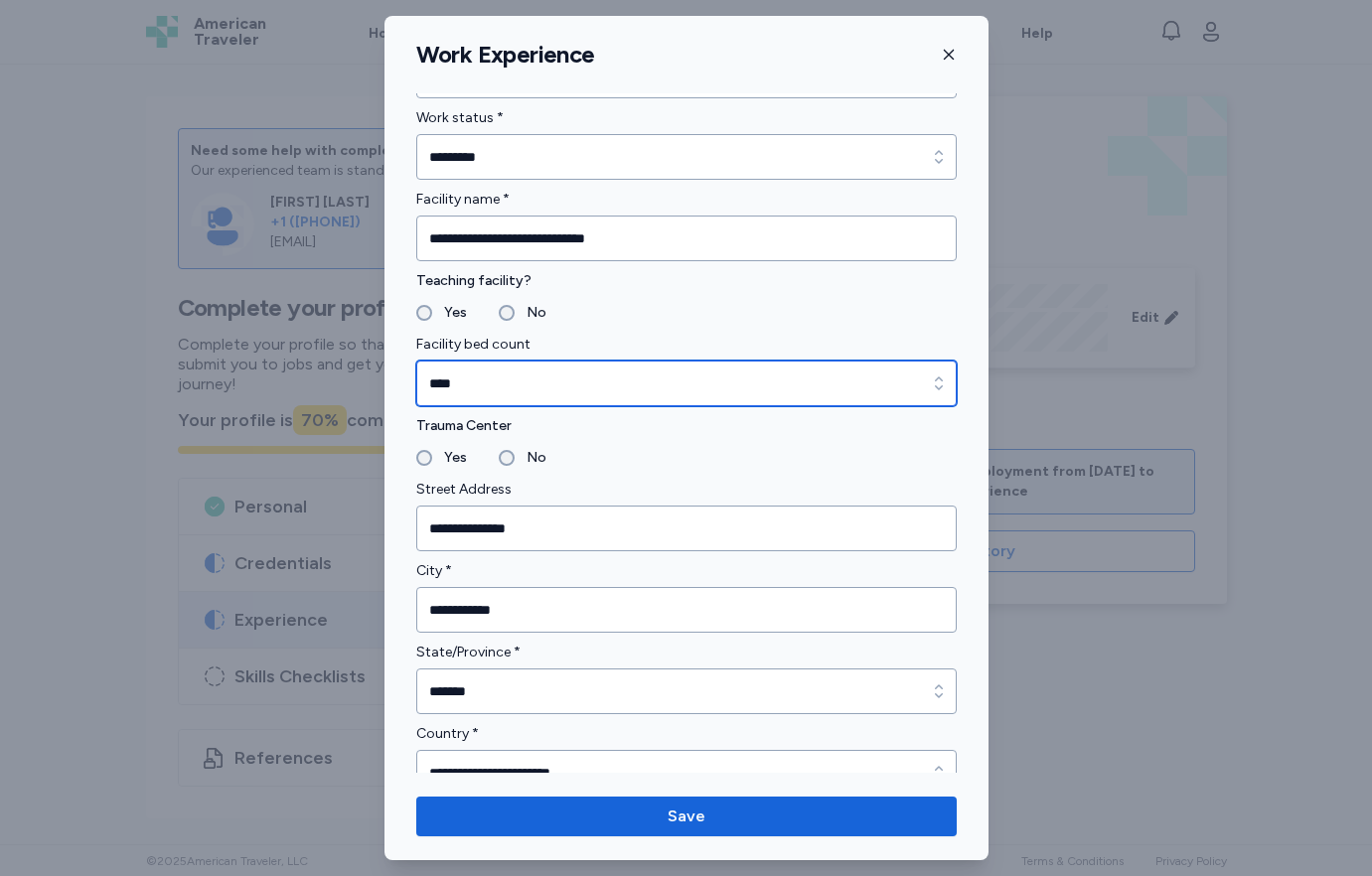 click on "****" at bounding box center [686, 383] 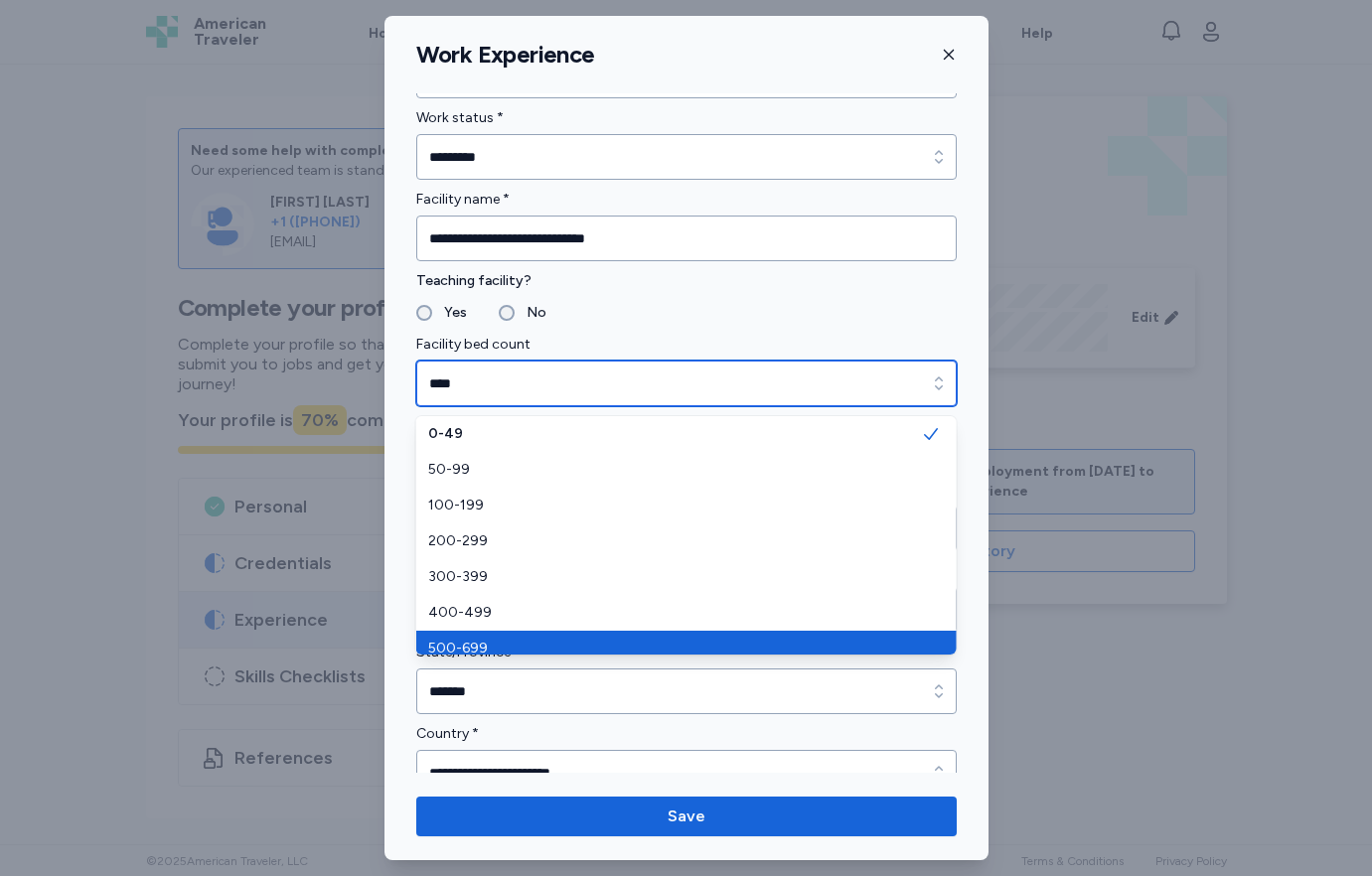 type on "*******" 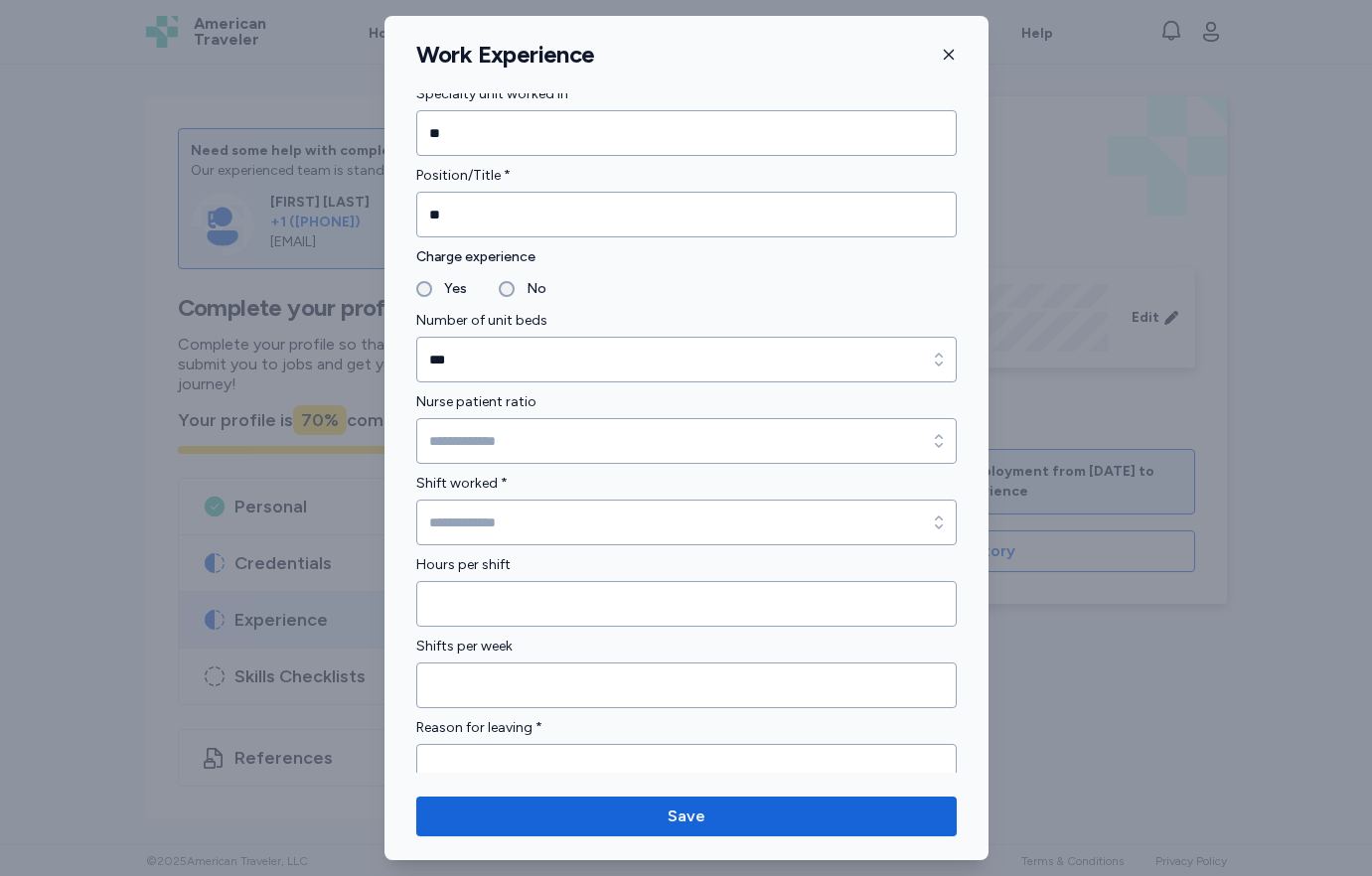 scroll, scrollTop: 1182, scrollLeft: 0, axis: vertical 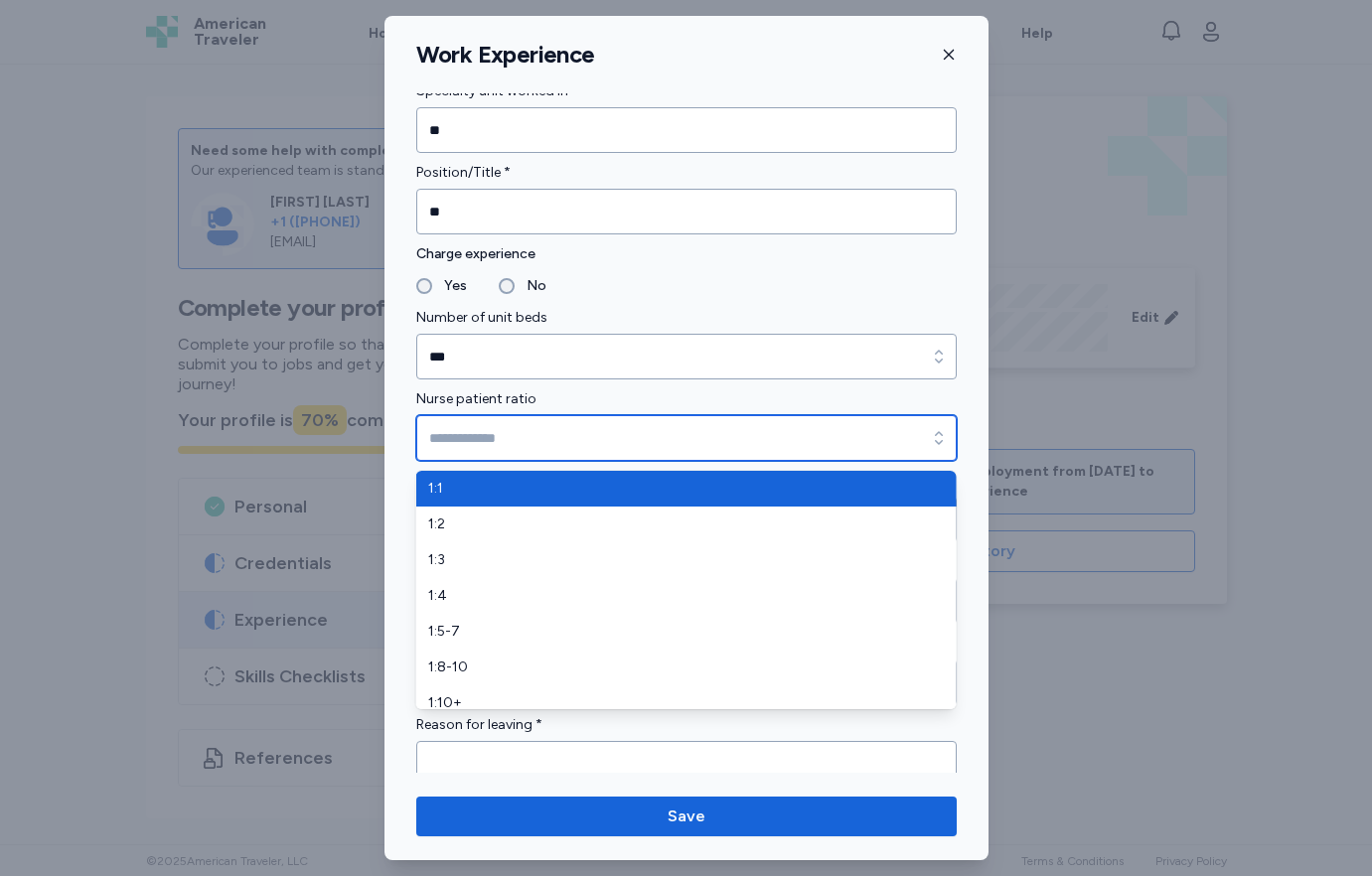 click on "Nurse patient ratio" at bounding box center (686, 438) 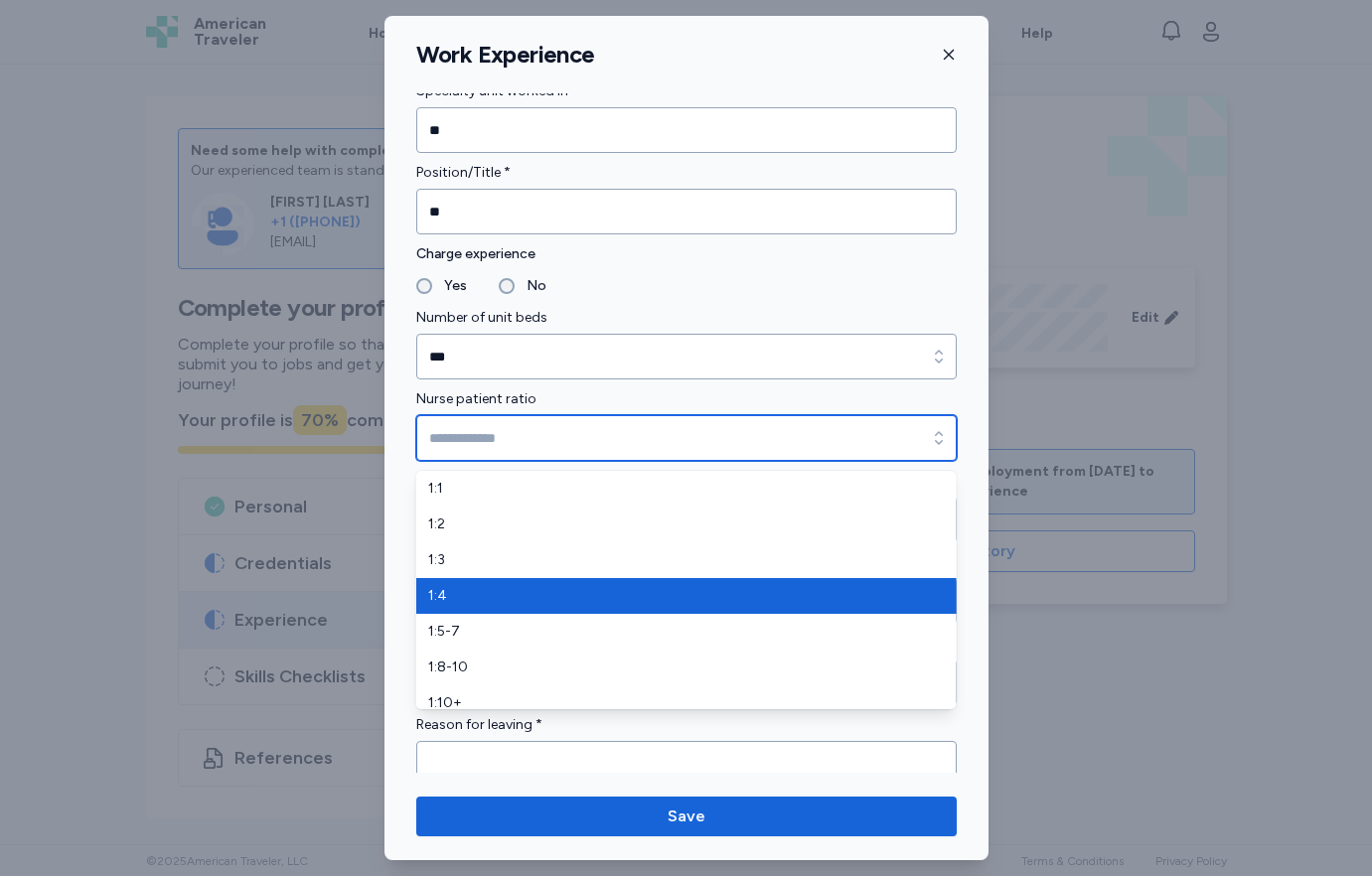 type on "***" 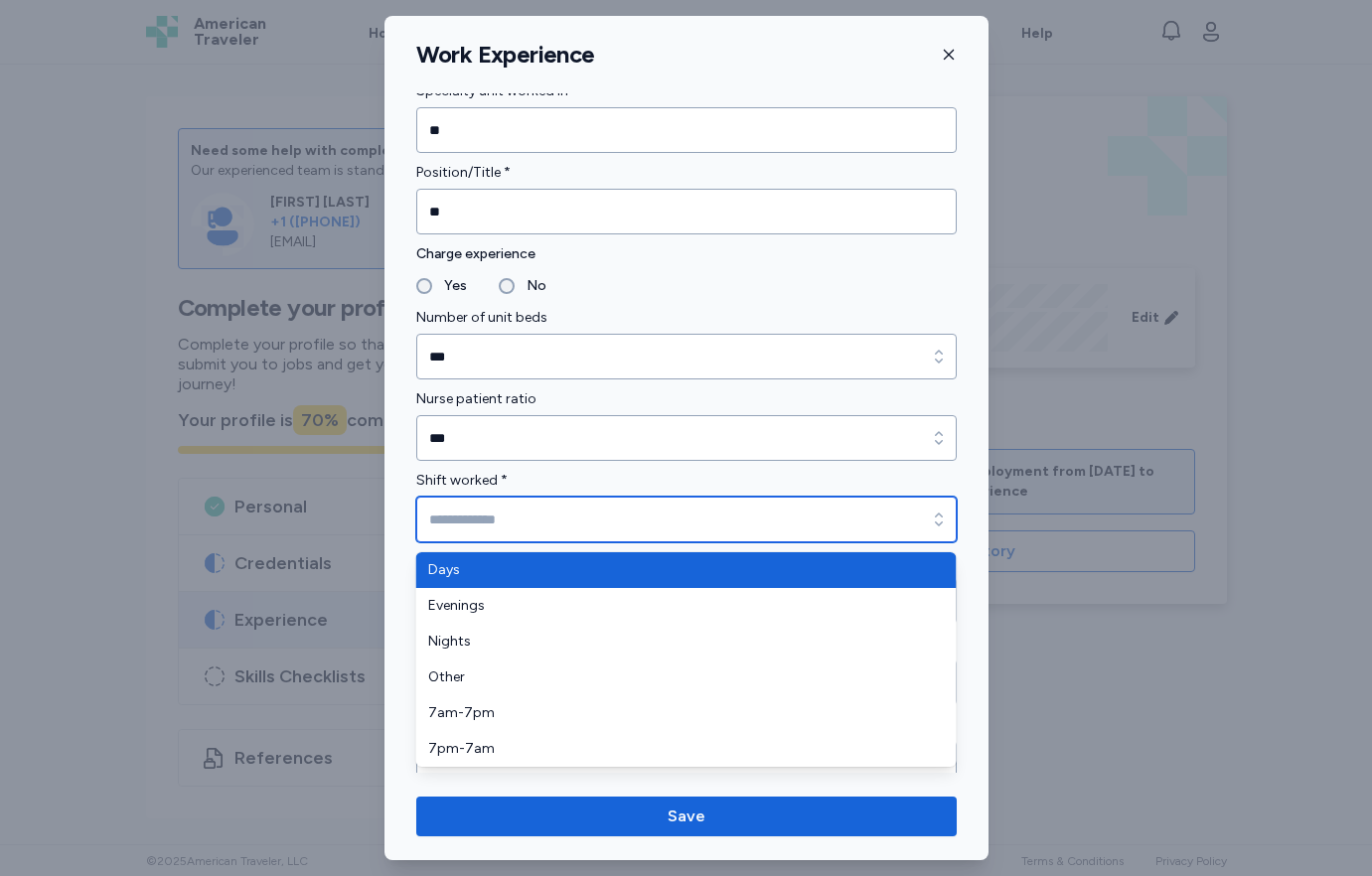 click on "Shift worked *" at bounding box center (686, 519) 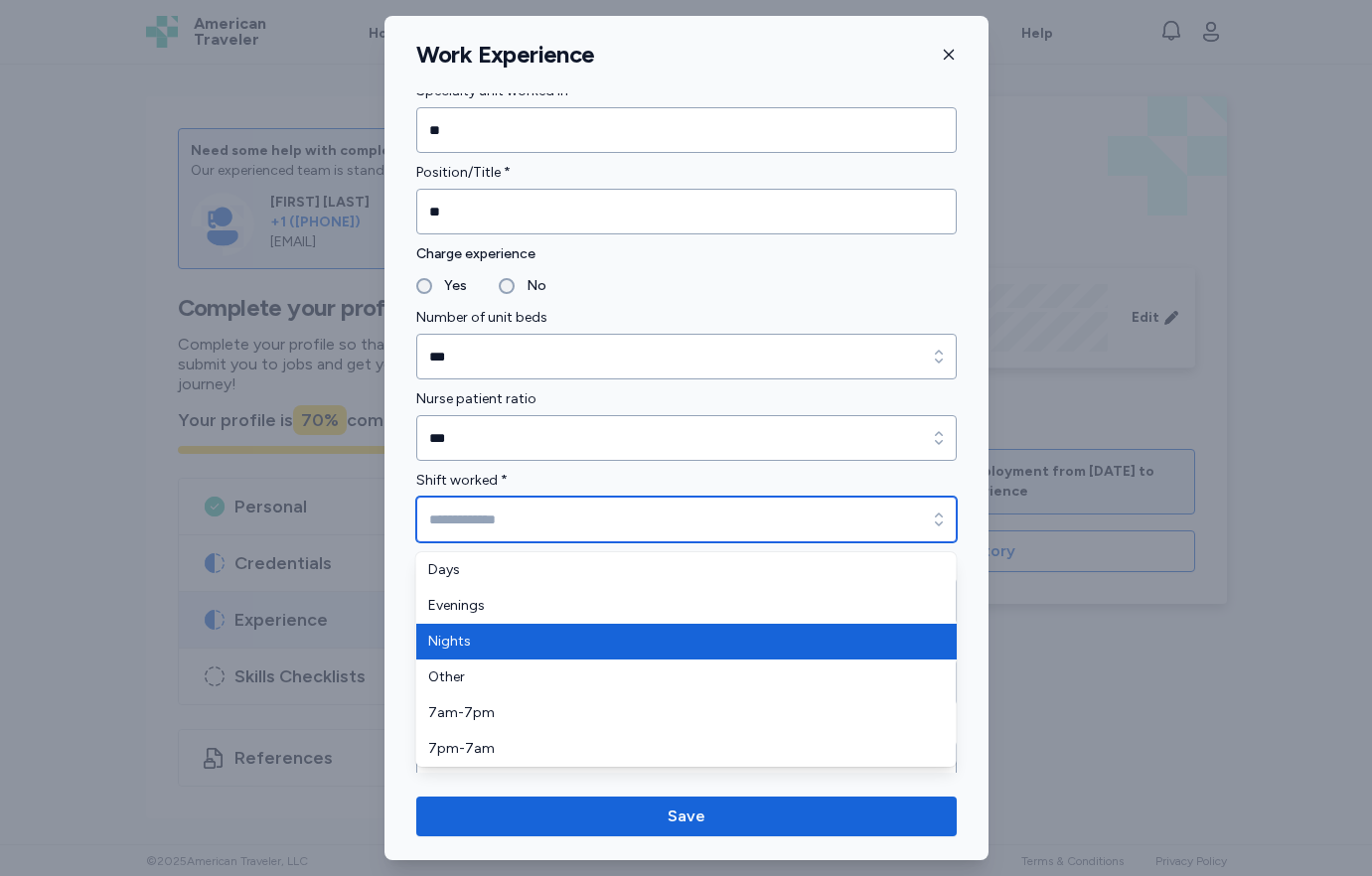 type on "******" 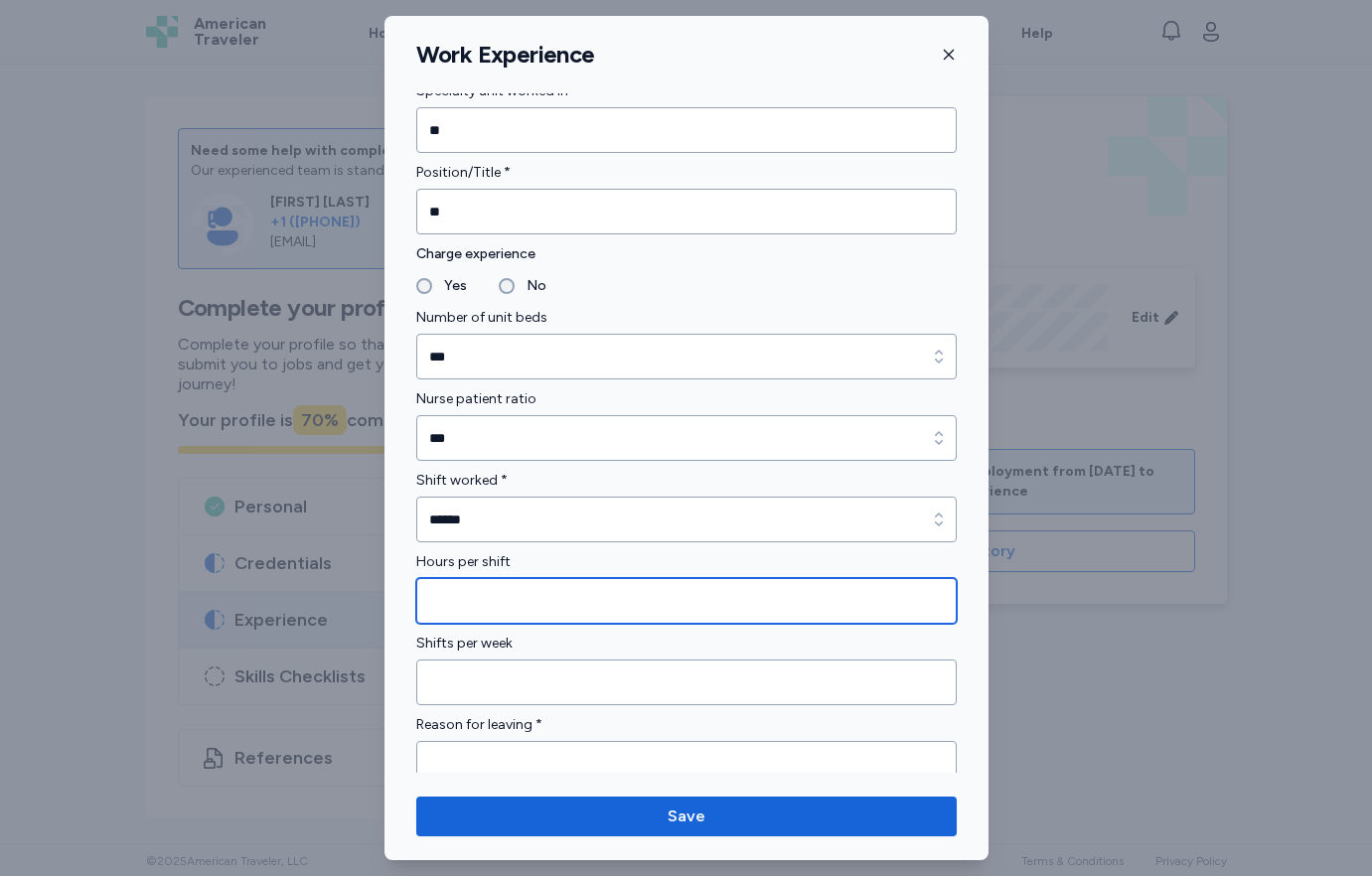 click at bounding box center (686, 601) 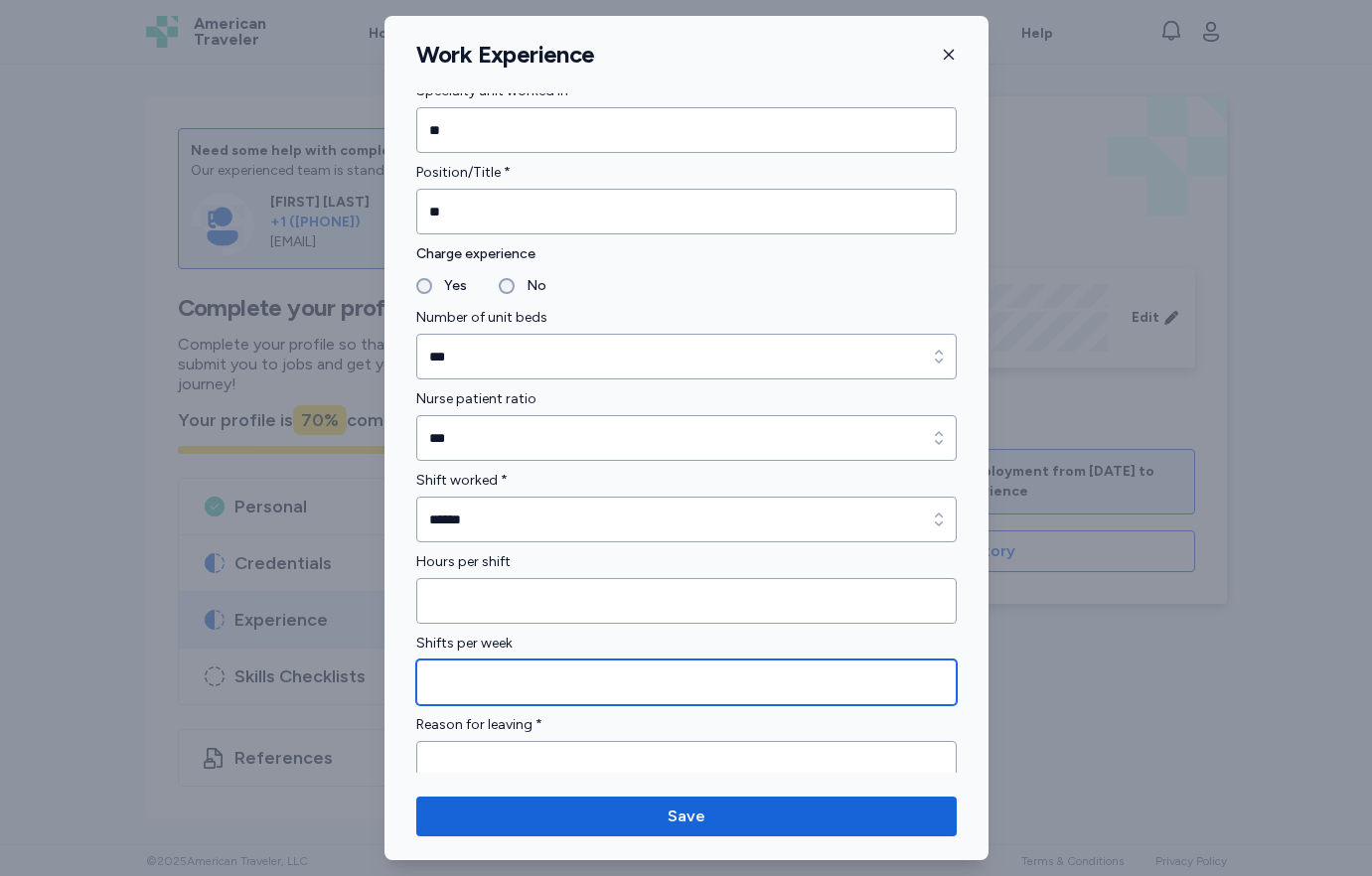 click at bounding box center (686, 682) 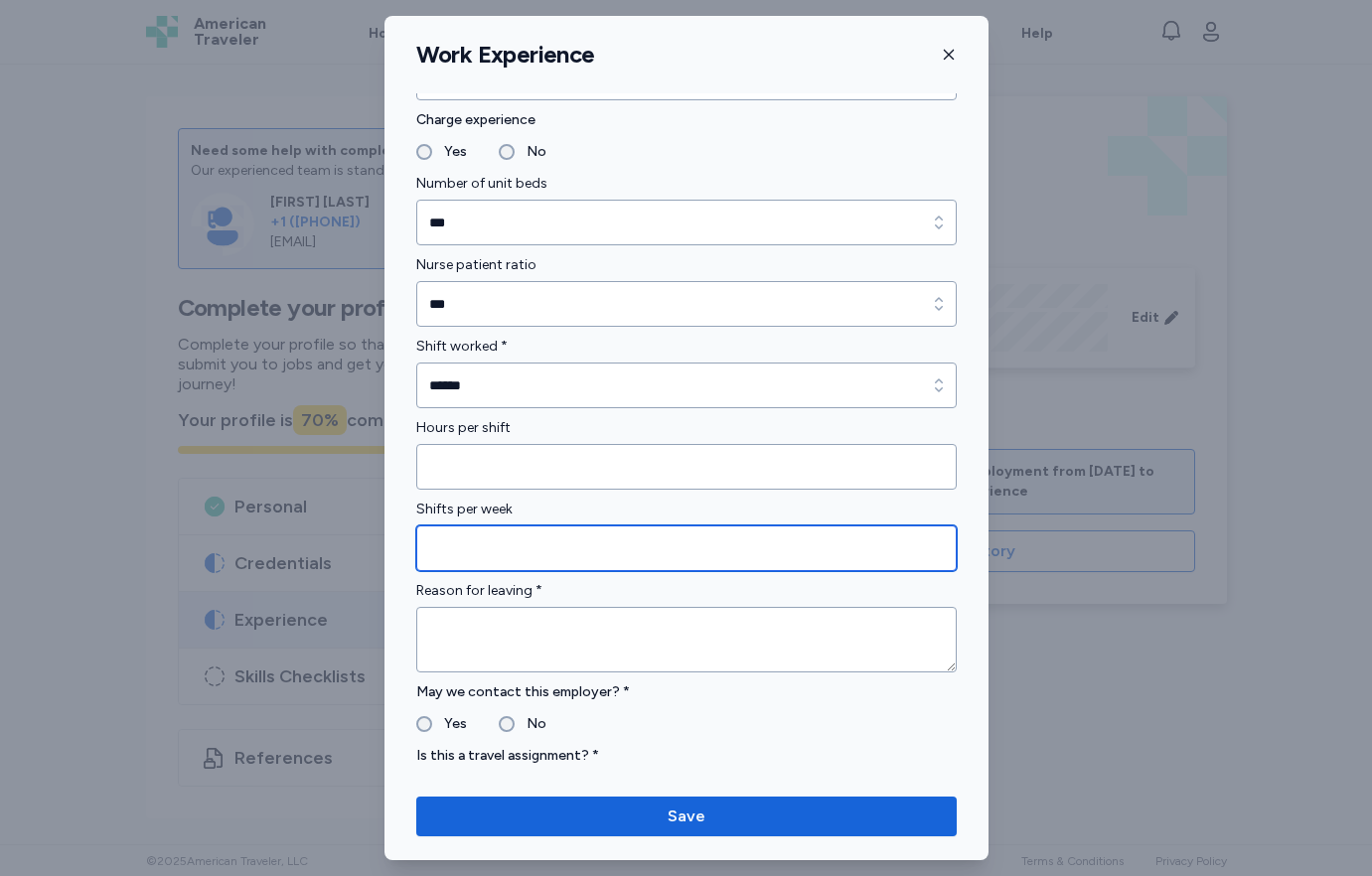type on "*" 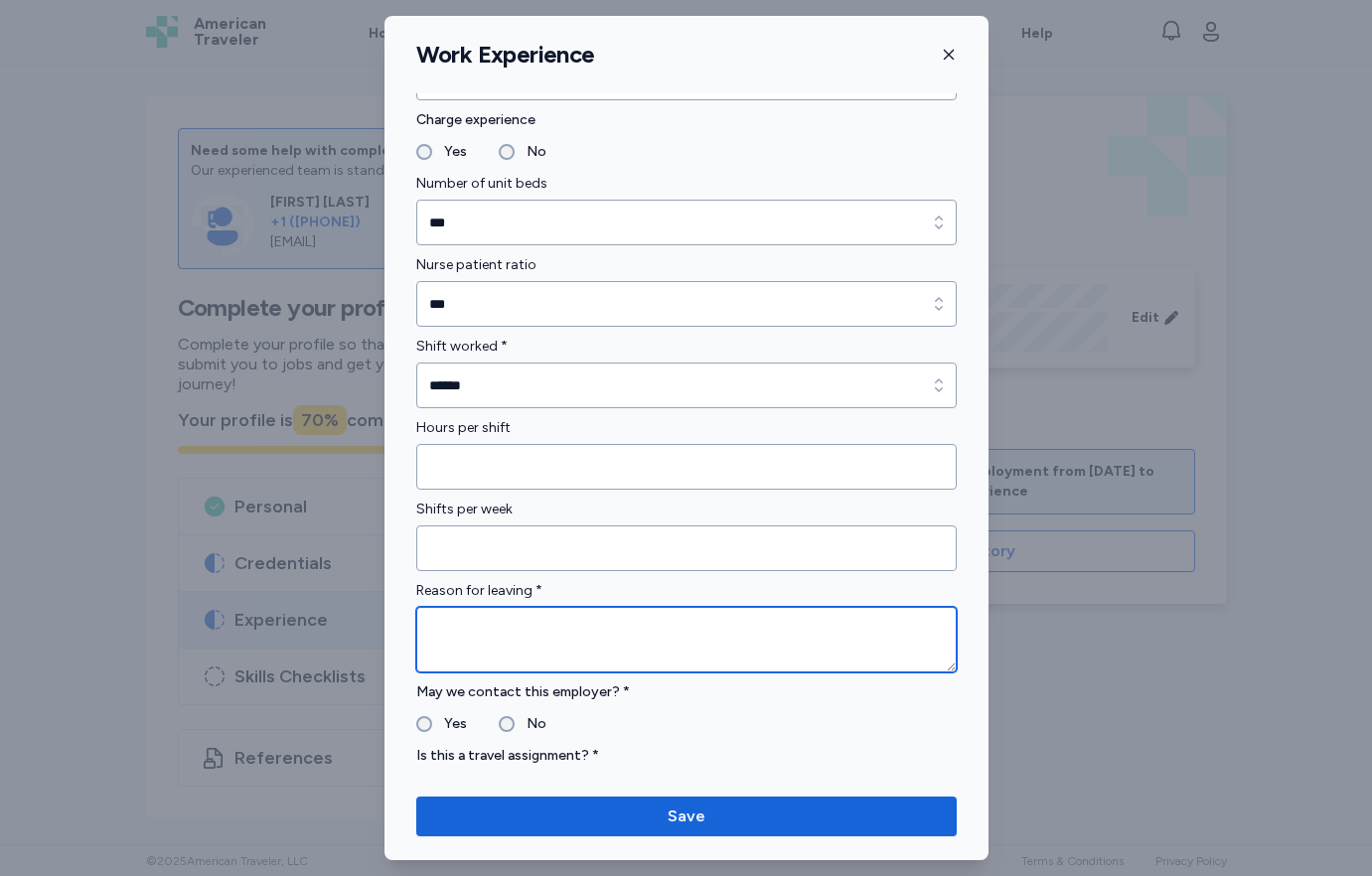 click at bounding box center (686, 640) 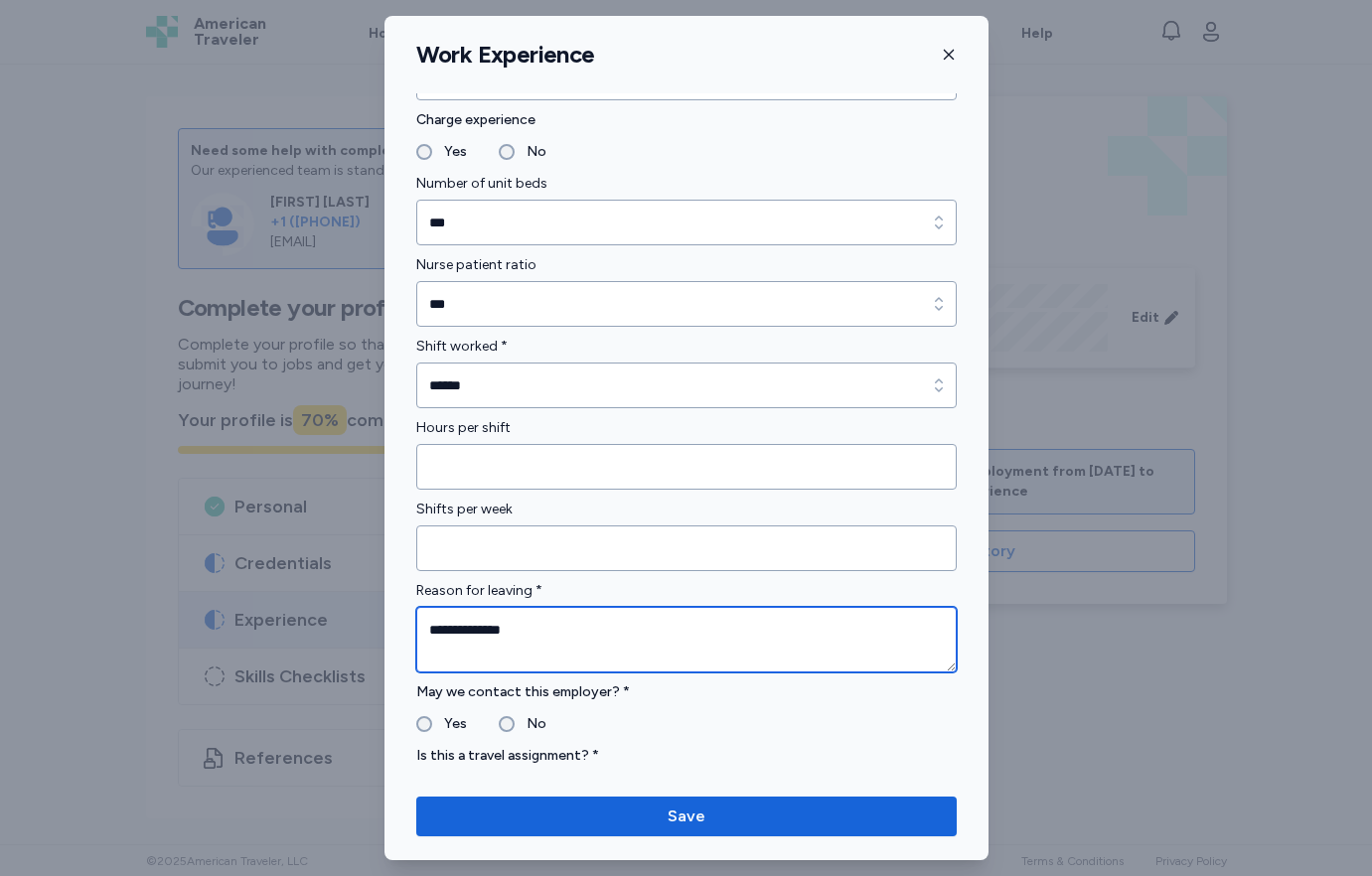 type on "**********" 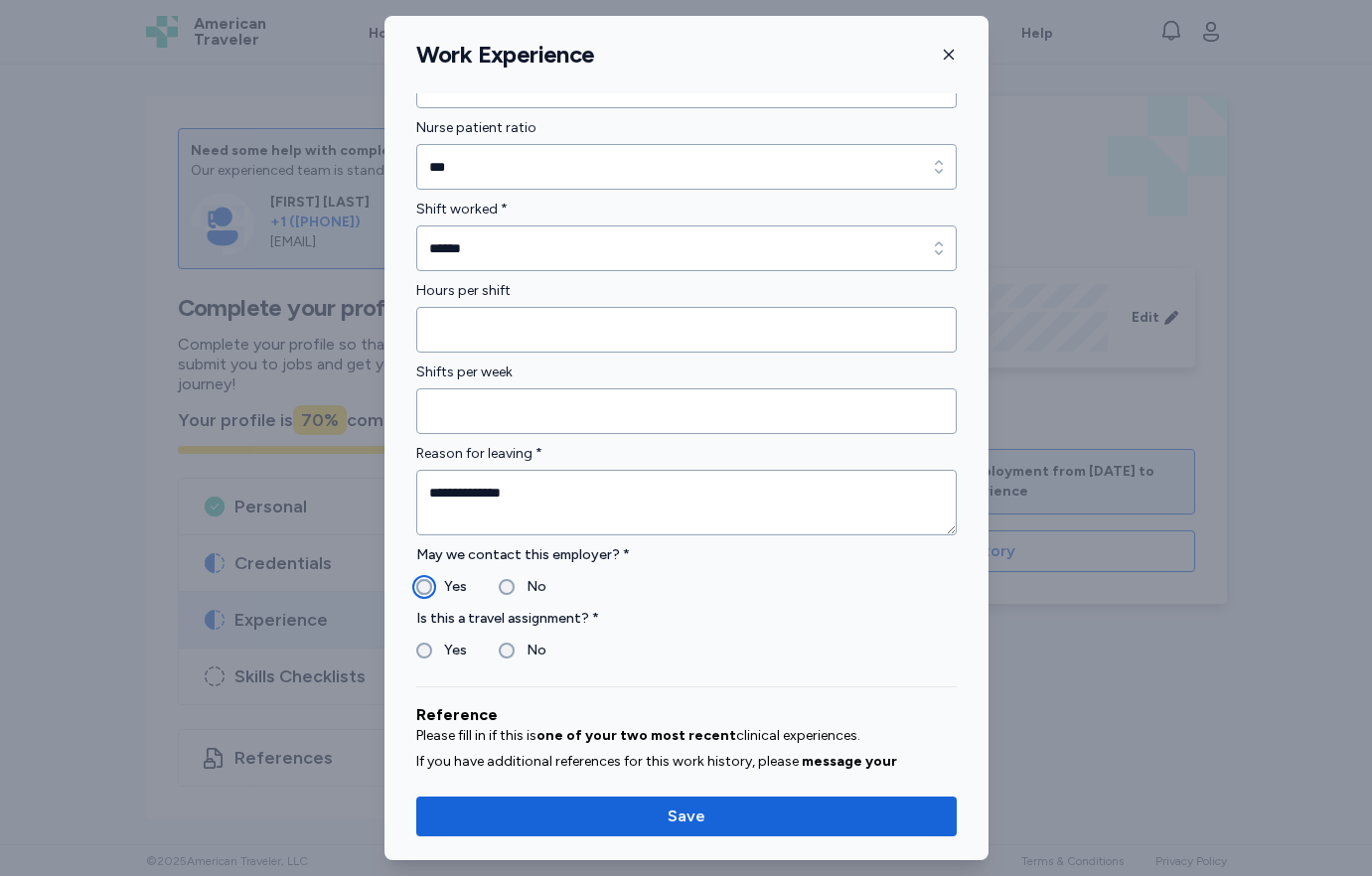 scroll, scrollTop: 1494, scrollLeft: 0, axis: vertical 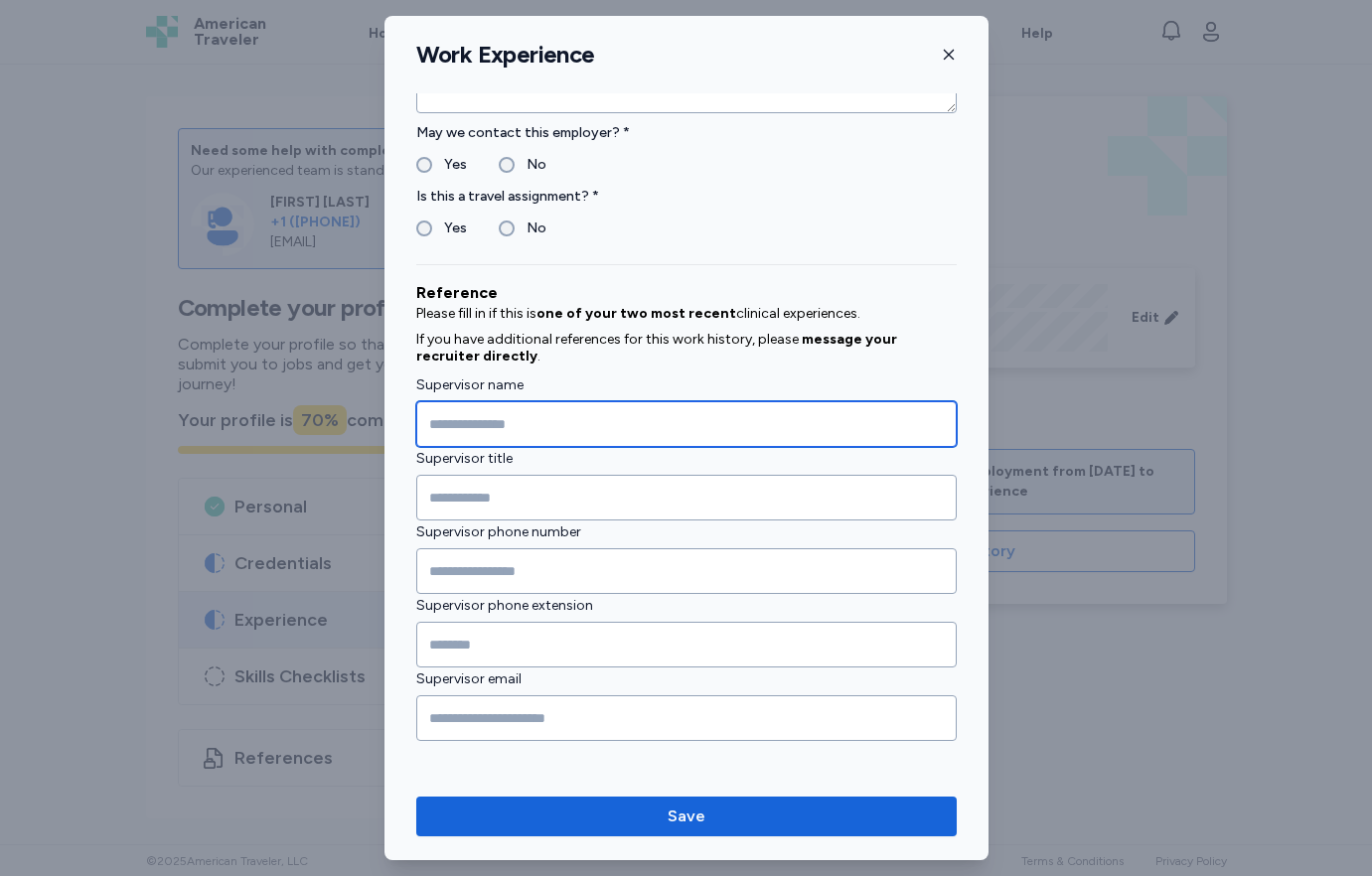 click at bounding box center (686, 424) 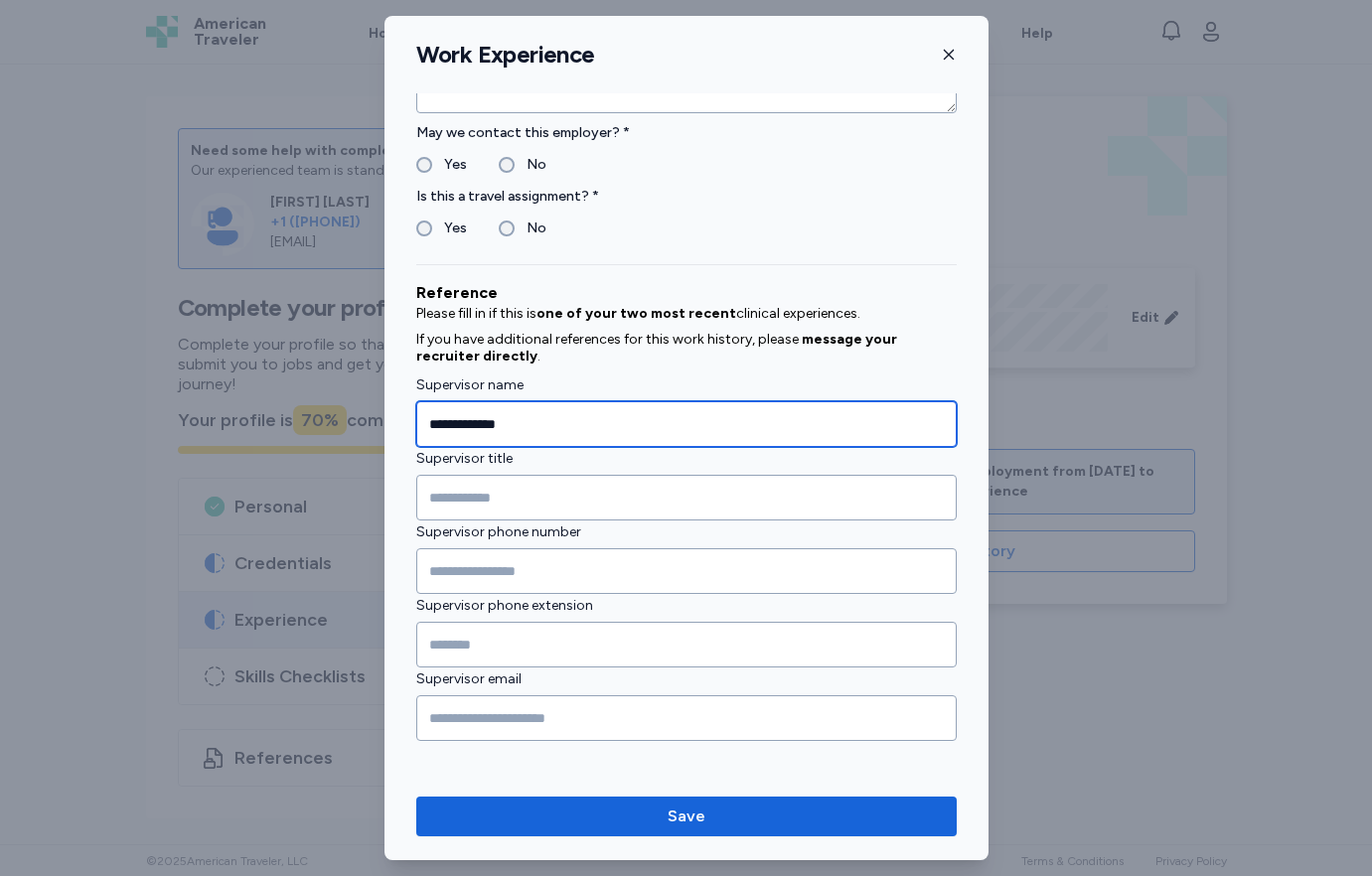type on "**********" 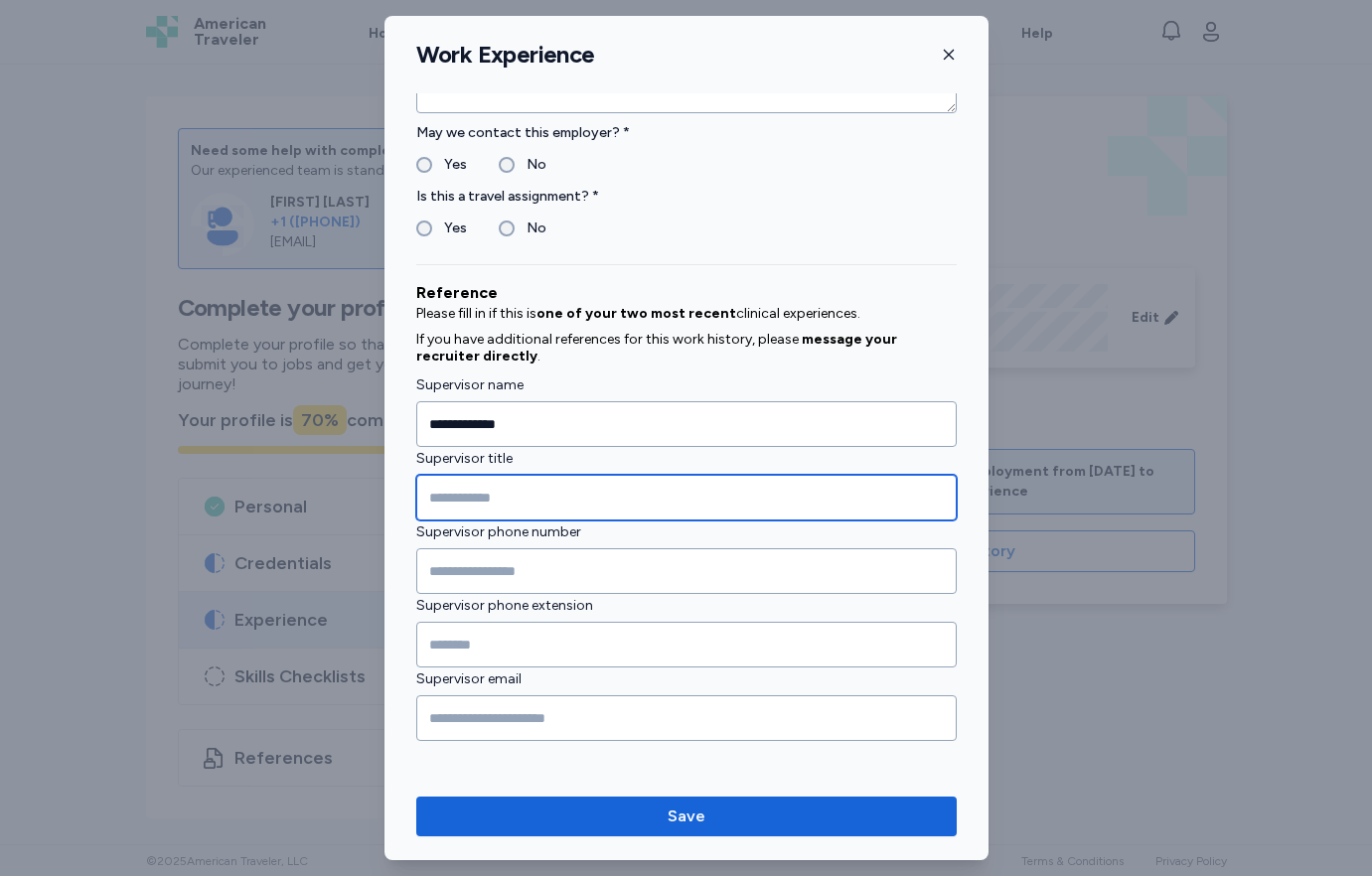 click at bounding box center [686, 498] 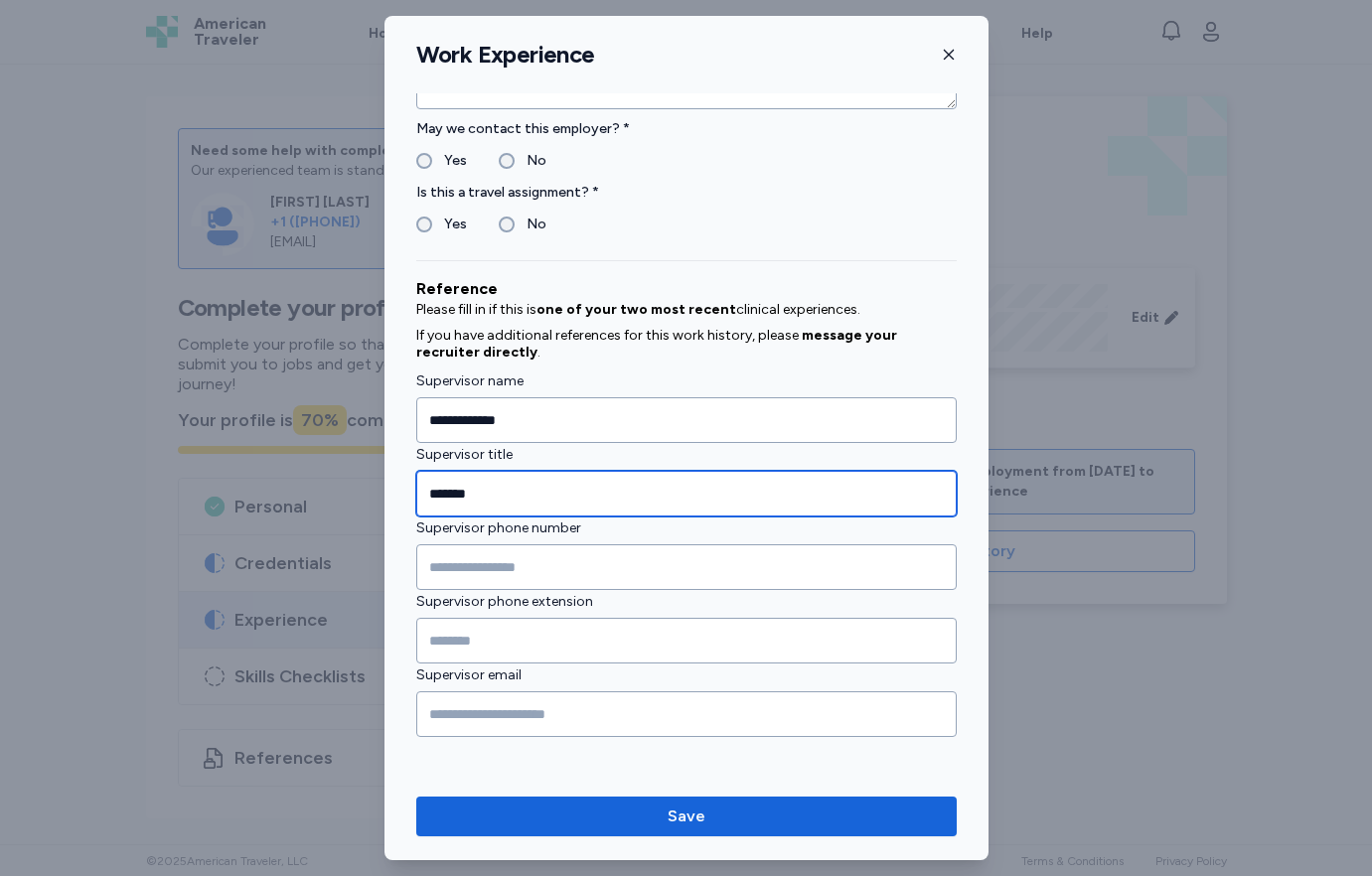 type on "*******" 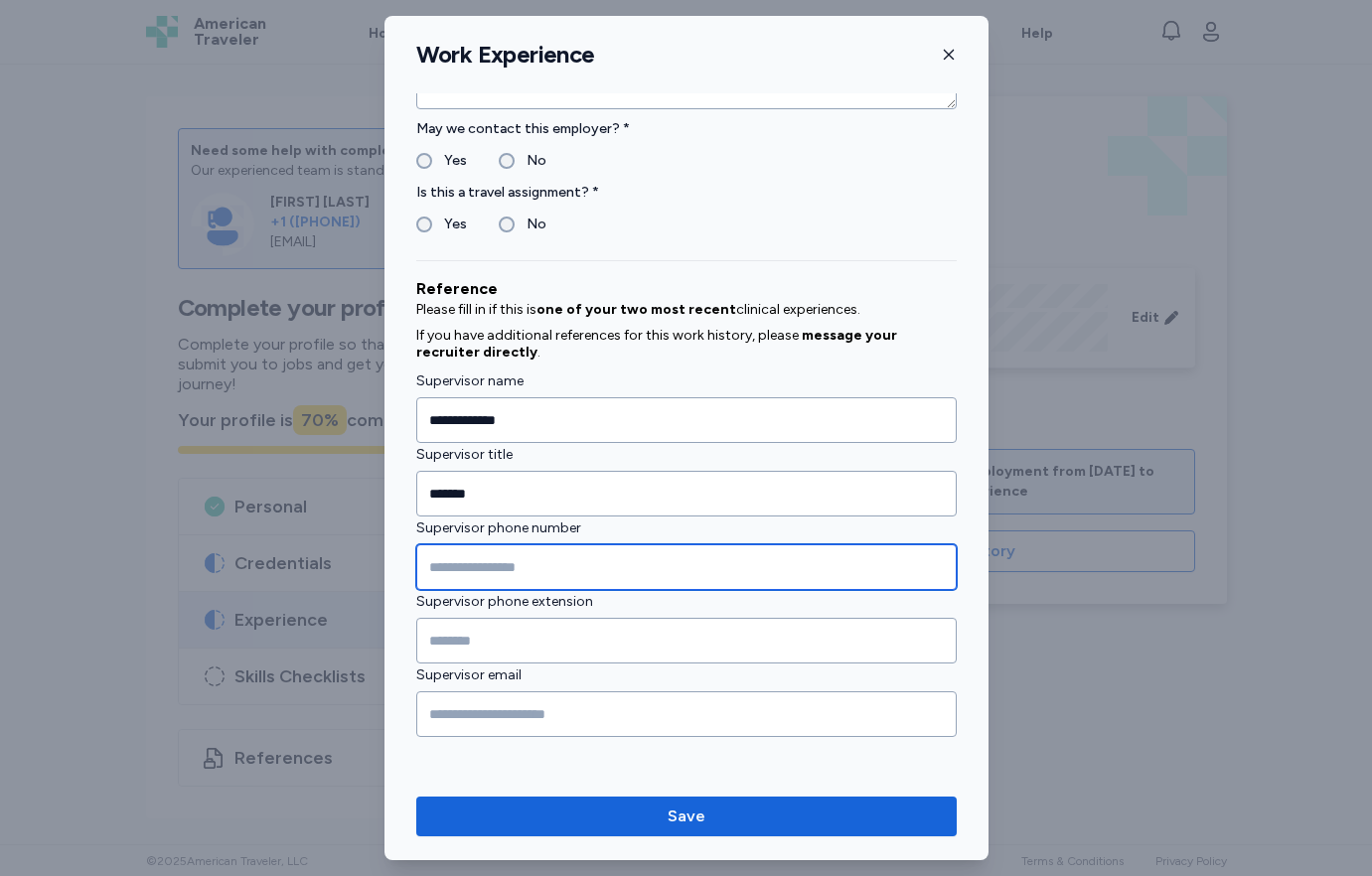 click at bounding box center (686, 567) 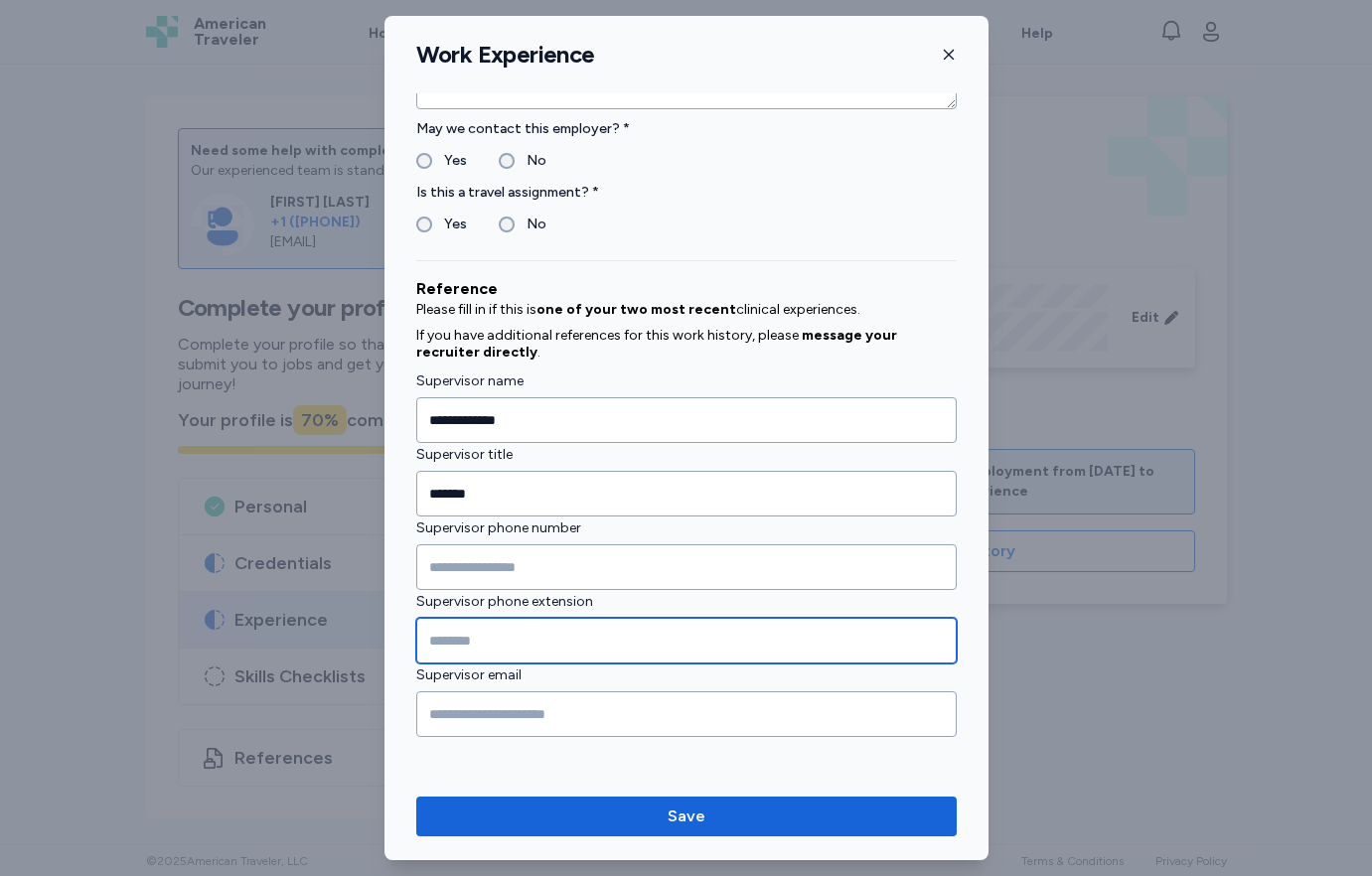 click at bounding box center (686, 641) 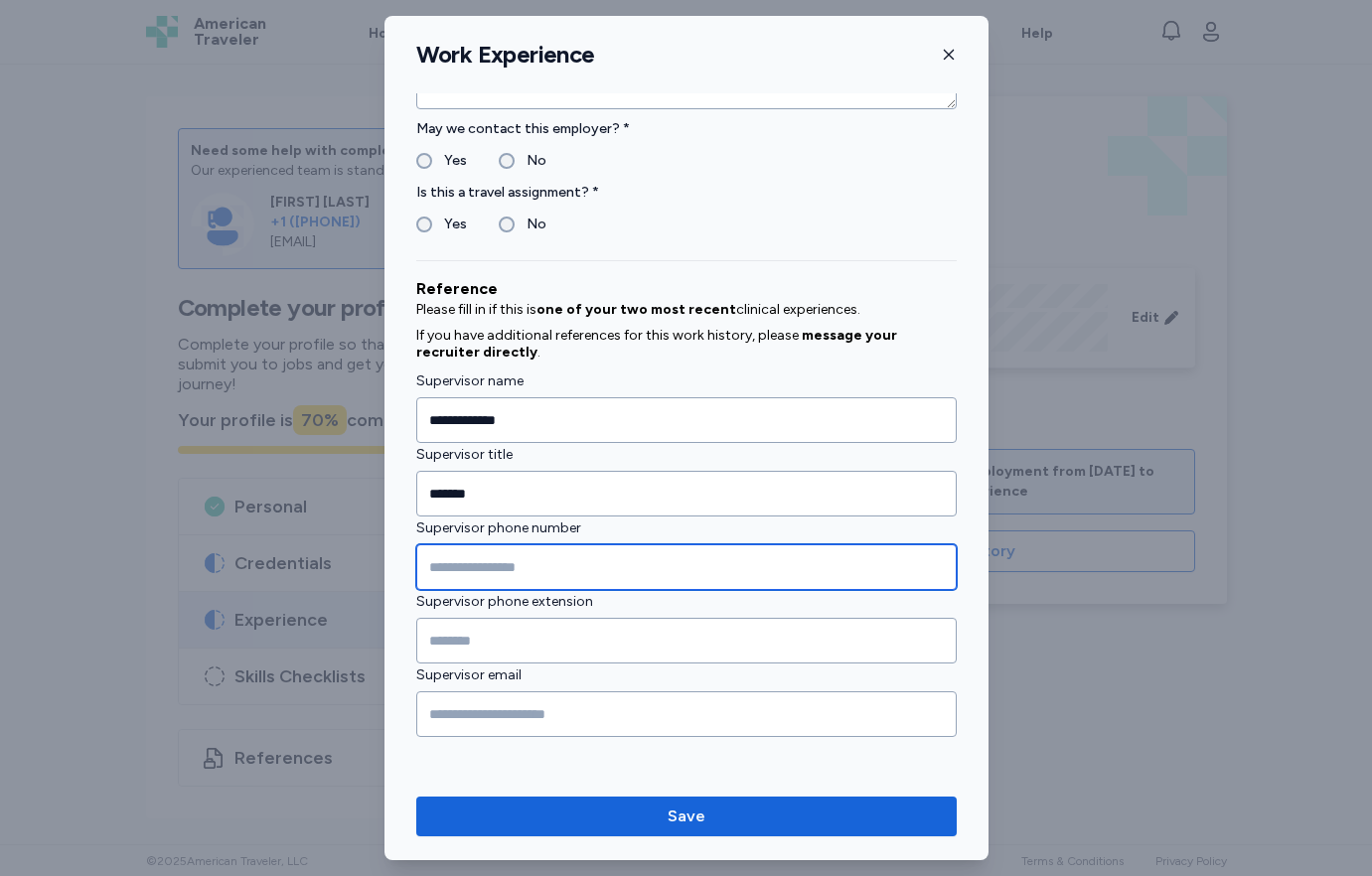 click at bounding box center [686, 567] 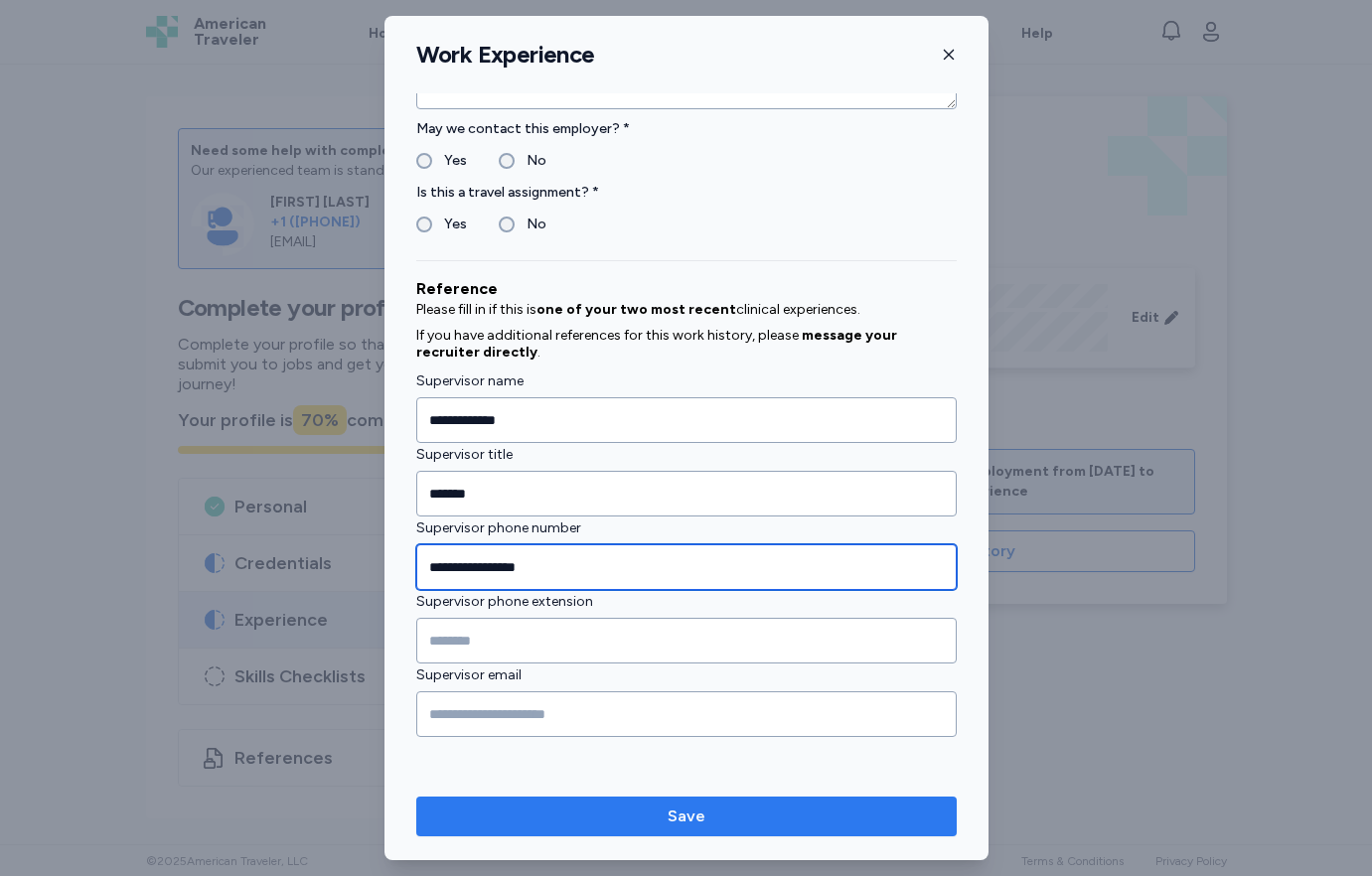 type on "**********" 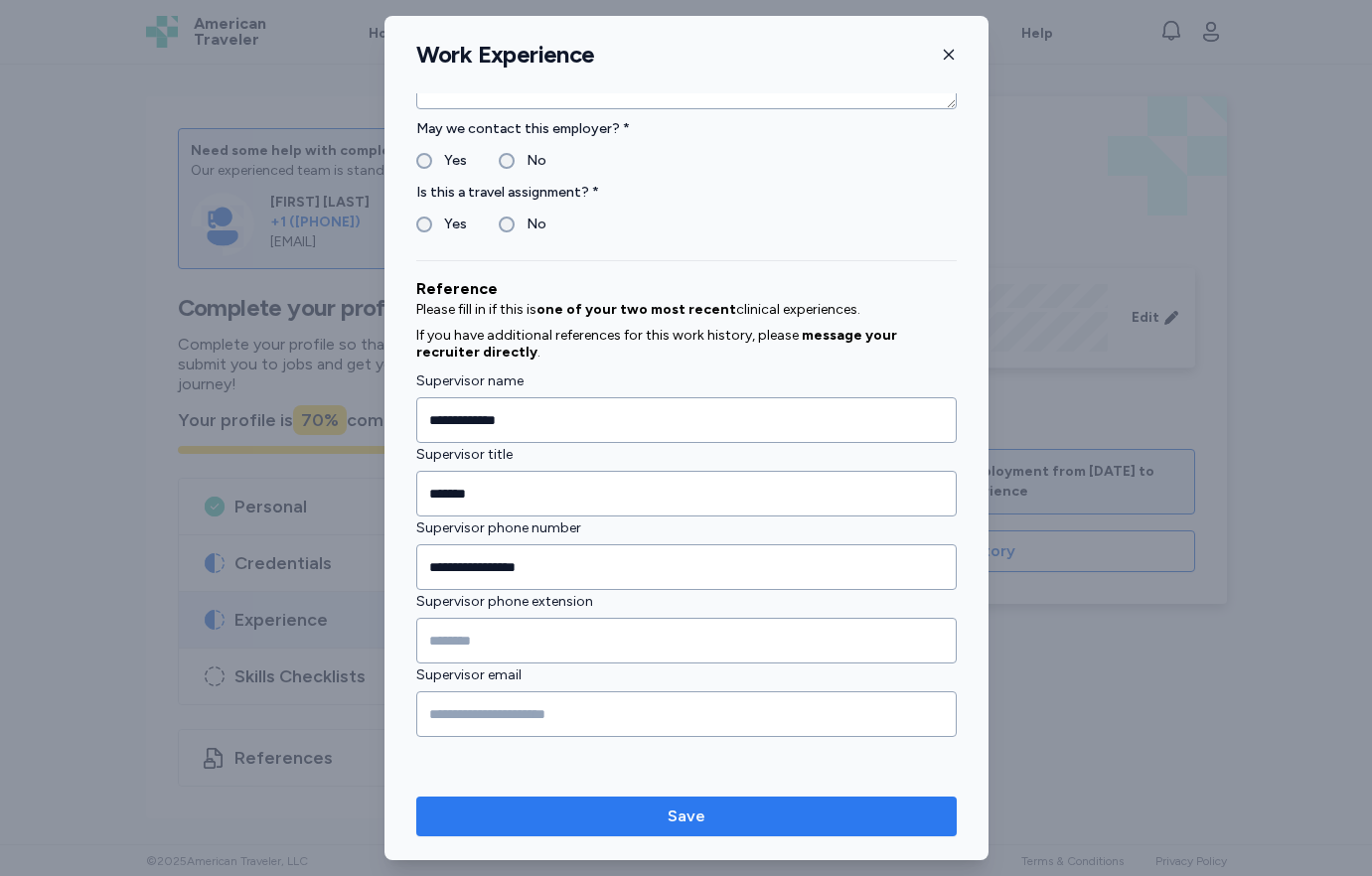 click on "Save" at bounding box center [686, 816] 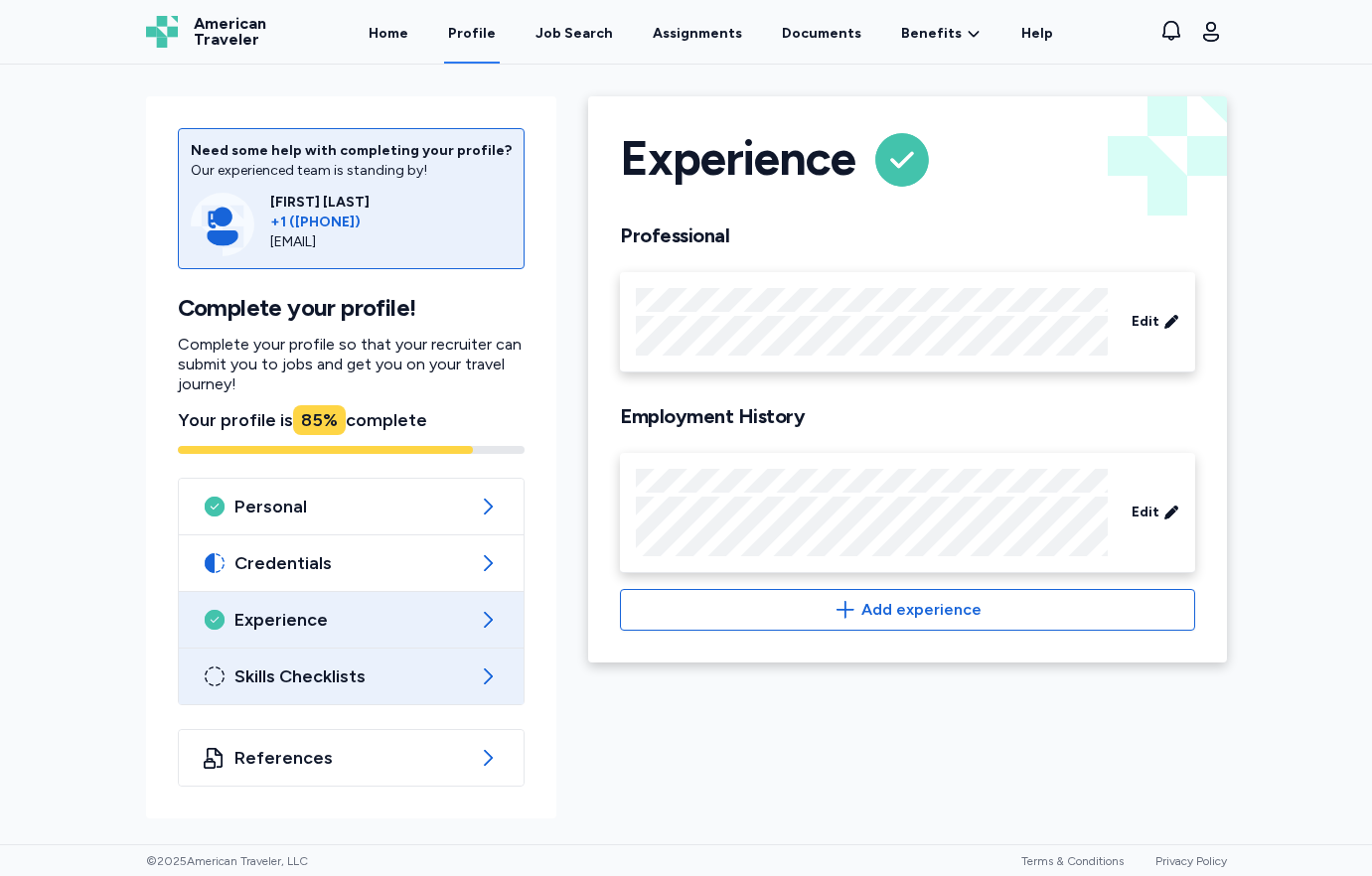 click on "Skills Checklists" at bounding box center (352, 676) 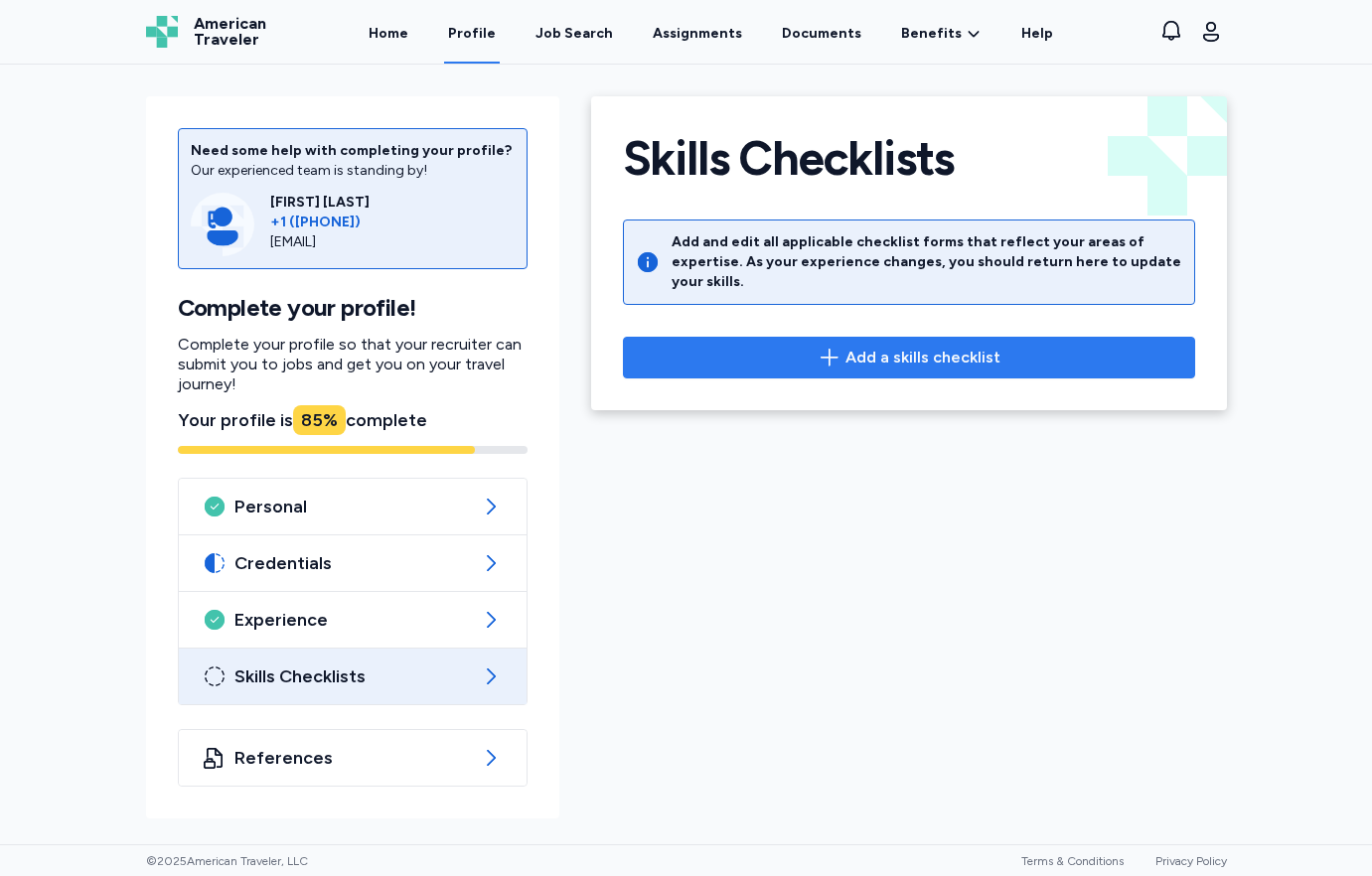 click 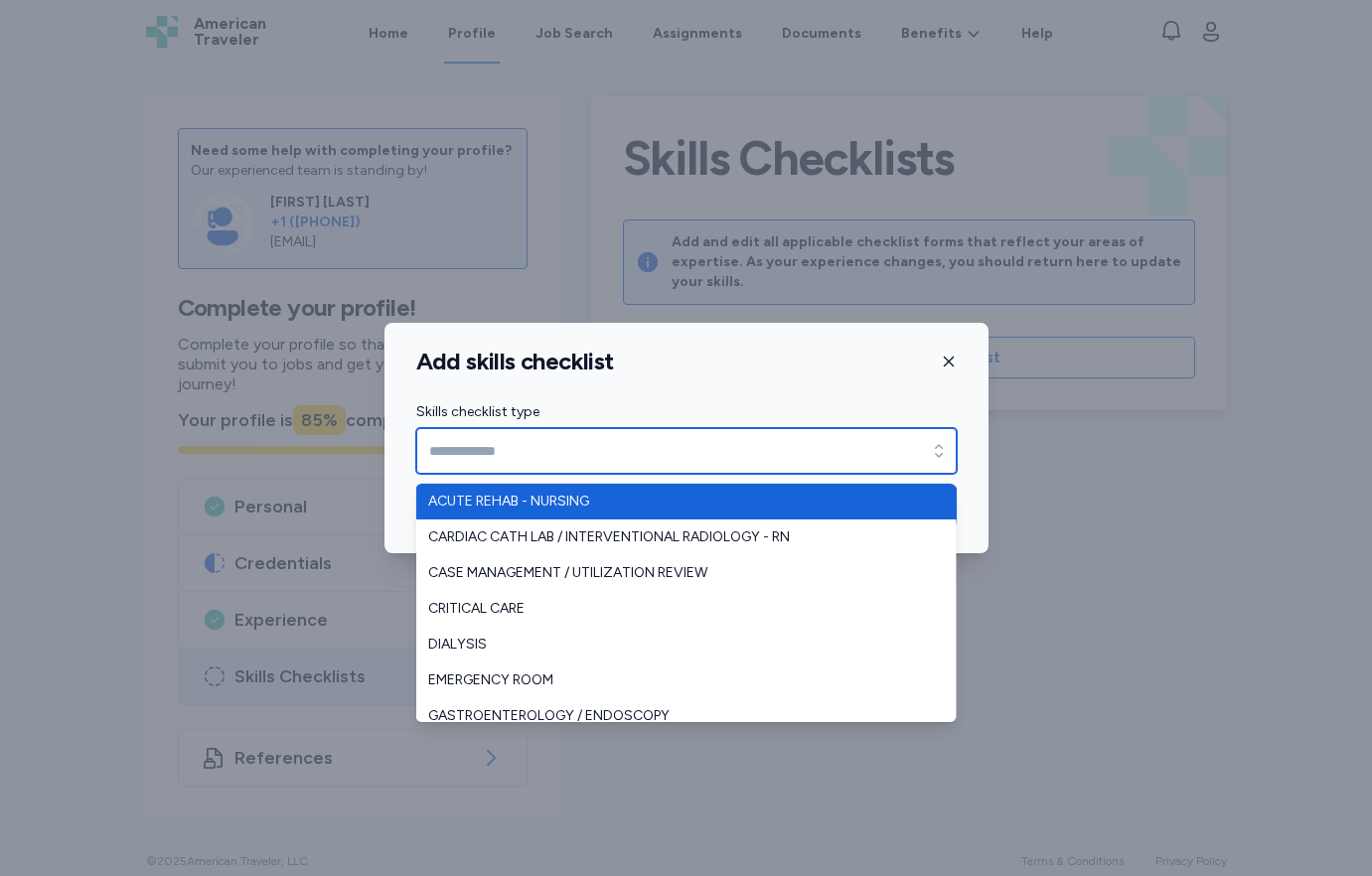 click on "Skills checklist type" at bounding box center [686, 451] 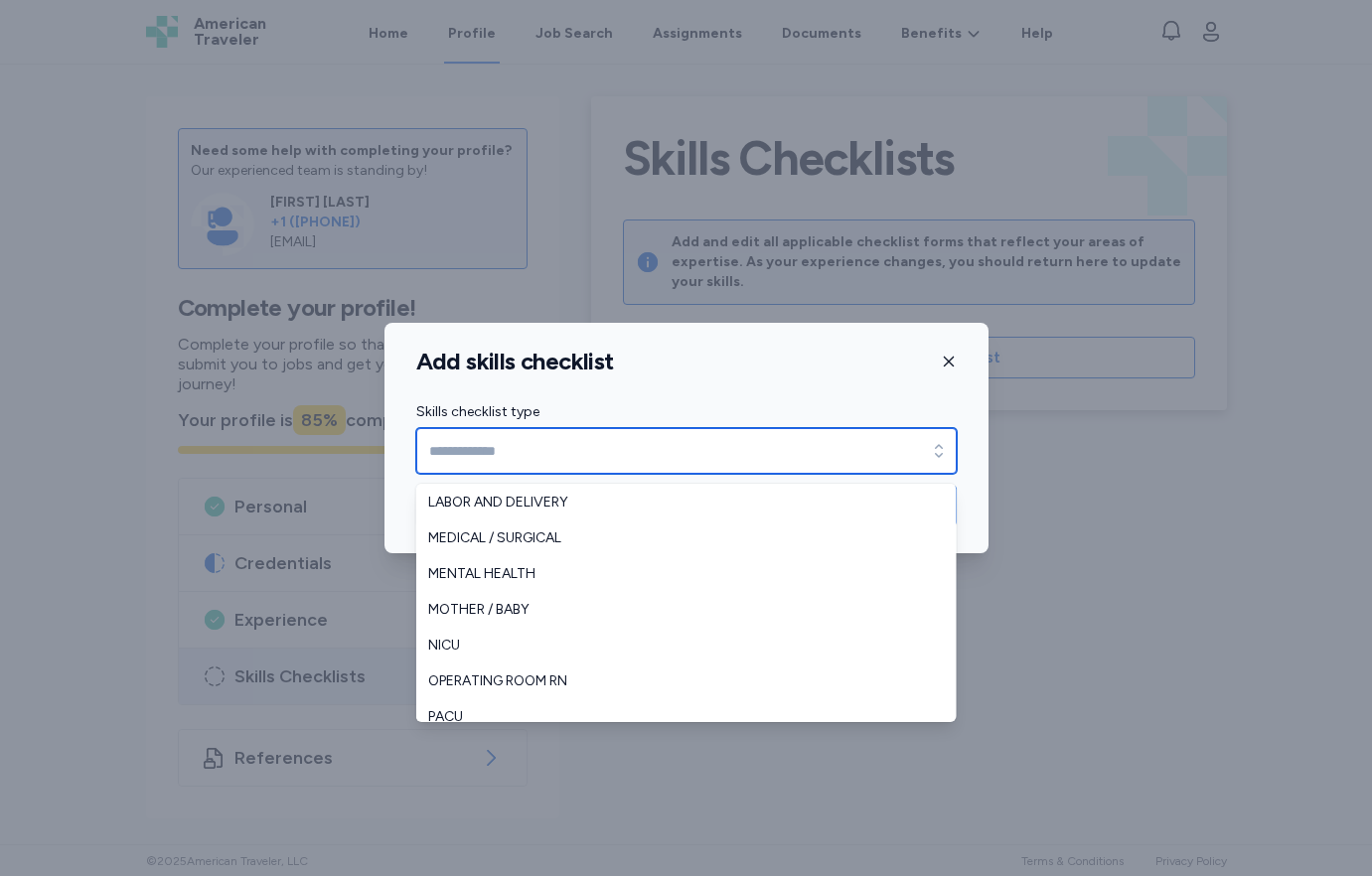 scroll, scrollTop: 318, scrollLeft: 0, axis: vertical 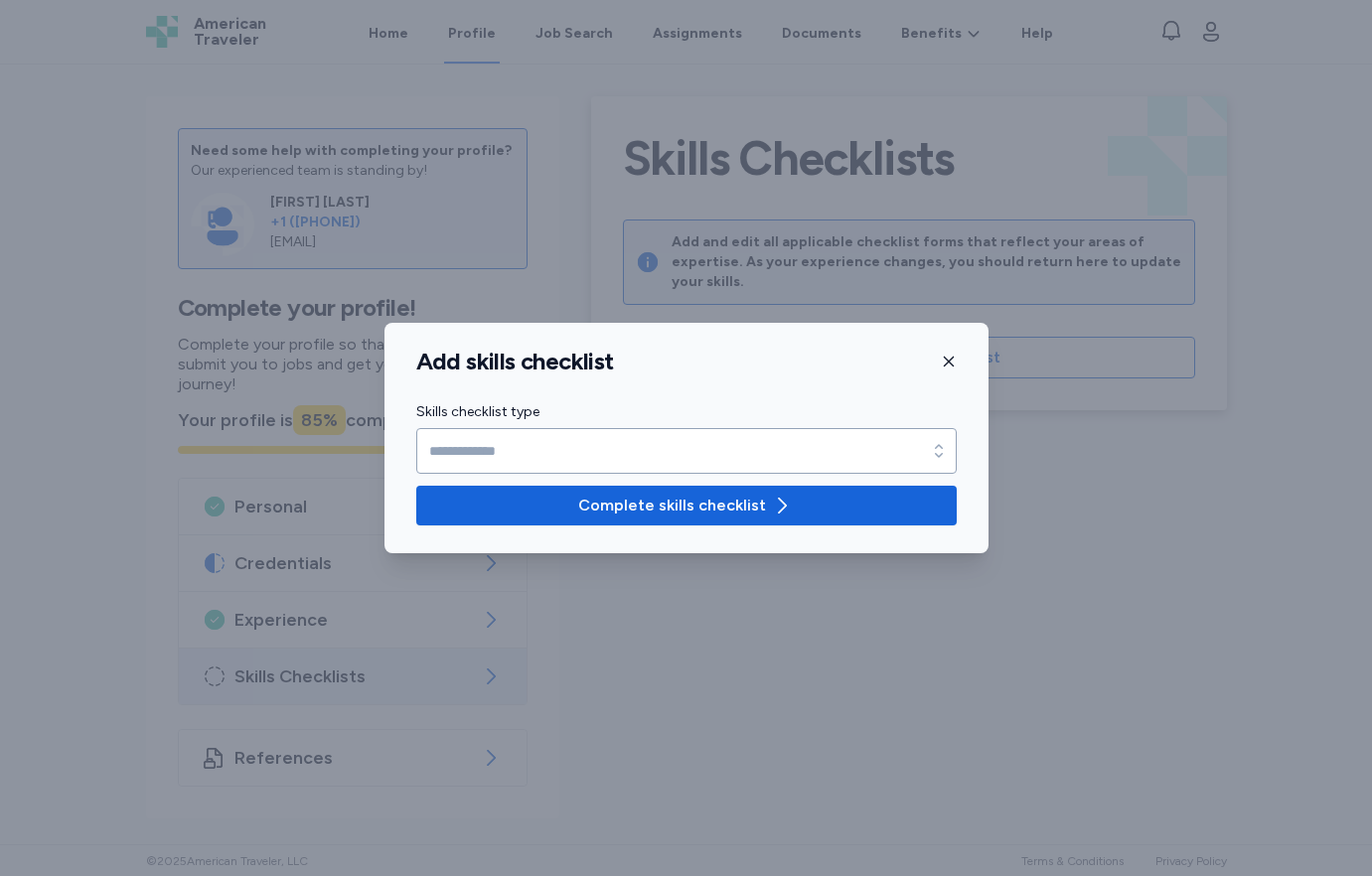click on "Add skills checklist Skills checklist type Skills checklist type Complete skills checklist" at bounding box center (686, 438) 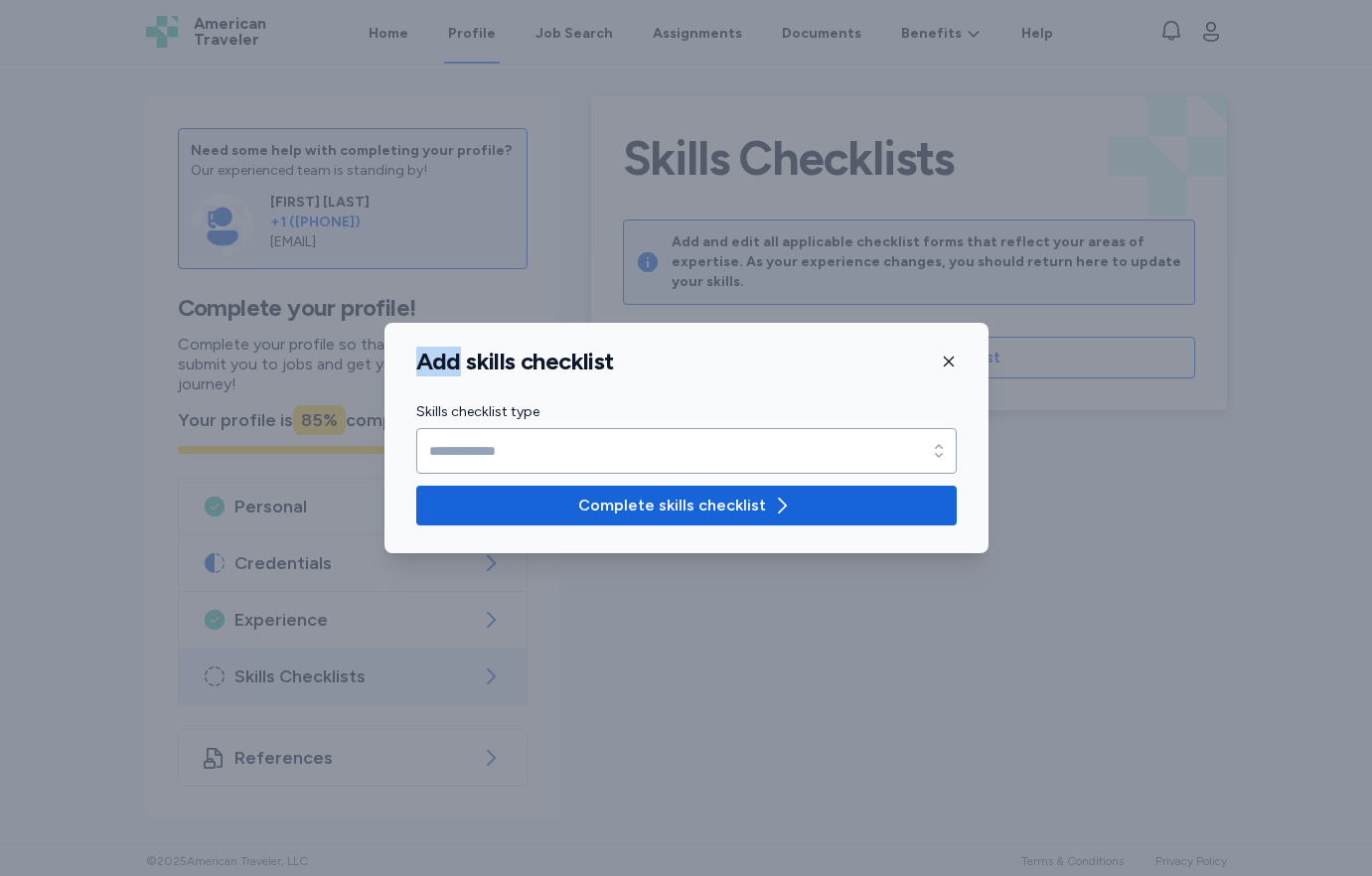 click at bounding box center [686, 438] 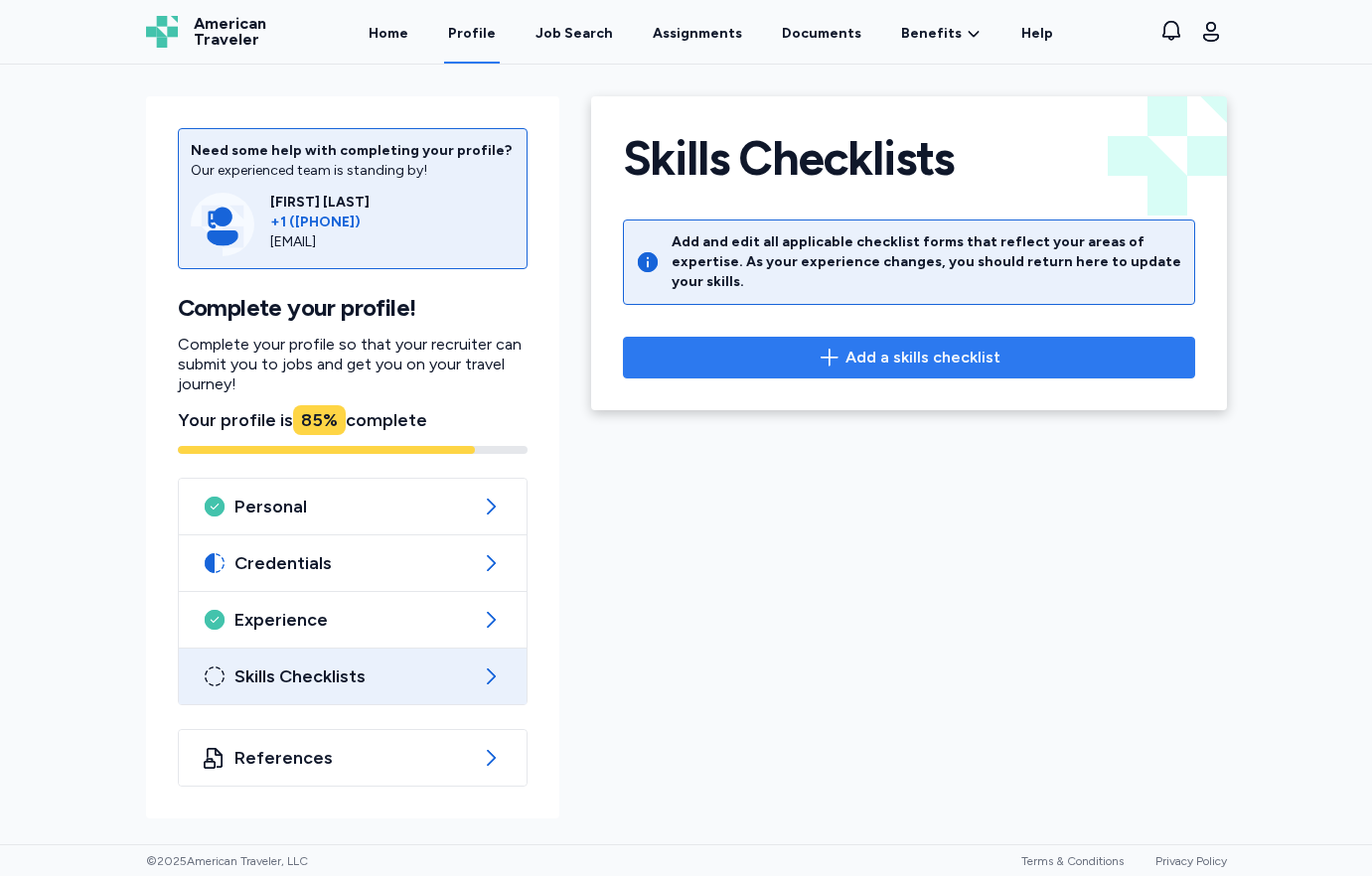 click on "Add a skills checklist" at bounding box center (923, 358) 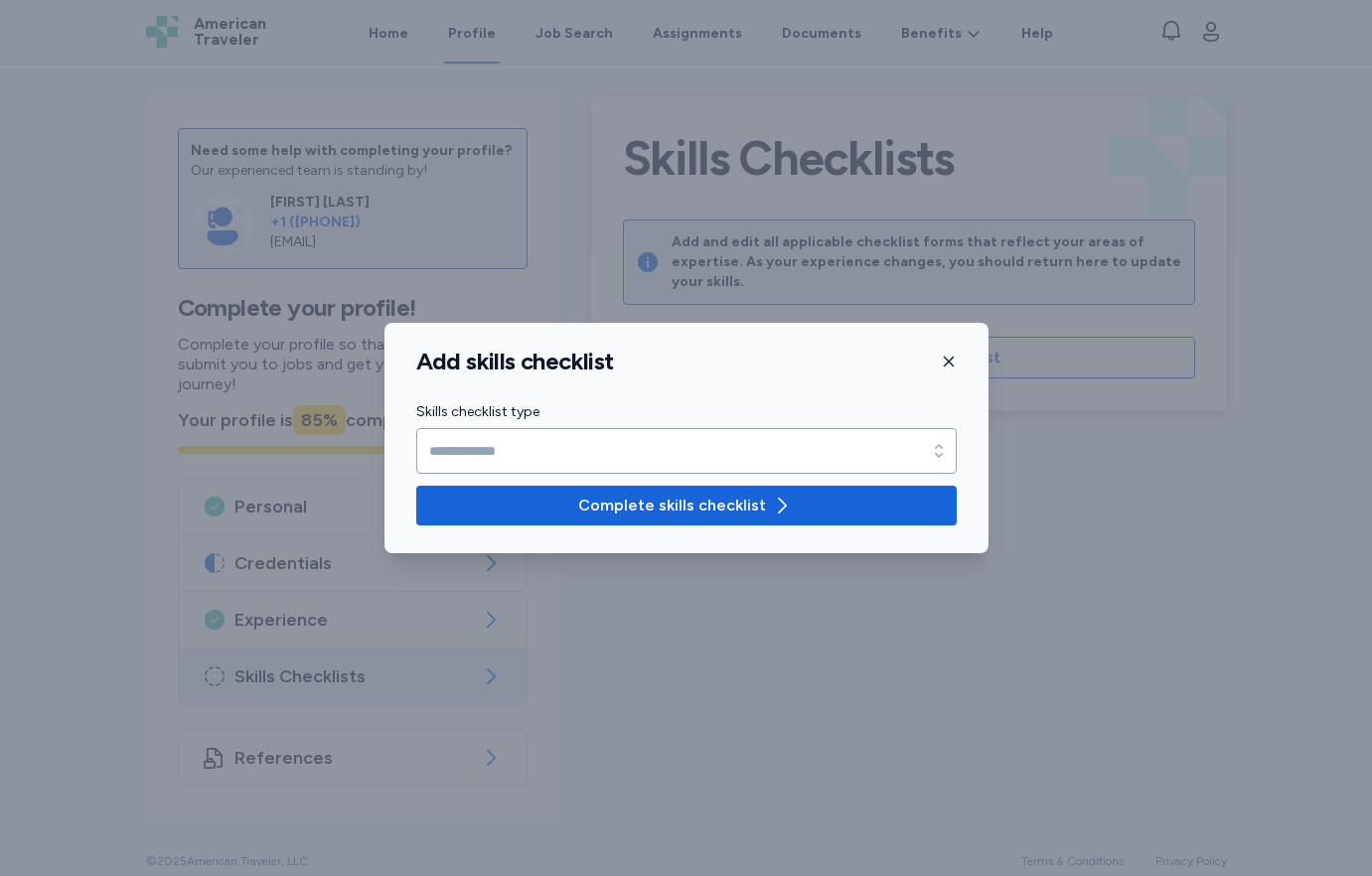 click on "Skills checklist type" at bounding box center (686, 412) 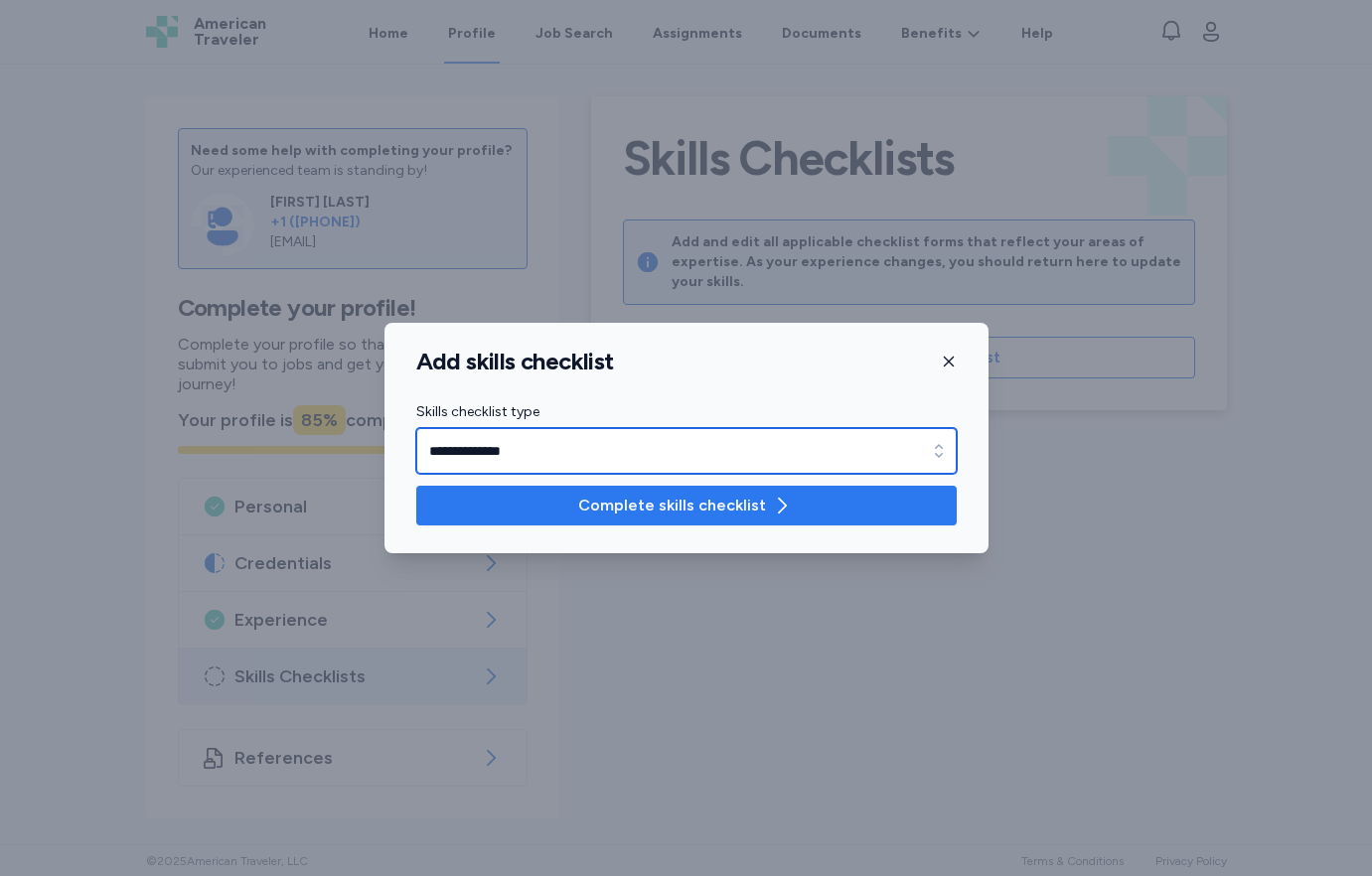 type on "**********" 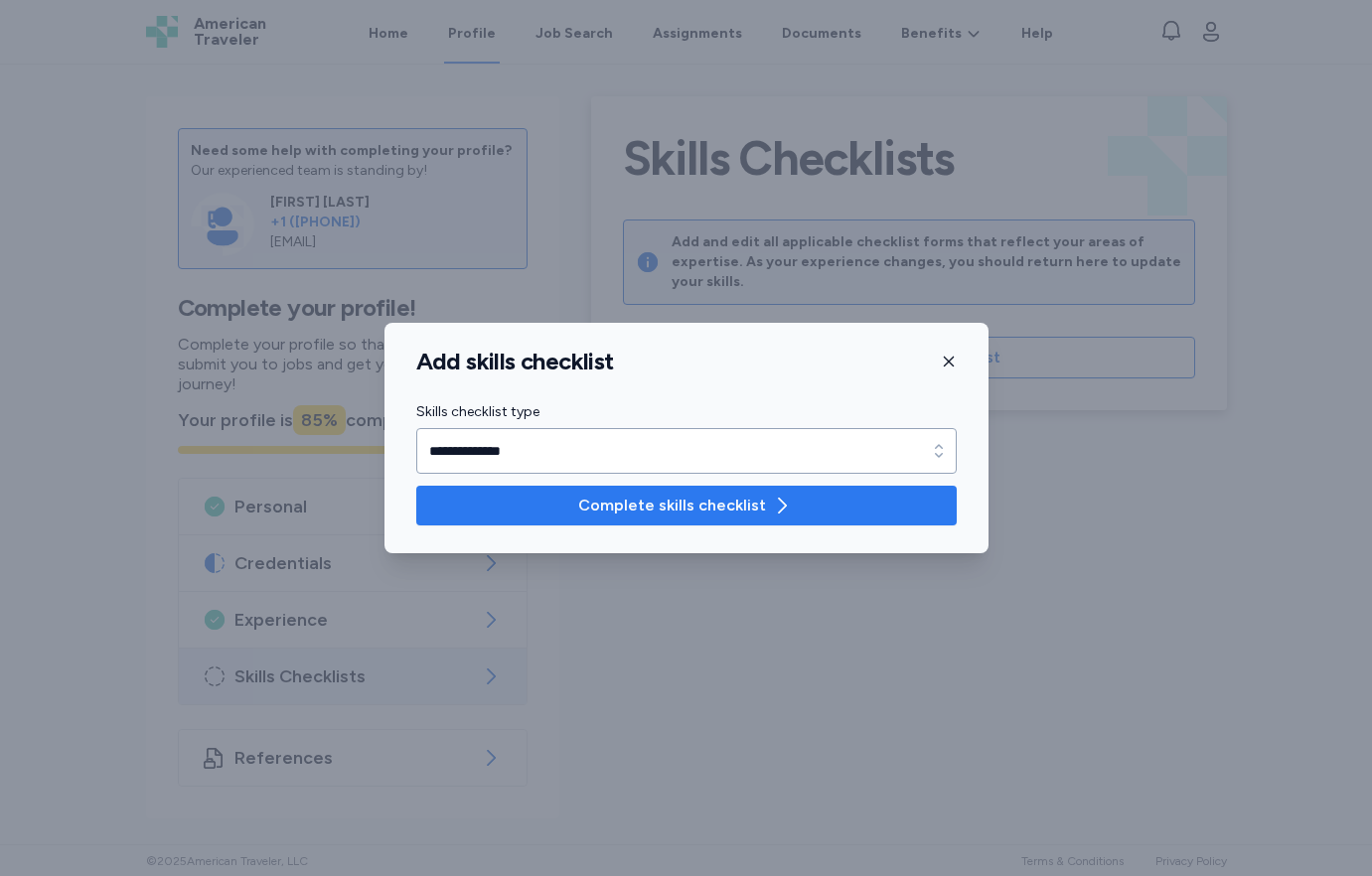 click on "Complete skills checklist" at bounding box center [686, 506] 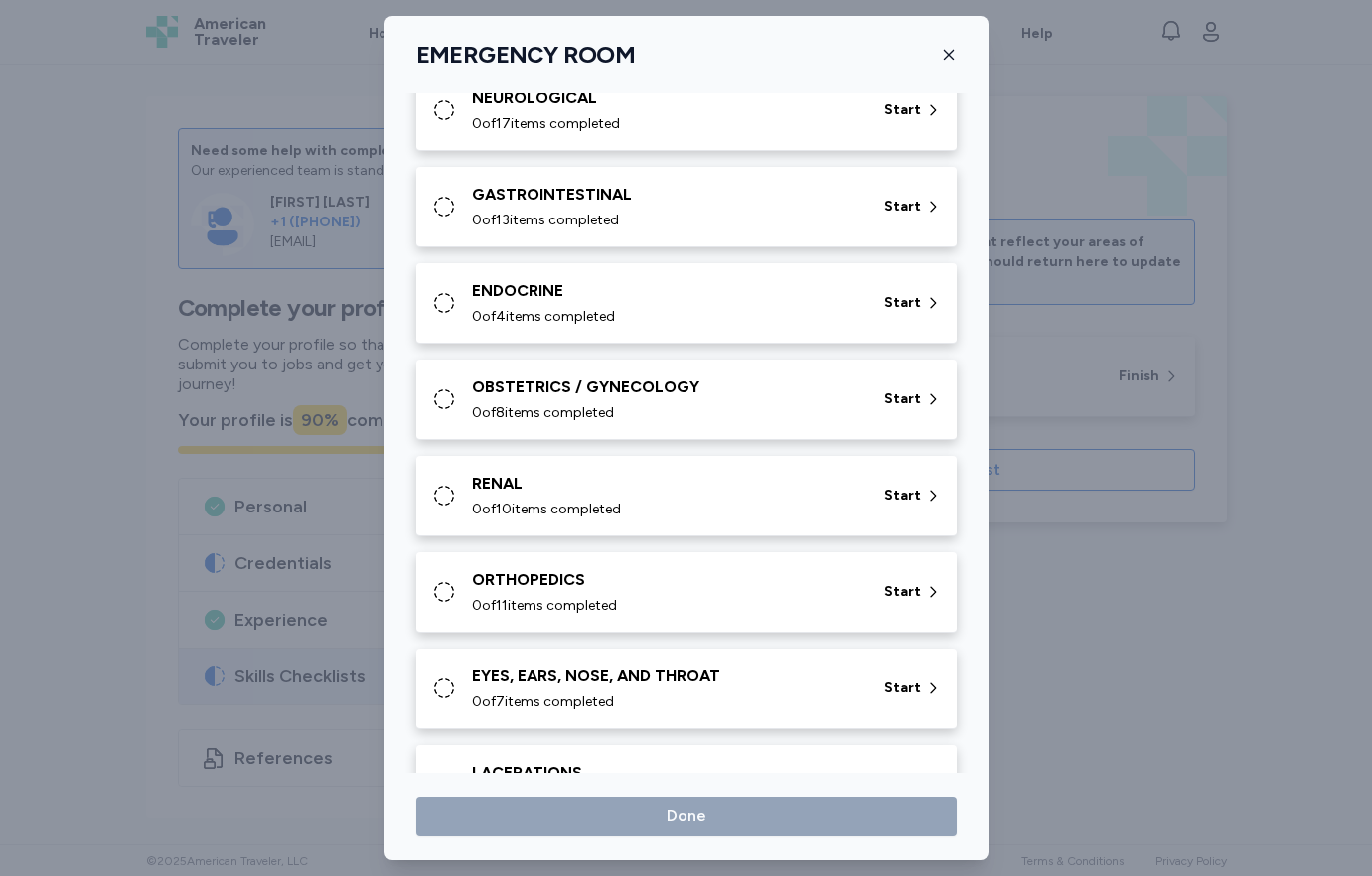 scroll, scrollTop: 1085, scrollLeft: 0, axis: vertical 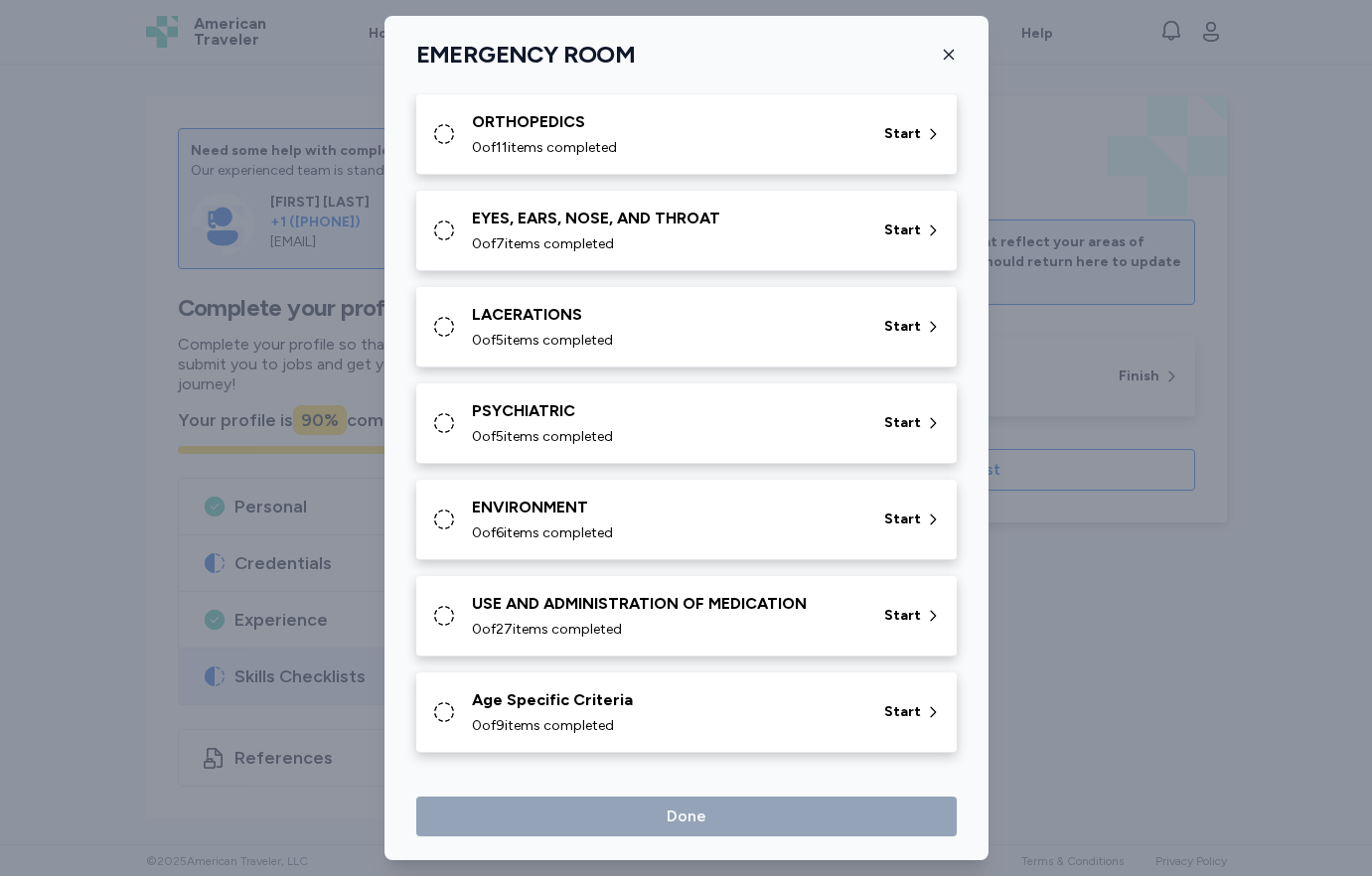 click at bounding box center (686, 438) 